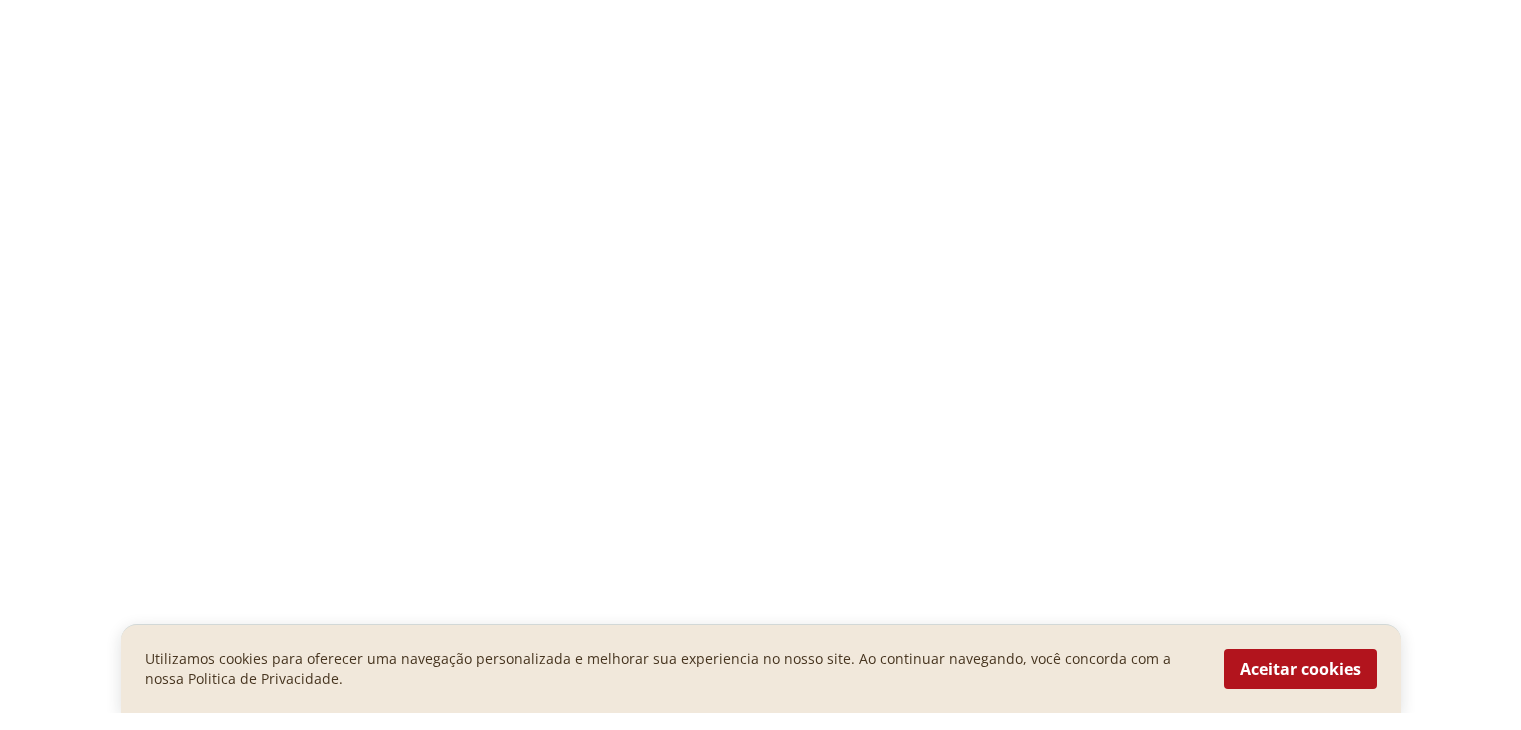 scroll, scrollTop: 0, scrollLeft: 0, axis: both 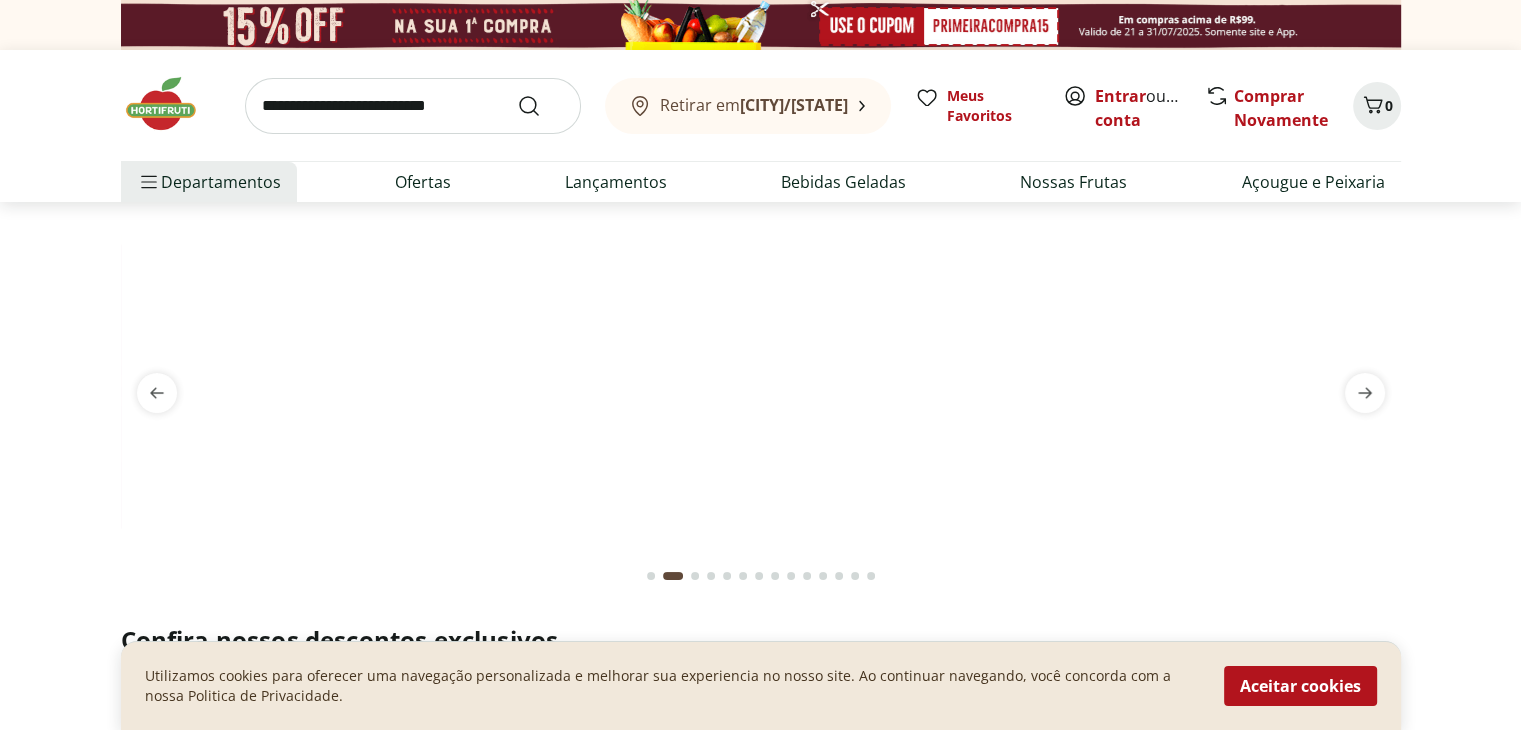 click at bounding box center [413, 106] 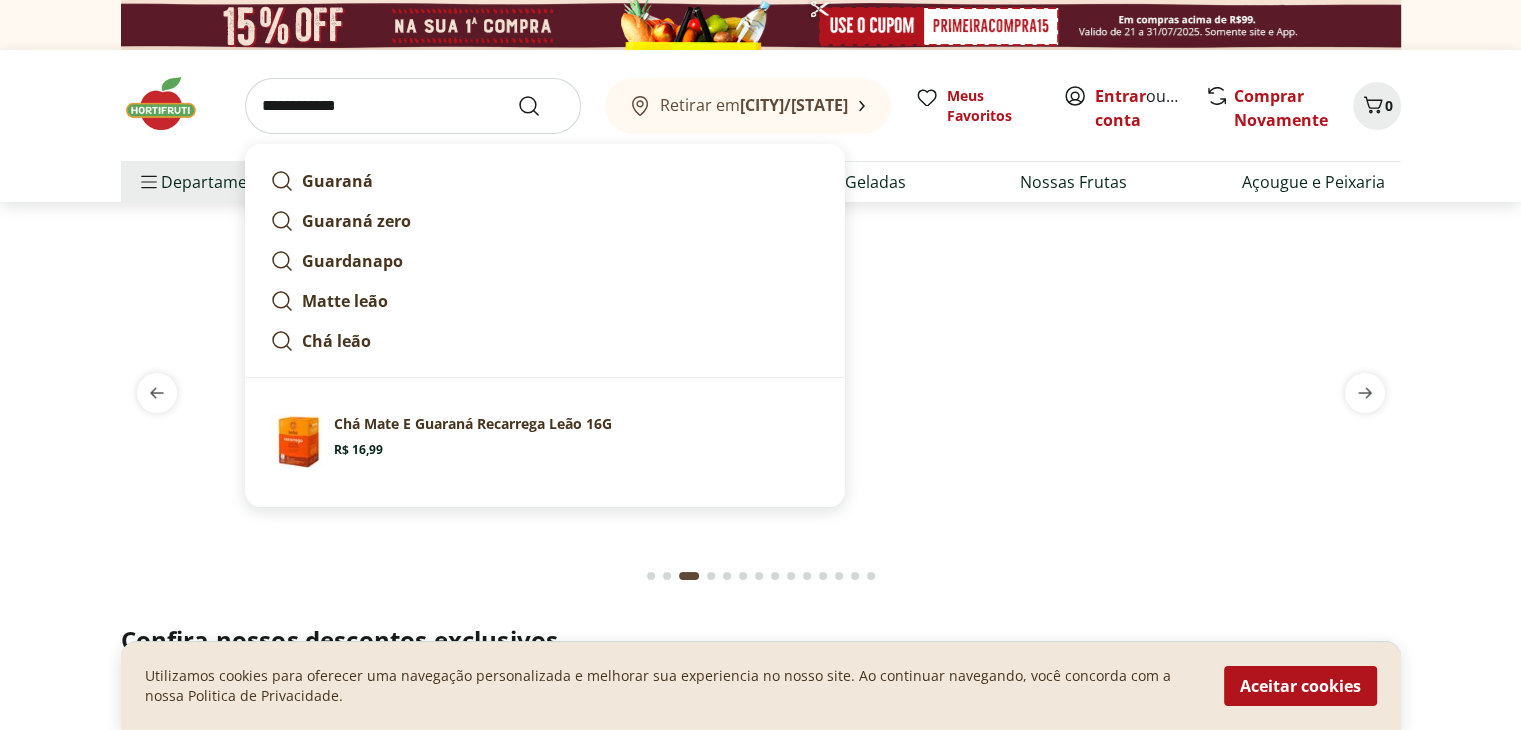 type on "**********" 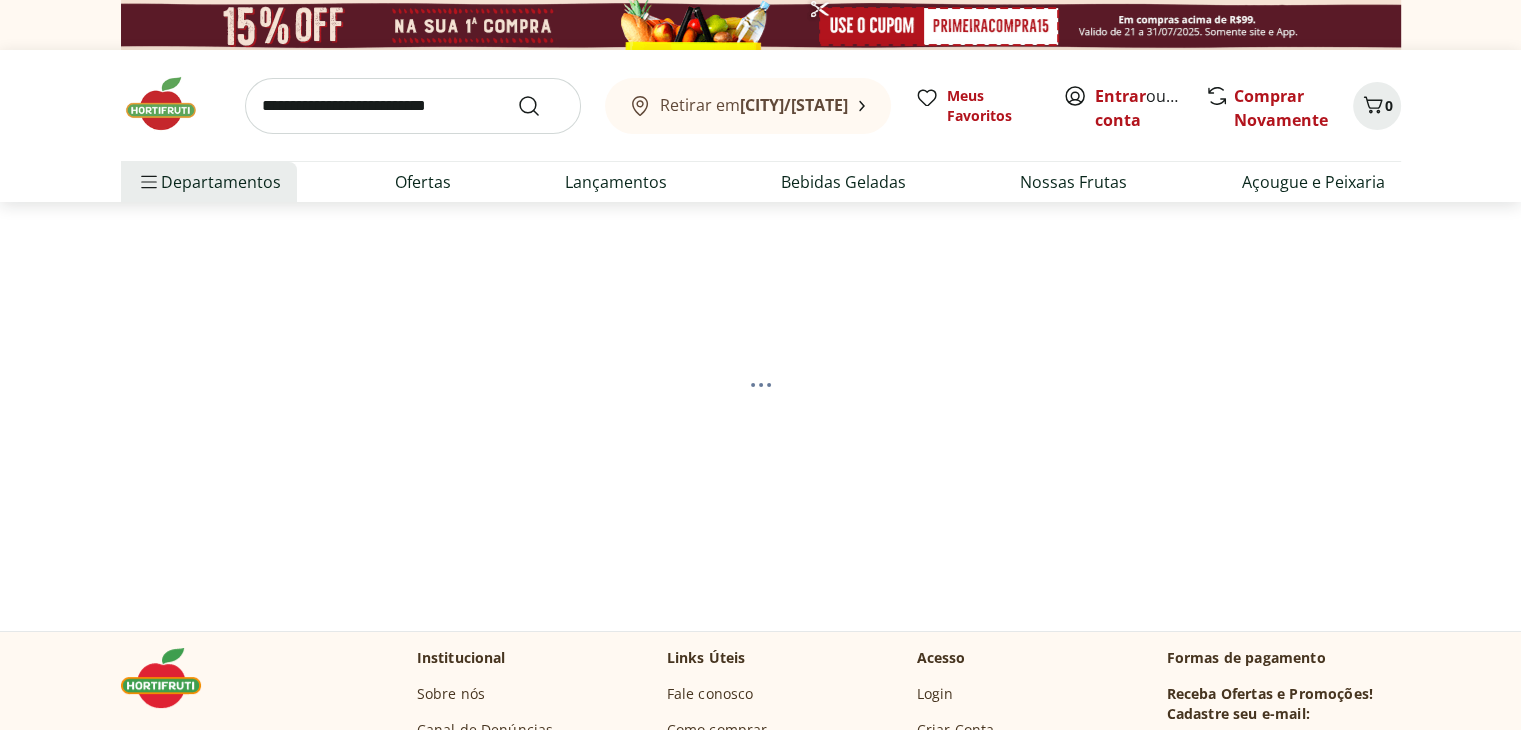 select on "**********" 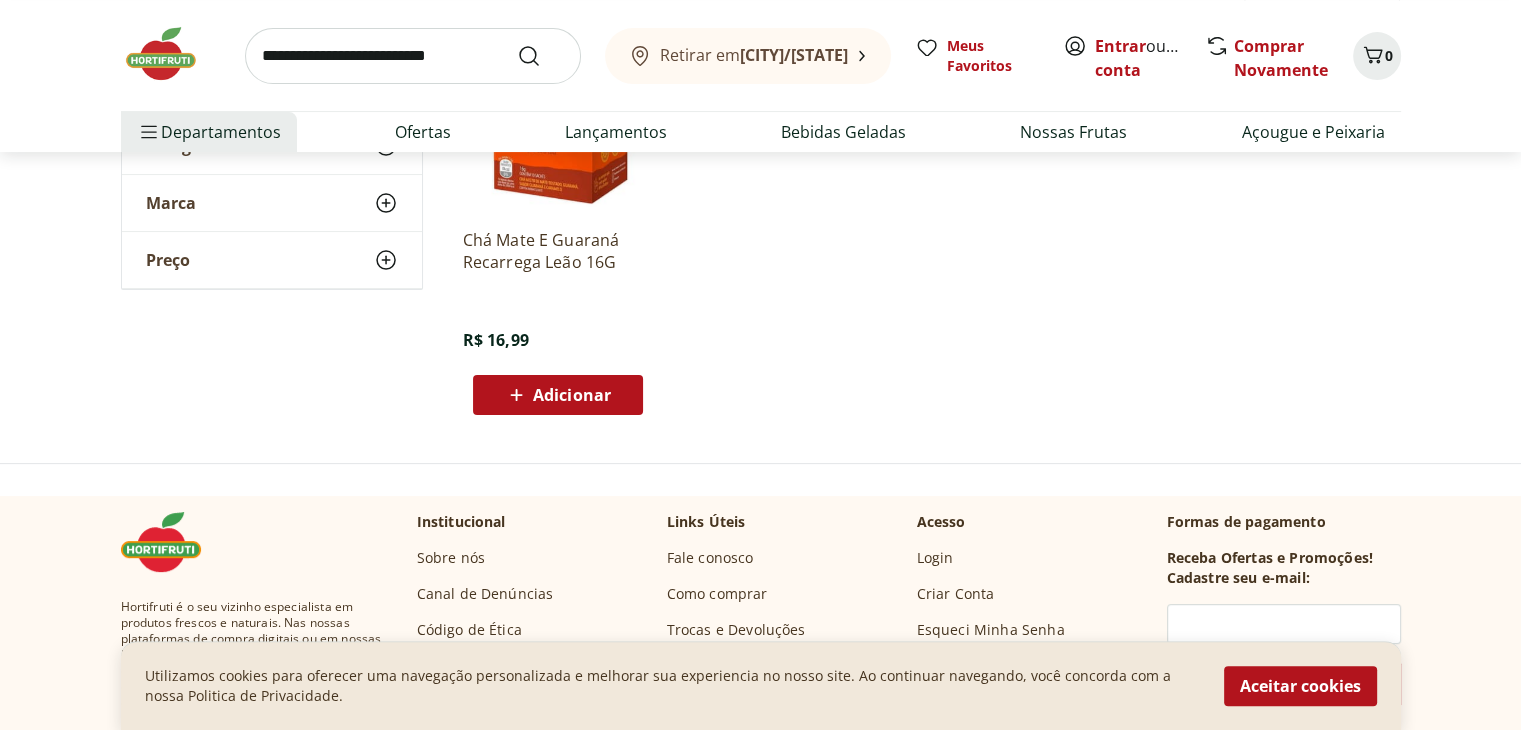 scroll, scrollTop: 0, scrollLeft: 0, axis: both 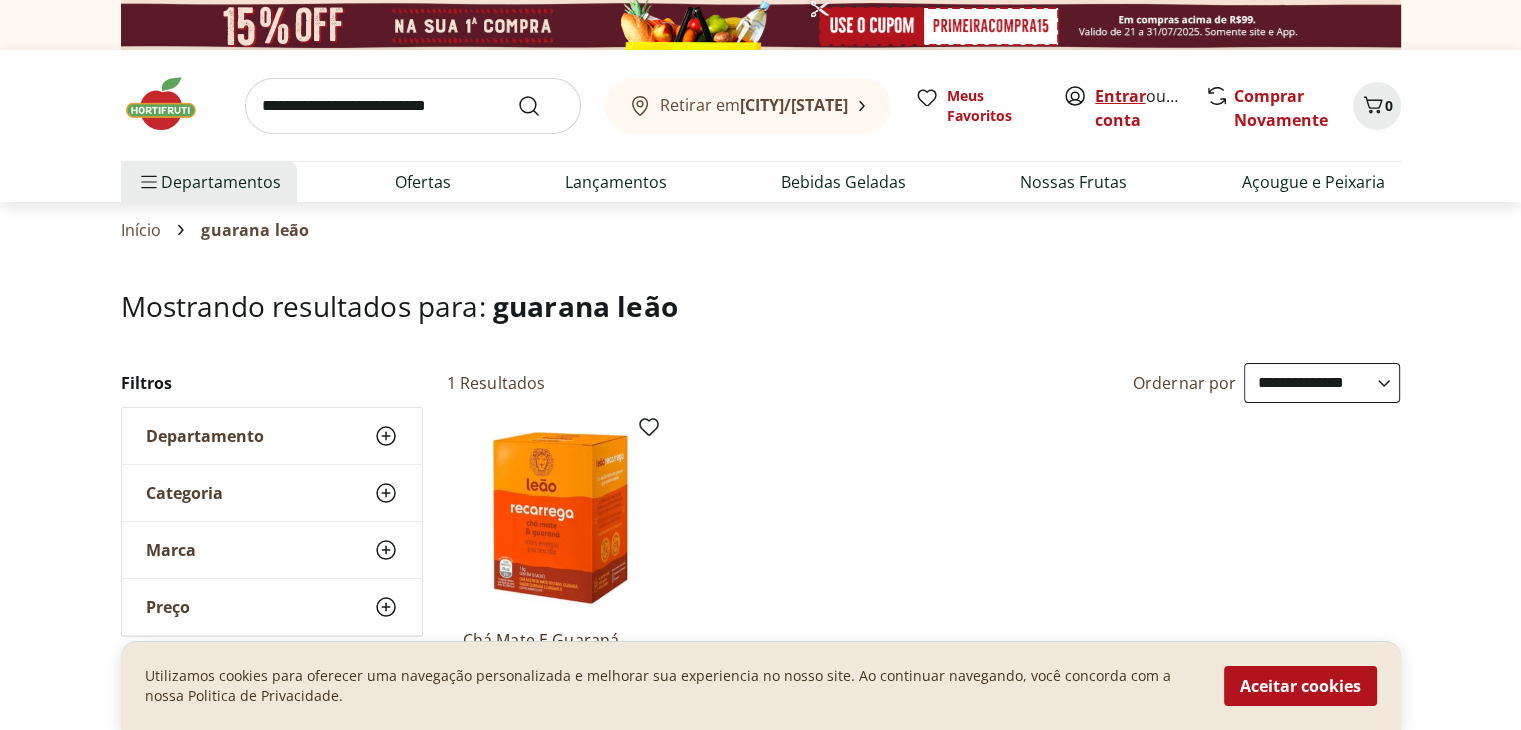 click on "Entrar" at bounding box center (1120, 96) 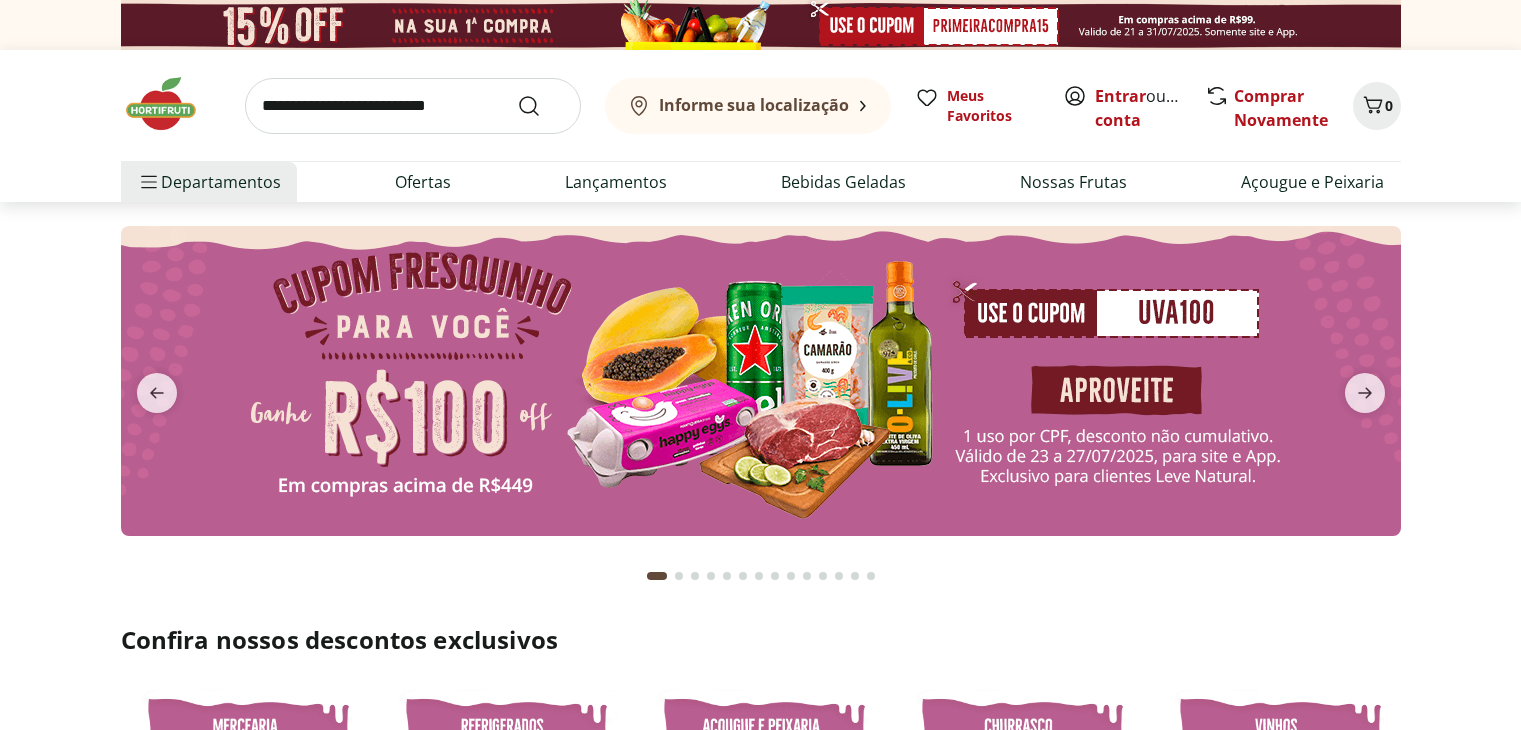 scroll, scrollTop: 0, scrollLeft: 0, axis: both 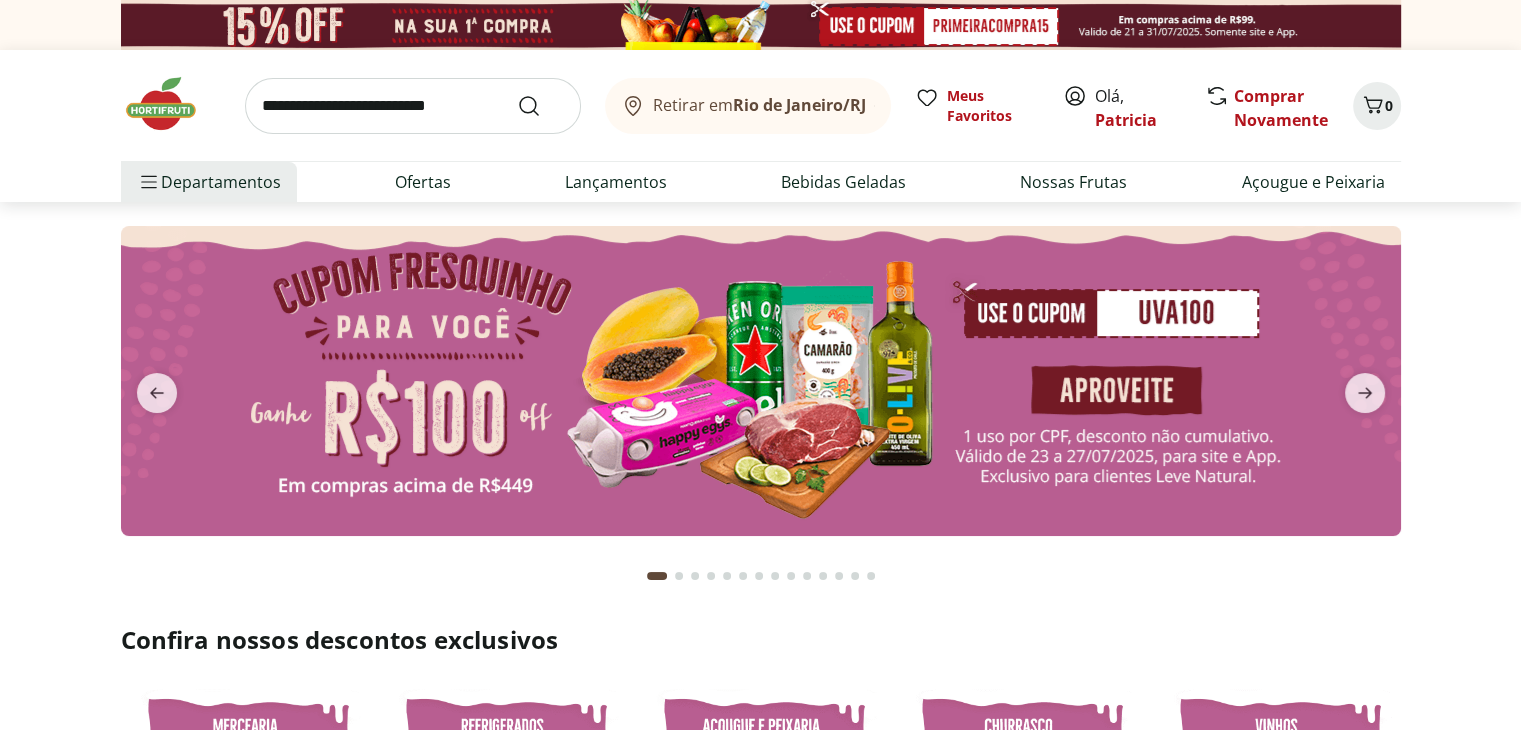 click at bounding box center [413, 106] 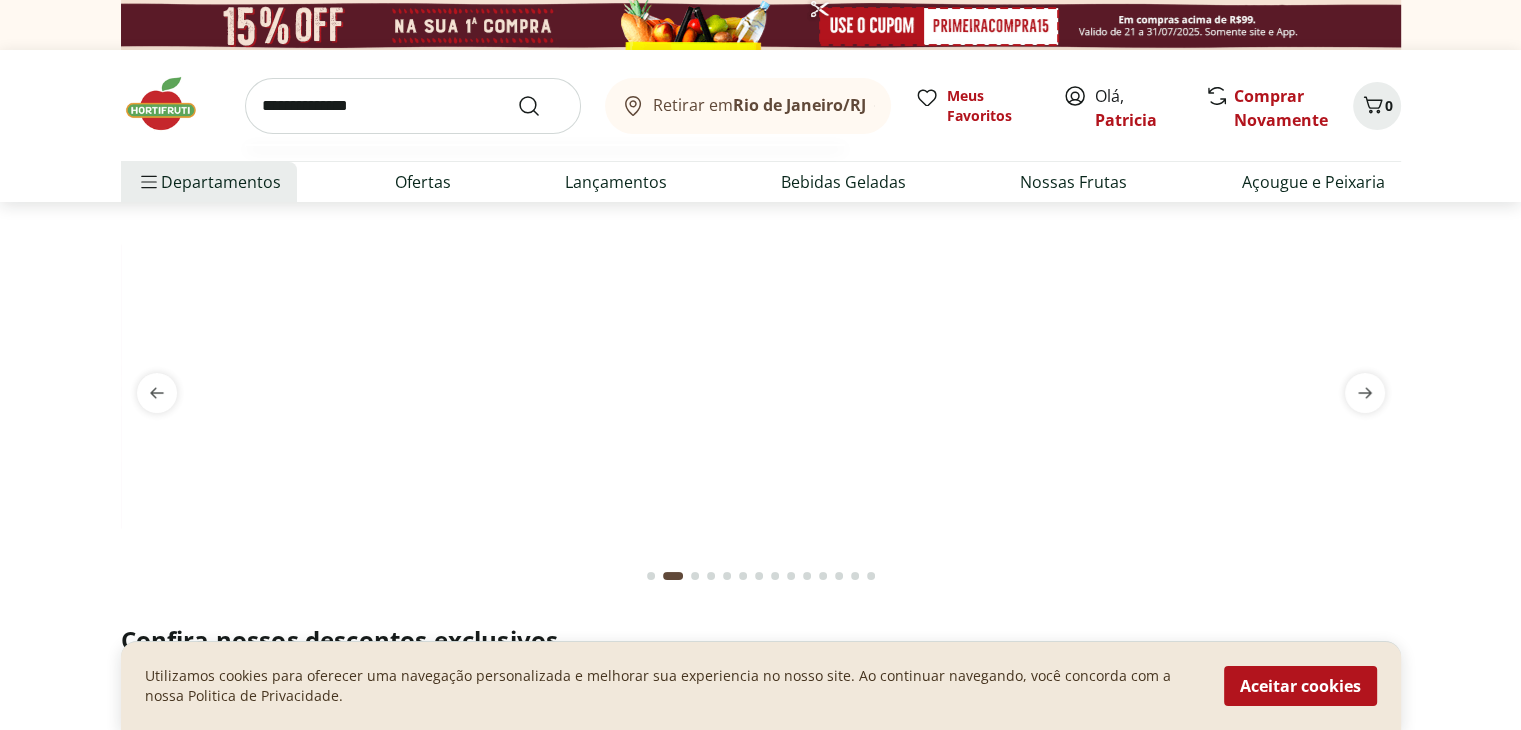type on "**********" 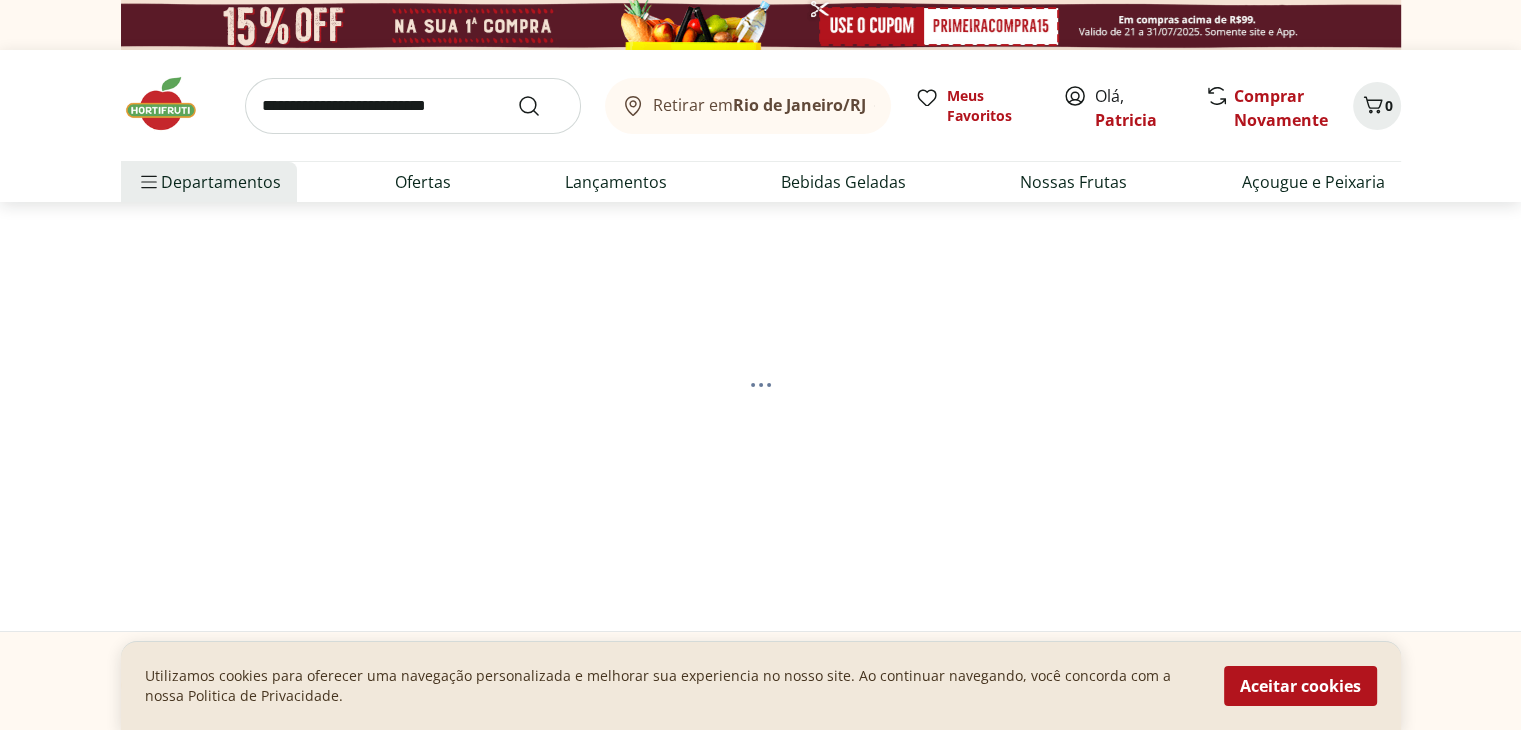 select on "**********" 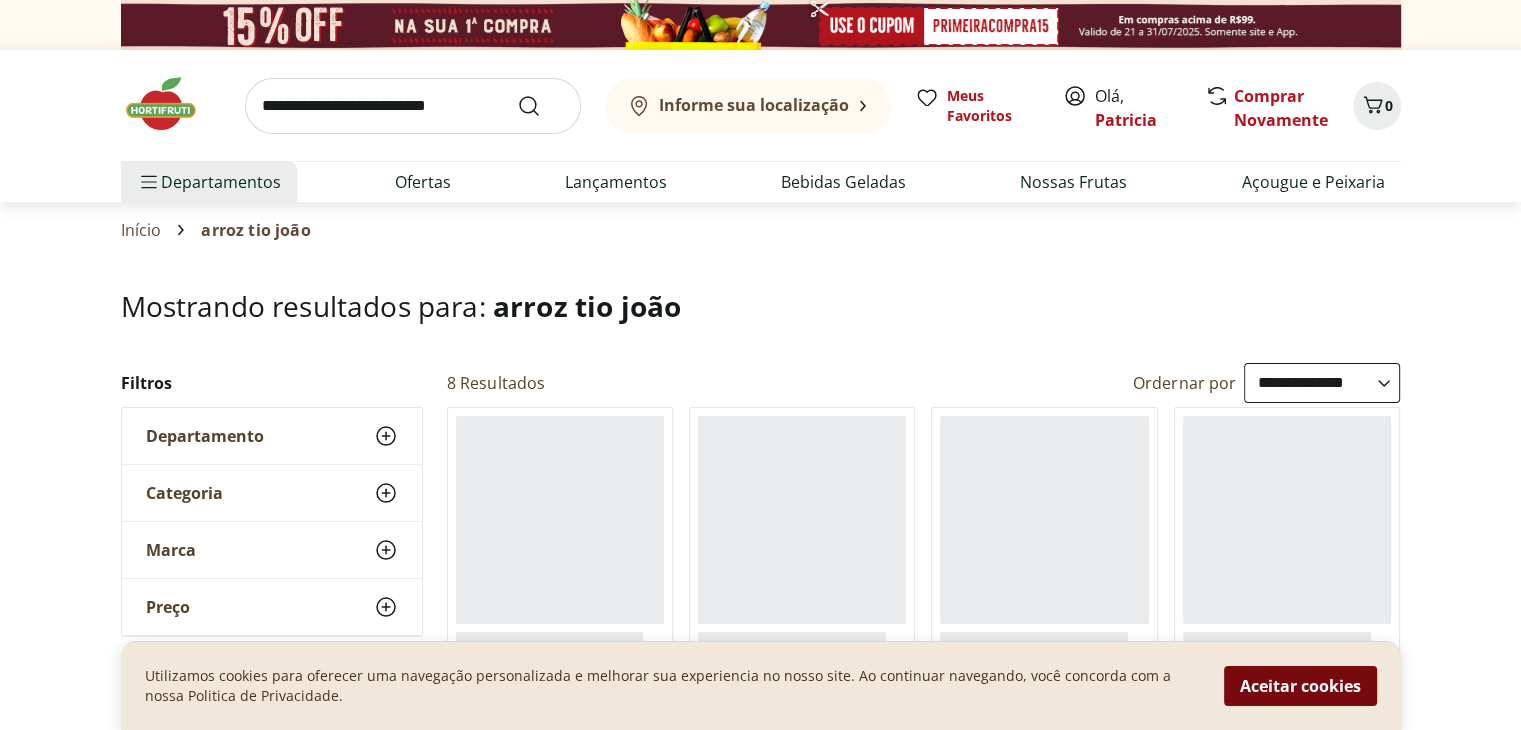 click on "Aceitar cookies" at bounding box center [1300, 686] 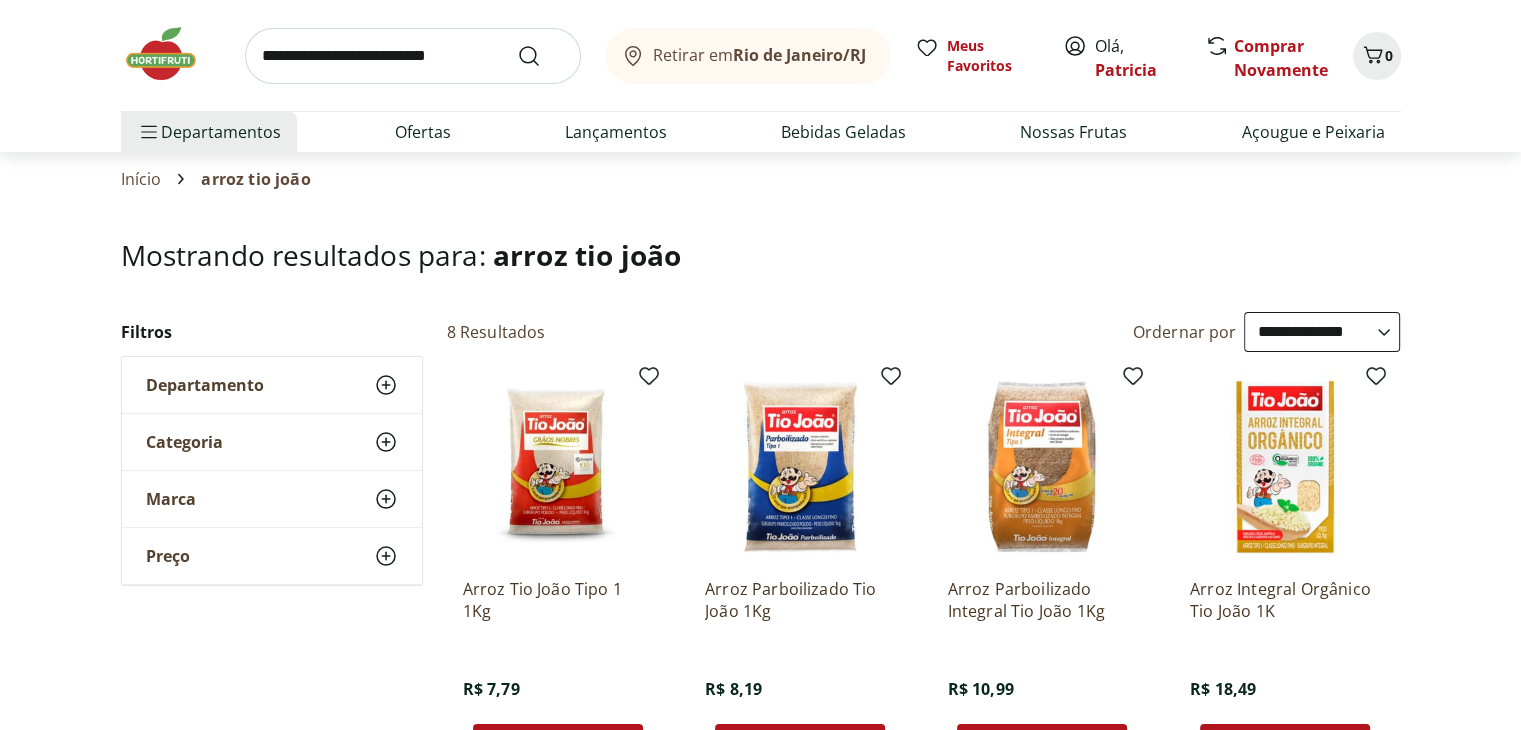 scroll, scrollTop: 100, scrollLeft: 0, axis: vertical 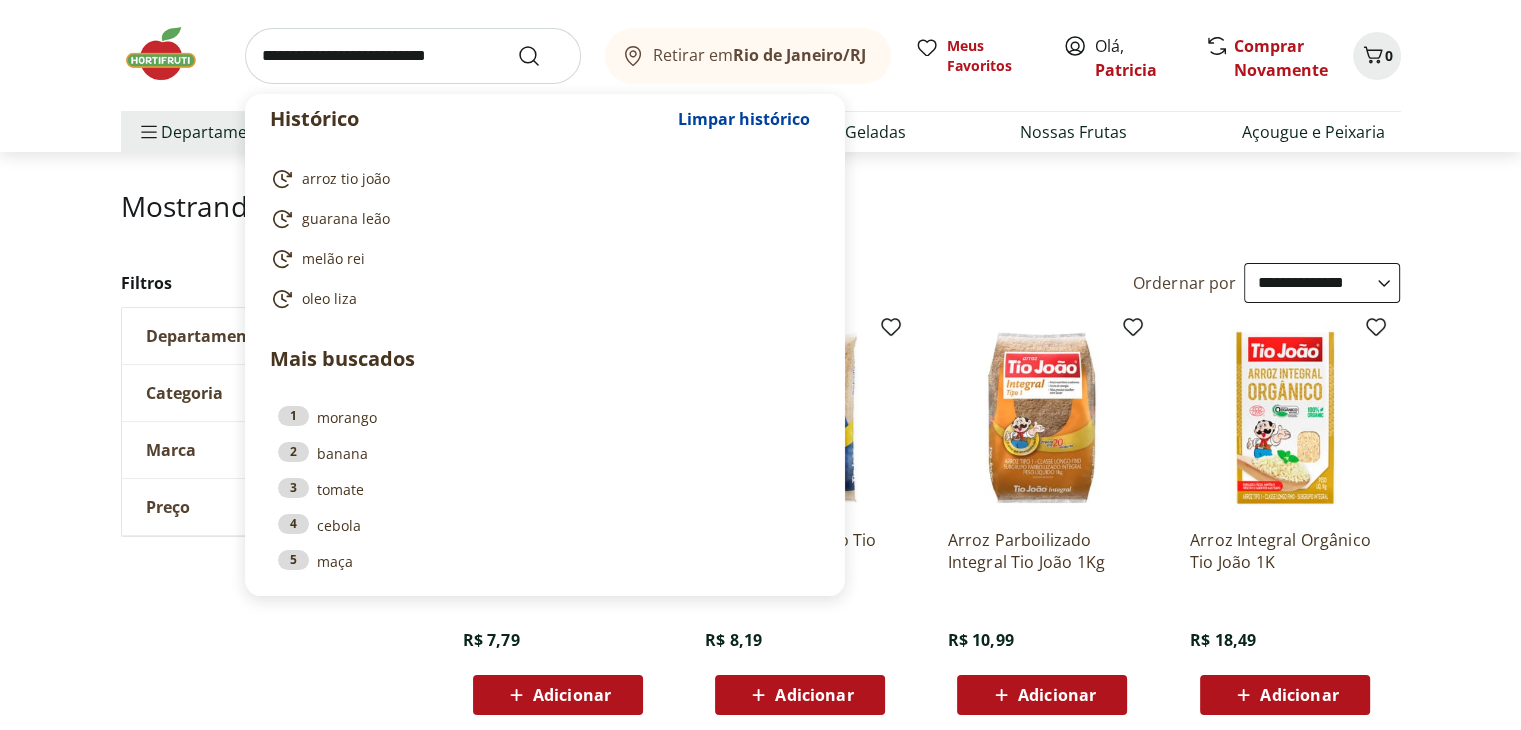 click at bounding box center [413, 56] 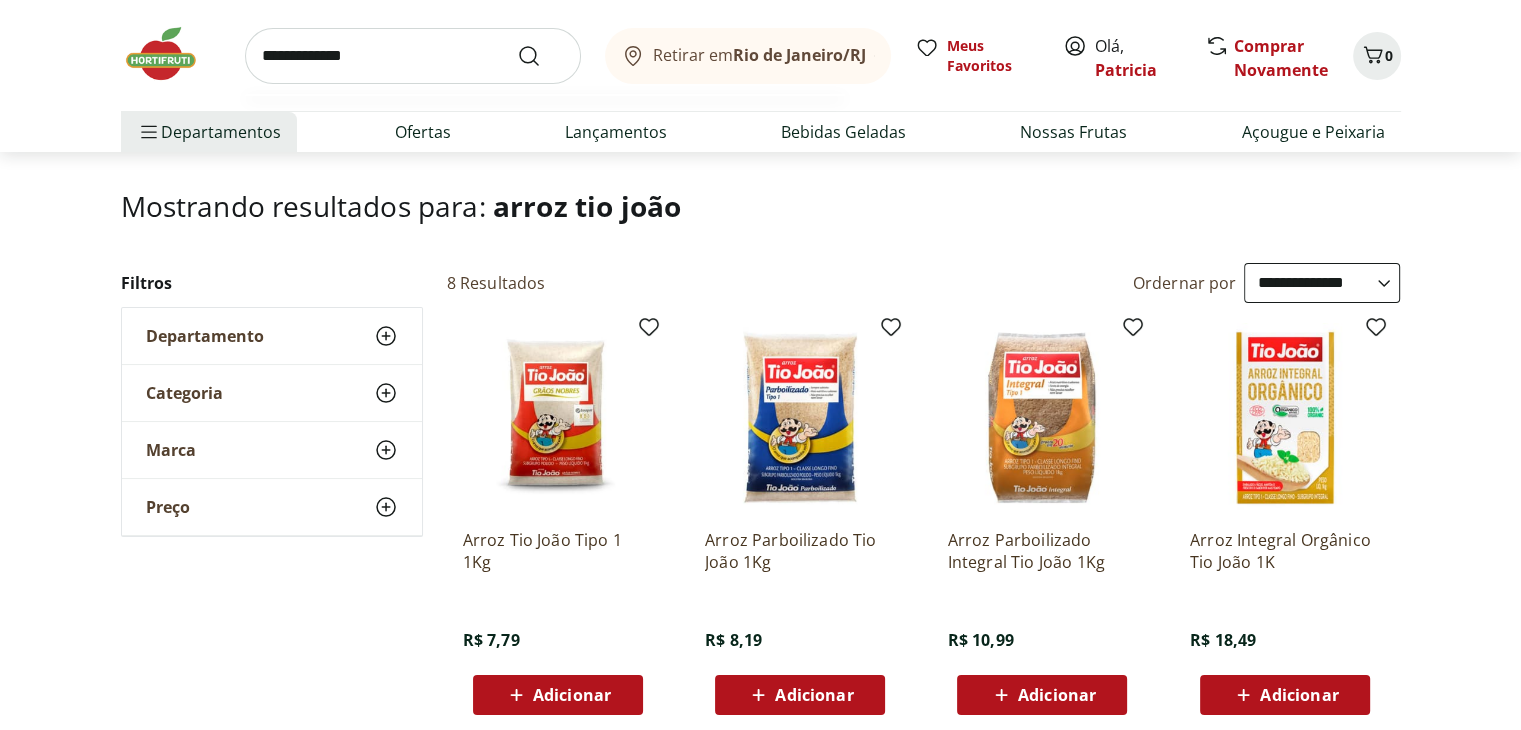 type on "**********" 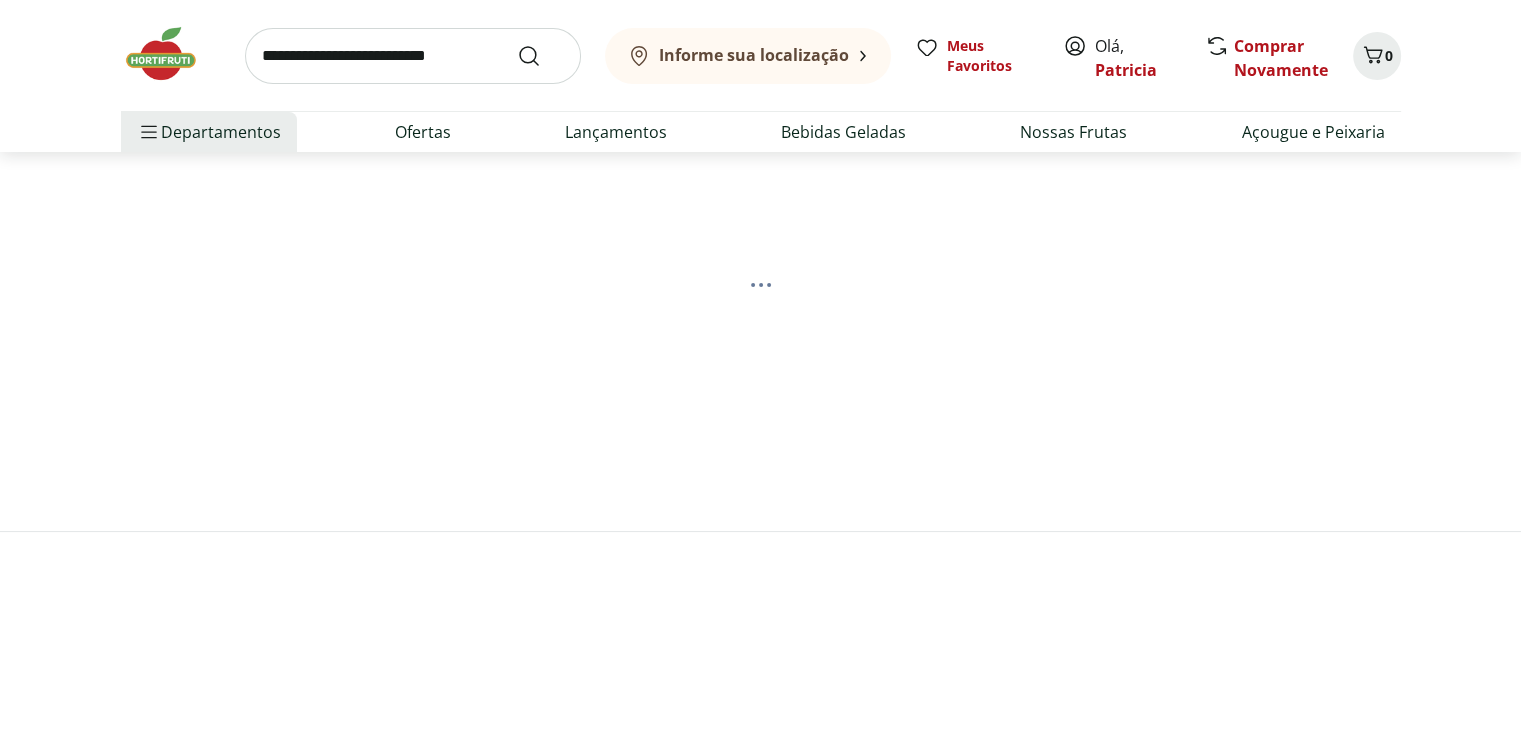 scroll, scrollTop: 0, scrollLeft: 0, axis: both 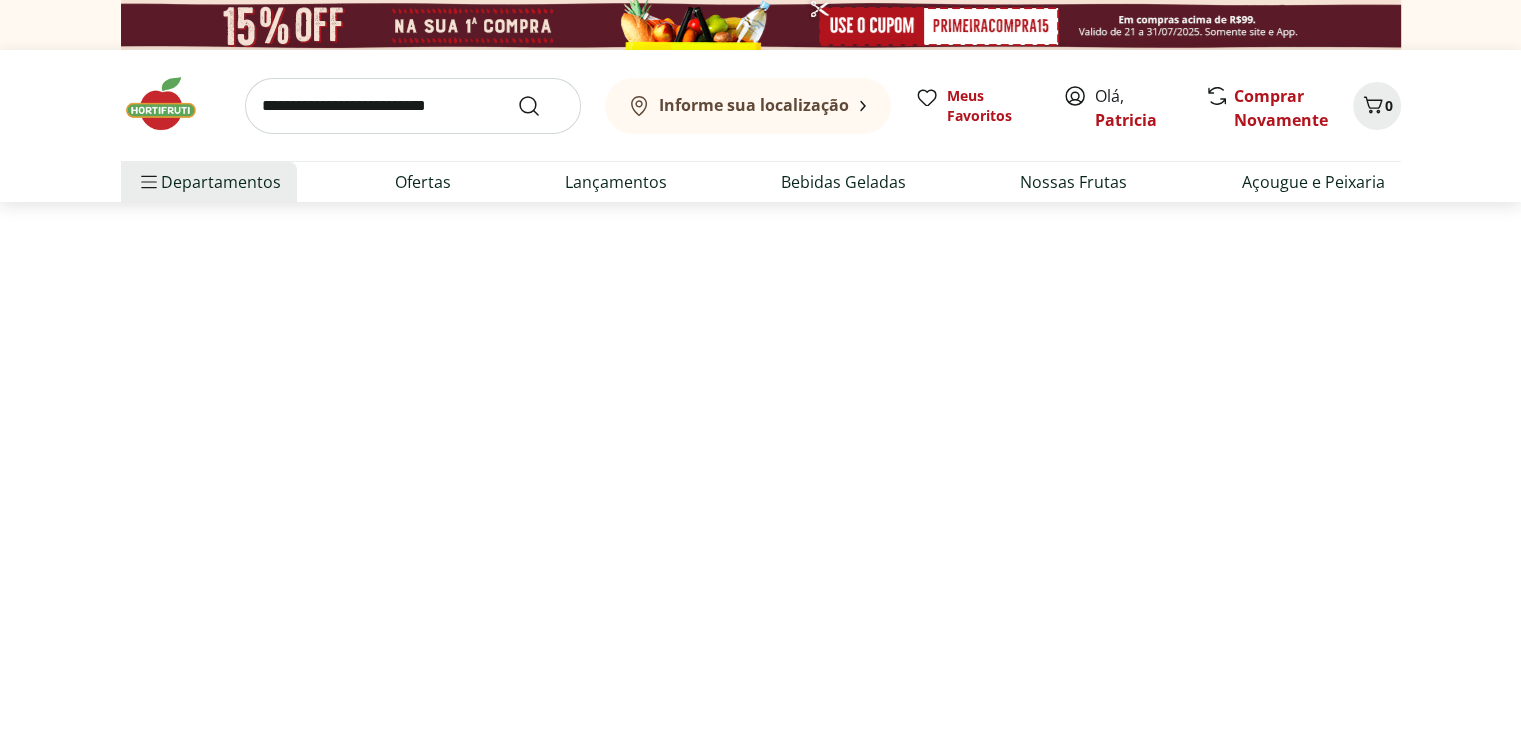 select on "**********" 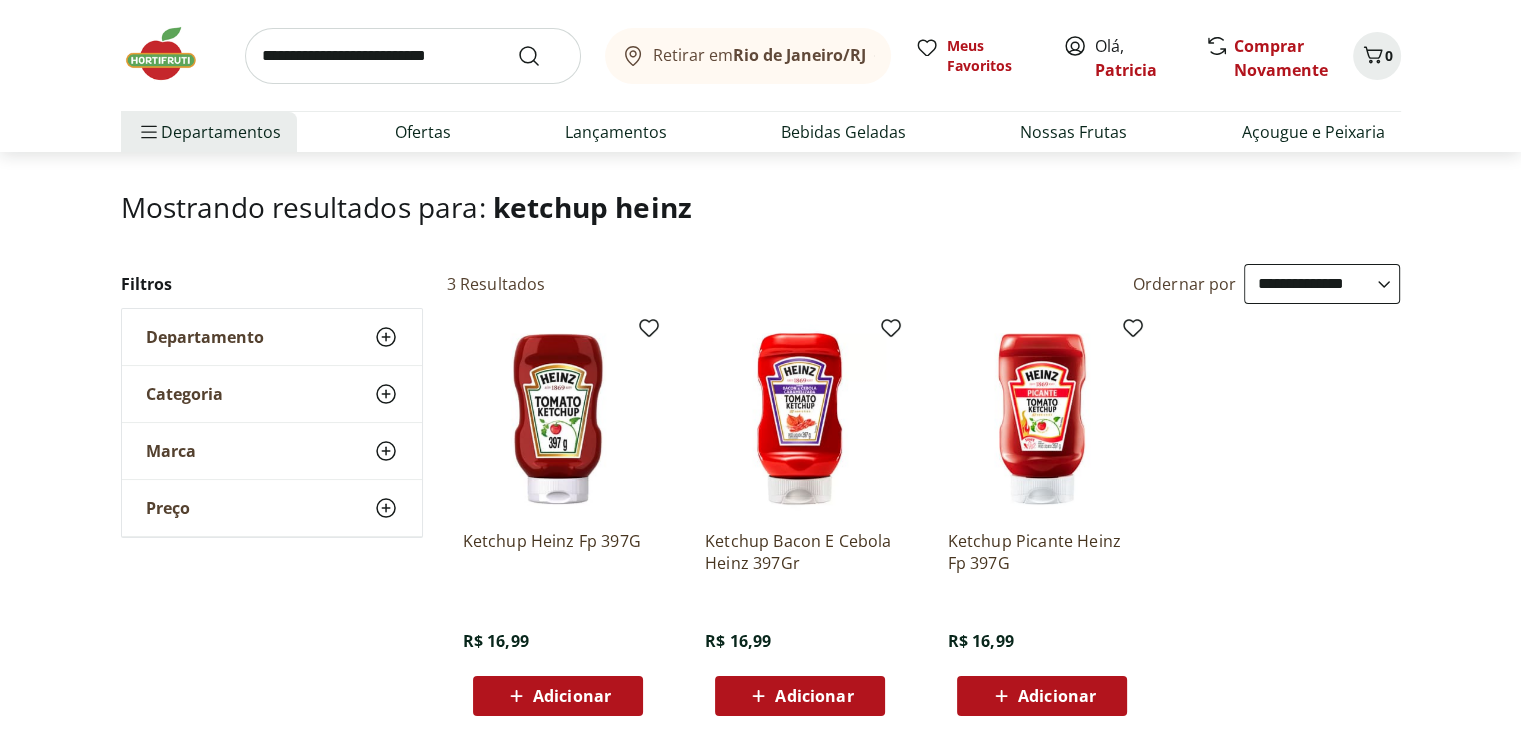 scroll, scrollTop: 100, scrollLeft: 0, axis: vertical 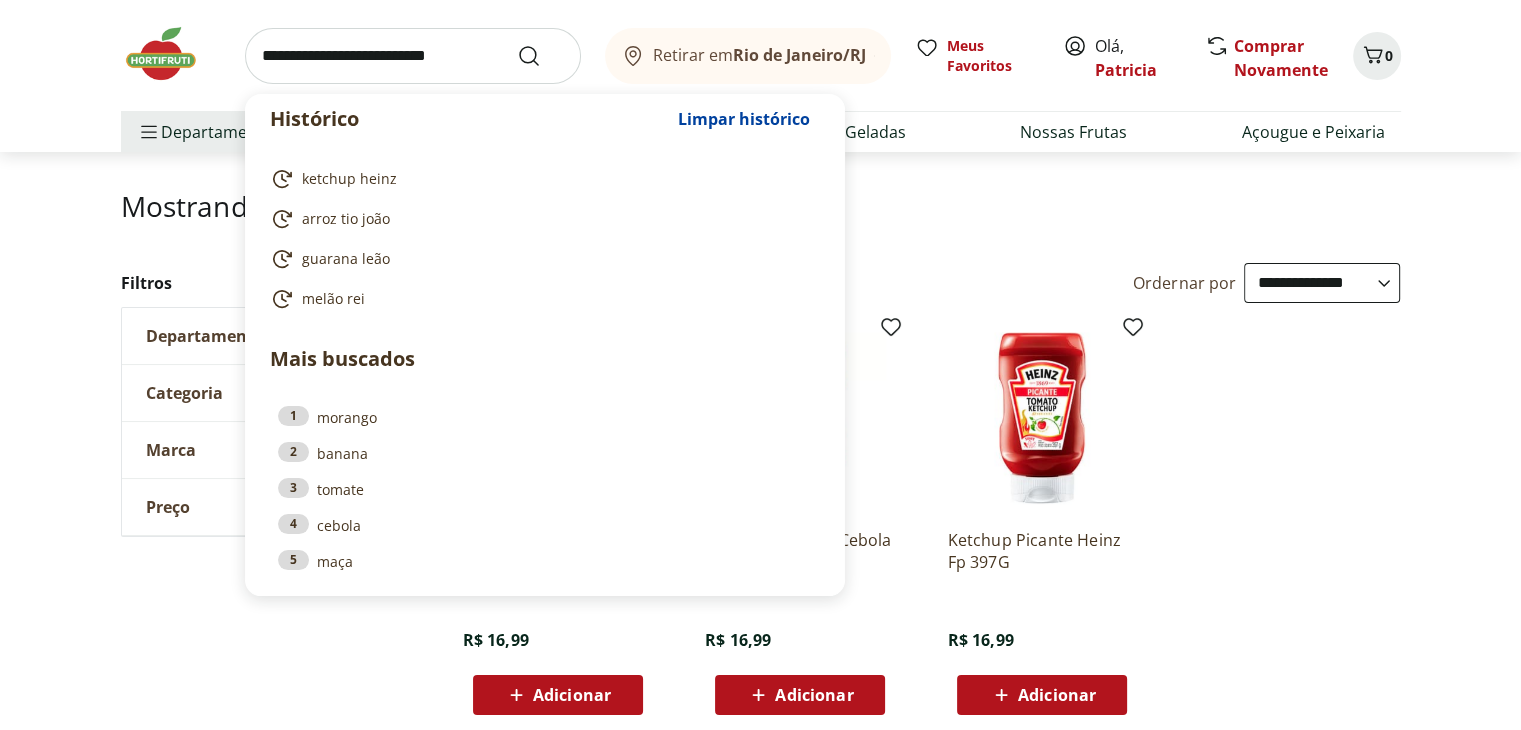 click at bounding box center [413, 56] 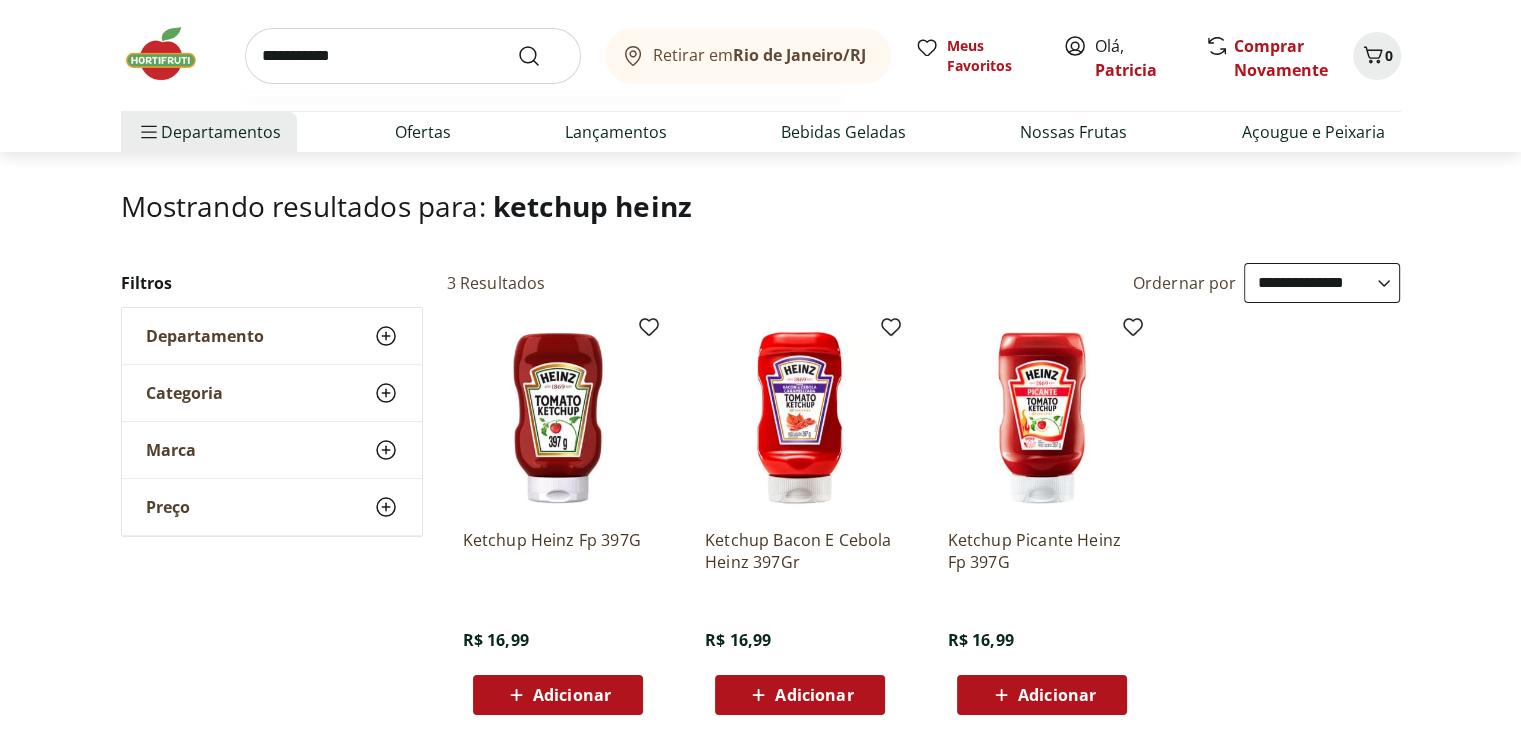 type on "**********" 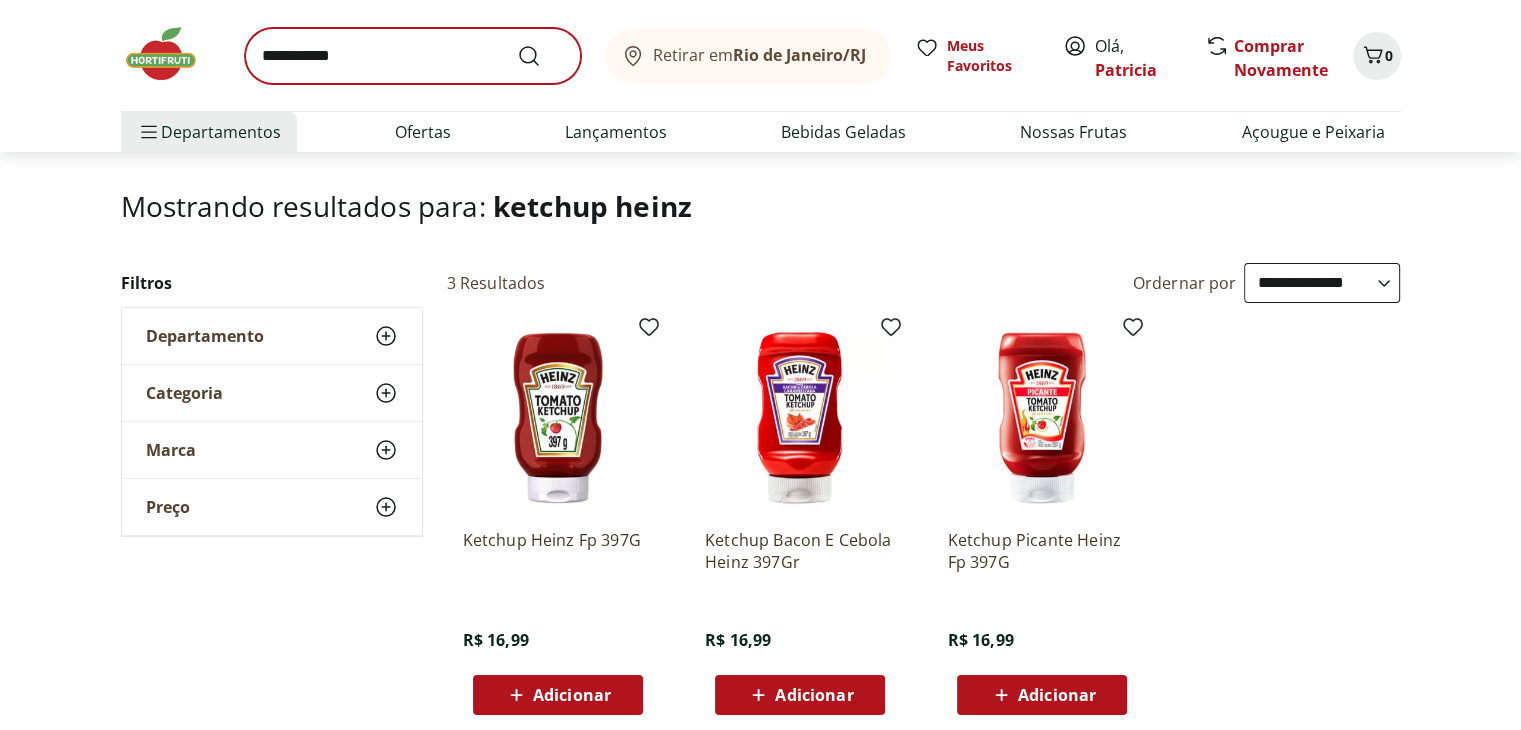scroll, scrollTop: 0, scrollLeft: 0, axis: both 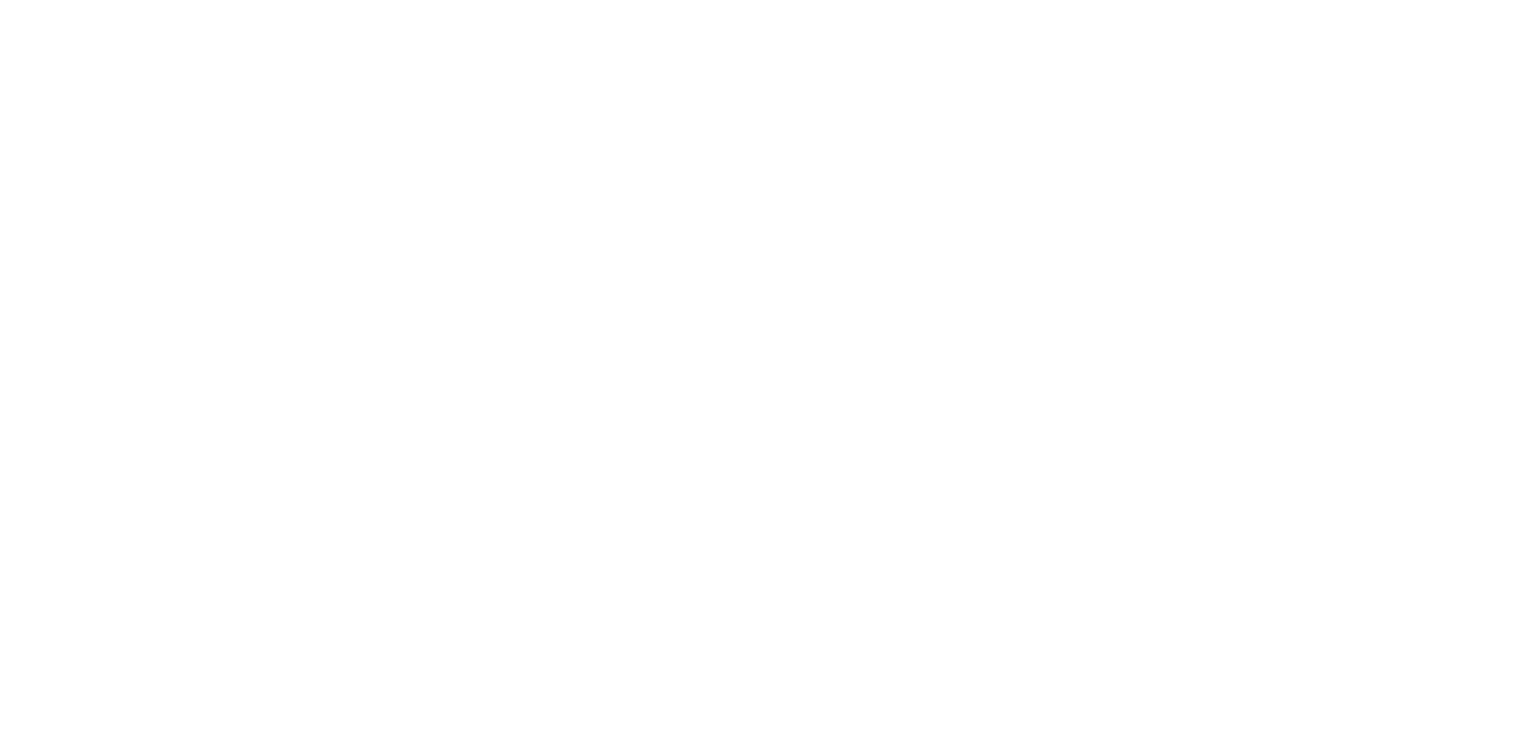 select on "**********" 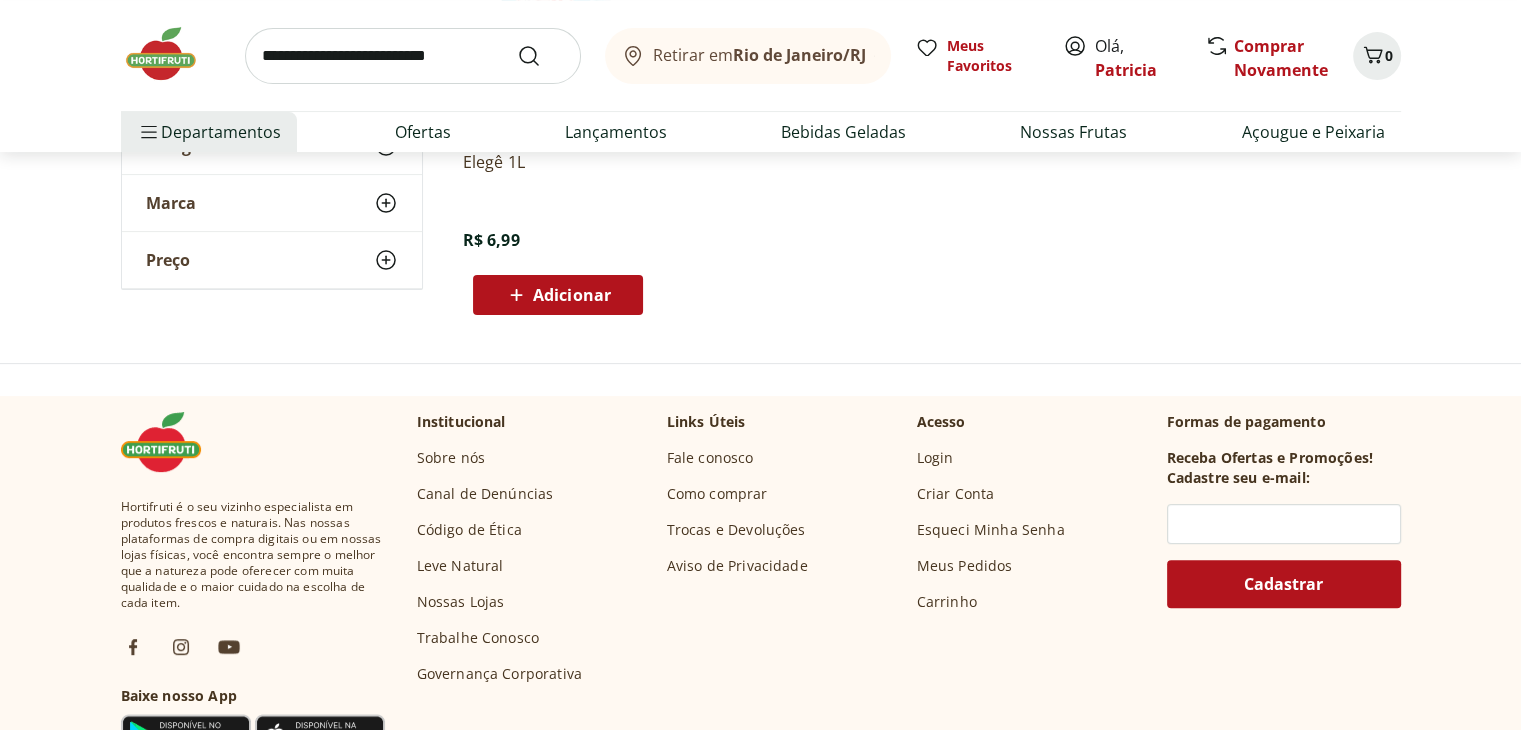 scroll, scrollTop: 0, scrollLeft: 0, axis: both 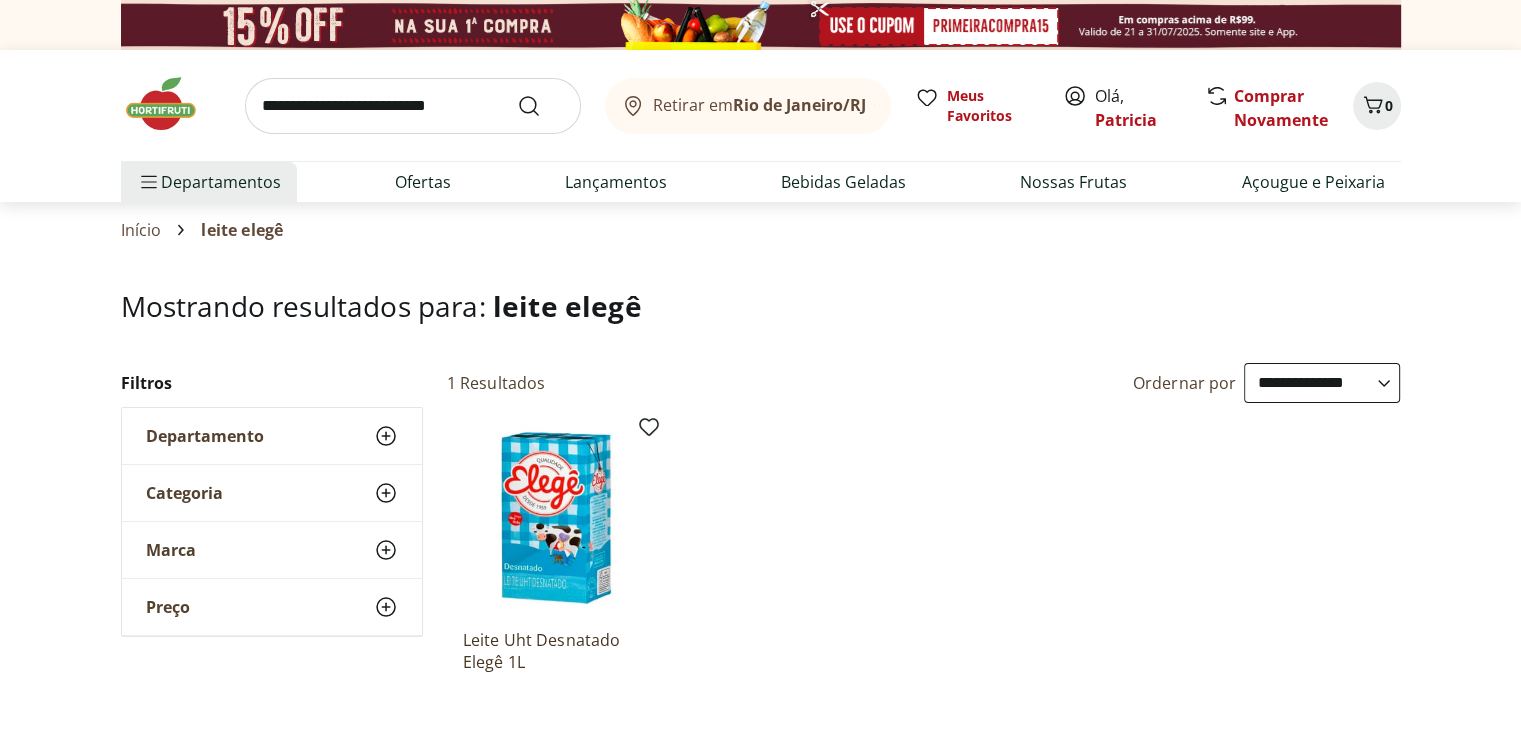 click at bounding box center [413, 106] 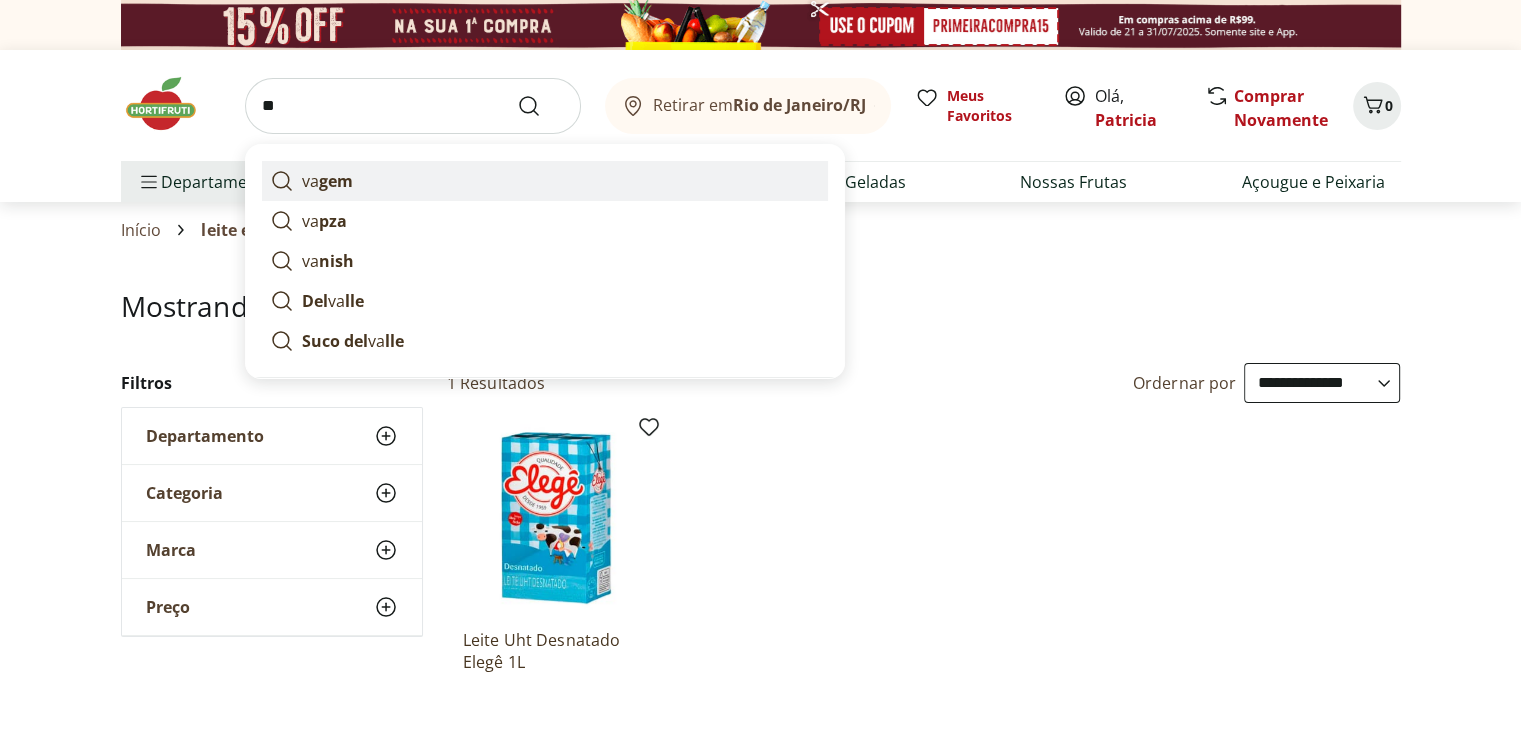 type on "*" 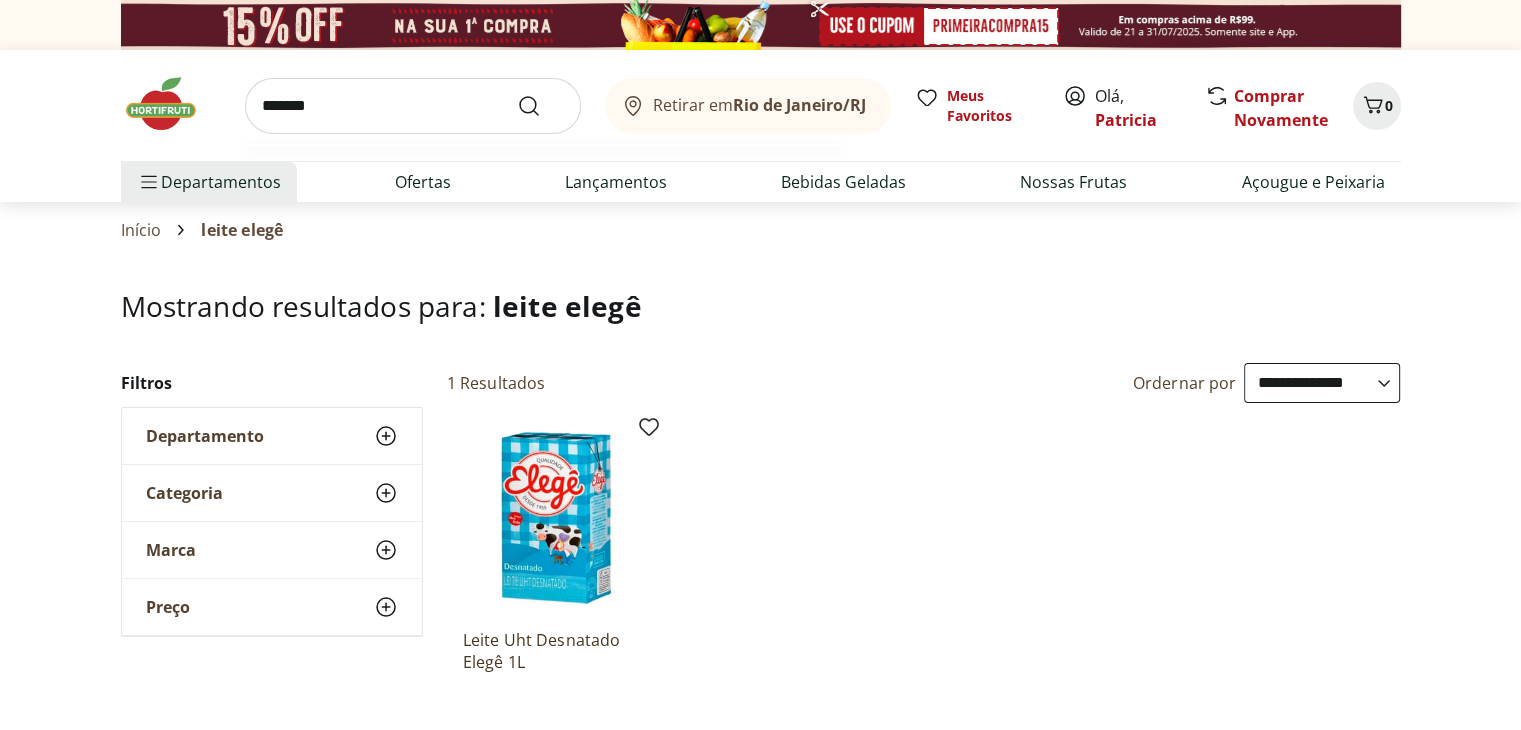 type on "*******" 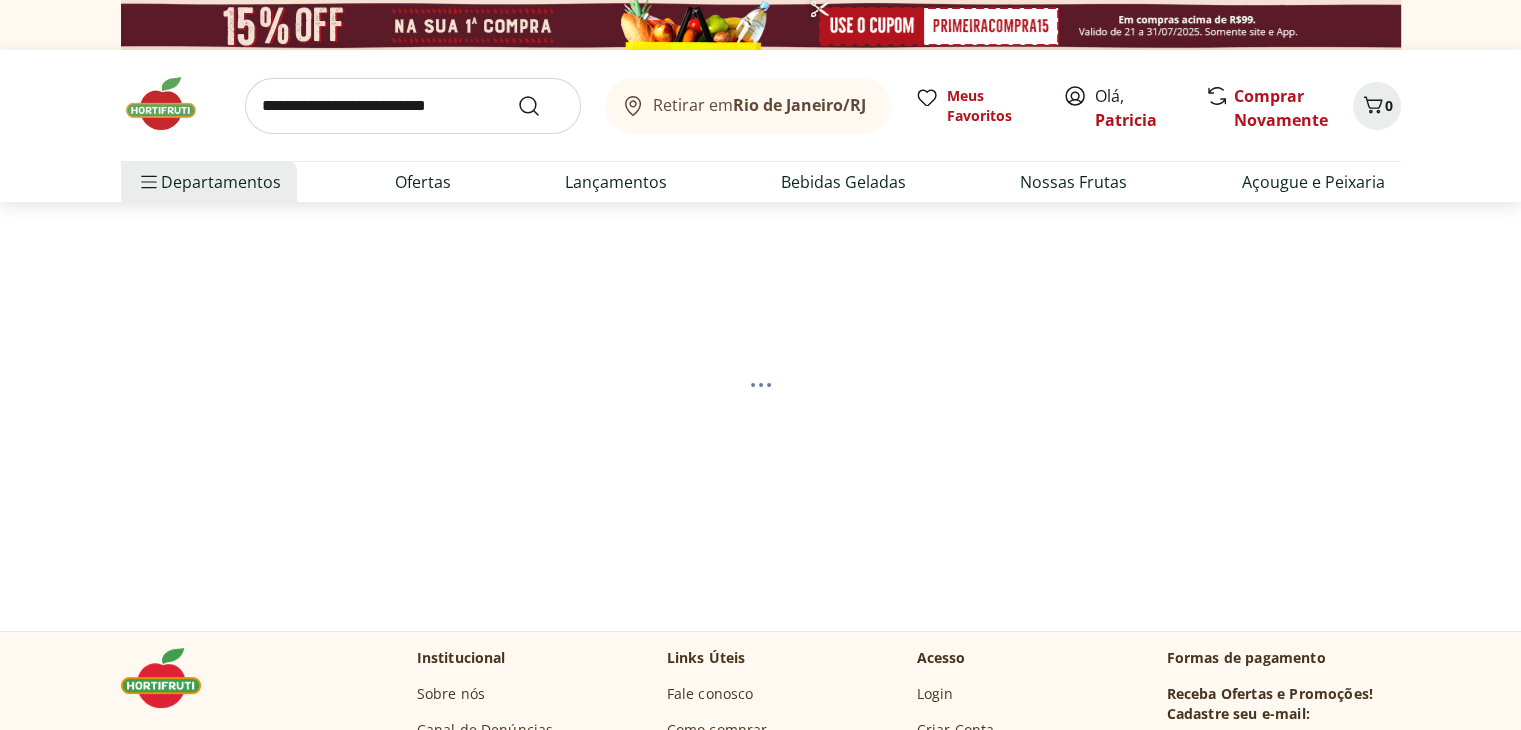 select on "**********" 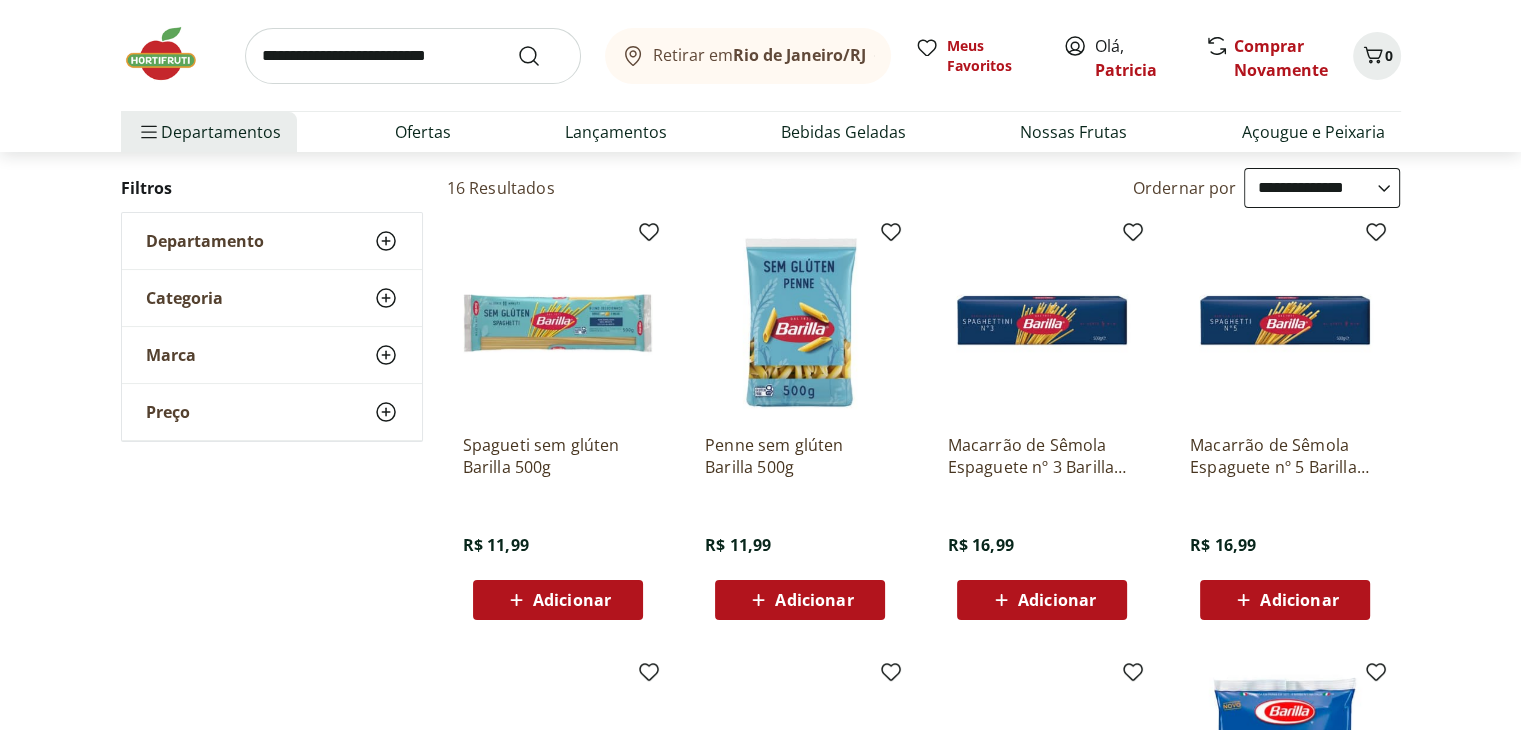 scroll, scrollTop: 200, scrollLeft: 0, axis: vertical 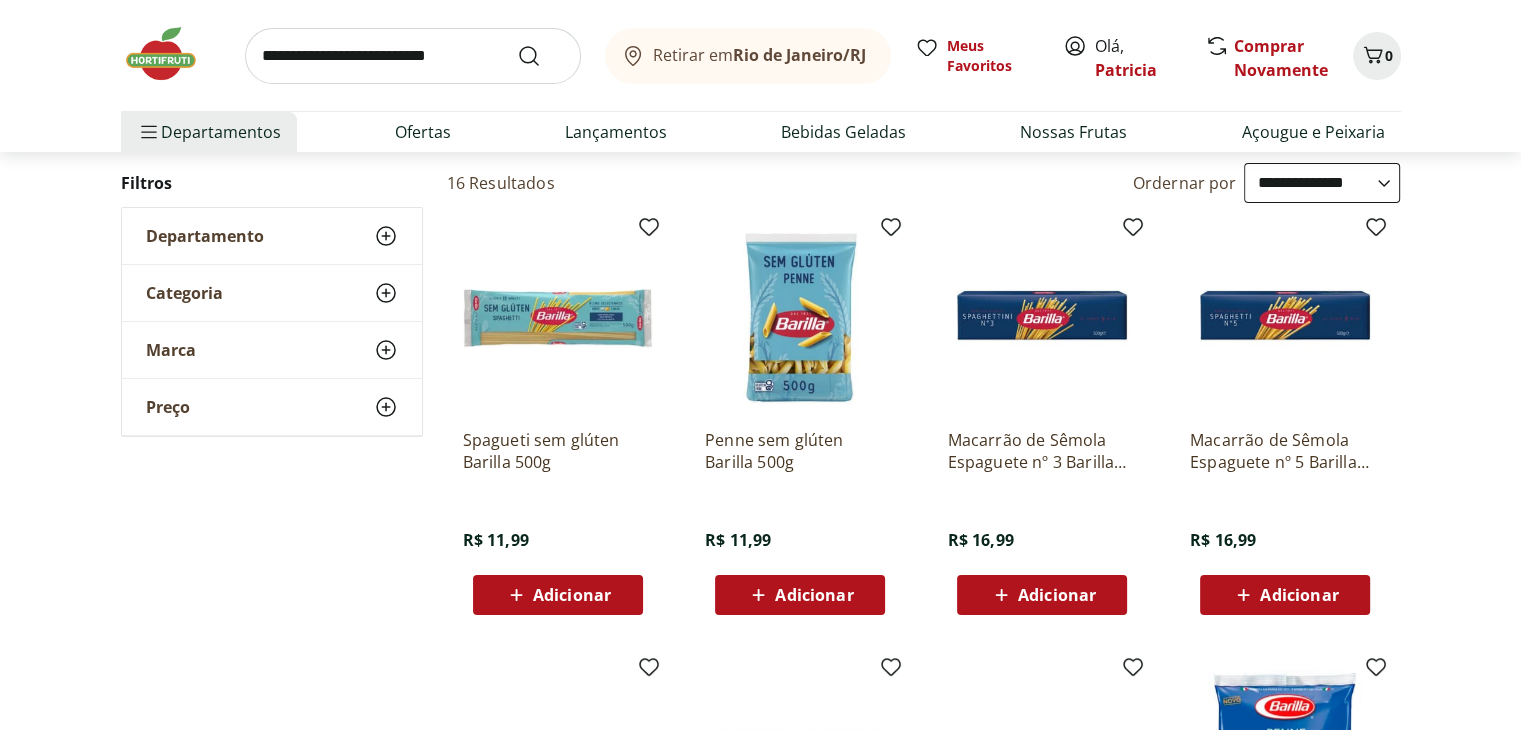 click on "Adicionar" at bounding box center [1299, 595] 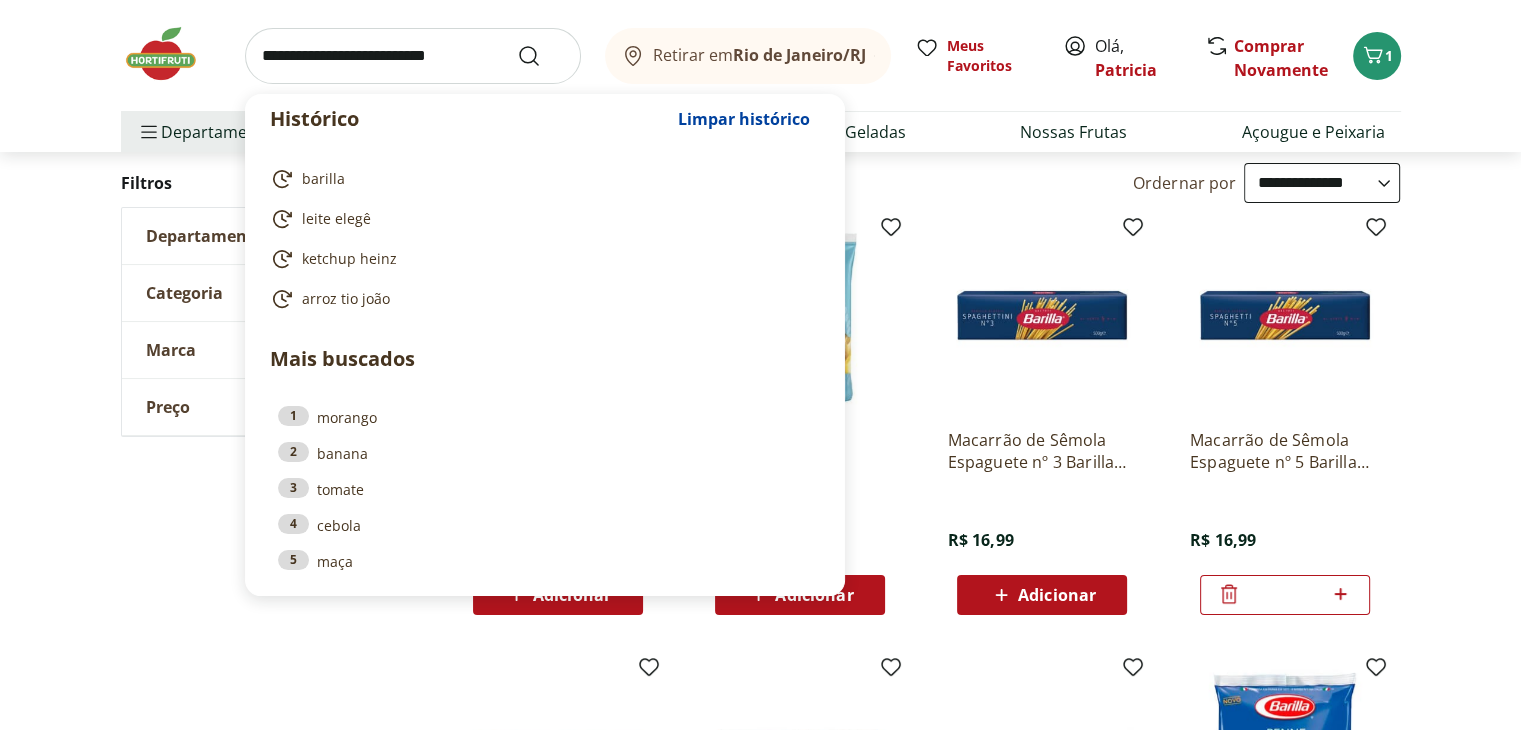 click at bounding box center (413, 56) 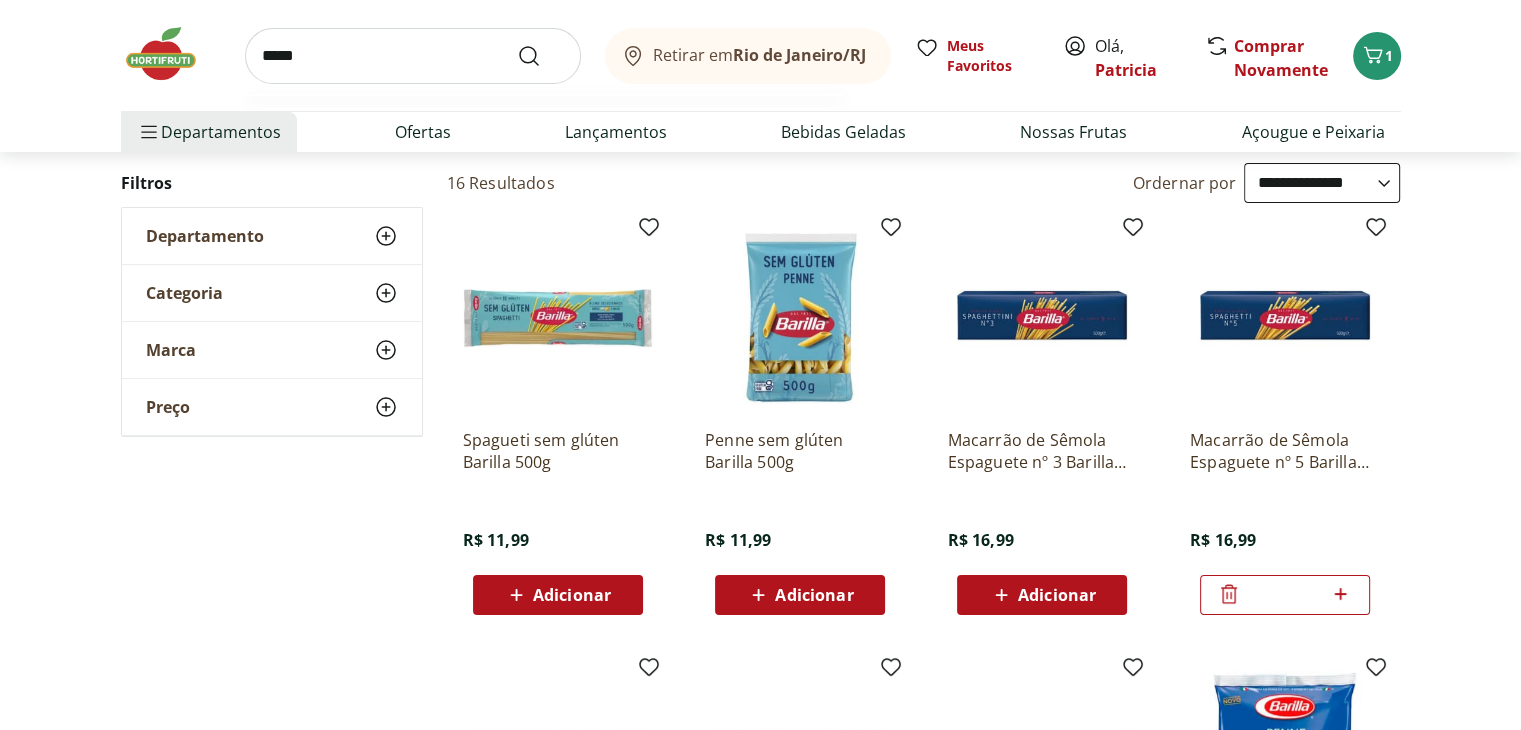type on "*****" 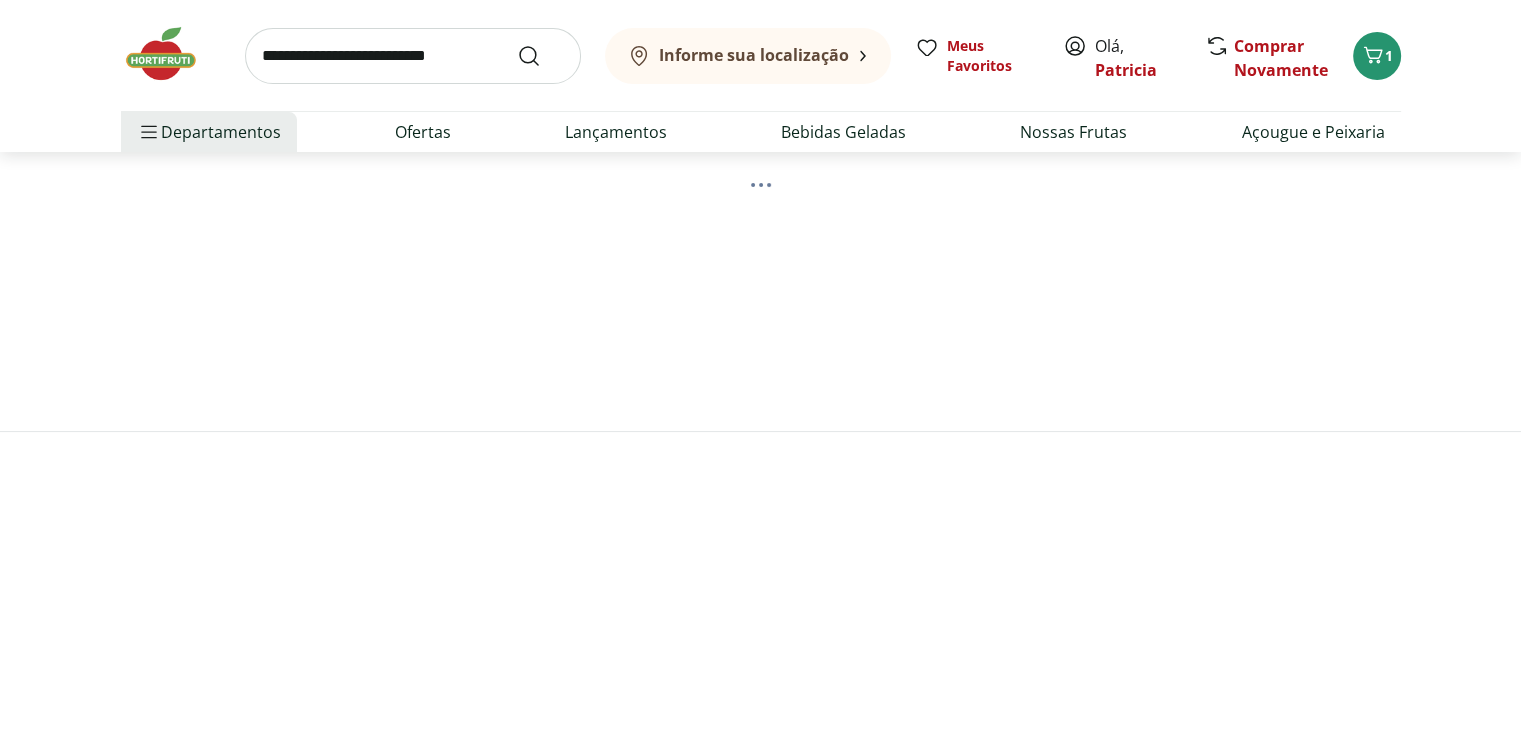 scroll, scrollTop: 0, scrollLeft: 0, axis: both 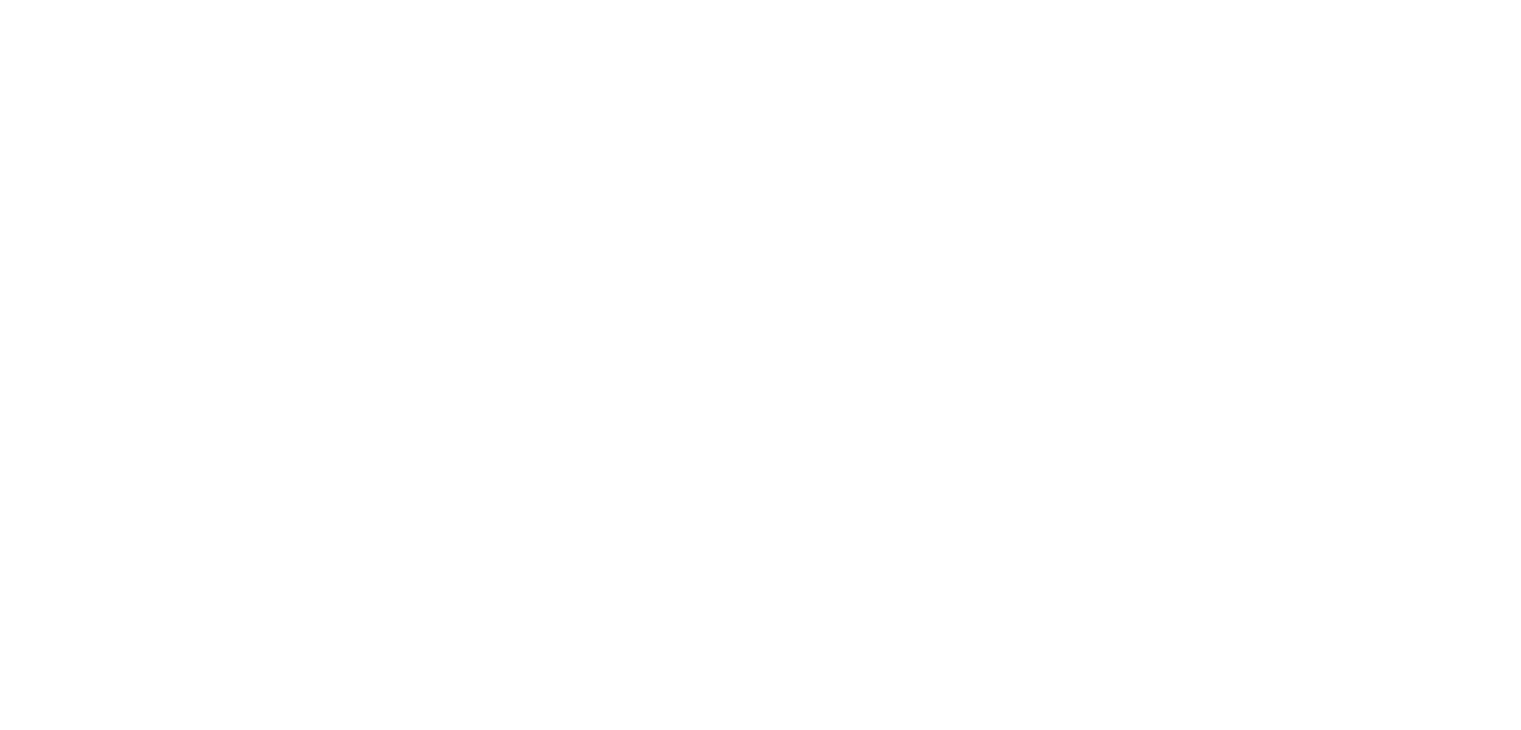 select on "**********" 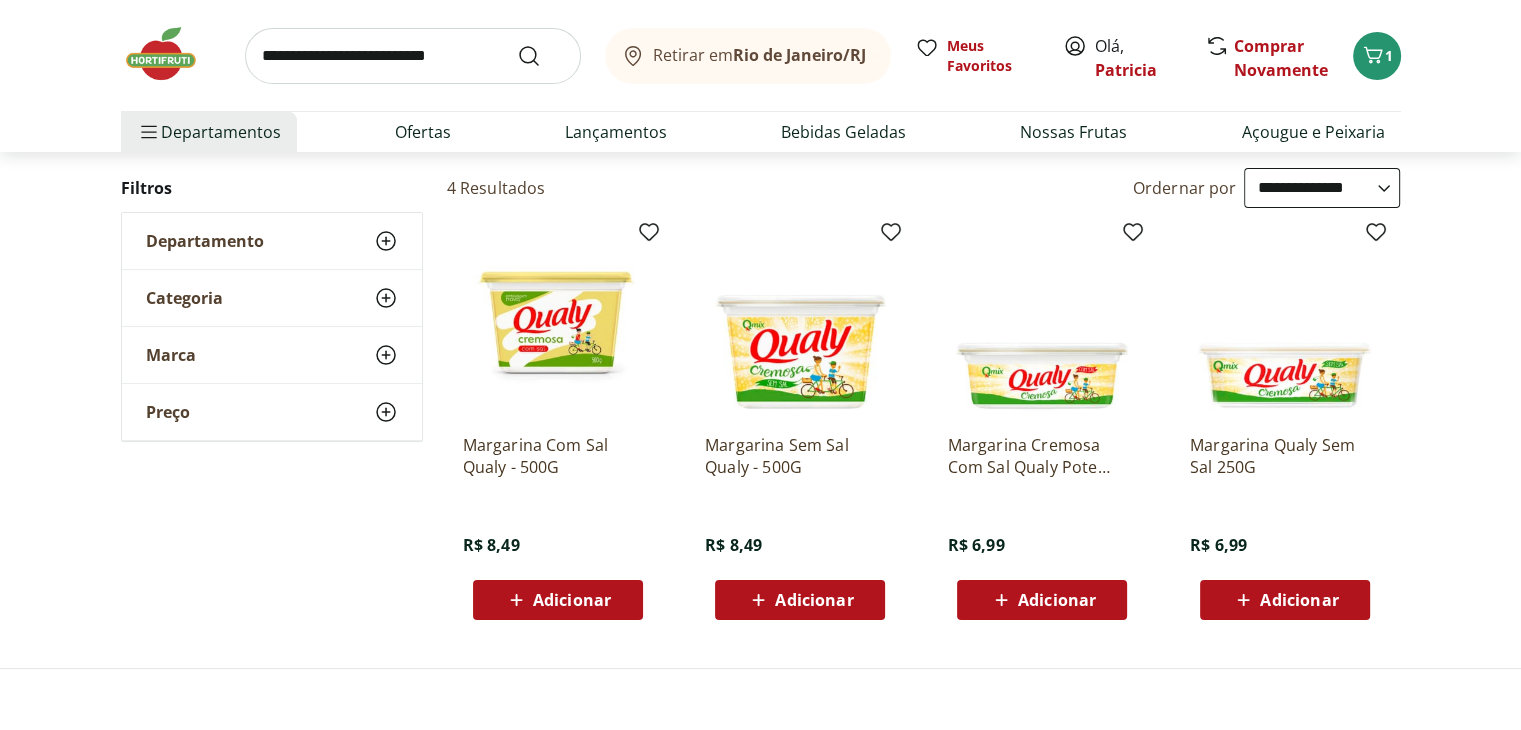 scroll, scrollTop: 200, scrollLeft: 0, axis: vertical 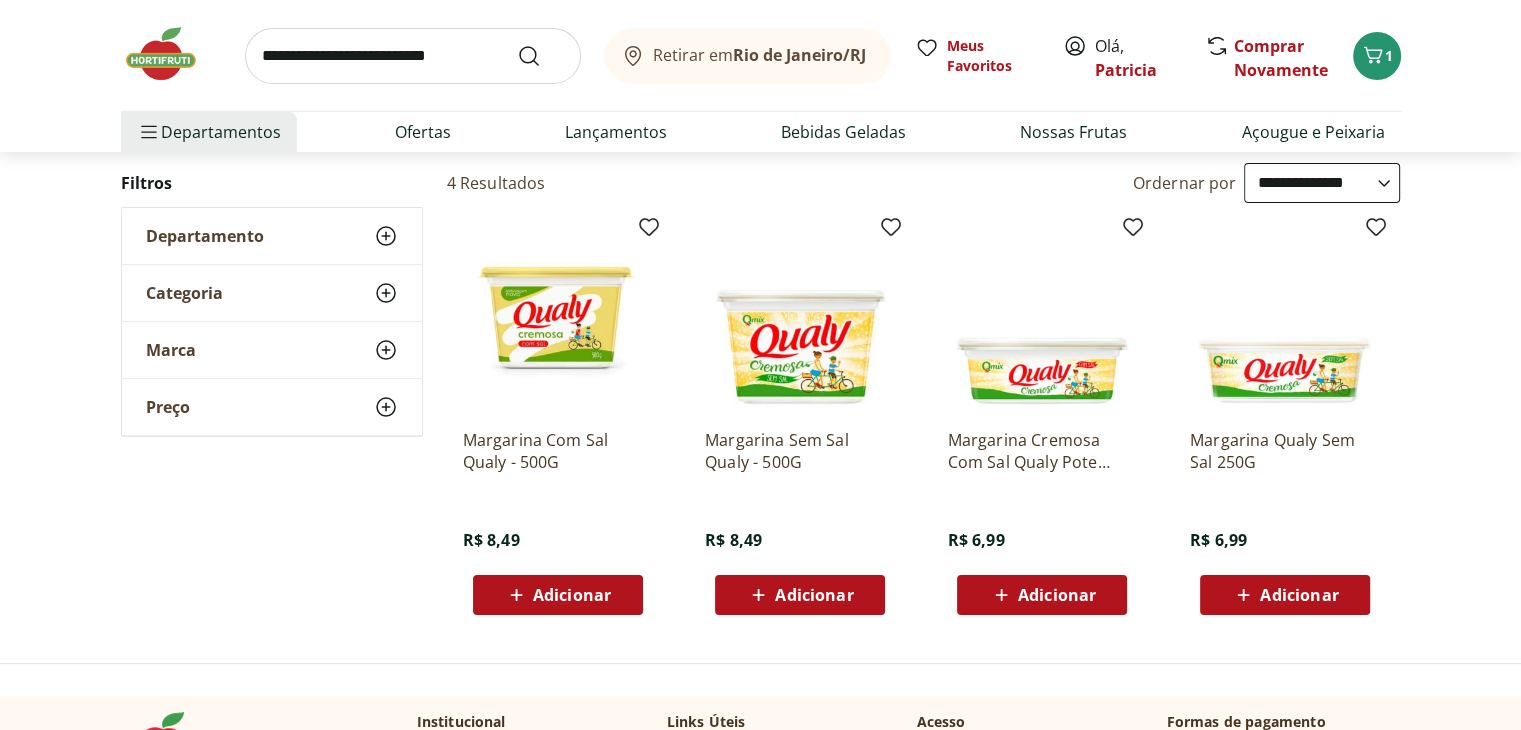 click on "Adicionar" at bounding box center [572, 595] 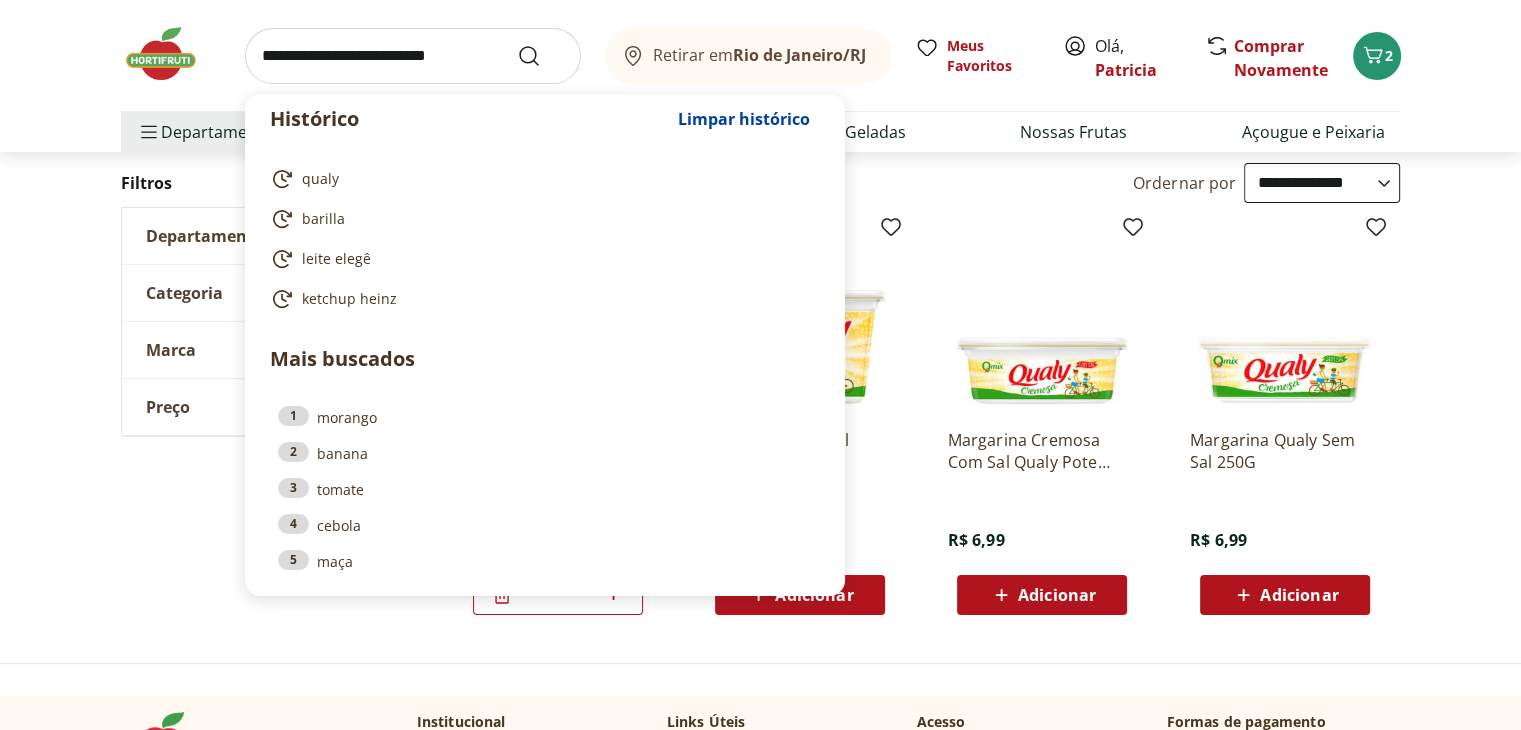 click at bounding box center (413, 56) 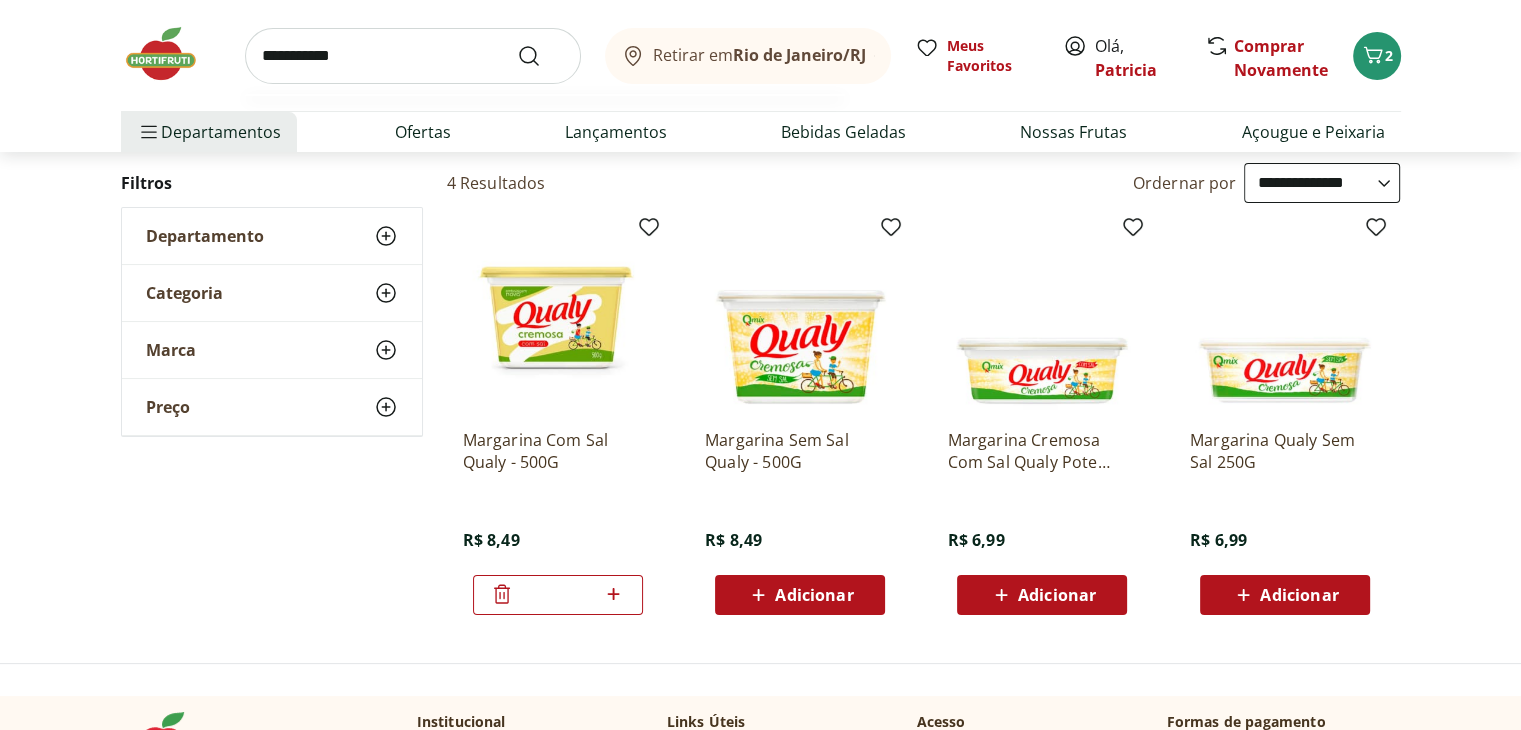type on "**********" 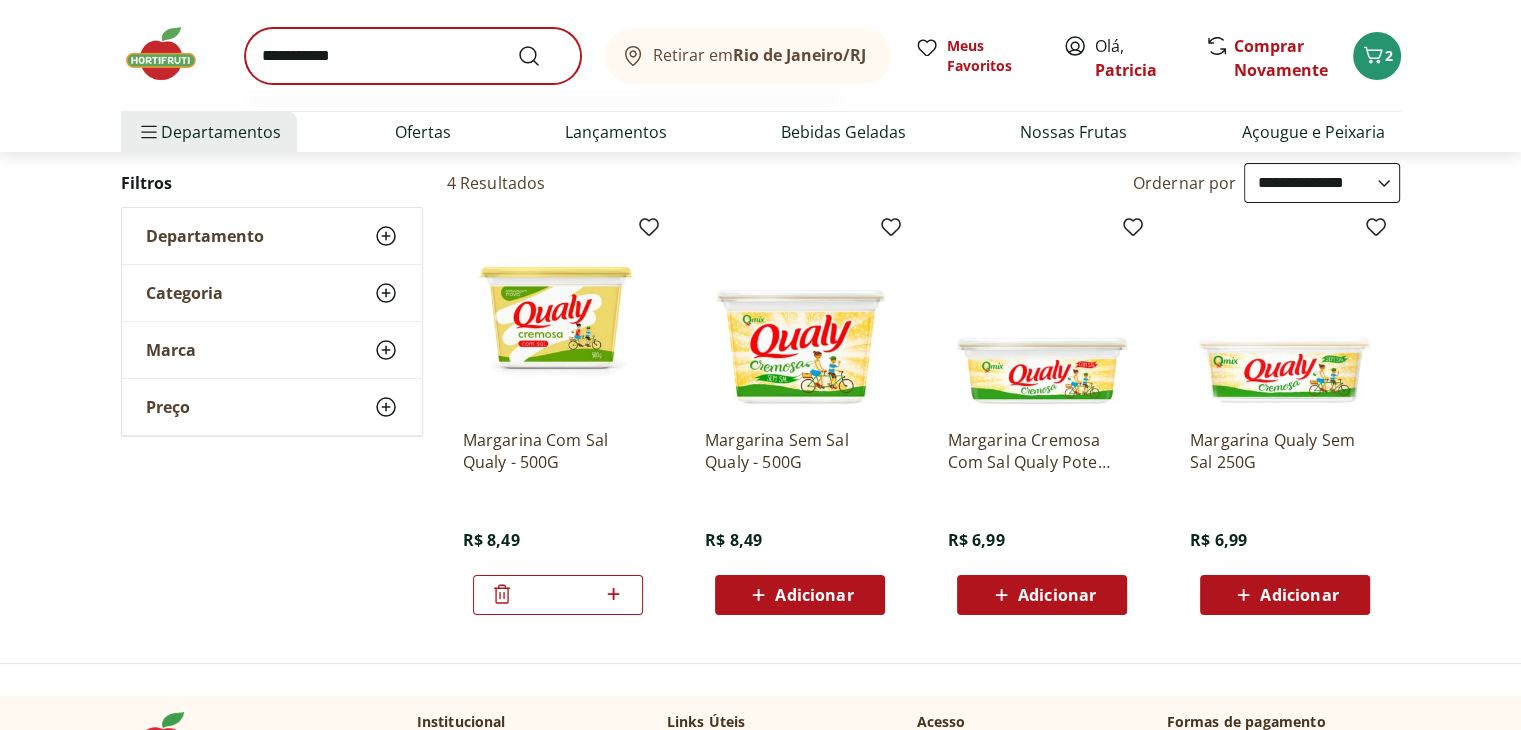 scroll, scrollTop: 0, scrollLeft: 0, axis: both 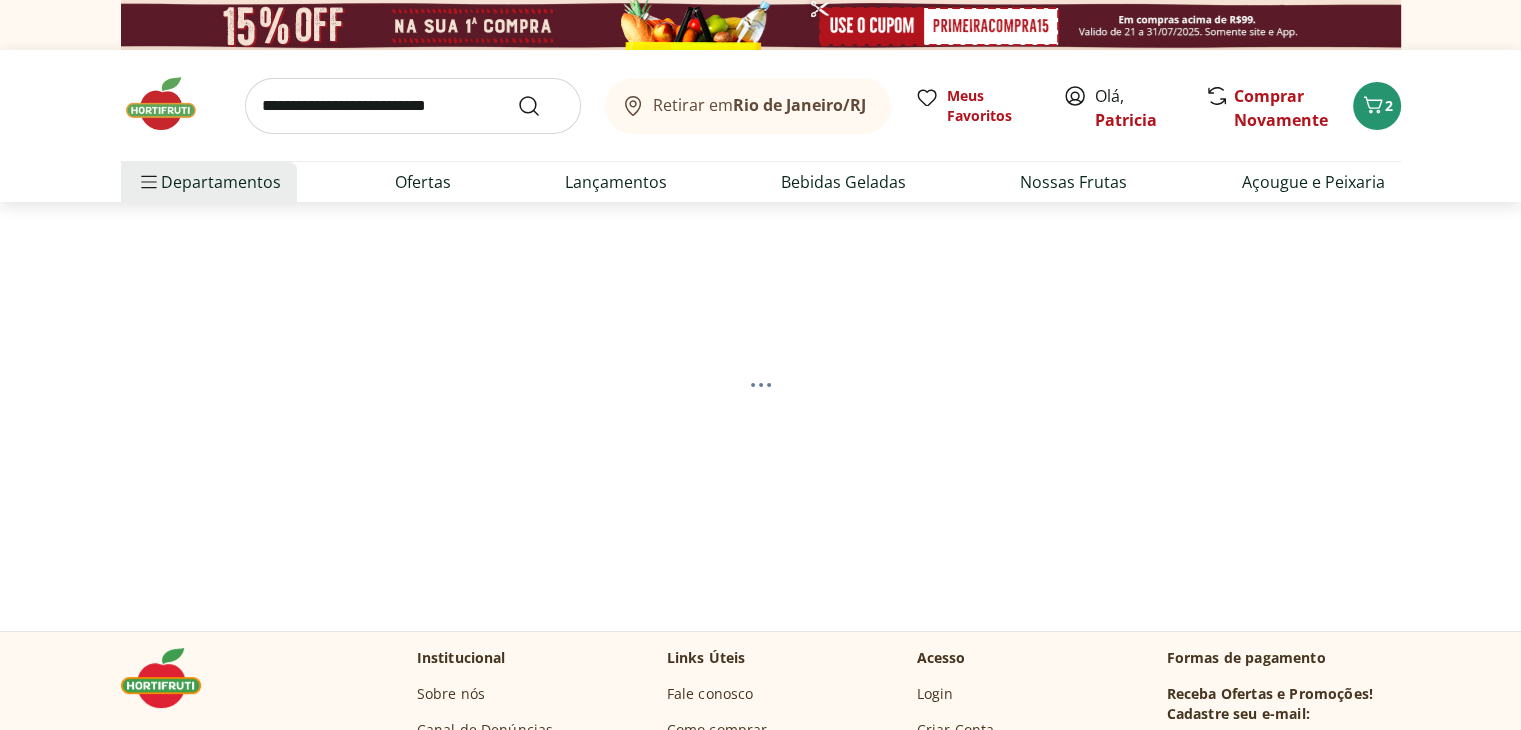 select on "**********" 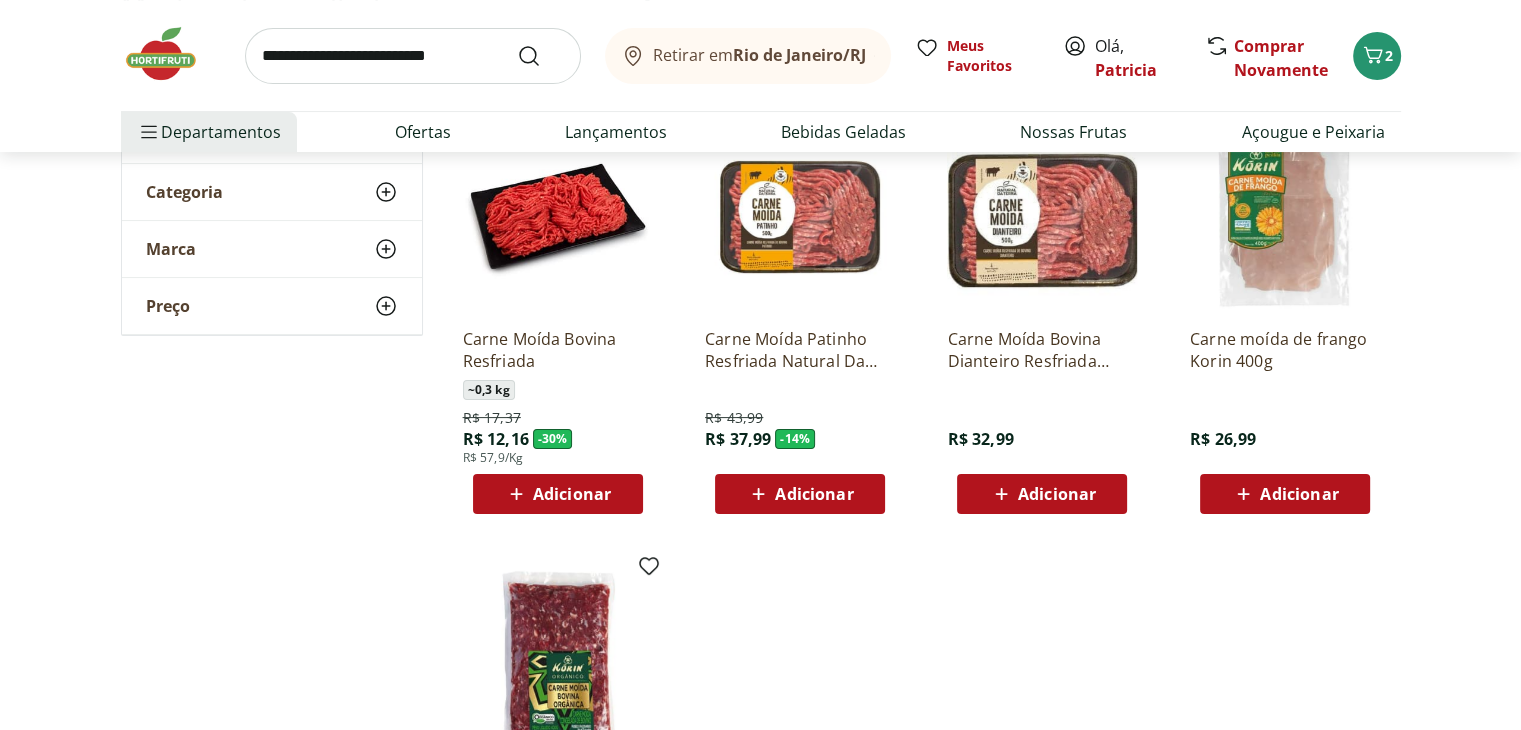 scroll, scrollTop: 300, scrollLeft: 0, axis: vertical 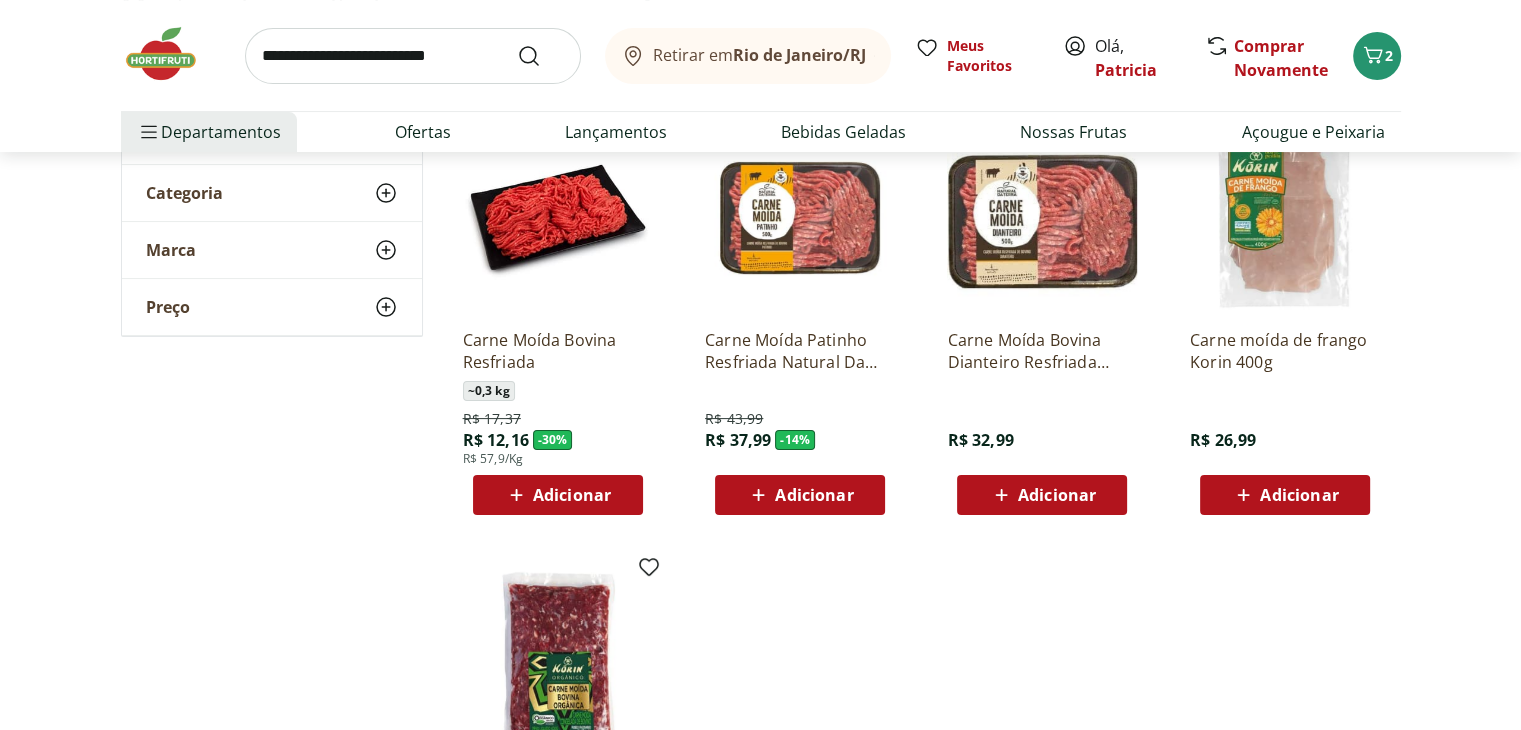 click at bounding box center [800, 218] 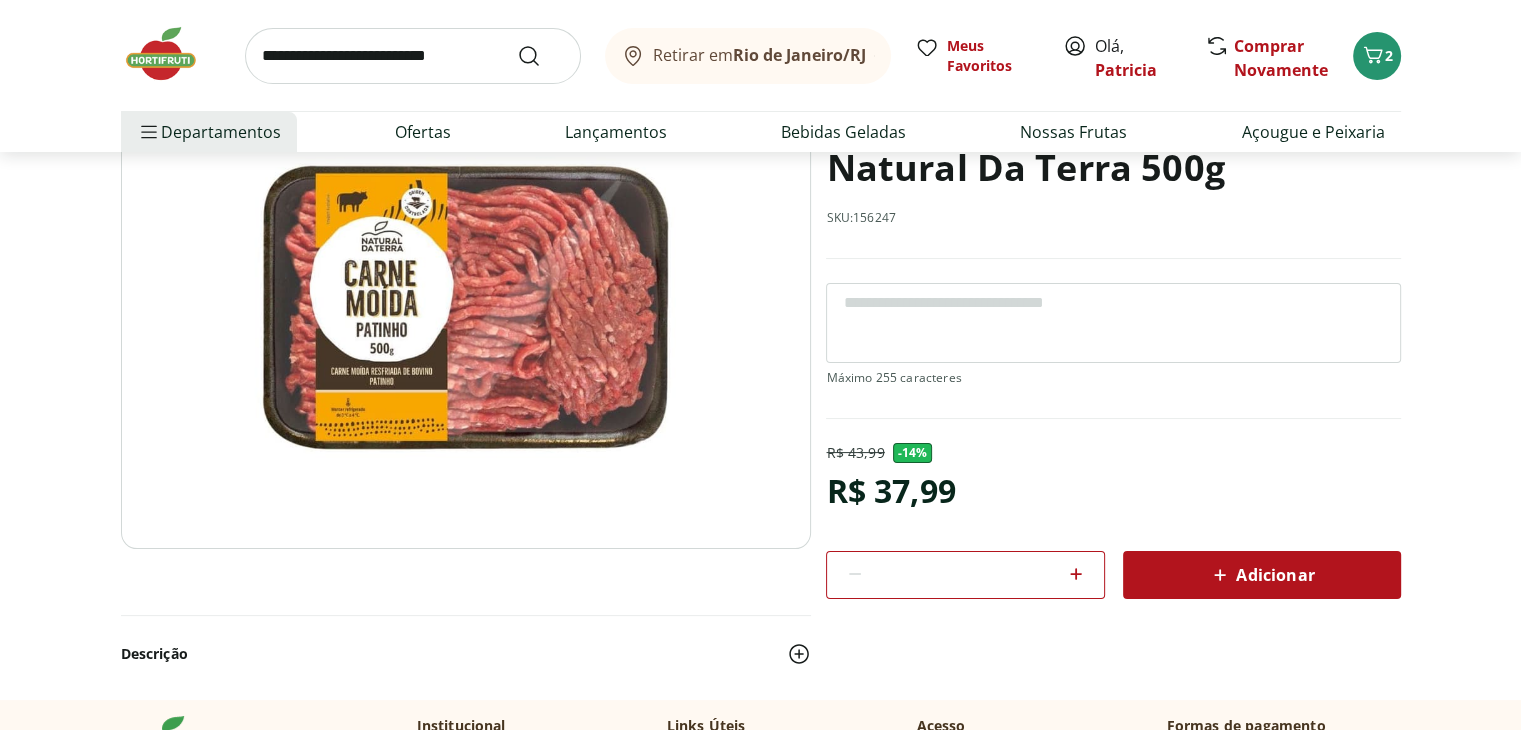 scroll, scrollTop: 200, scrollLeft: 0, axis: vertical 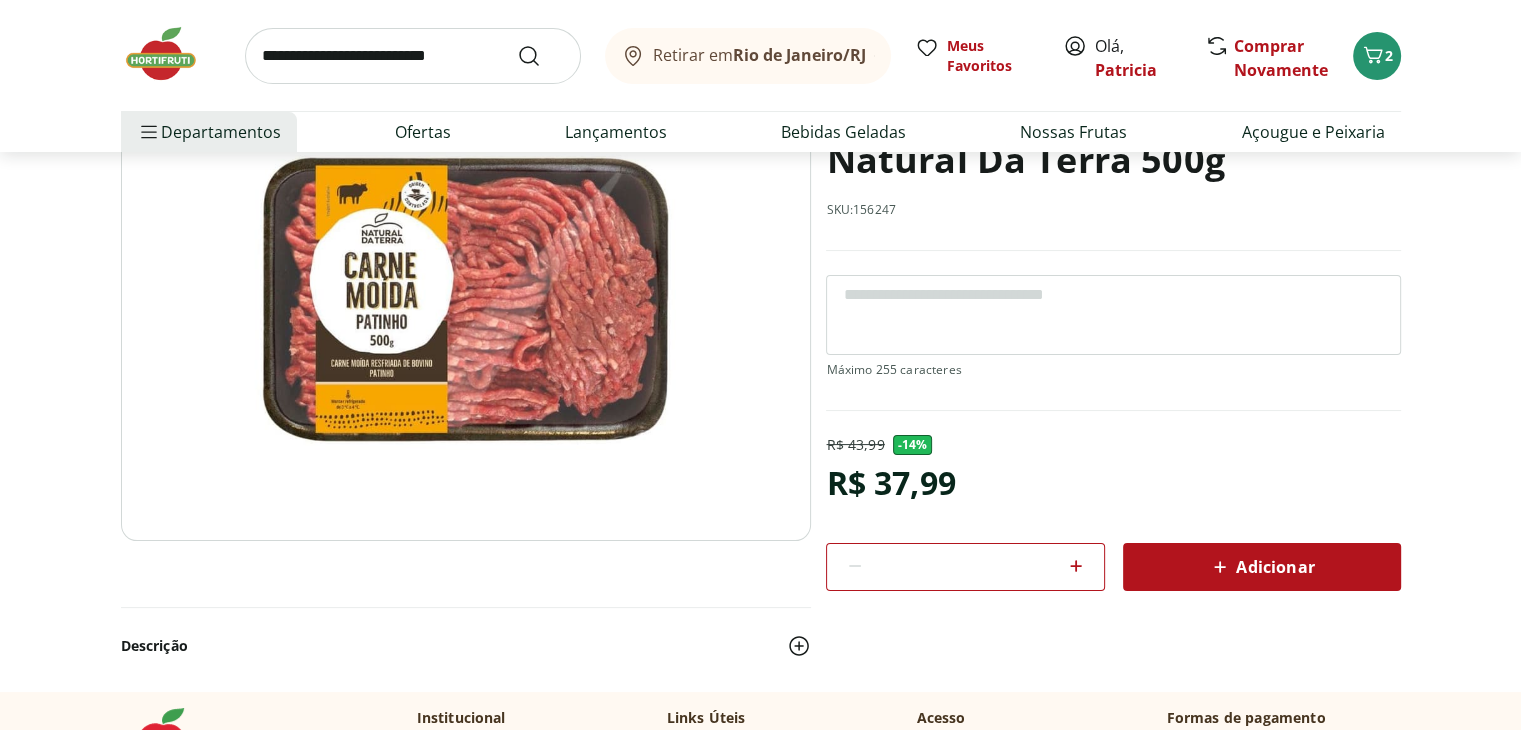 click 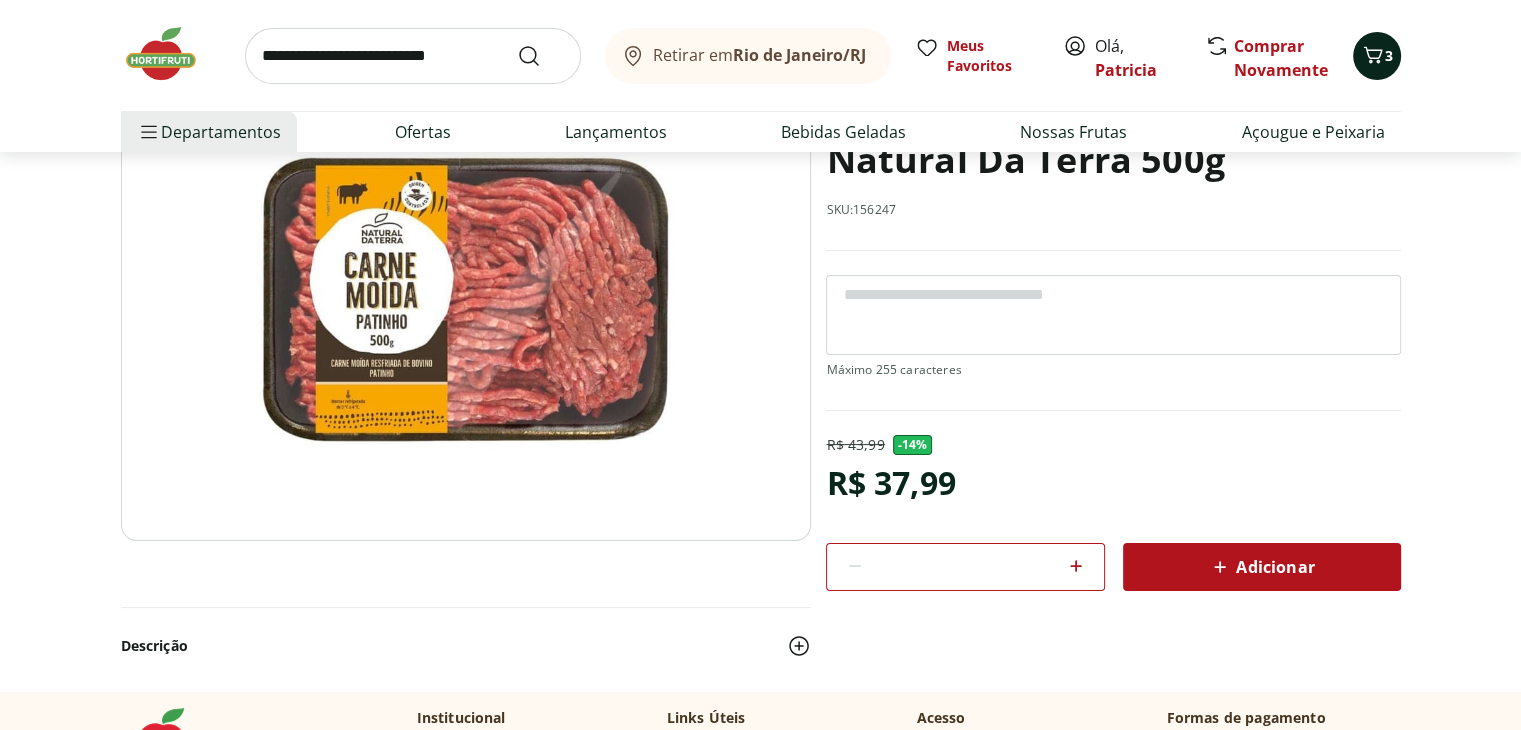 click 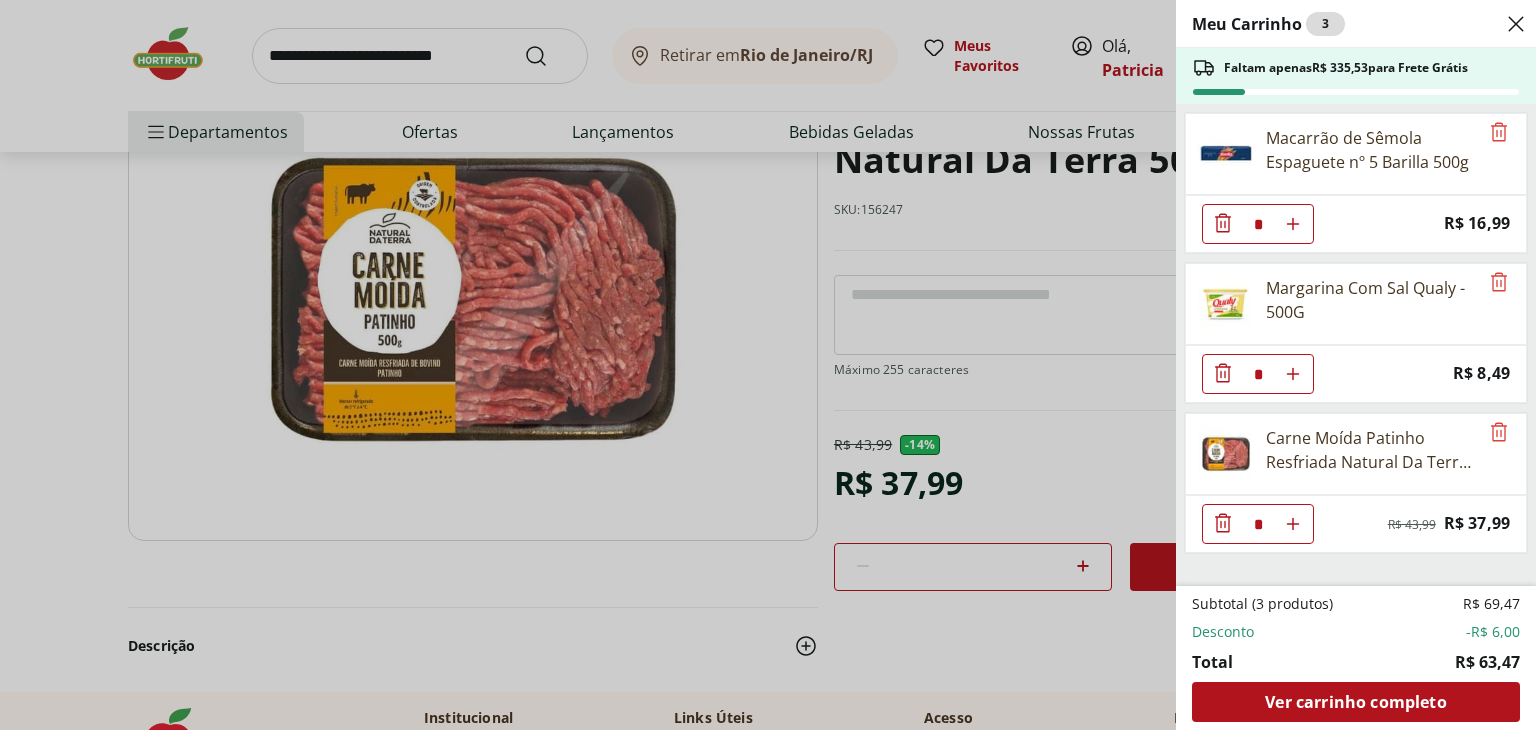 click on "Meu Carrinho 3 Faltam apenas  R$ 335,53  para Frete Grátis Macarrão de Sêmola Espaguete nº 5 Barilla 500g * Price: R$ 16,99 Margarina Com Sal Qualy - 500G * Price: R$ 8,49 Carne Moída Patinho Resfriada Natural Da Terra 500g * Original price: R$ 43,99 Price: R$ 37,99 Subtotal (3 produtos) R$ 69,47 Desconto -R$ 6,00 Total R$ 63,47 Ver carrinho completo" at bounding box center (768, 365) 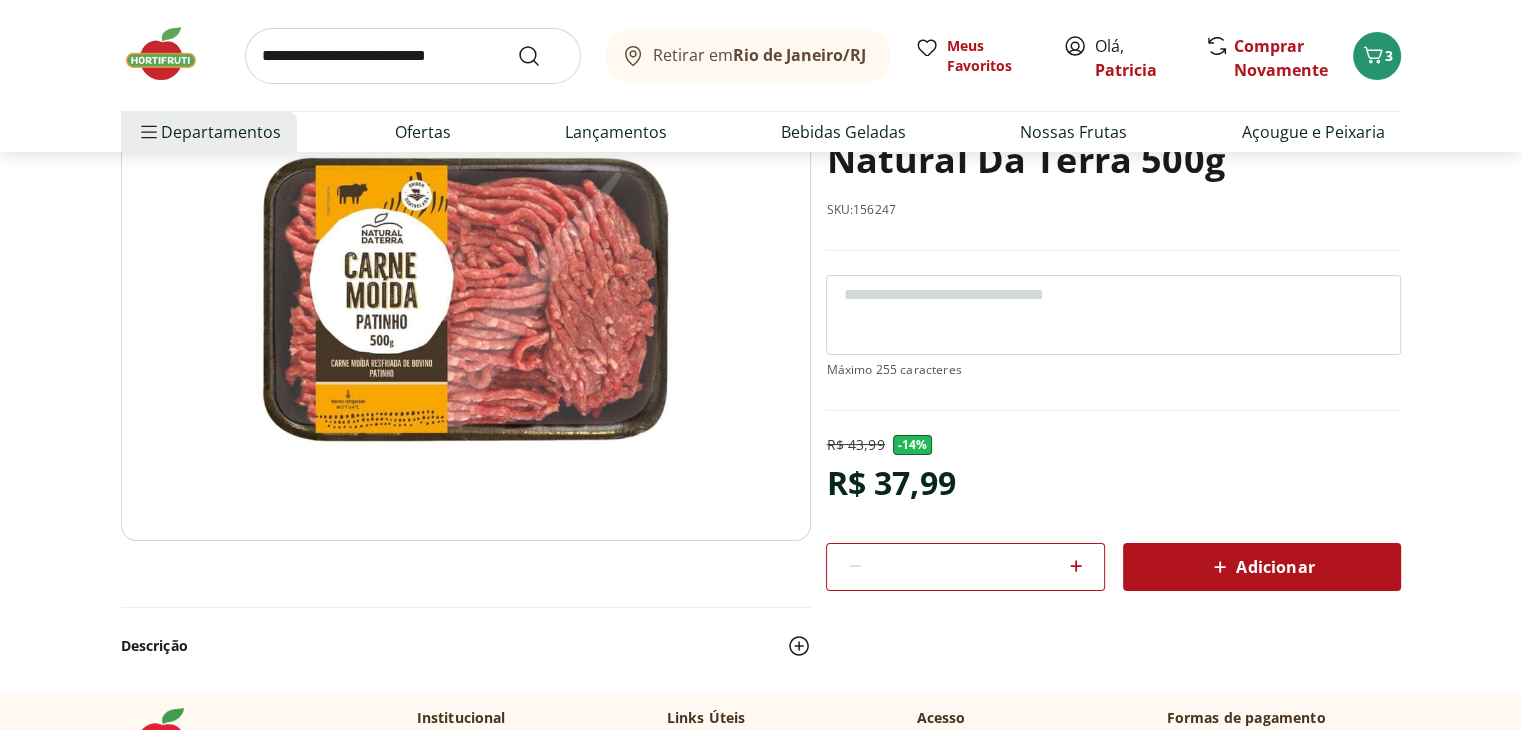 click at bounding box center (413, 56) 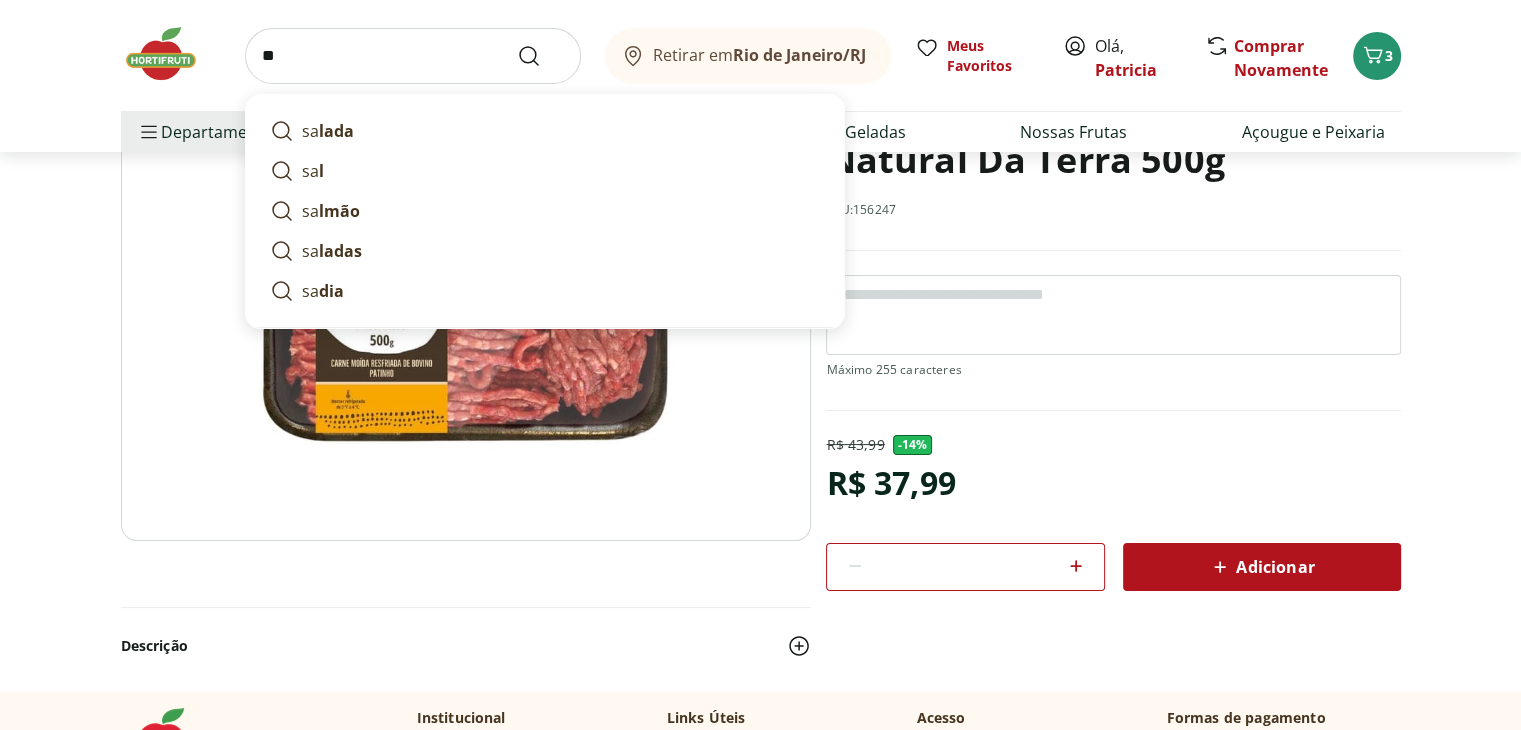 type on "*" 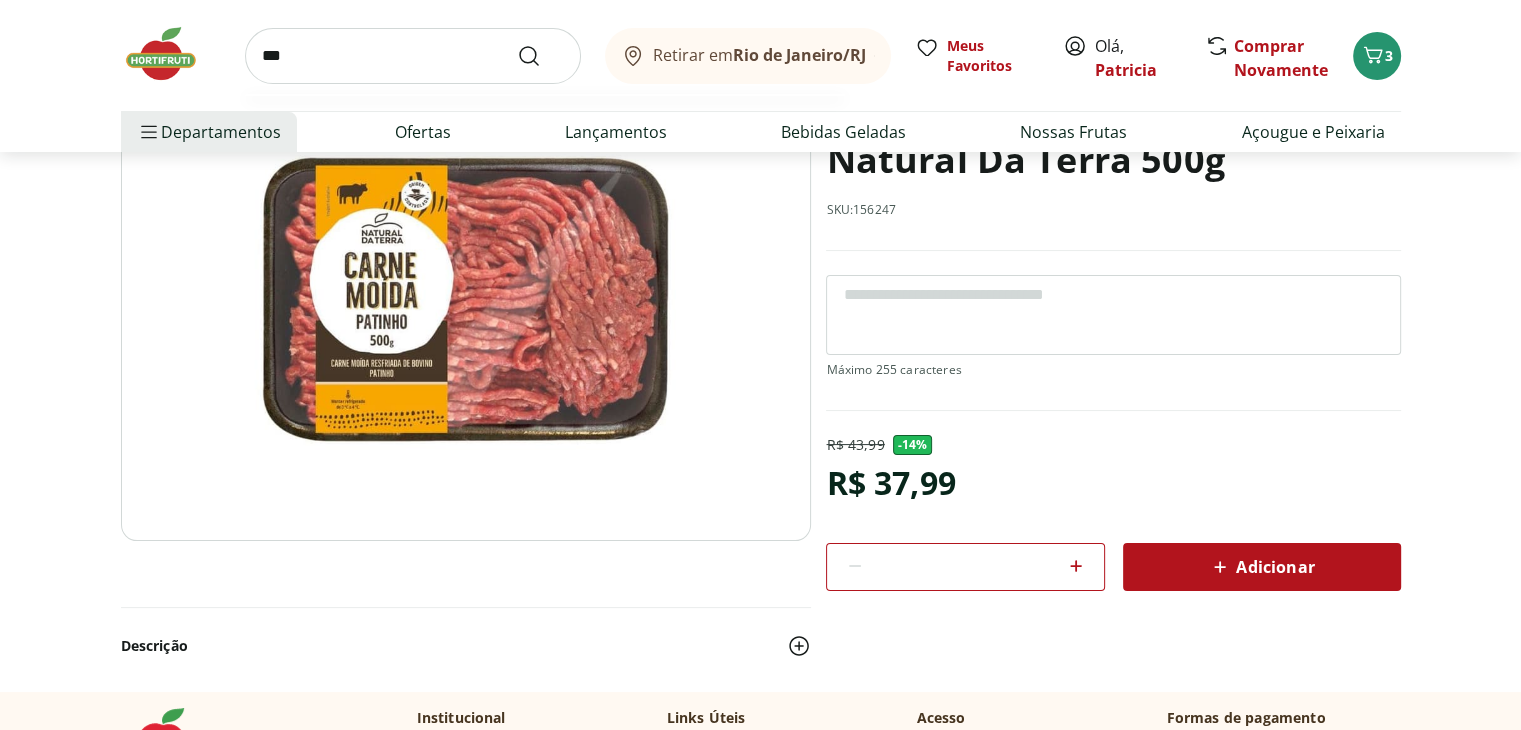 type on "***" 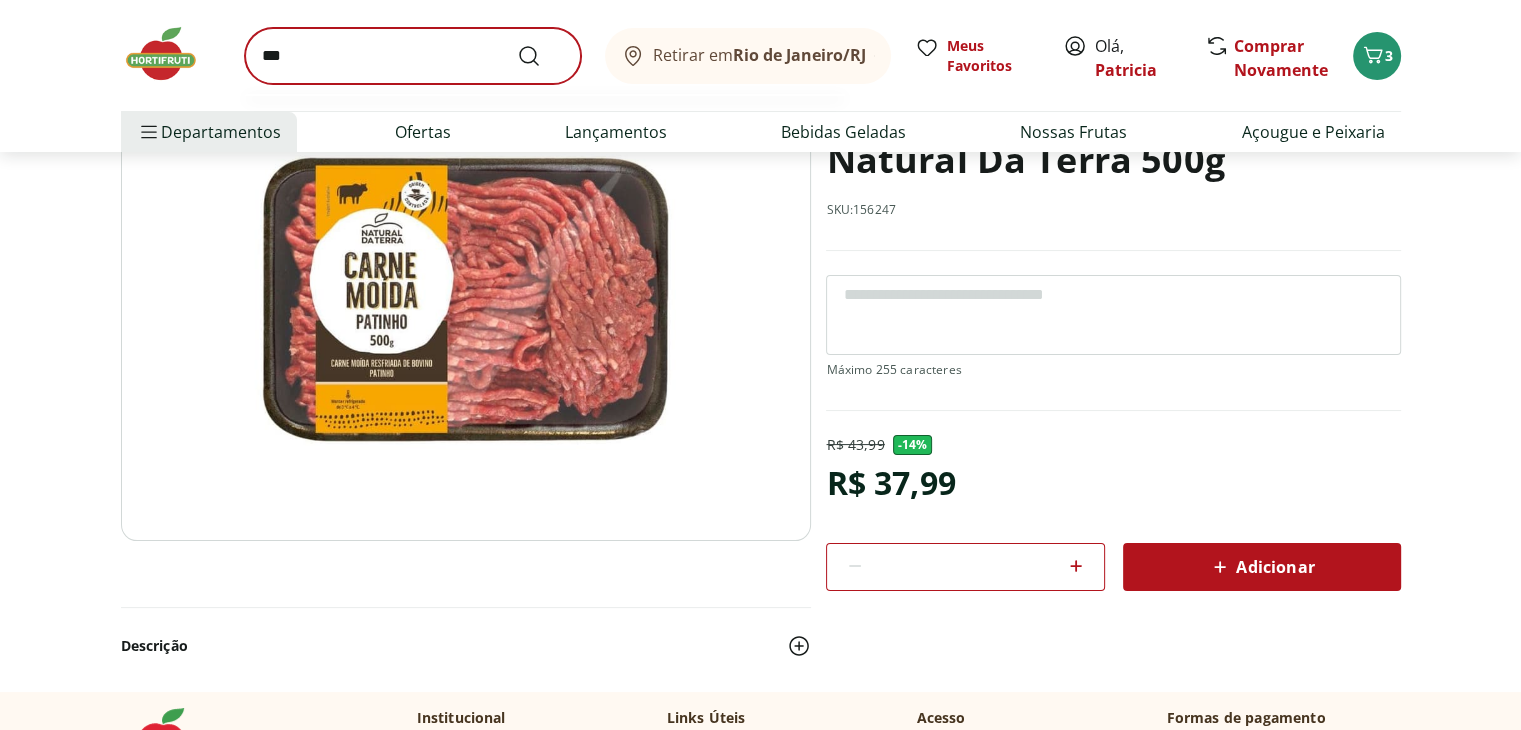 scroll, scrollTop: 0, scrollLeft: 0, axis: both 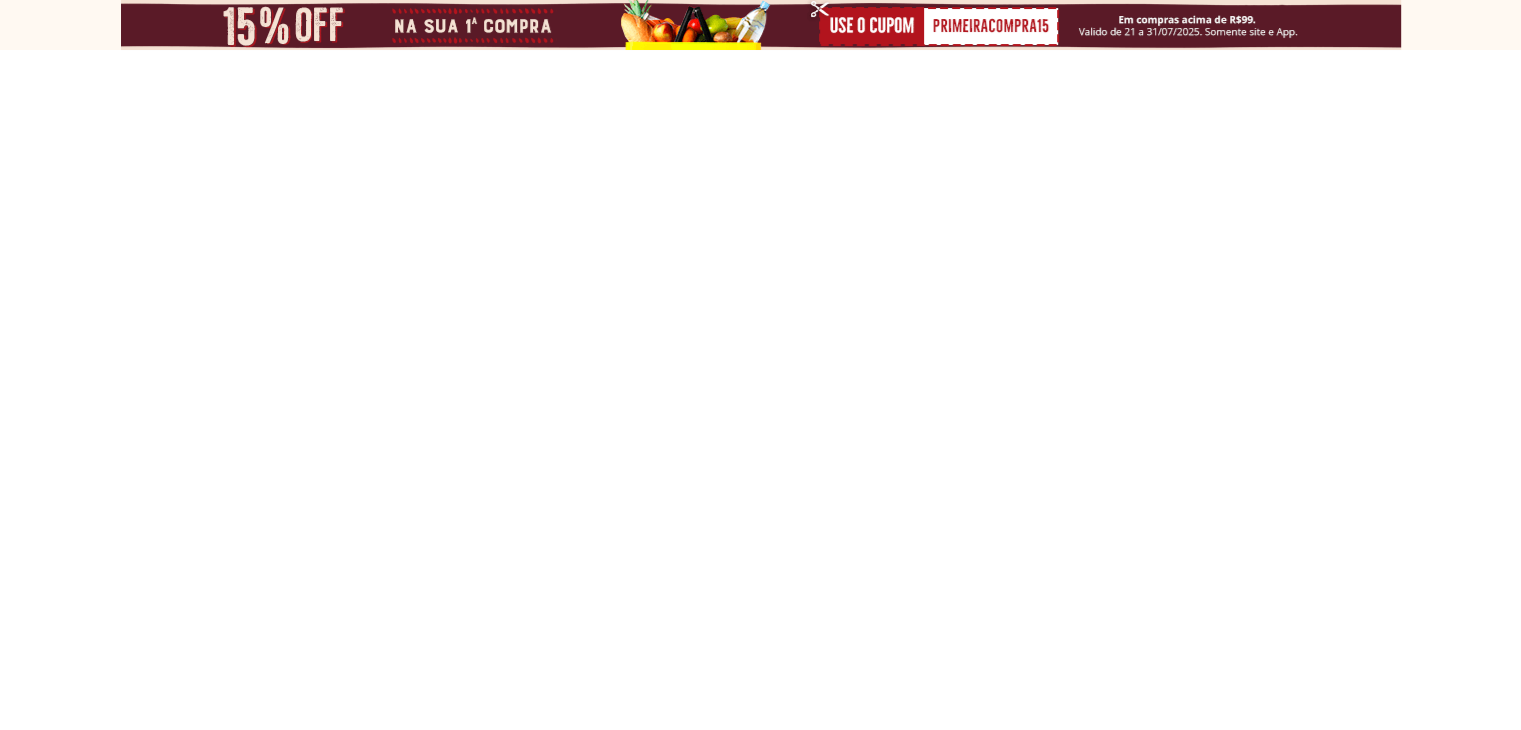 select on "**********" 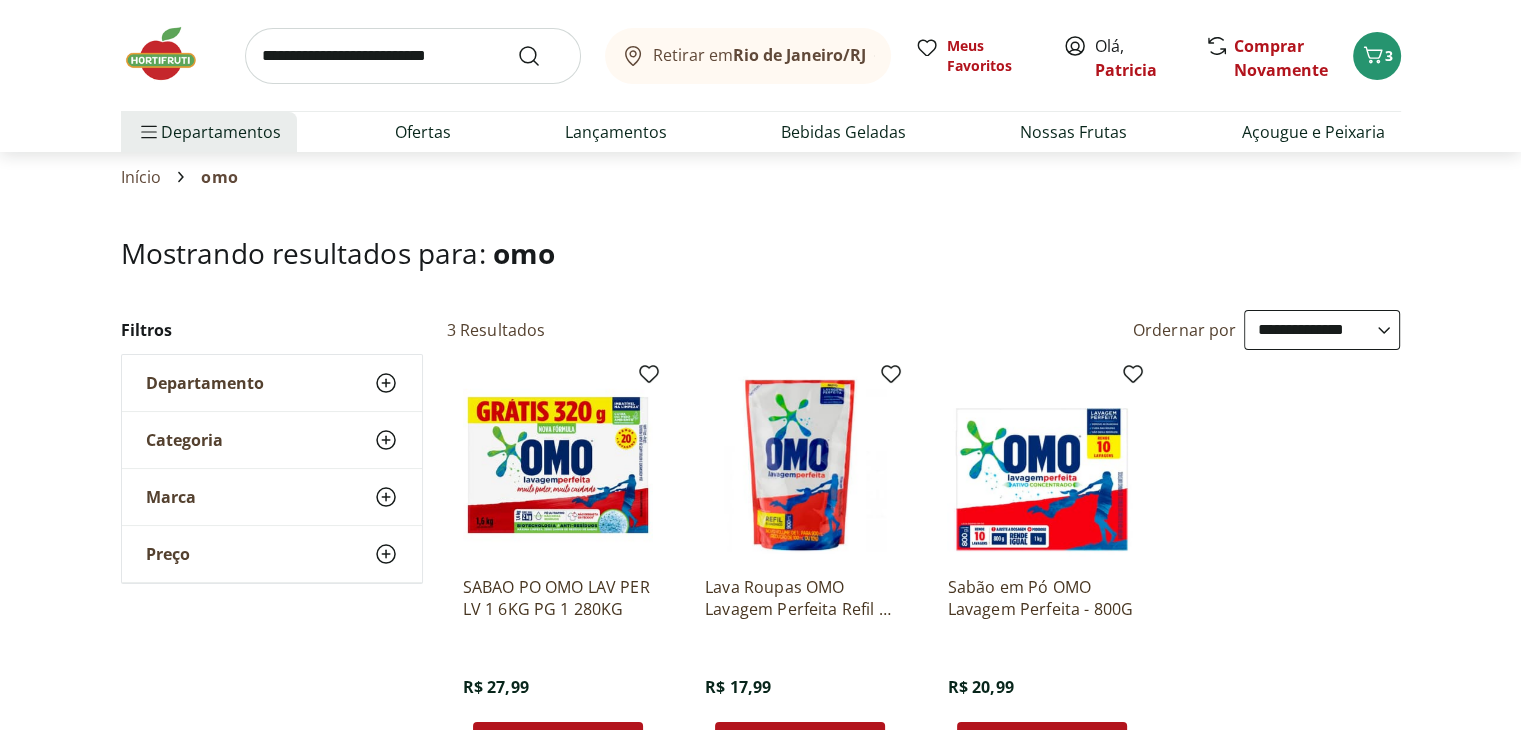 scroll, scrollTop: 100, scrollLeft: 0, axis: vertical 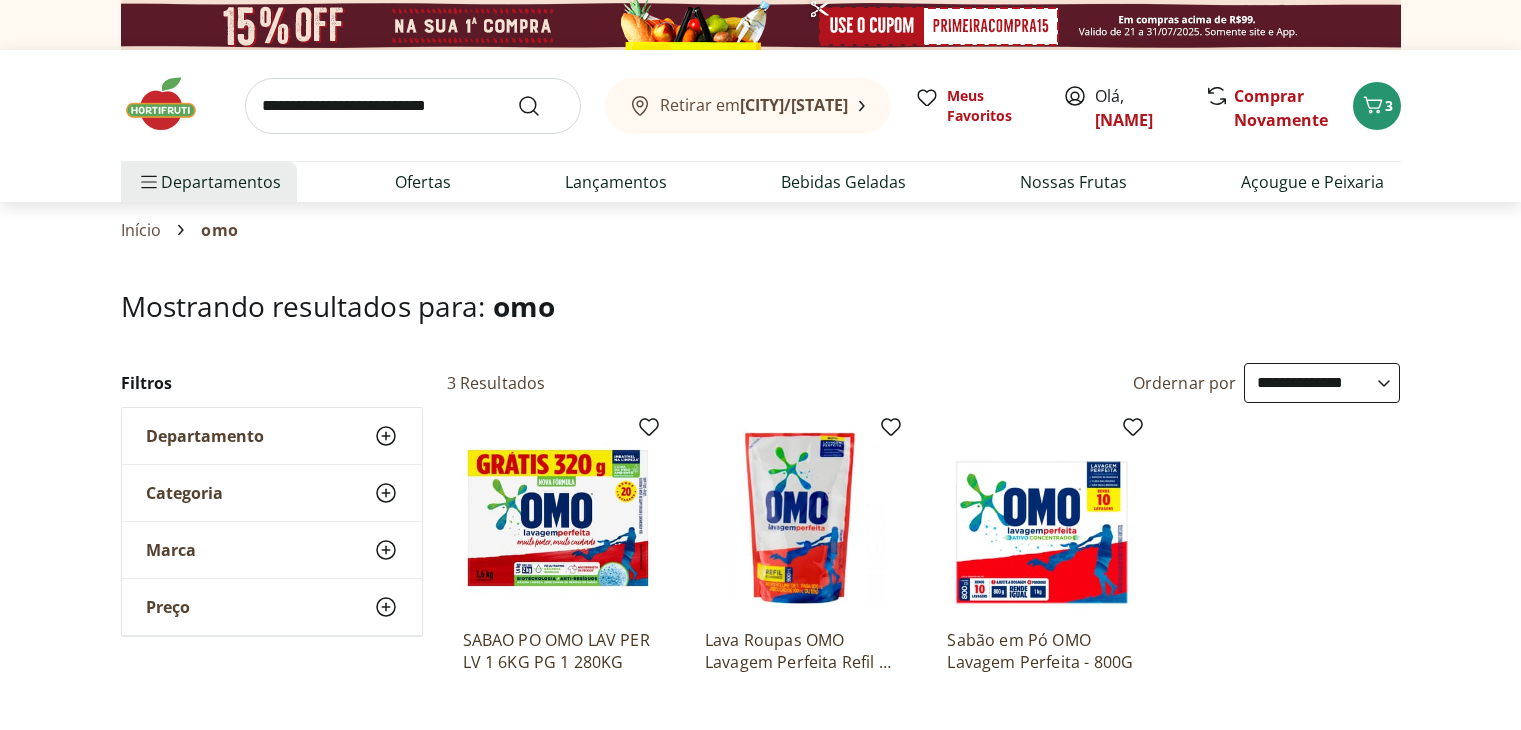 select on "**********" 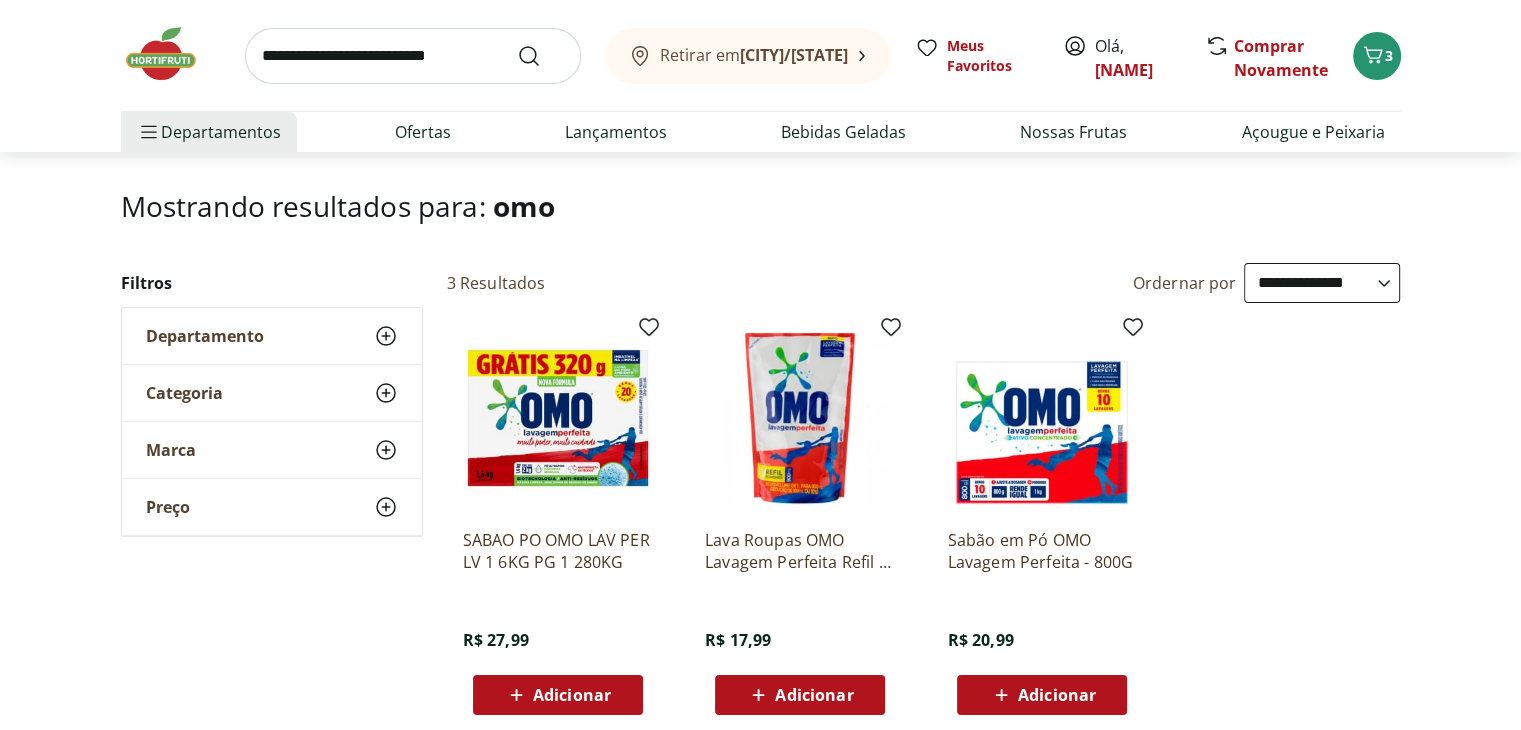 scroll, scrollTop: 0, scrollLeft: 0, axis: both 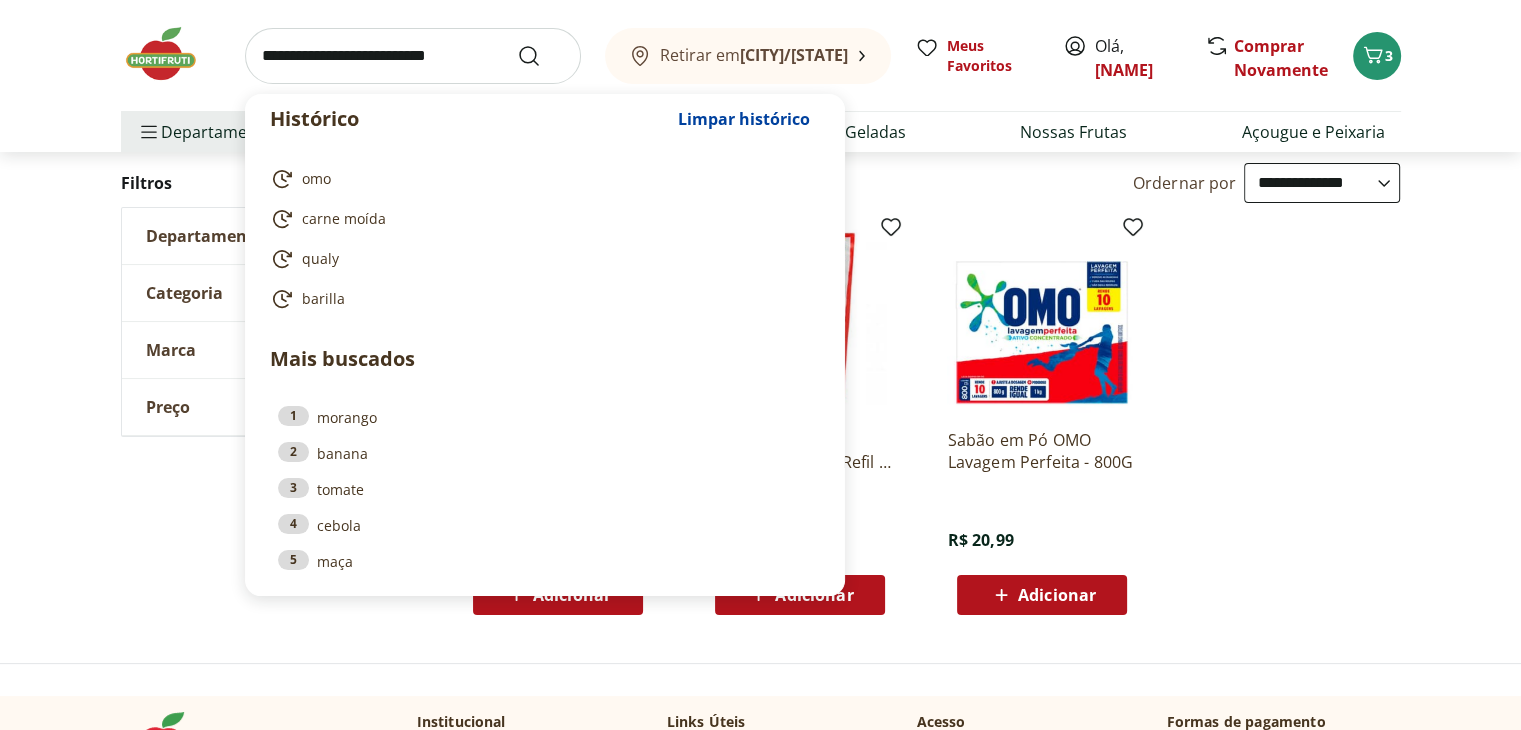 click at bounding box center [413, 56] 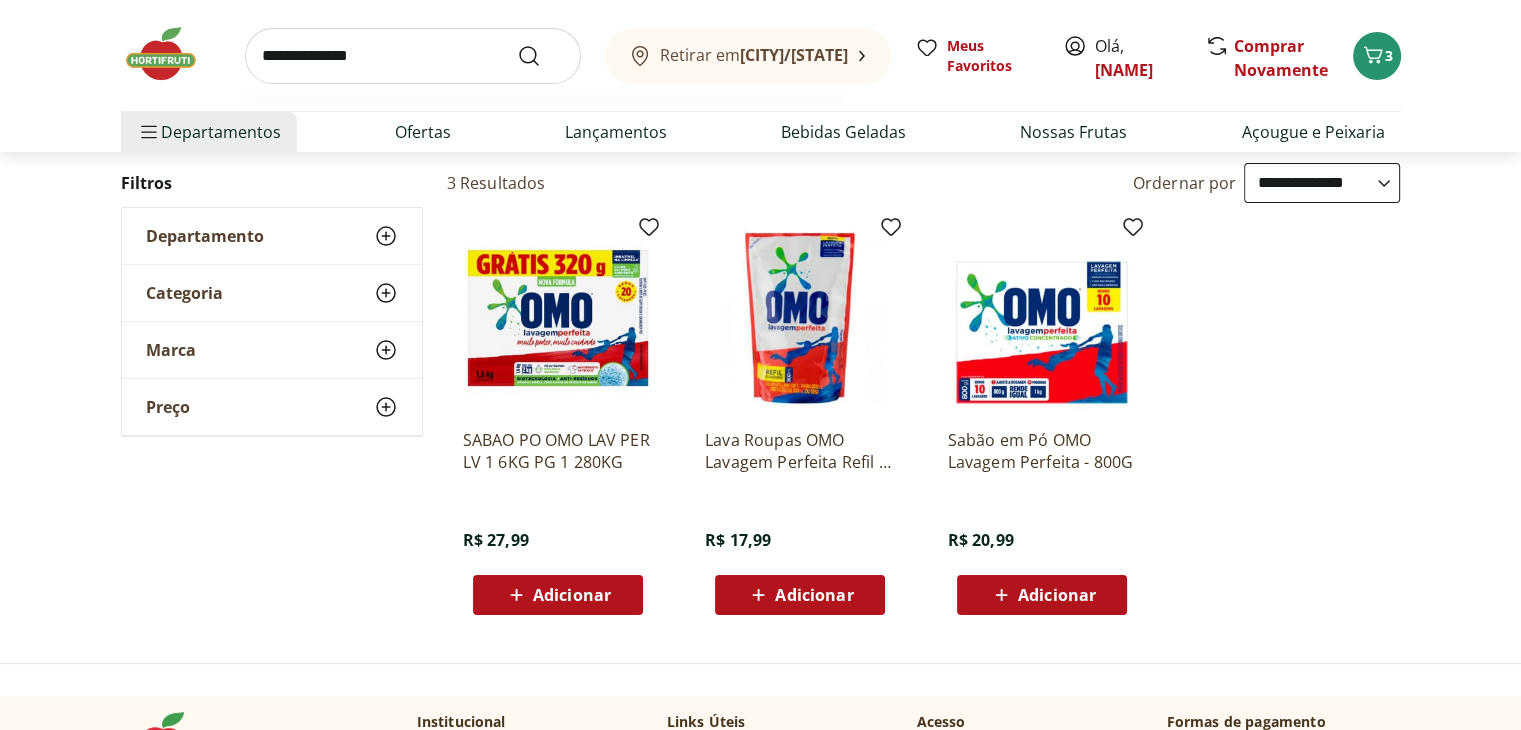 type on "**********" 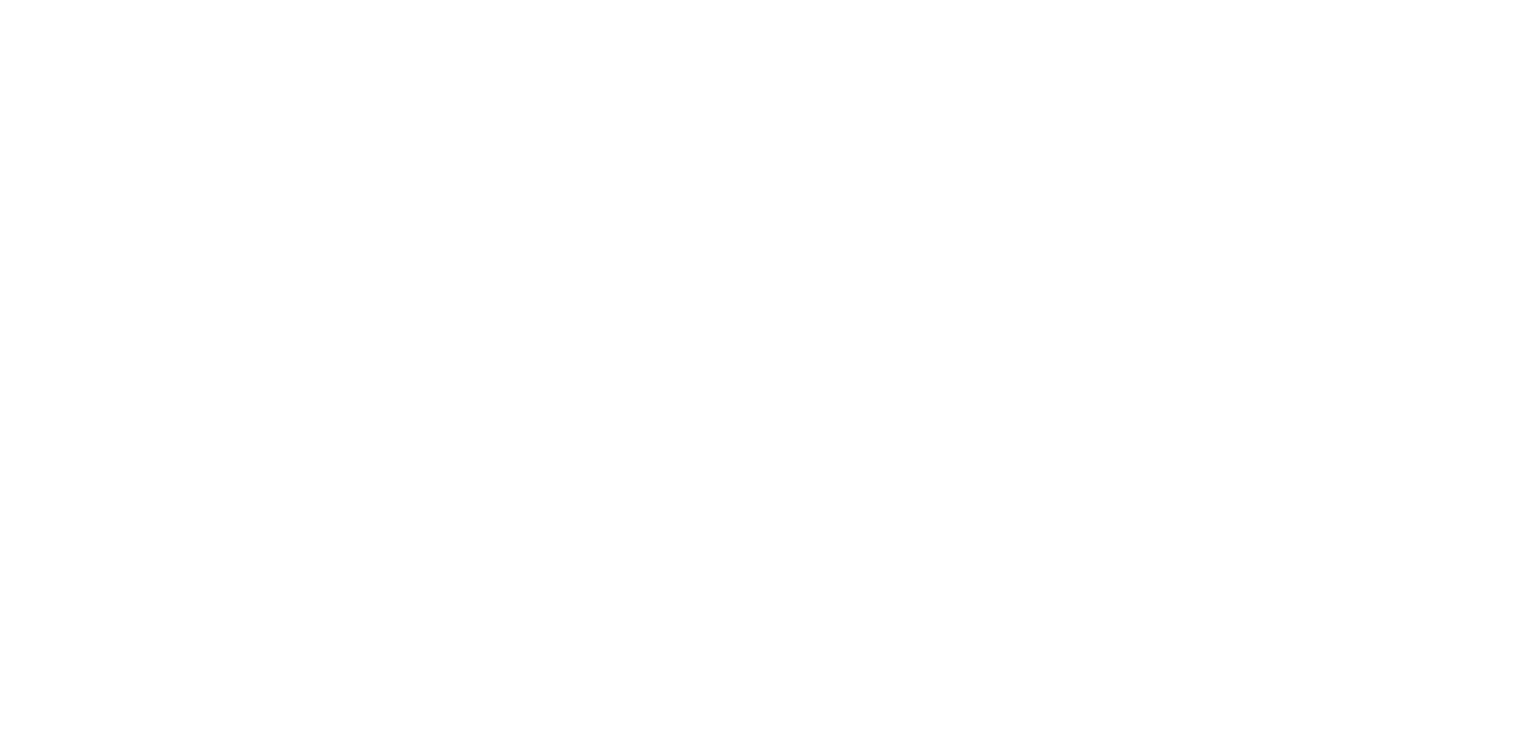 scroll, scrollTop: 0, scrollLeft: 0, axis: both 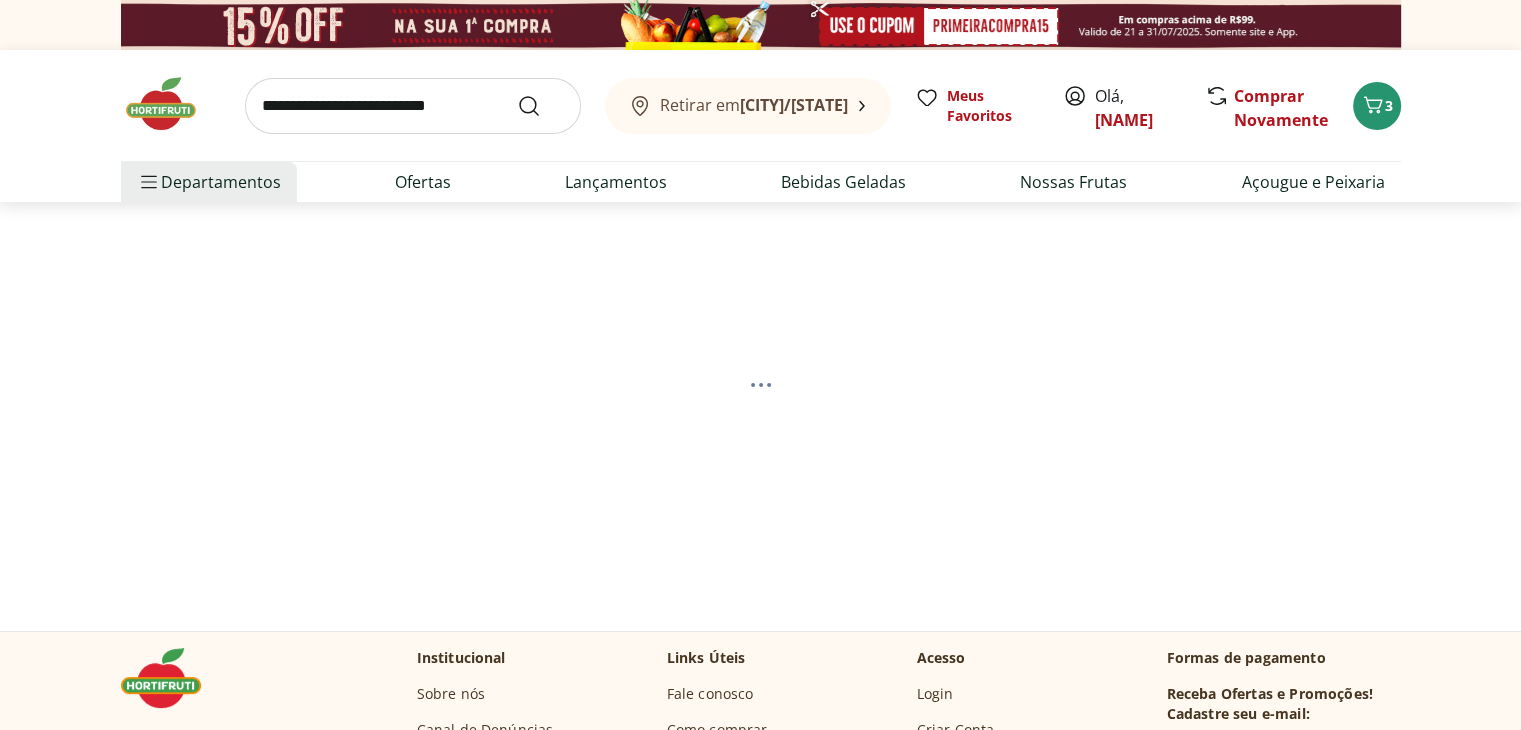 select on "**********" 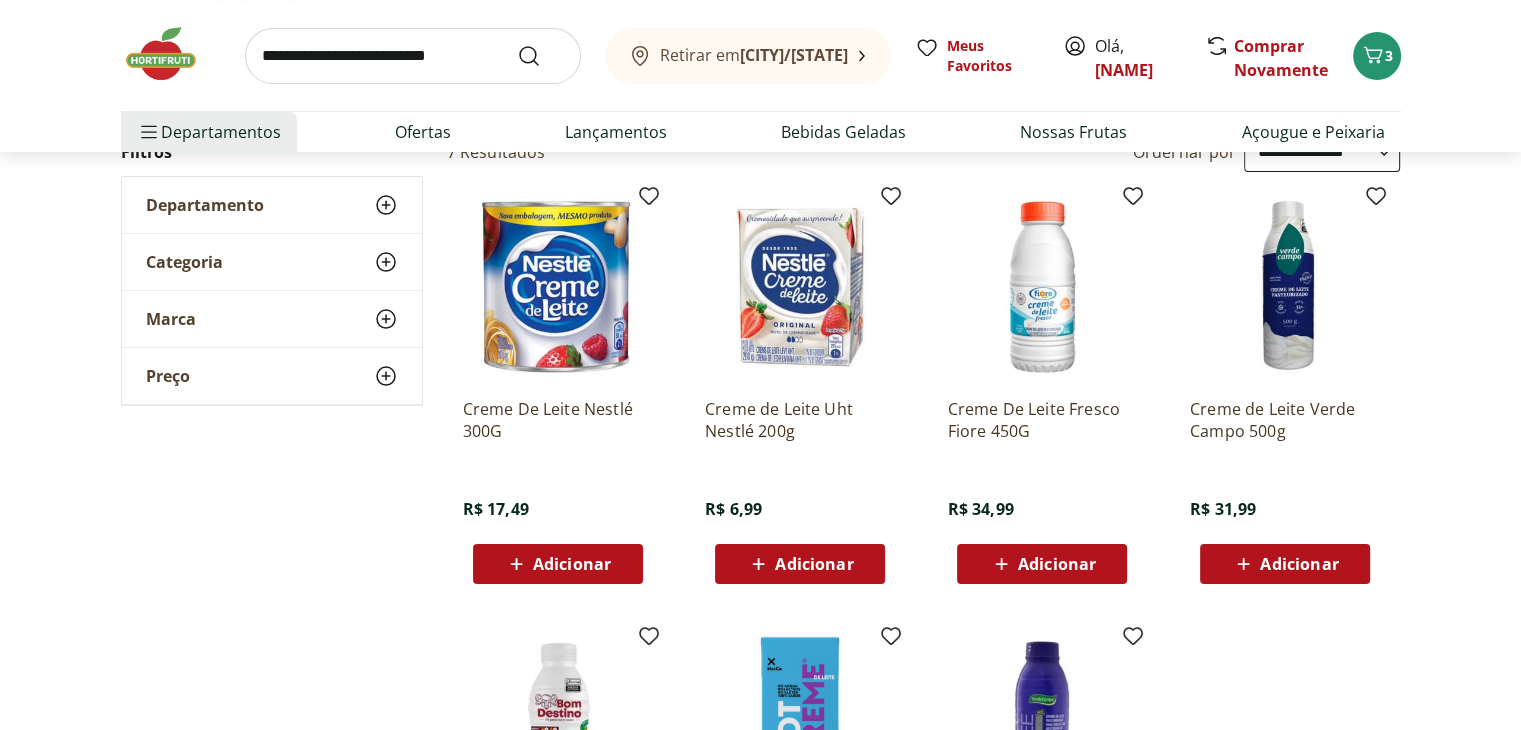 scroll, scrollTop: 200, scrollLeft: 0, axis: vertical 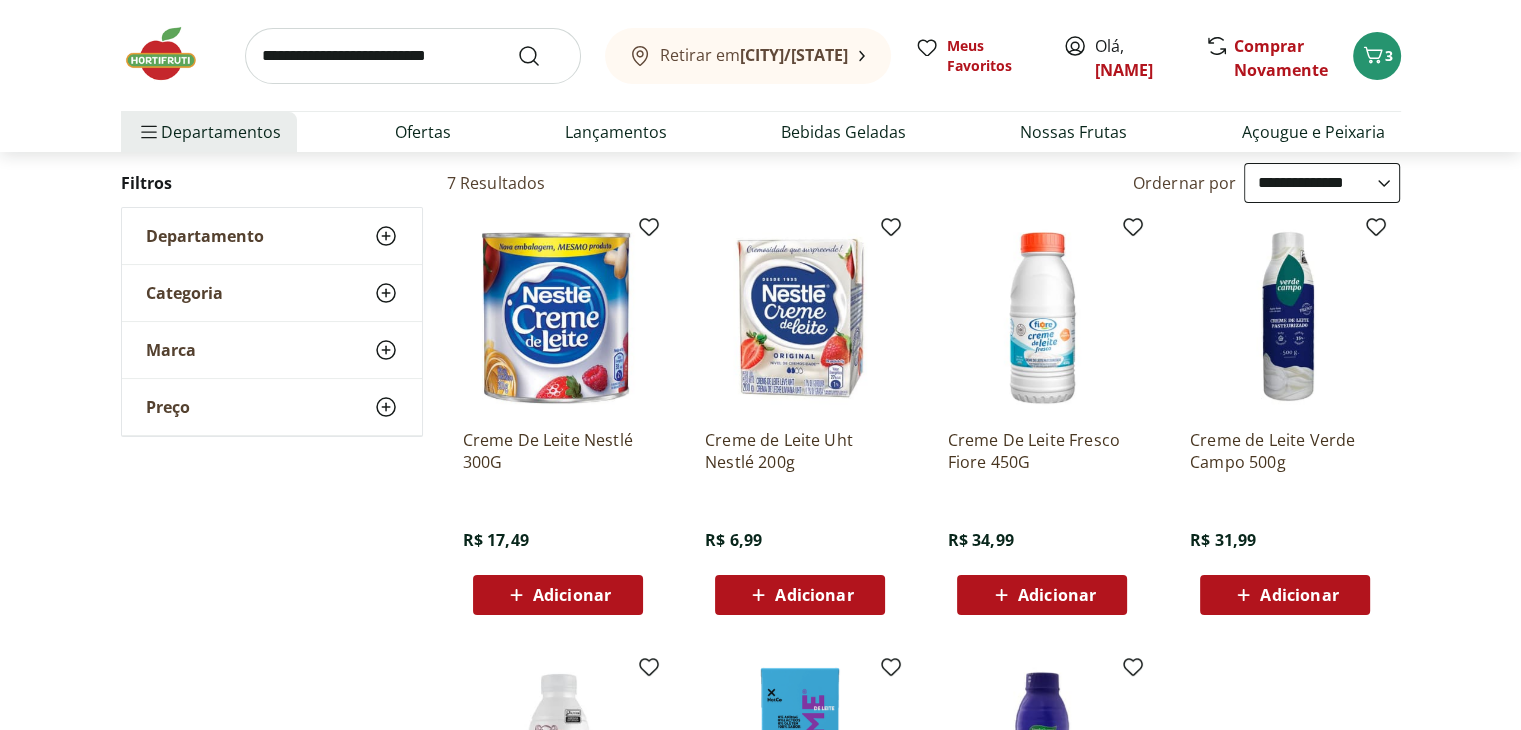 click at bounding box center [413, 56] 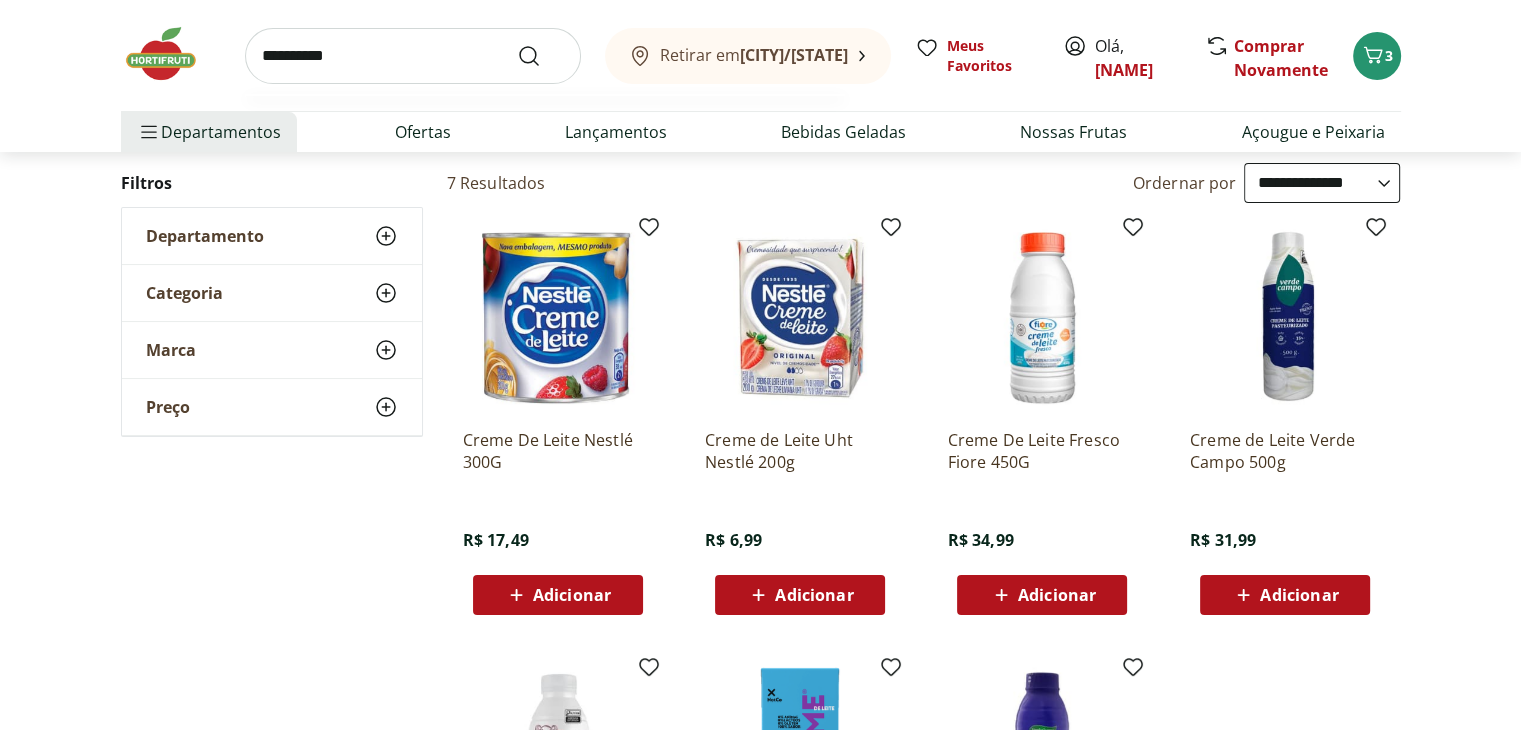 type on "**********" 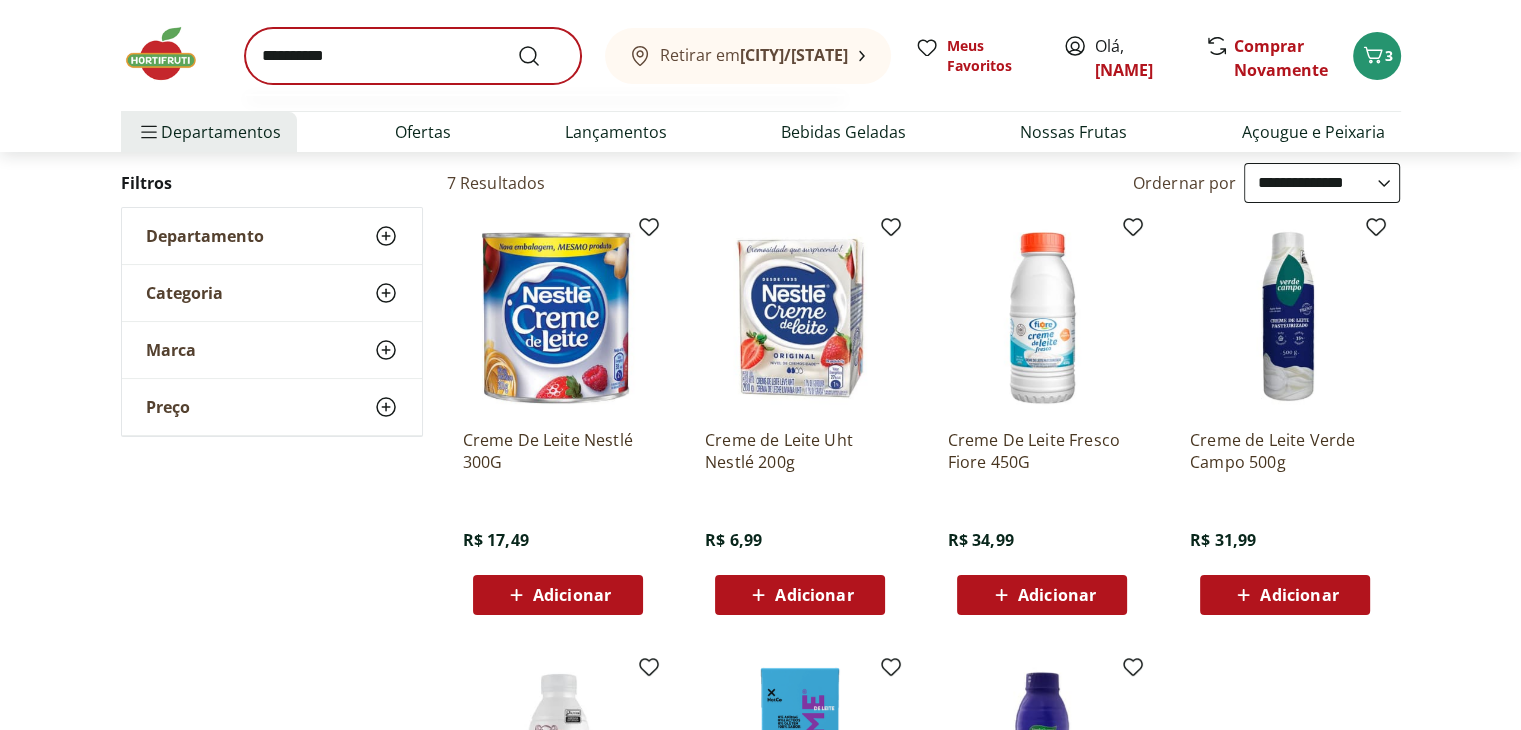 scroll, scrollTop: 0, scrollLeft: 0, axis: both 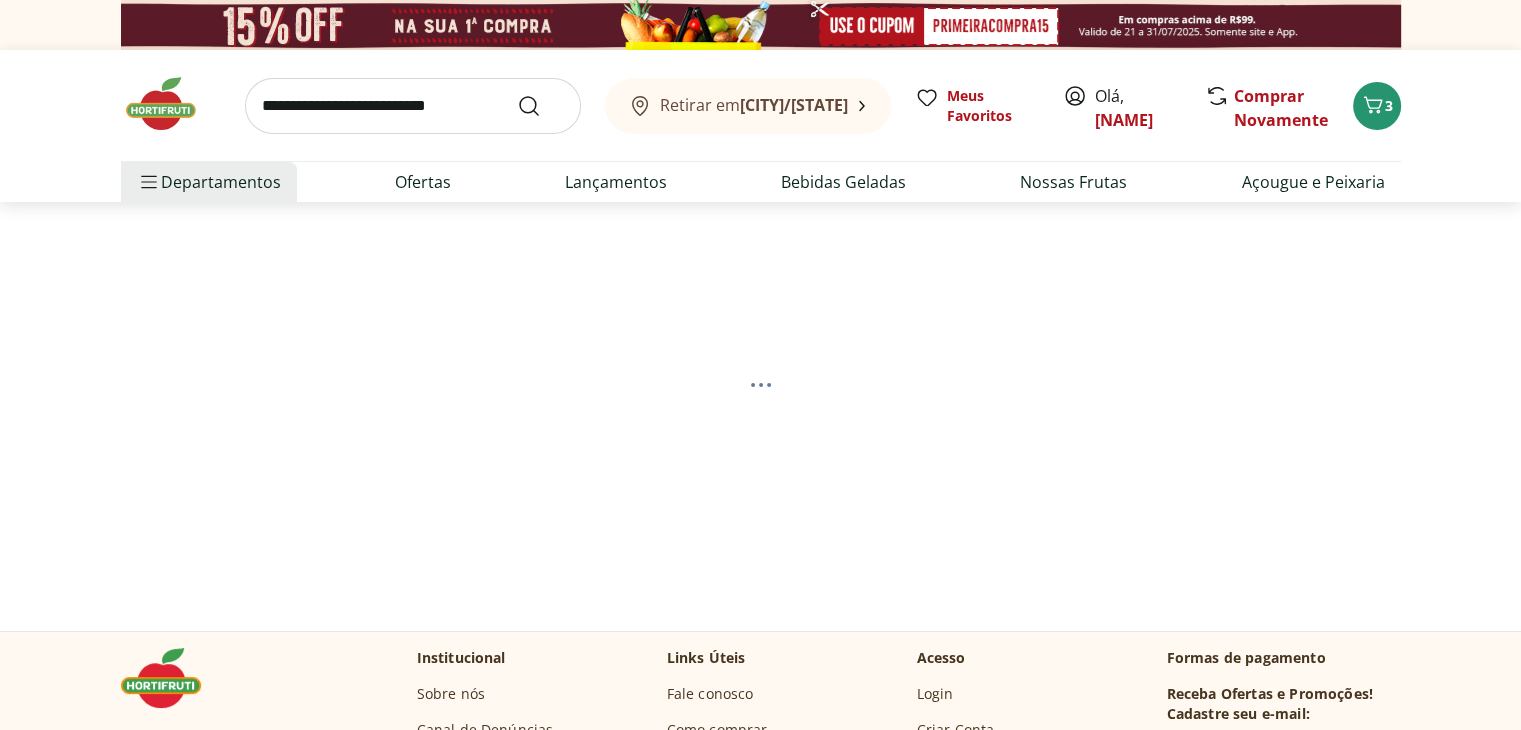 select on "**********" 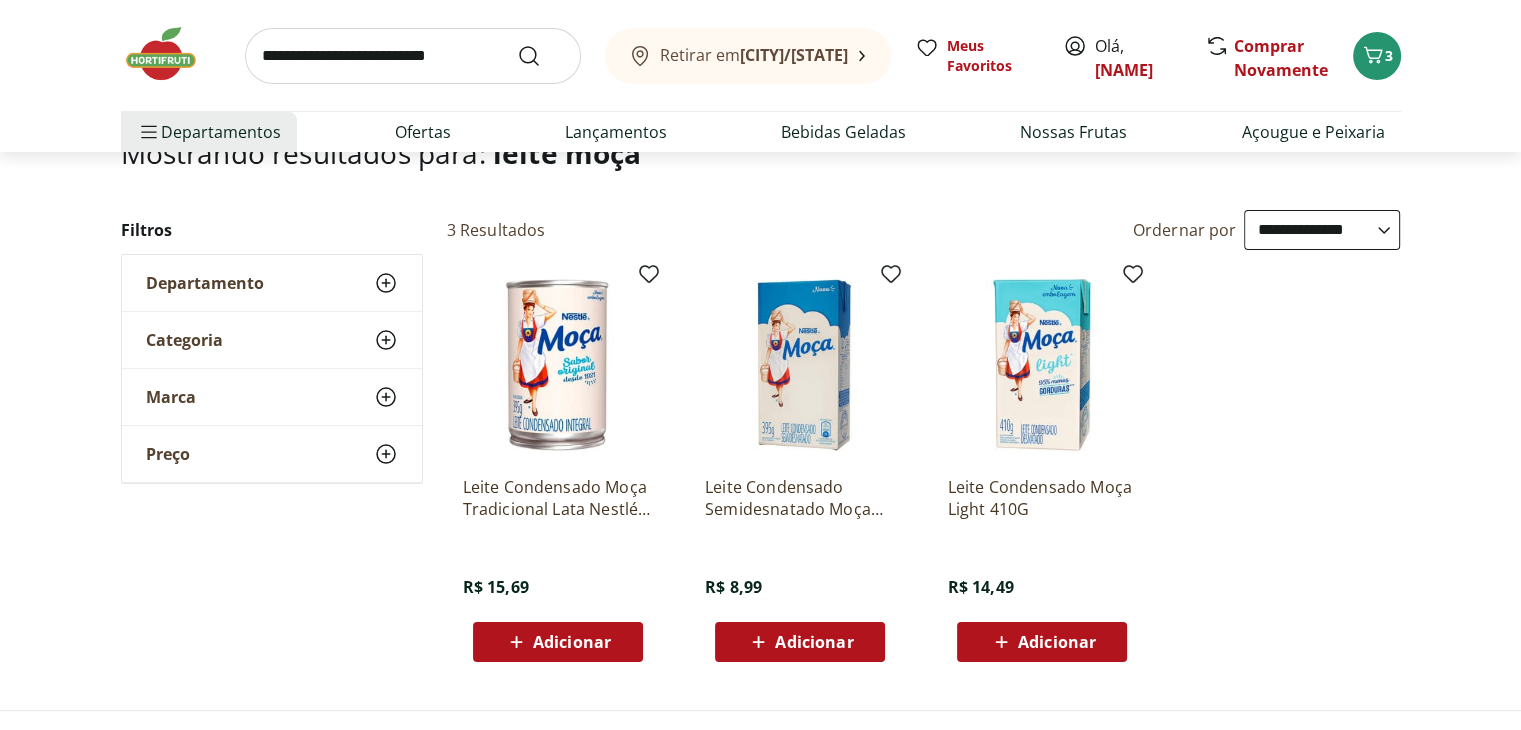 scroll, scrollTop: 200, scrollLeft: 0, axis: vertical 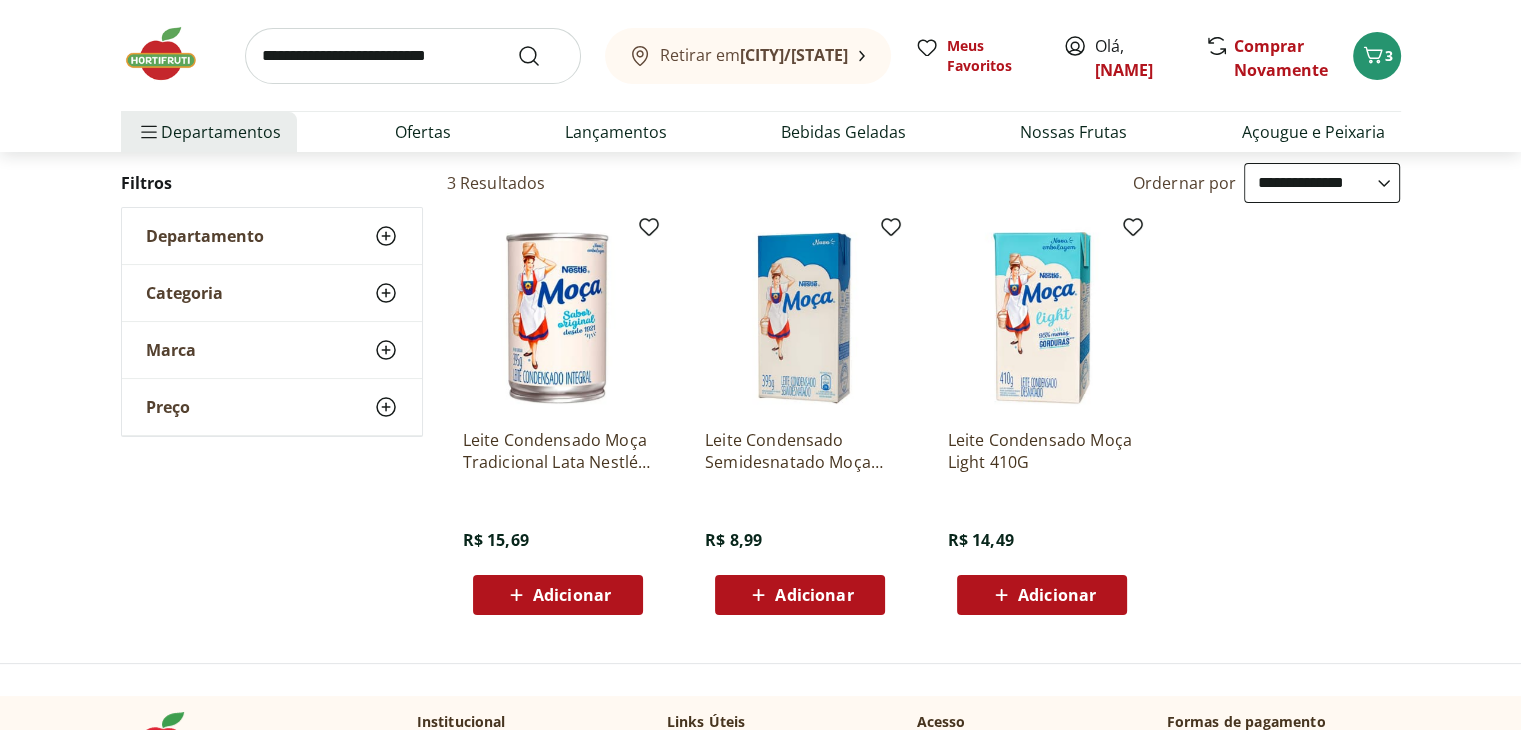 click at bounding box center (413, 56) 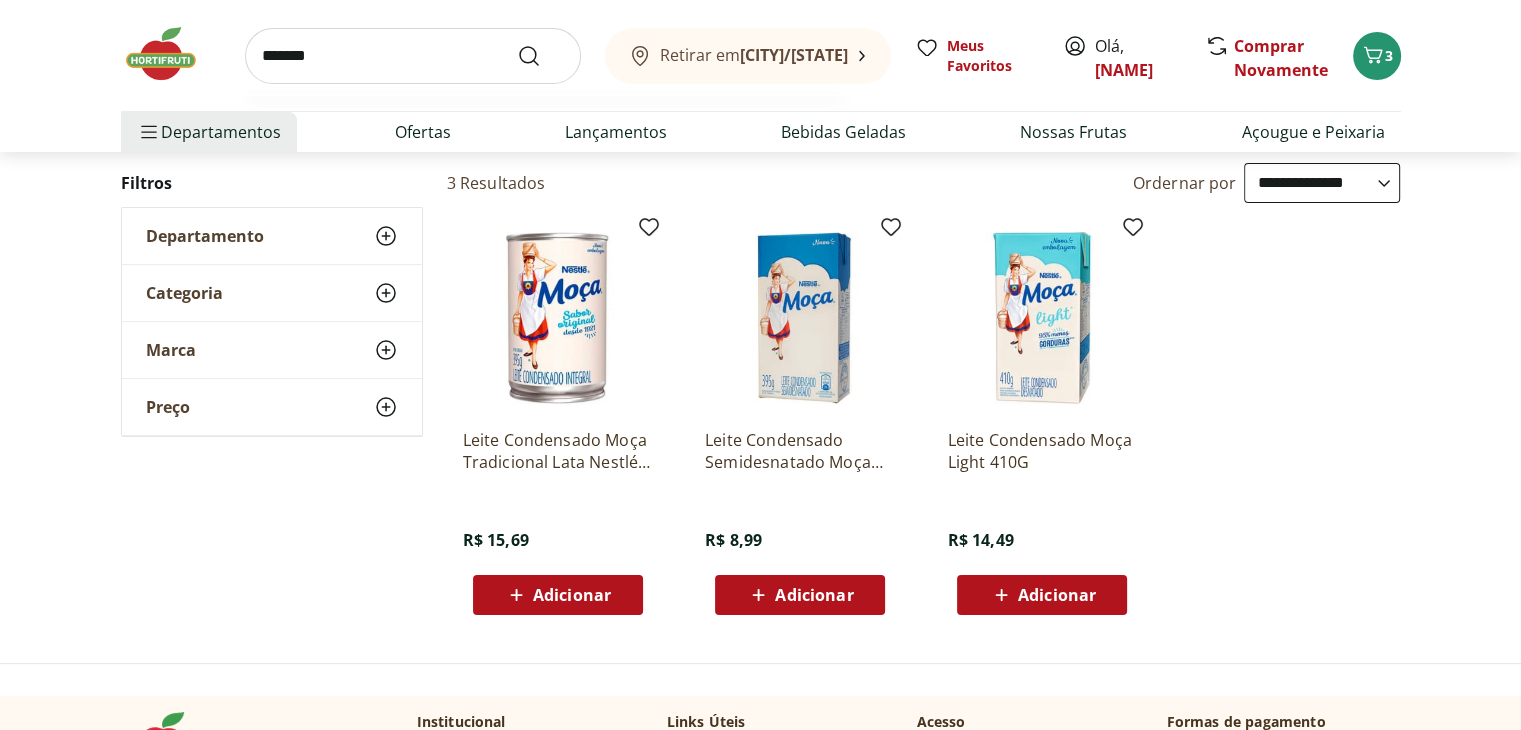 type on "*******" 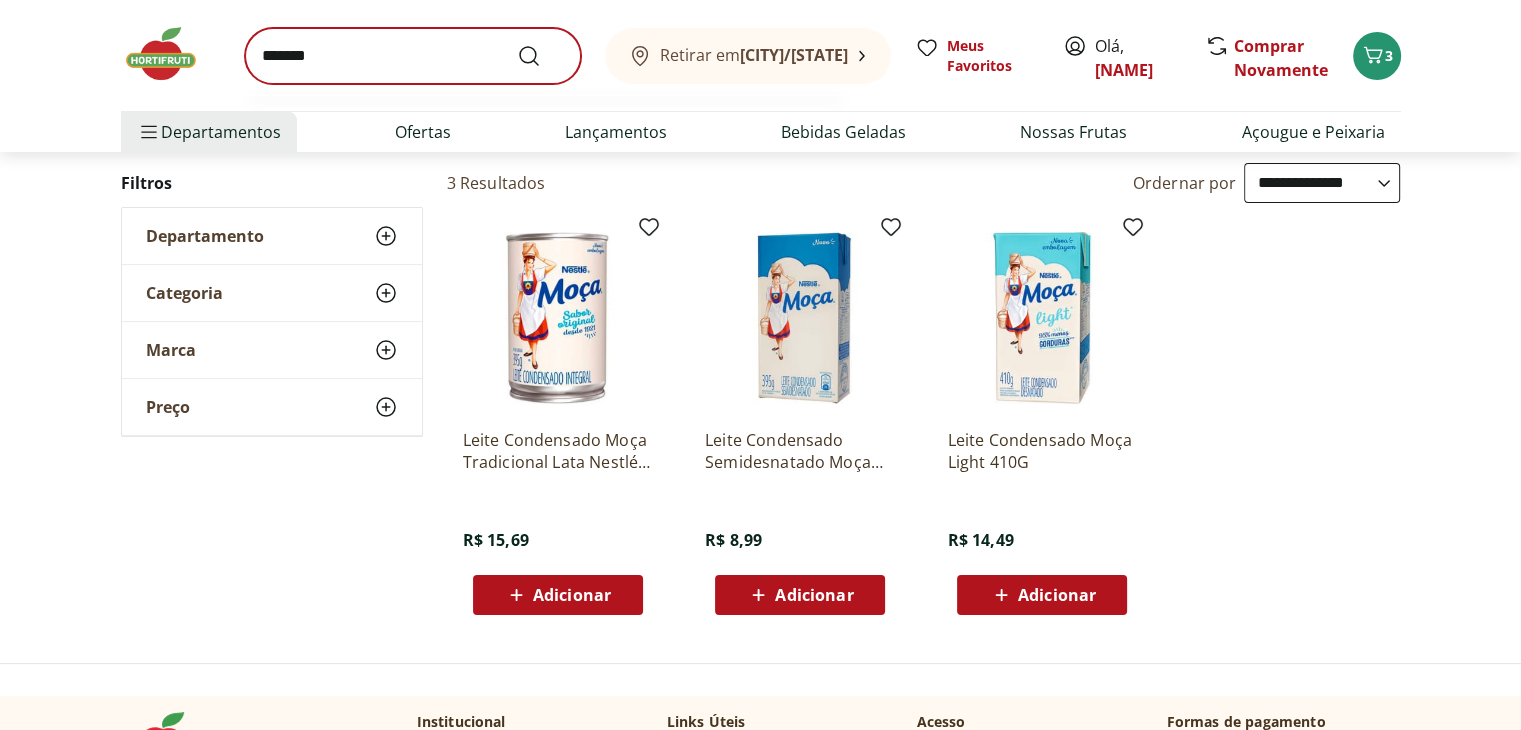 scroll, scrollTop: 0, scrollLeft: 0, axis: both 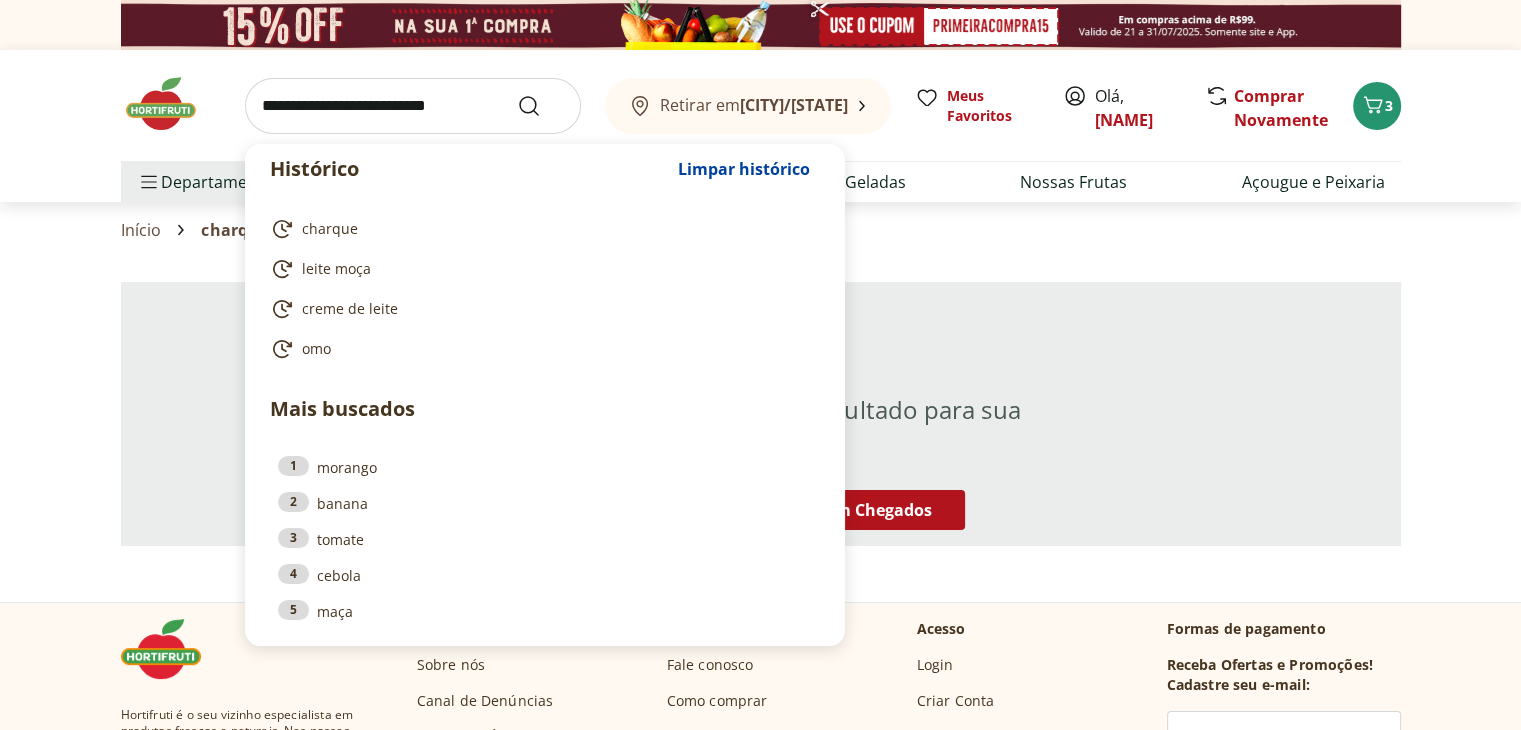 click at bounding box center [413, 106] 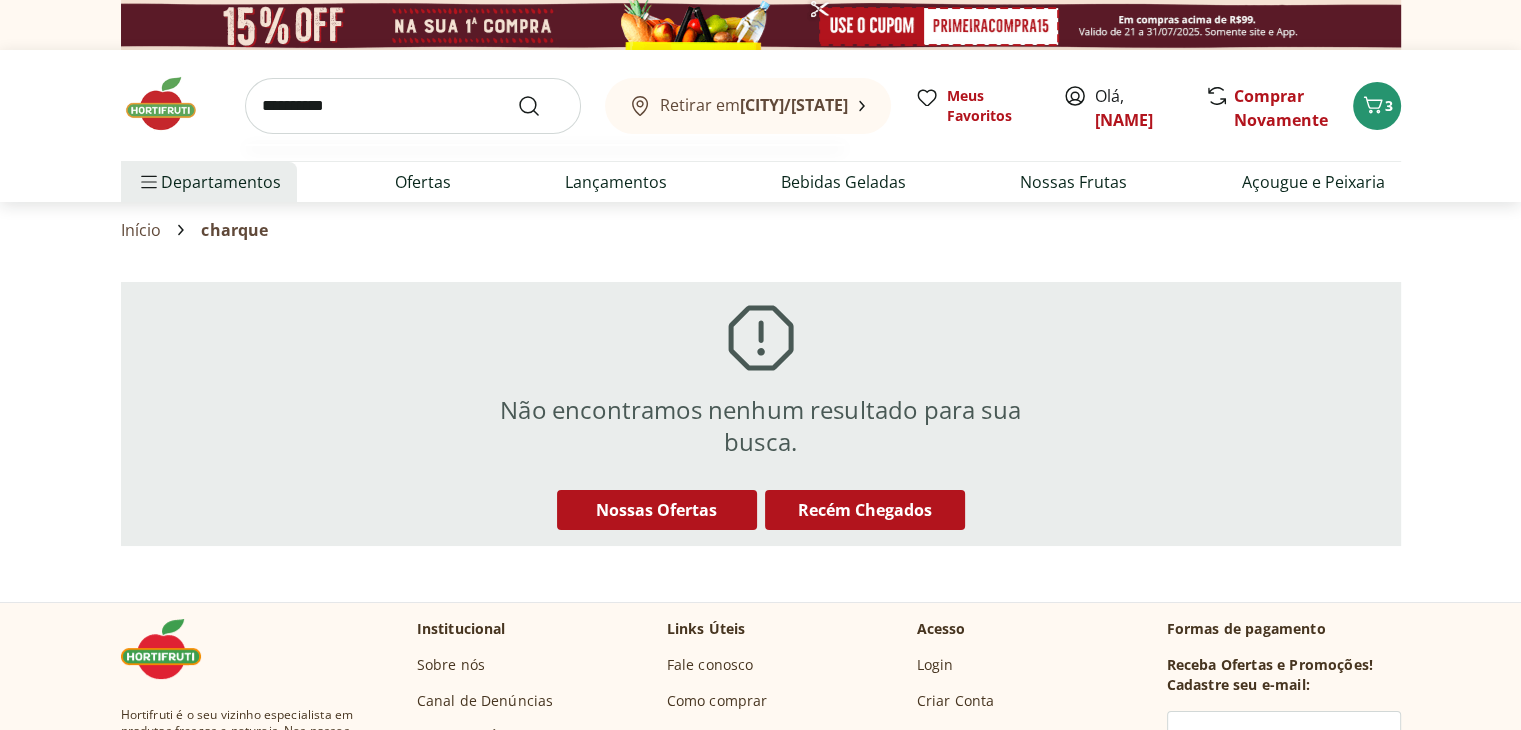 type on "**********" 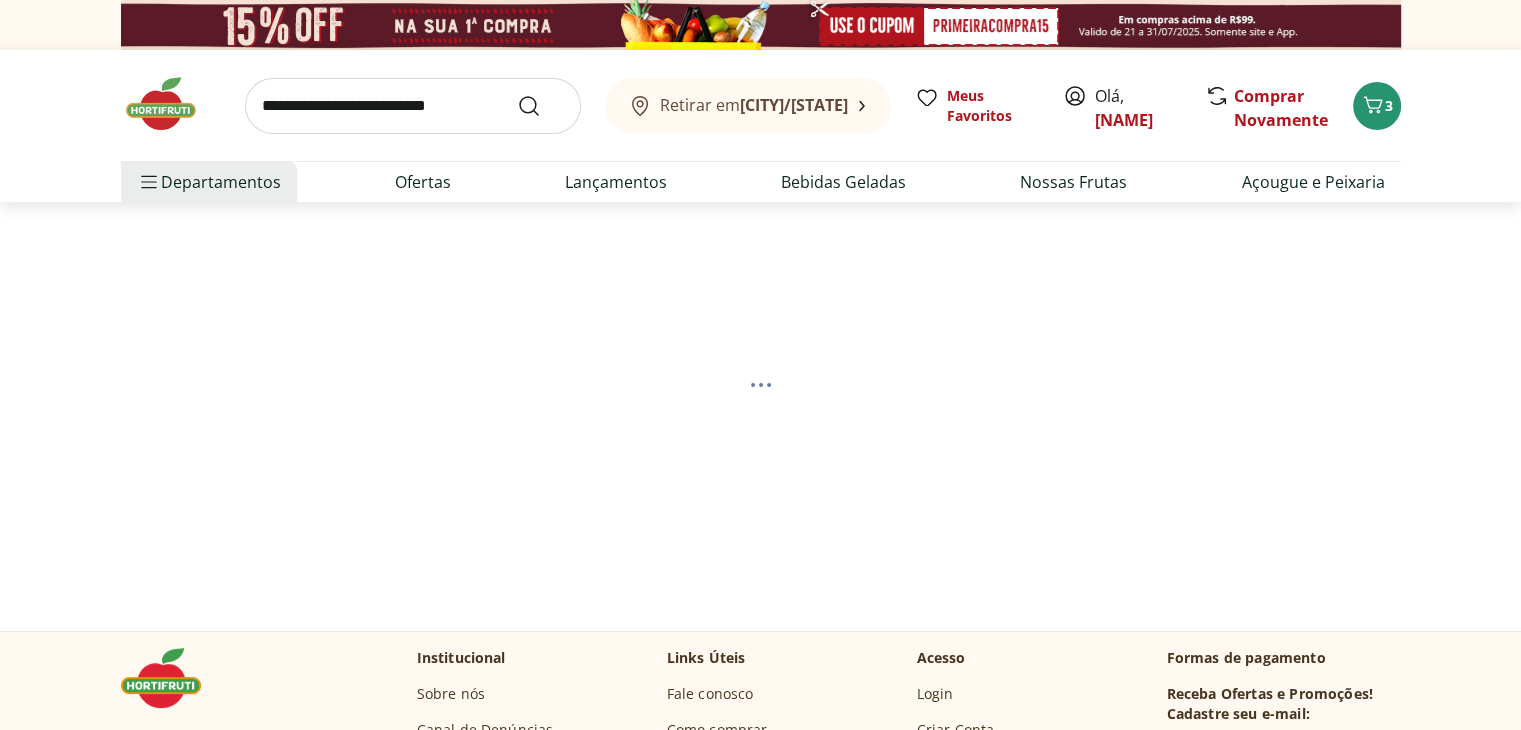 select on "**********" 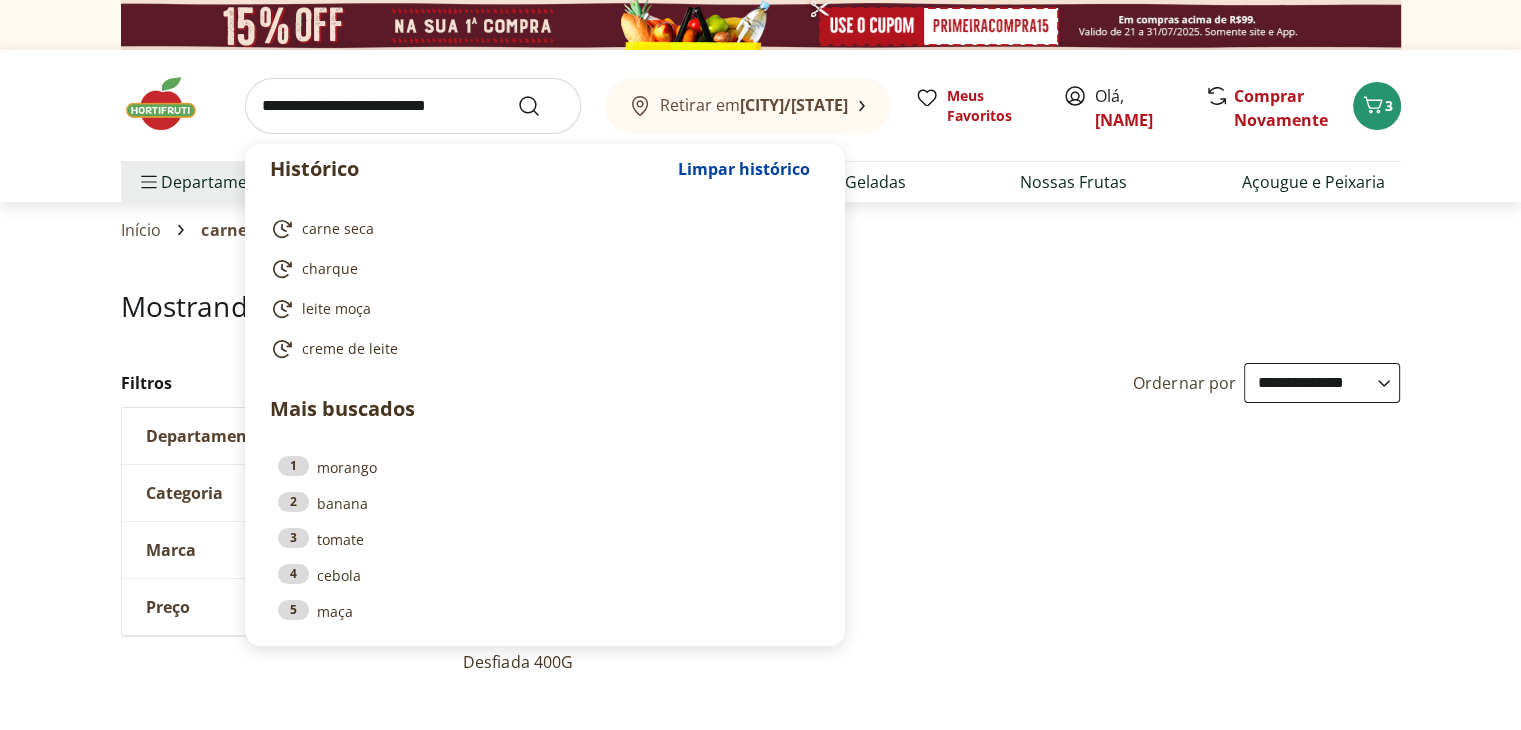 click at bounding box center [413, 106] 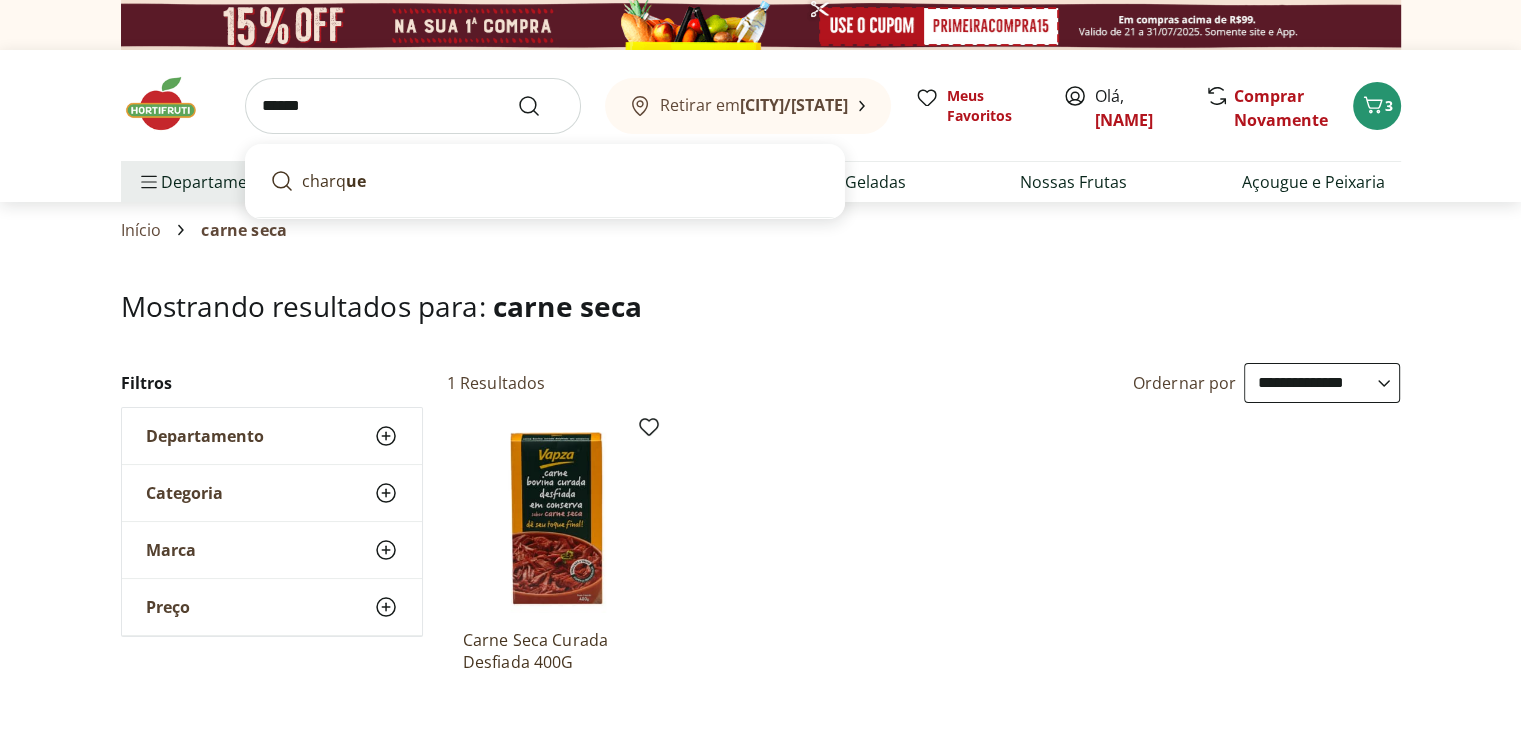 type on "*******" 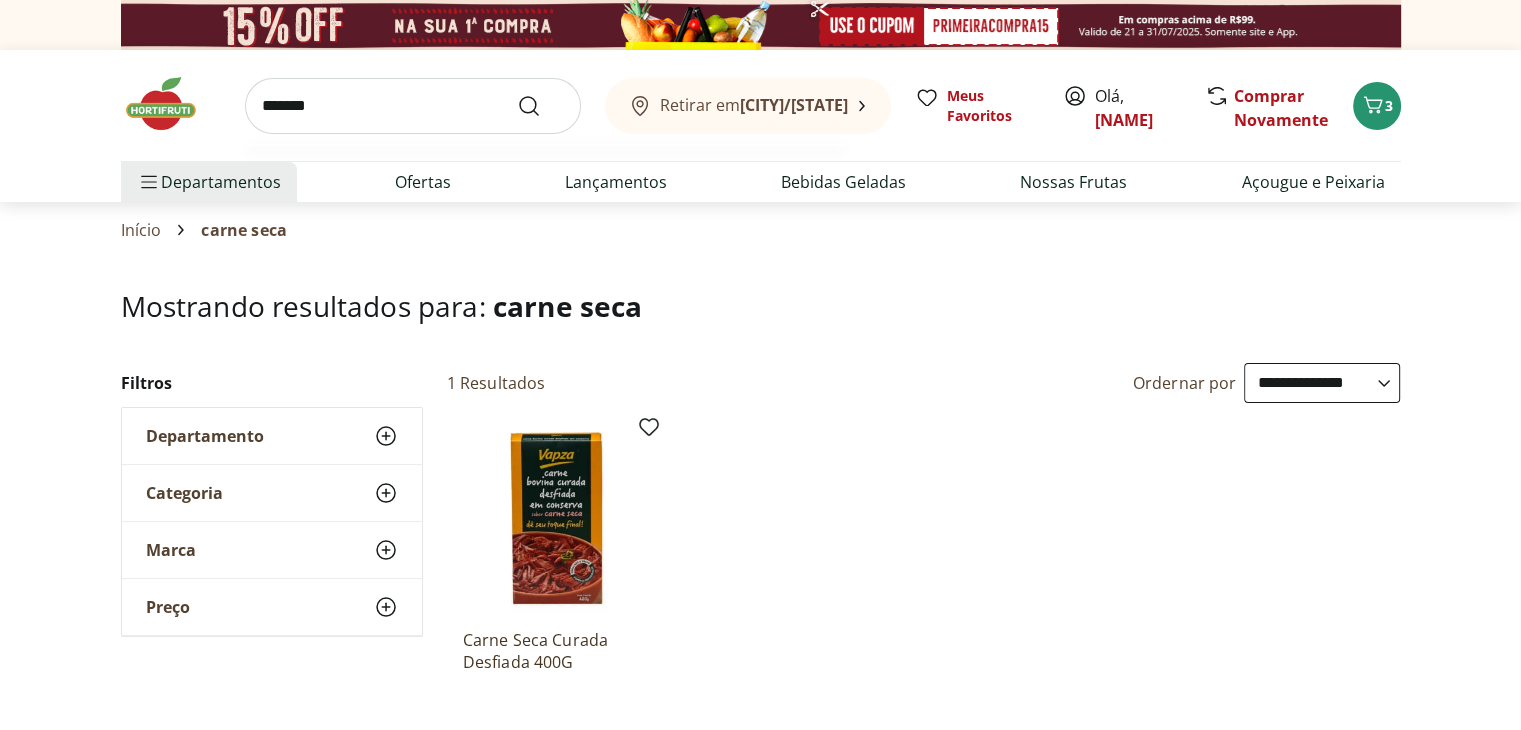 click at bounding box center (541, 106) 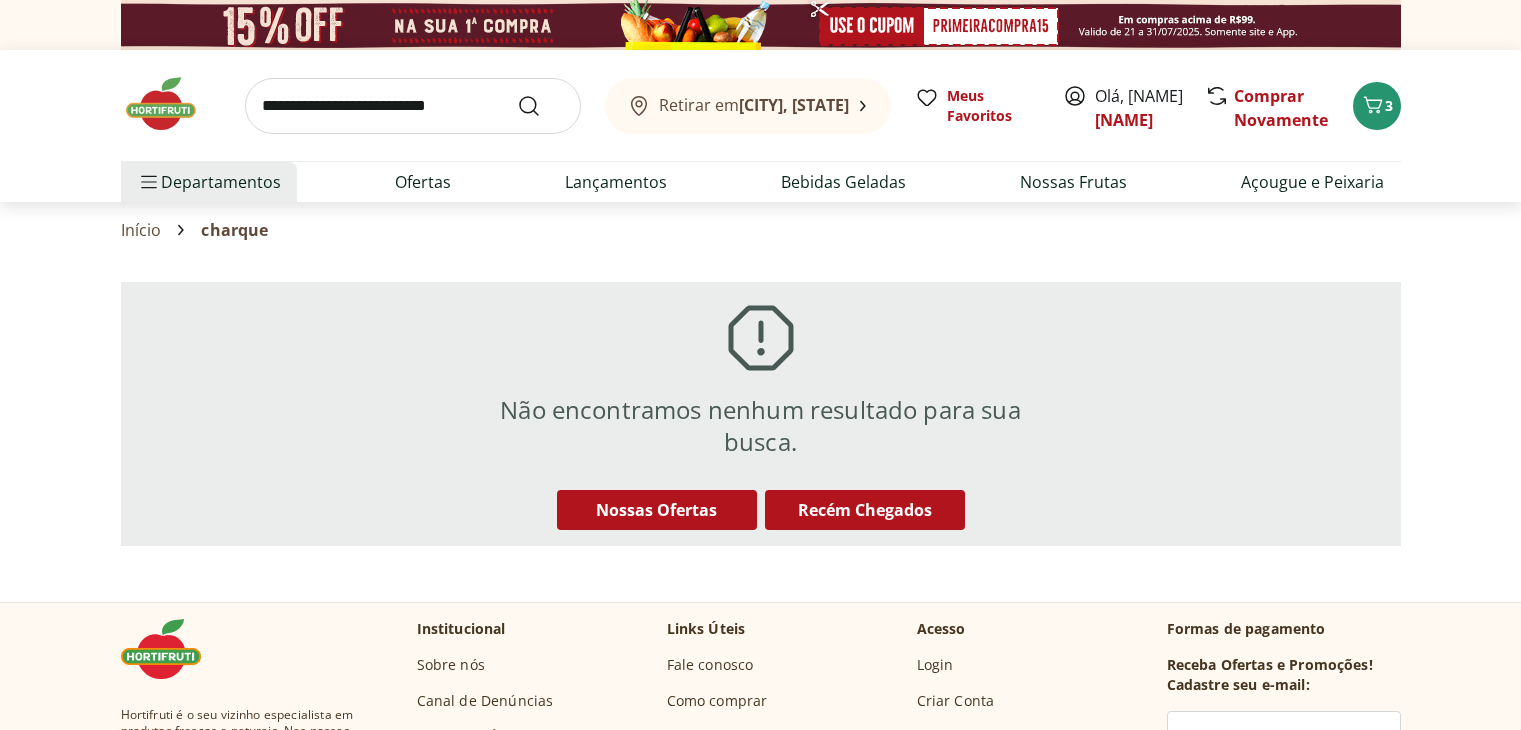 scroll, scrollTop: 0, scrollLeft: 0, axis: both 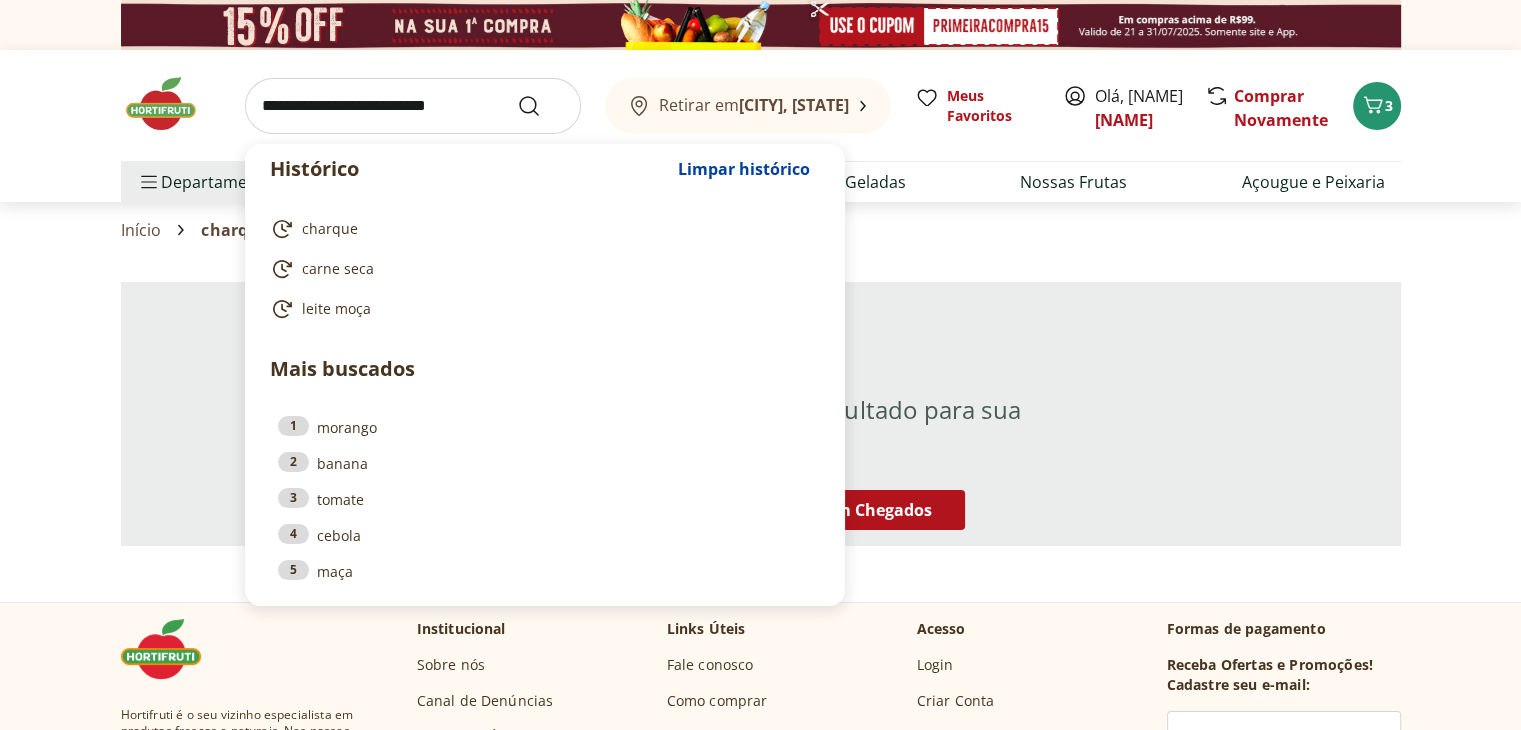 click at bounding box center (413, 106) 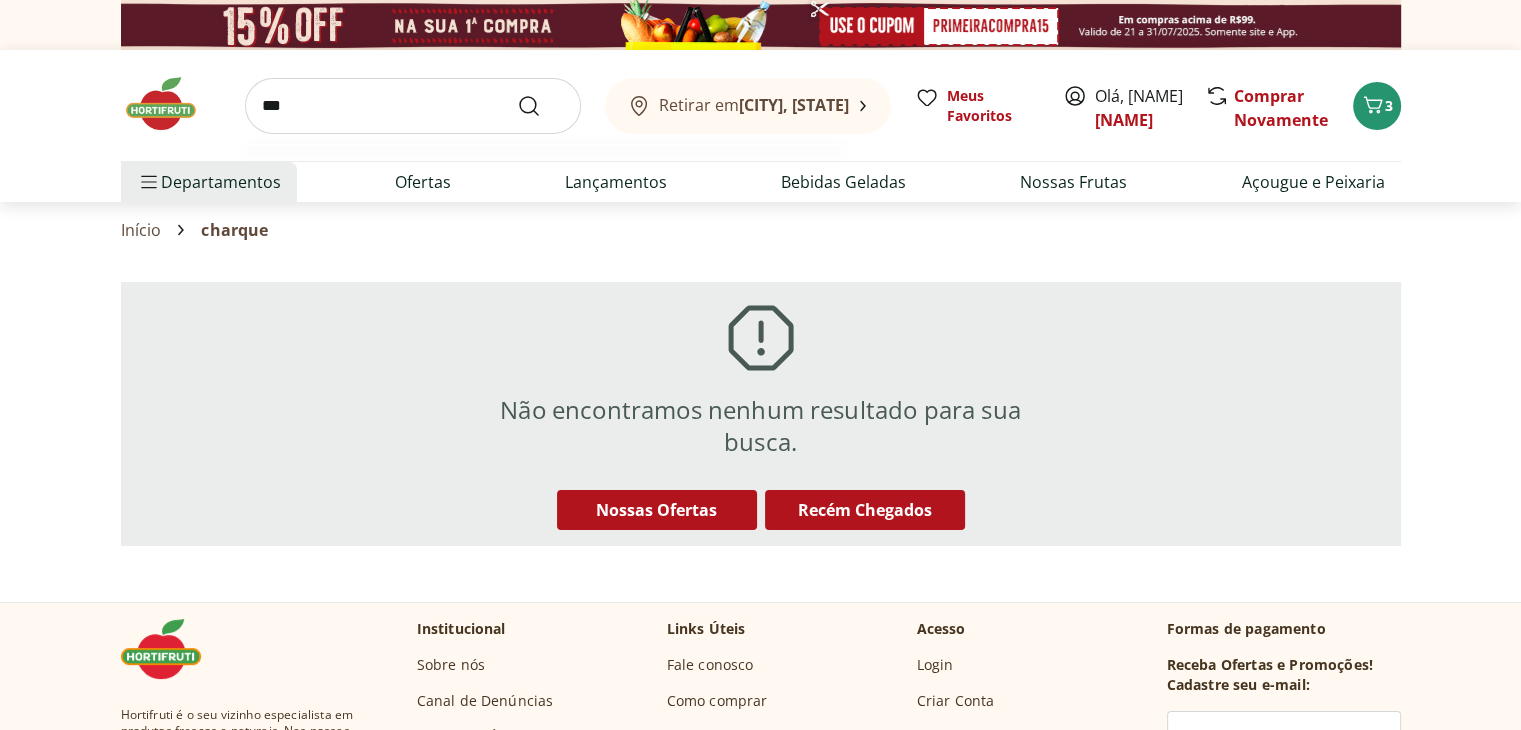 type on "***" 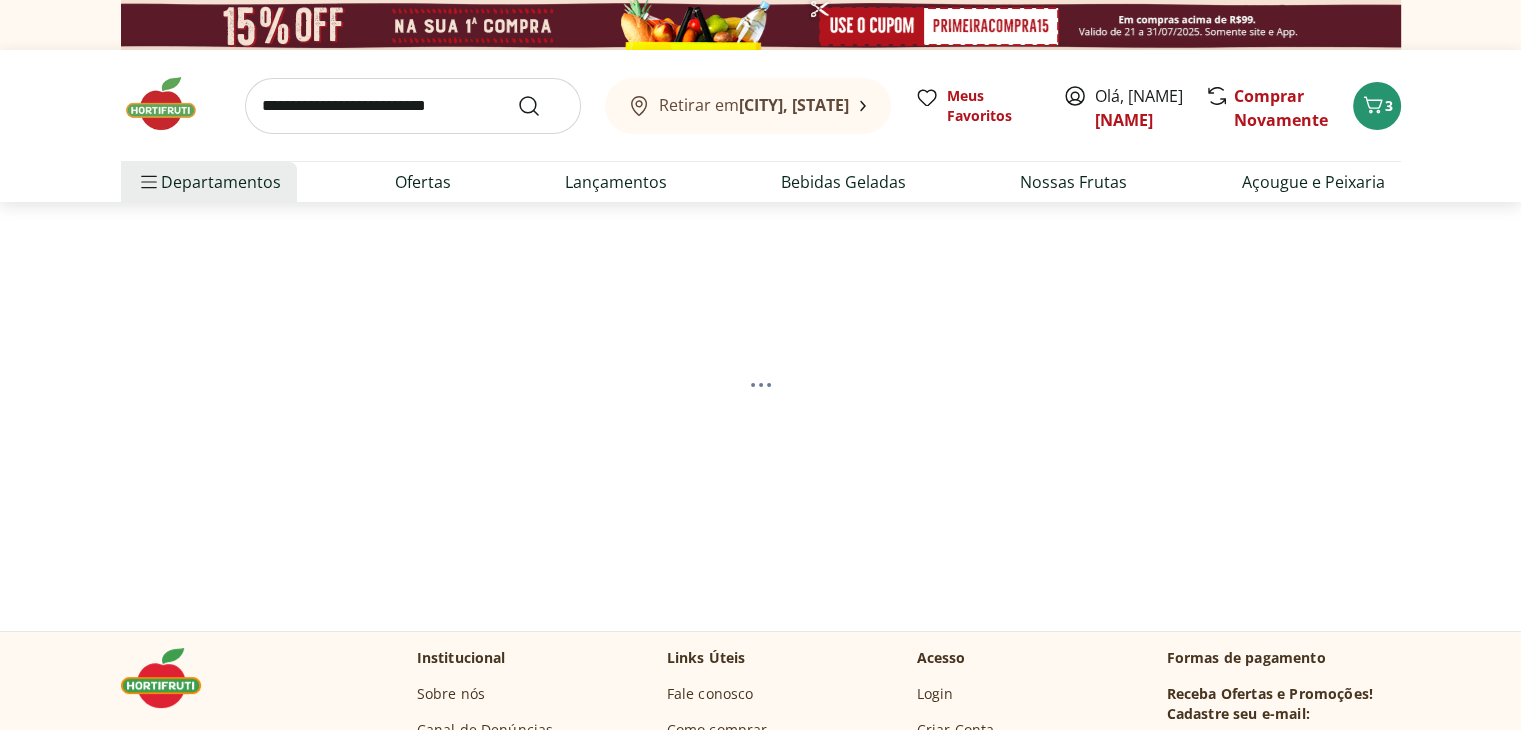 select on "**********" 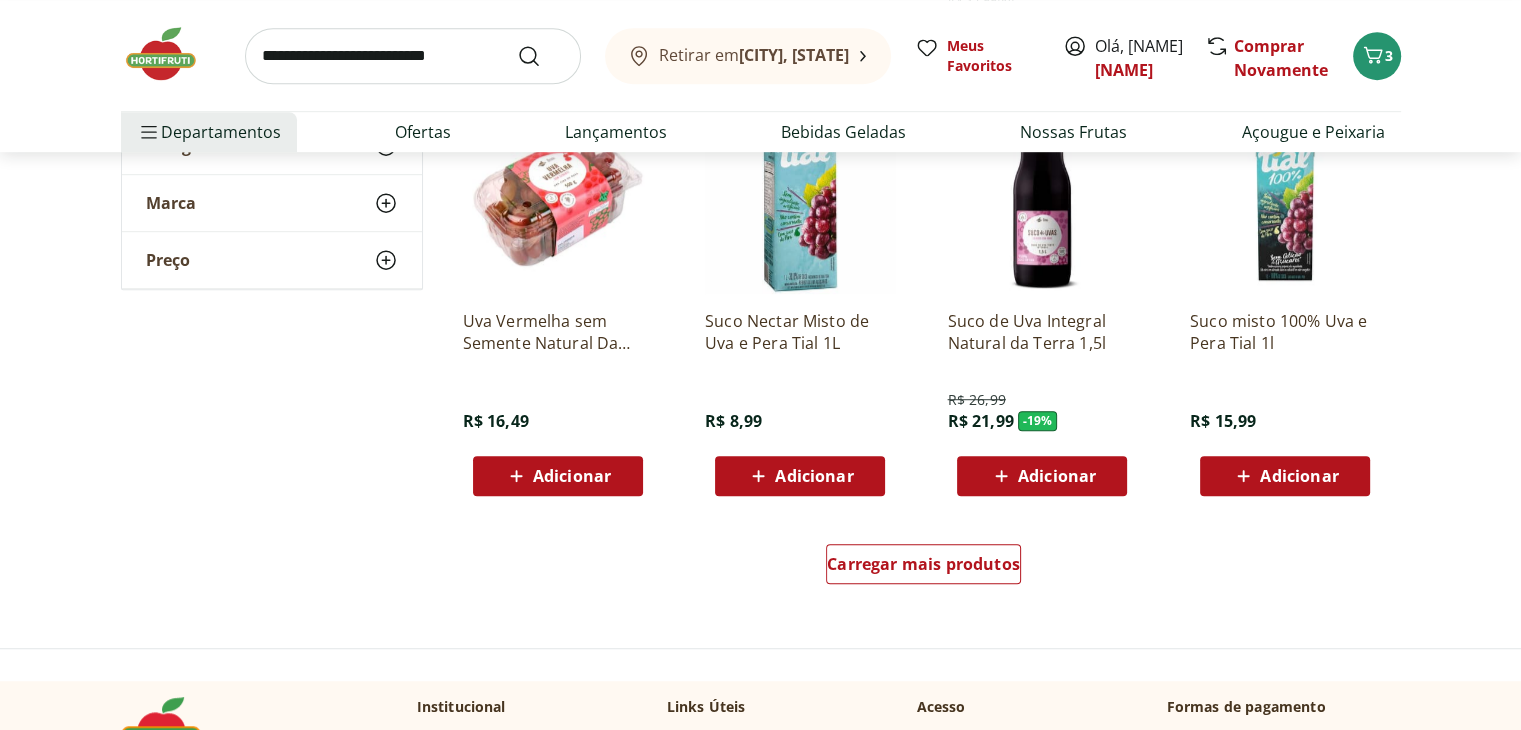 scroll, scrollTop: 1200, scrollLeft: 0, axis: vertical 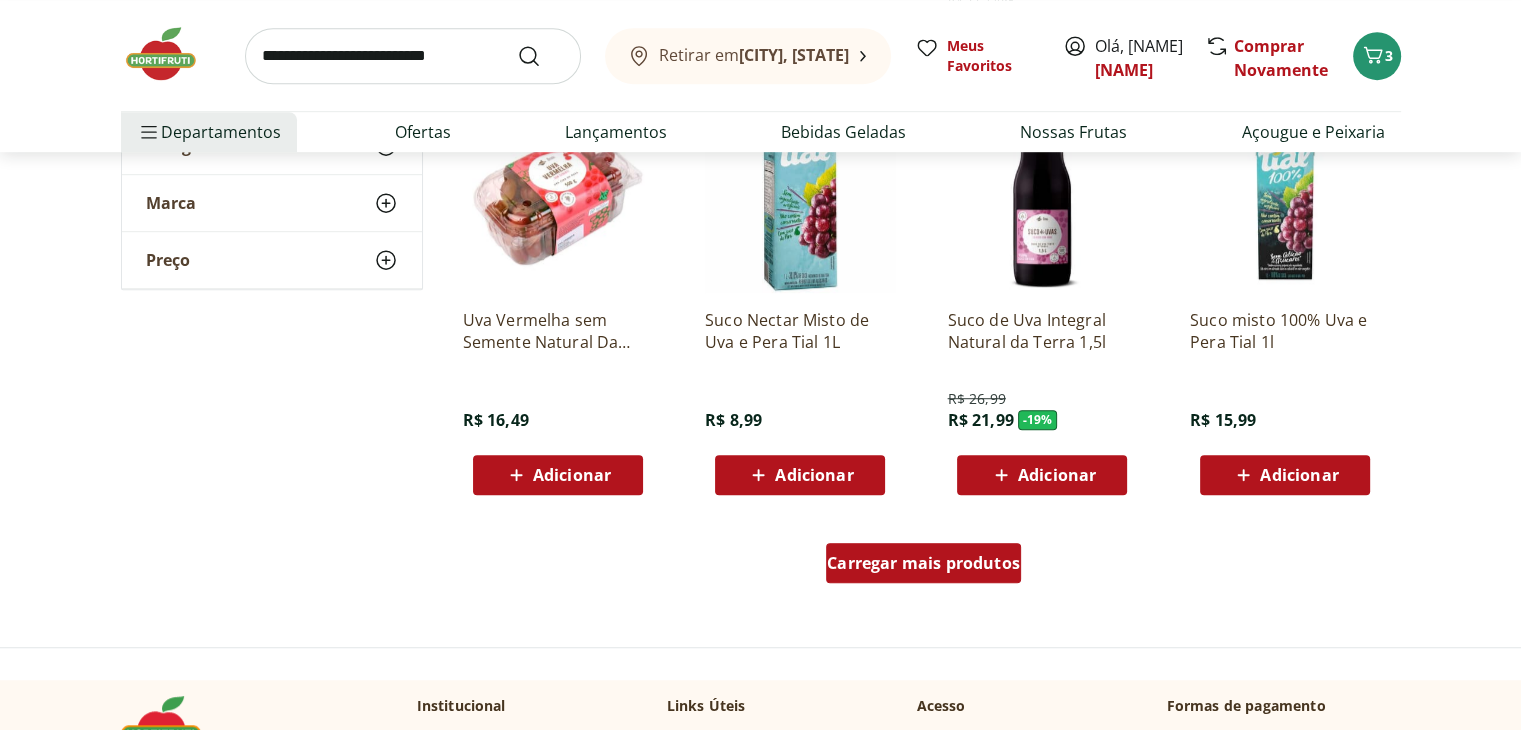 click on "Carregar mais produtos" at bounding box center [923, 567] 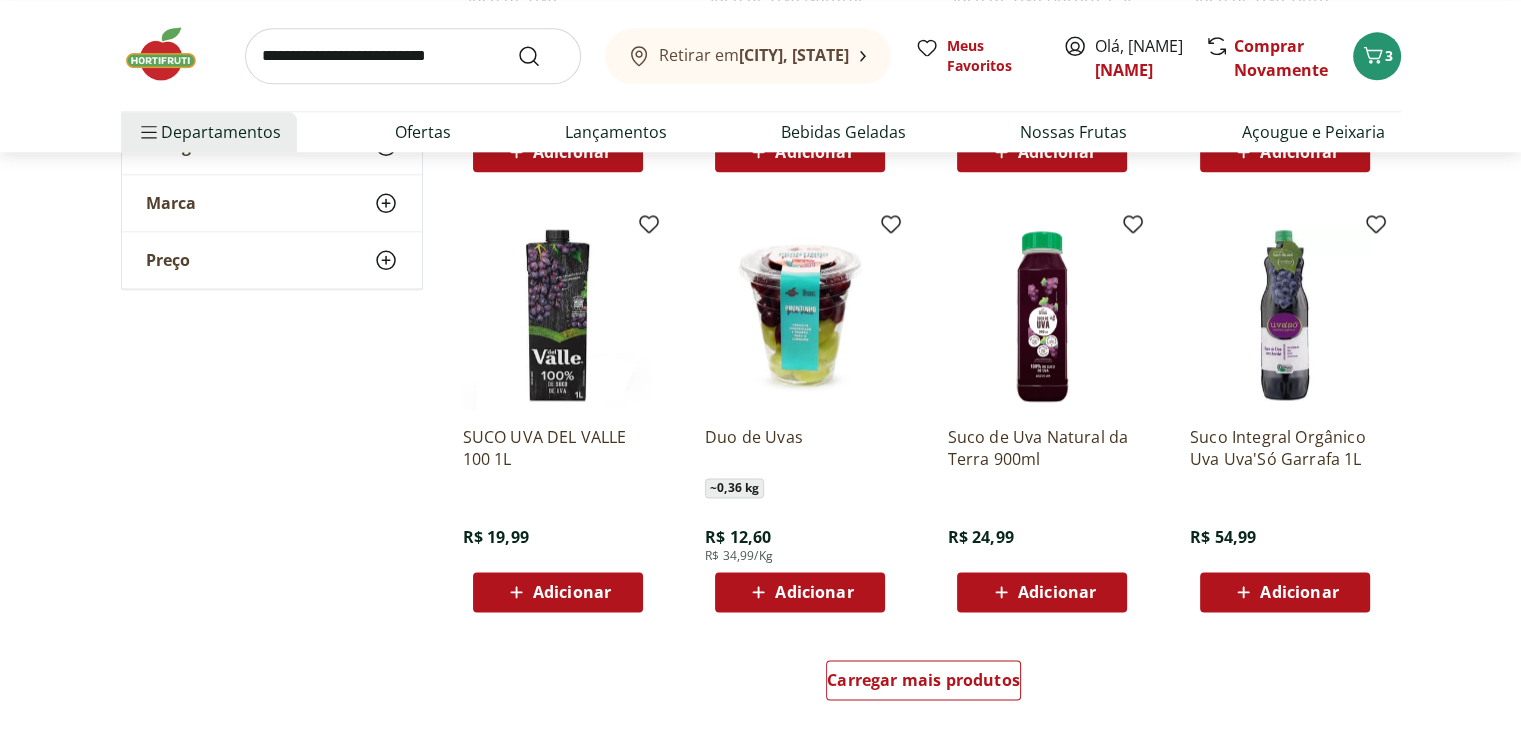 scroll, scrollTop: 2500, scrollLeft: 0, axis: vertical 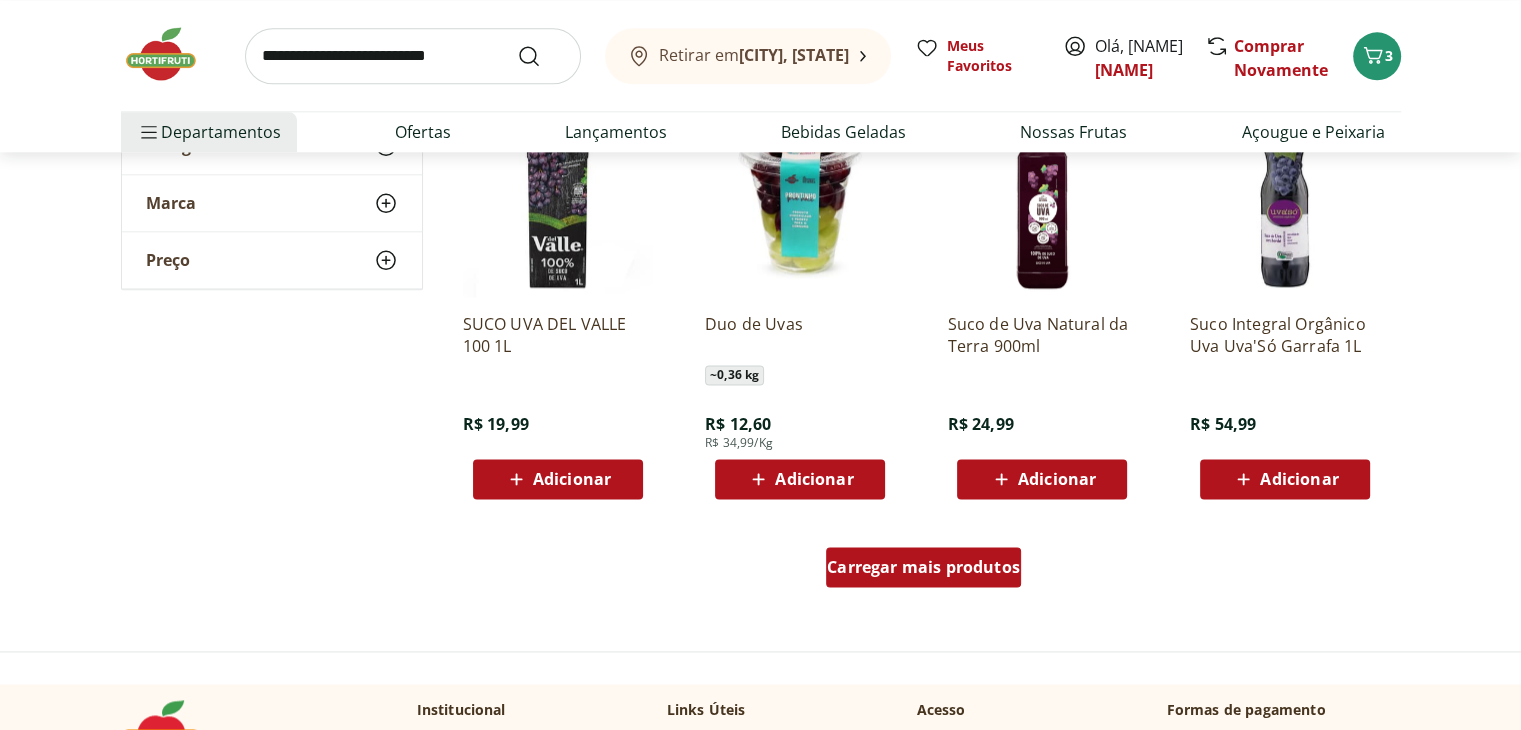 click on "Carregar mais produtos" at bounding box center [923, 567] 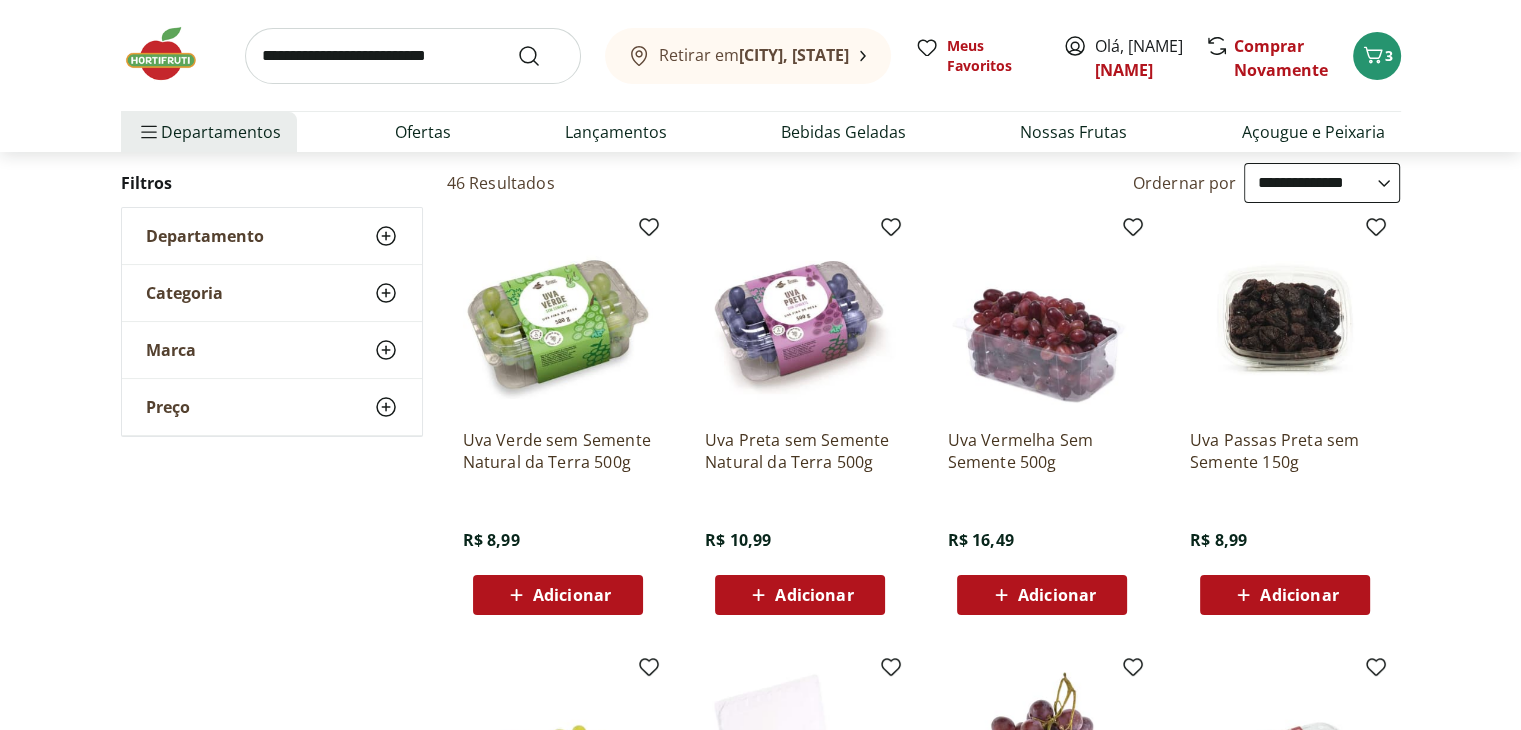 scroll, scrollTop: 200, scrollLeft: 0, axis: vertical 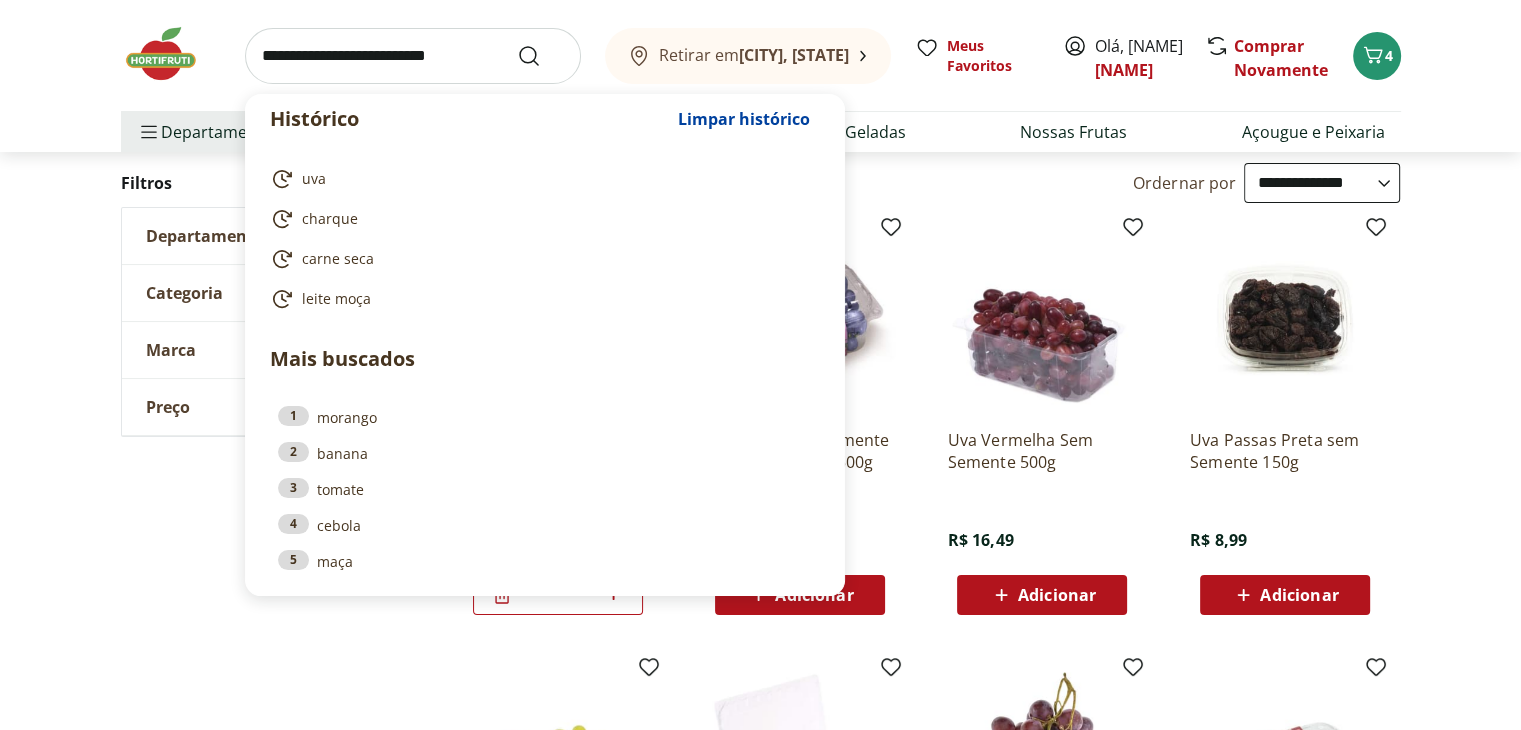 click at bounding box center [413, 56] 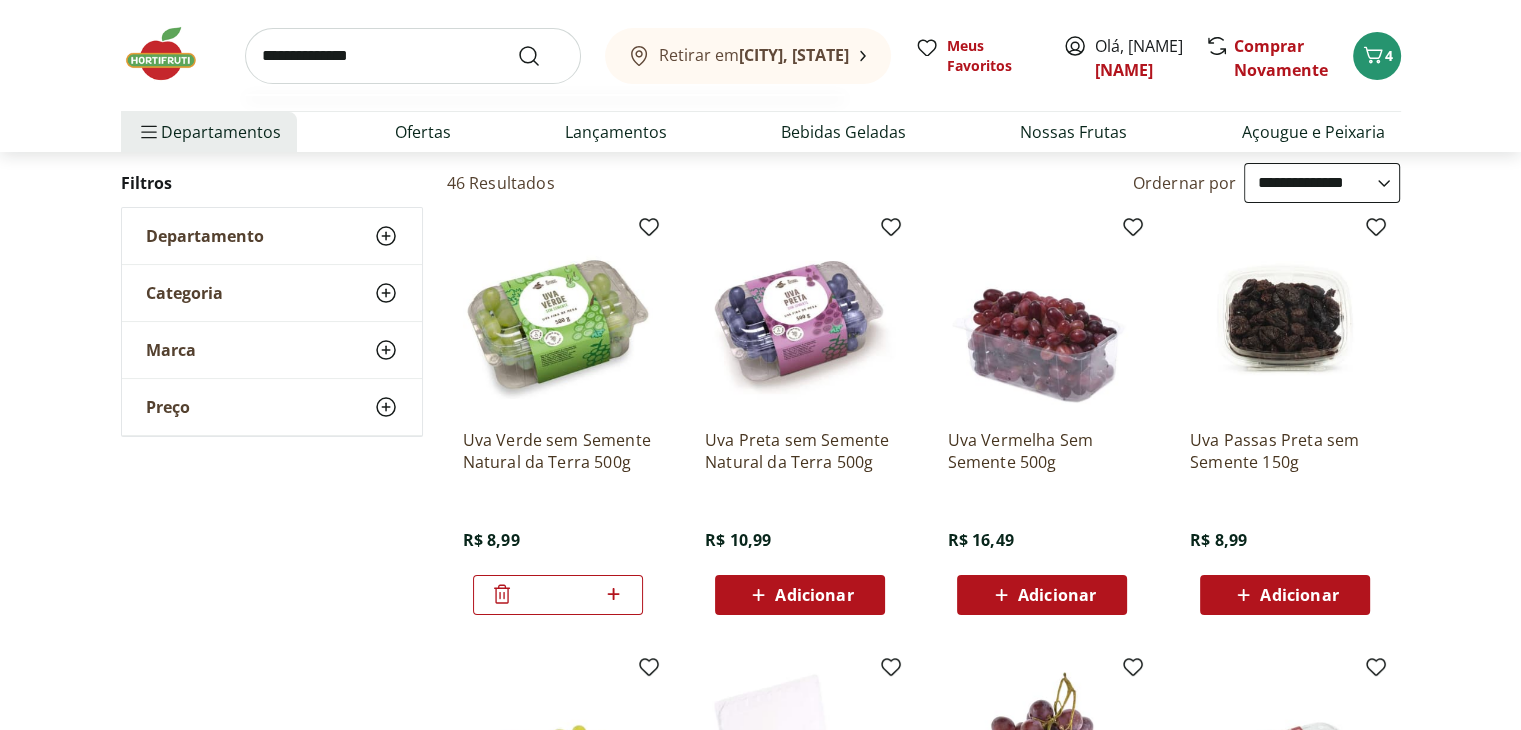 type on "**********" 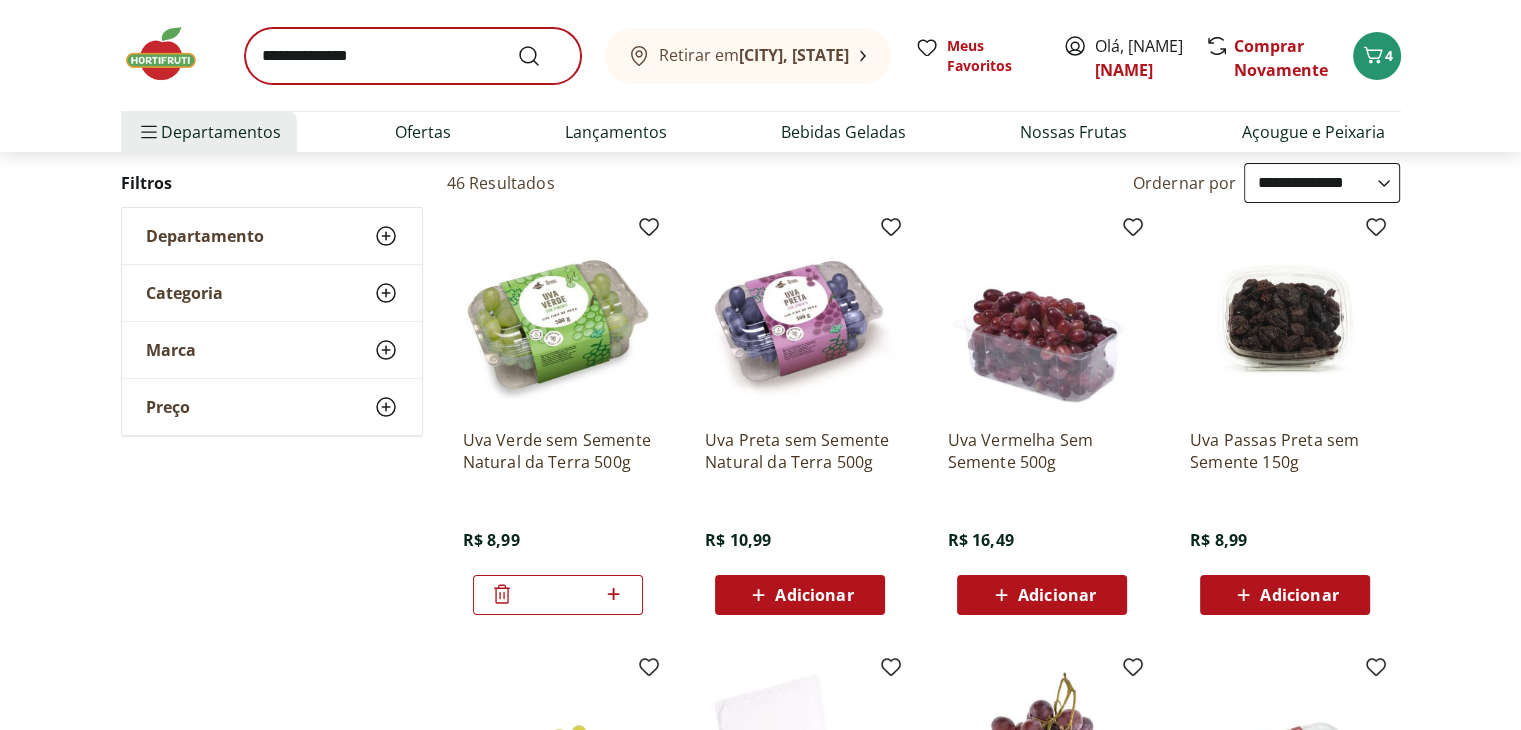 scroll, scrollTop: 0, scrollLeft: 0, axis: both 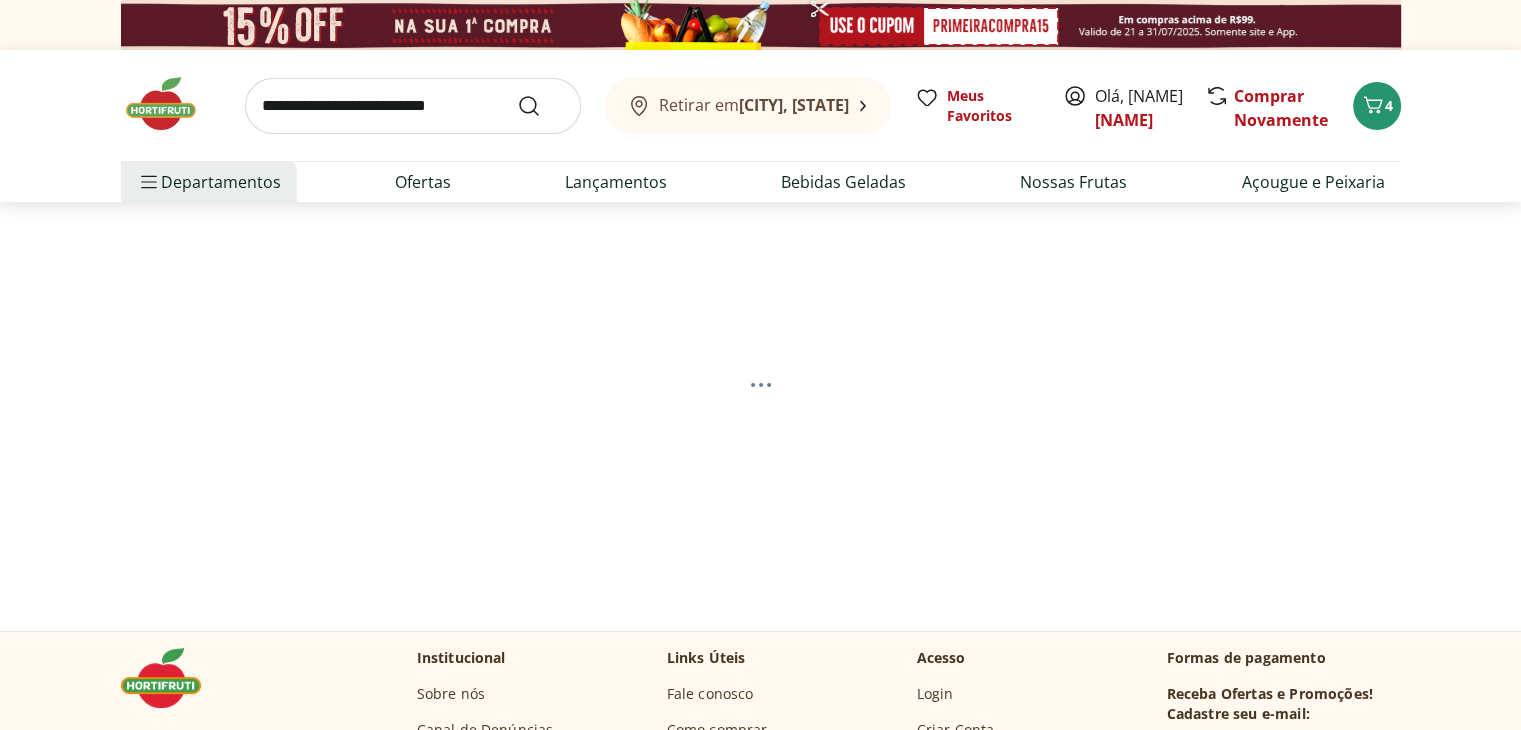 select on "**********" 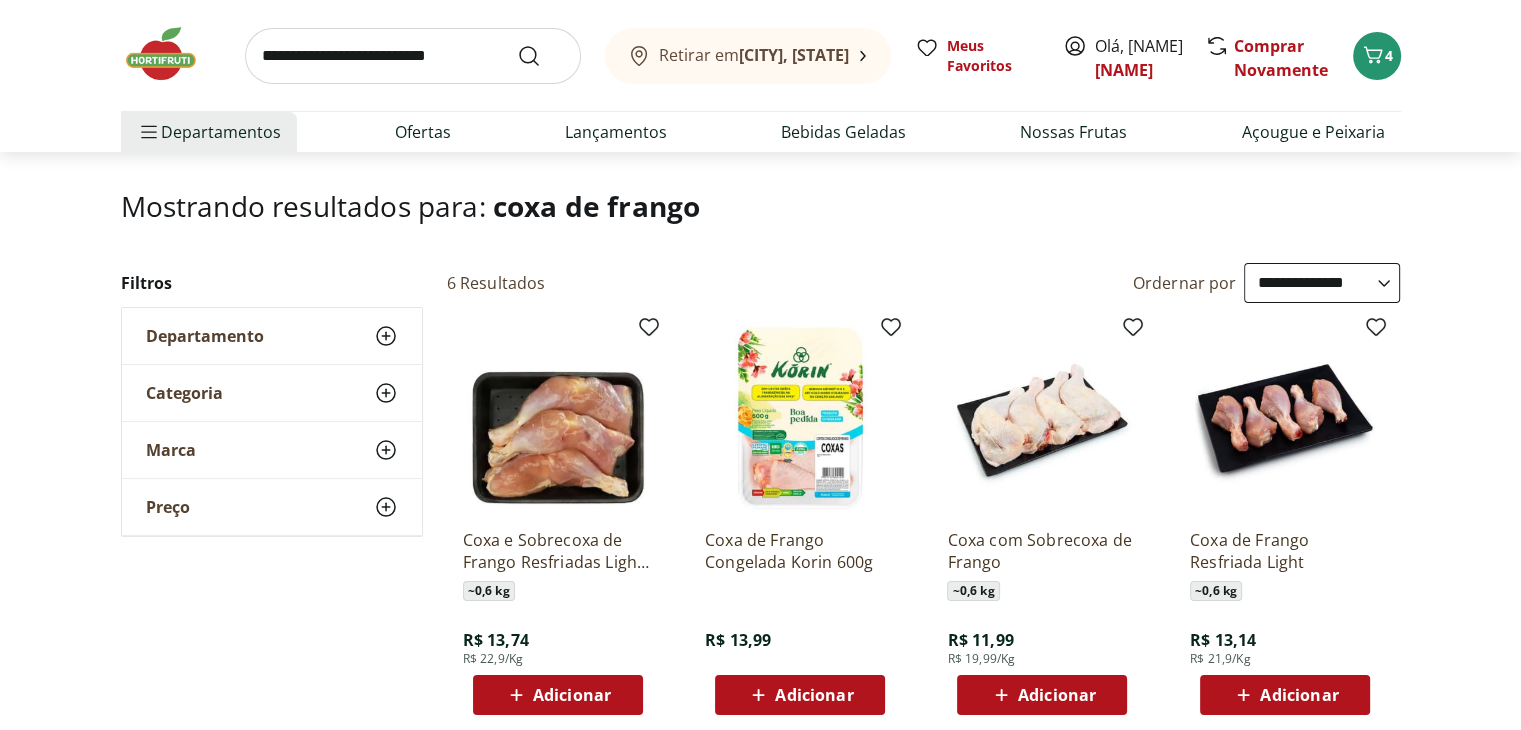 click at bounding box center [413, 56] 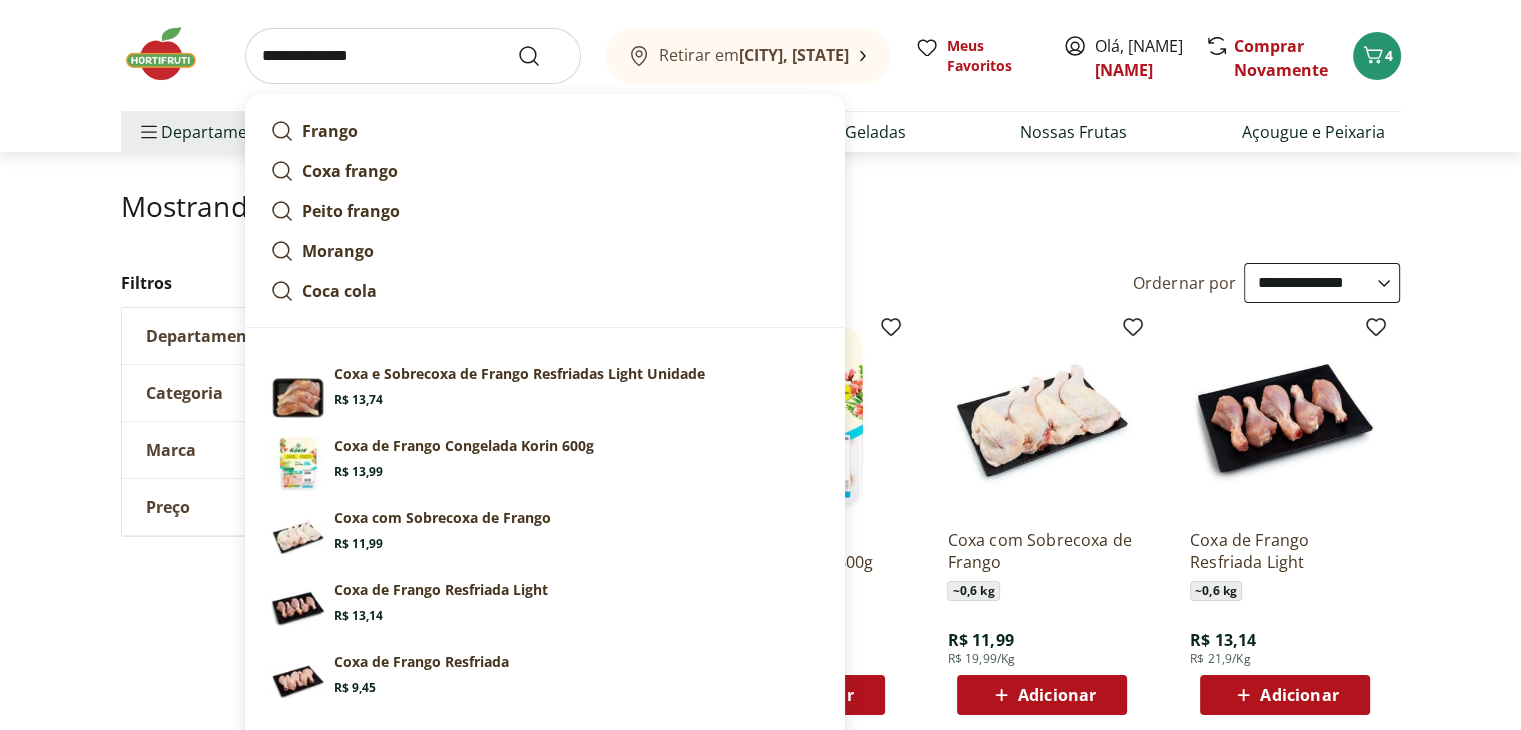 click at bounding box center [541, 56] 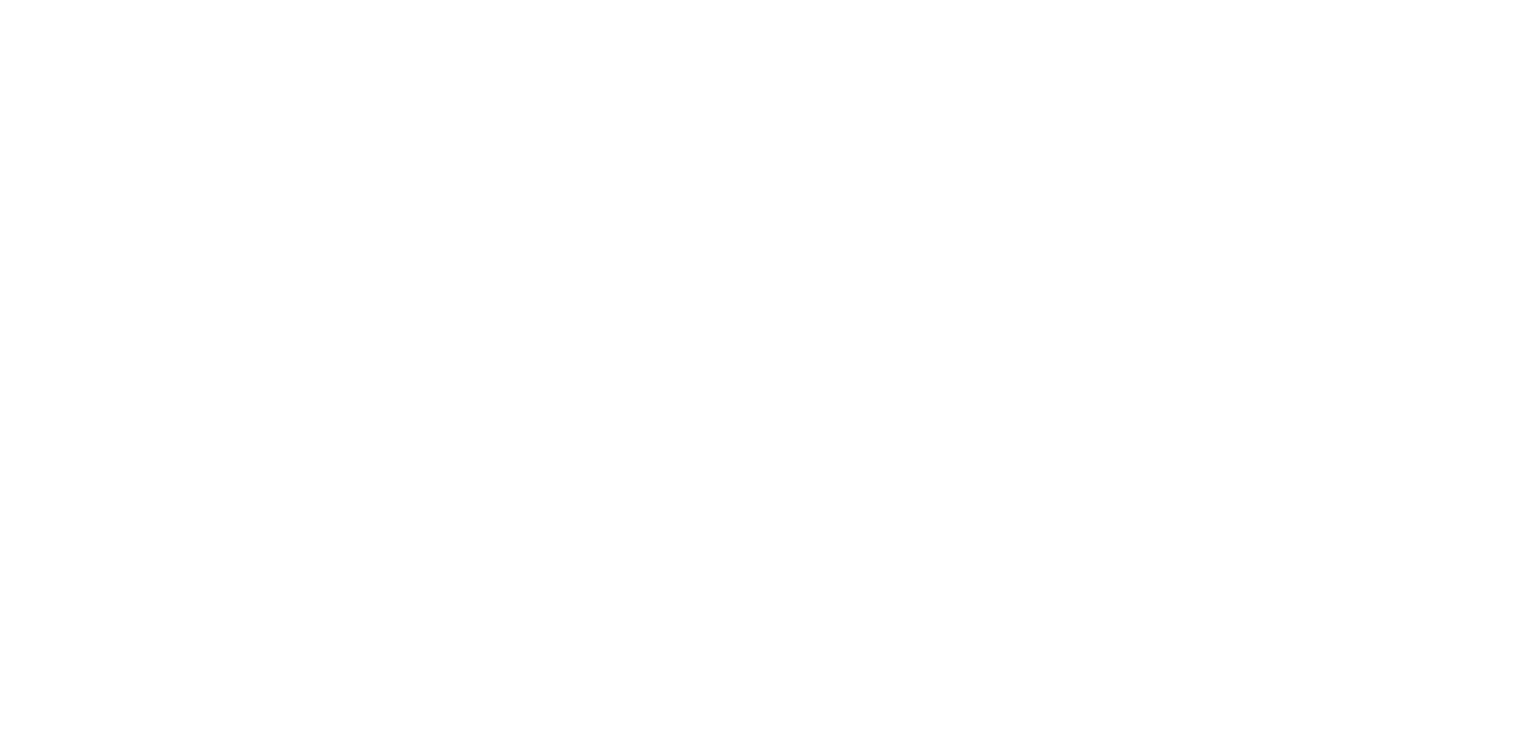 scroll, scrollTop: 0, scrollLeft: 0, axis: both 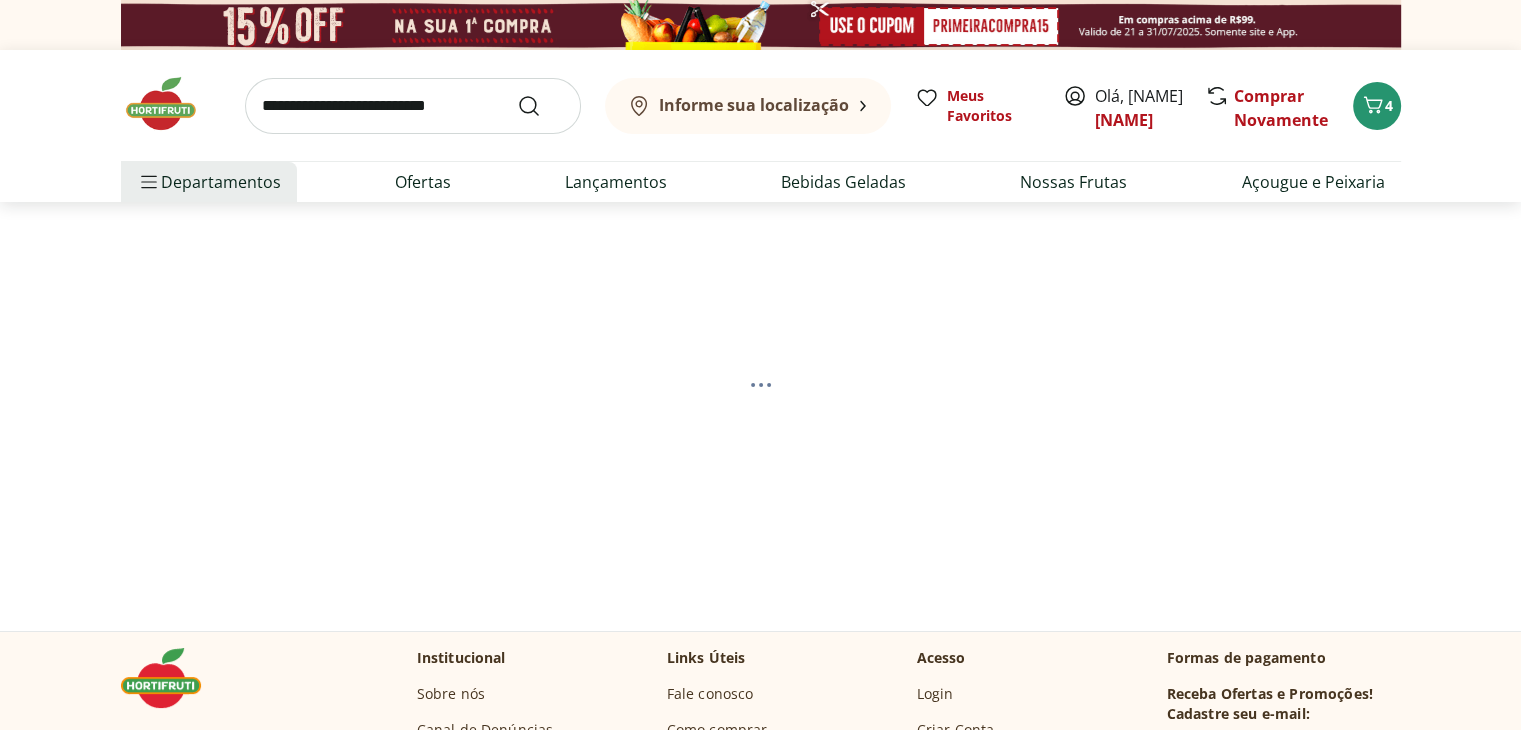select on "**********" 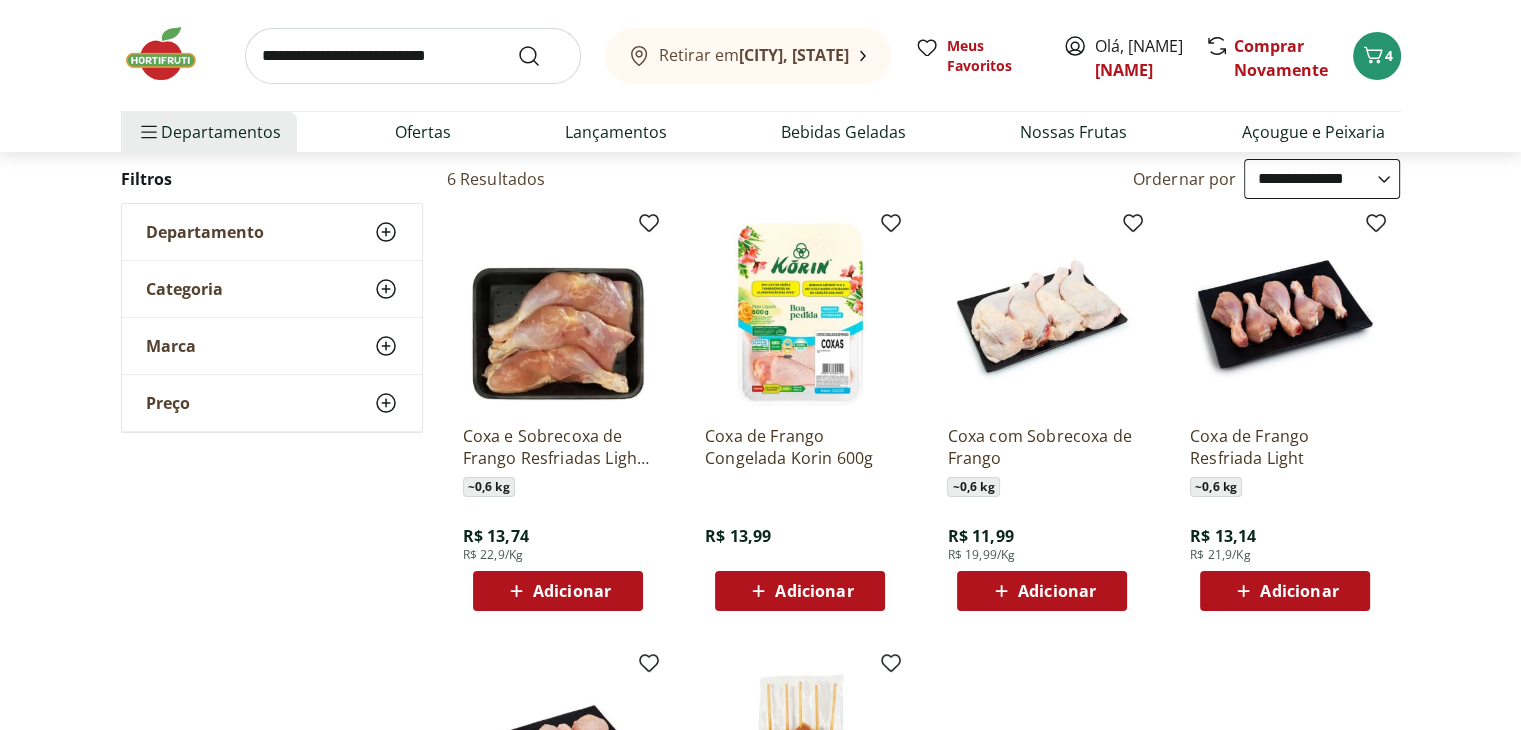 scroll, scrollTop: 200, scrollLeft: 0, axis: vertical 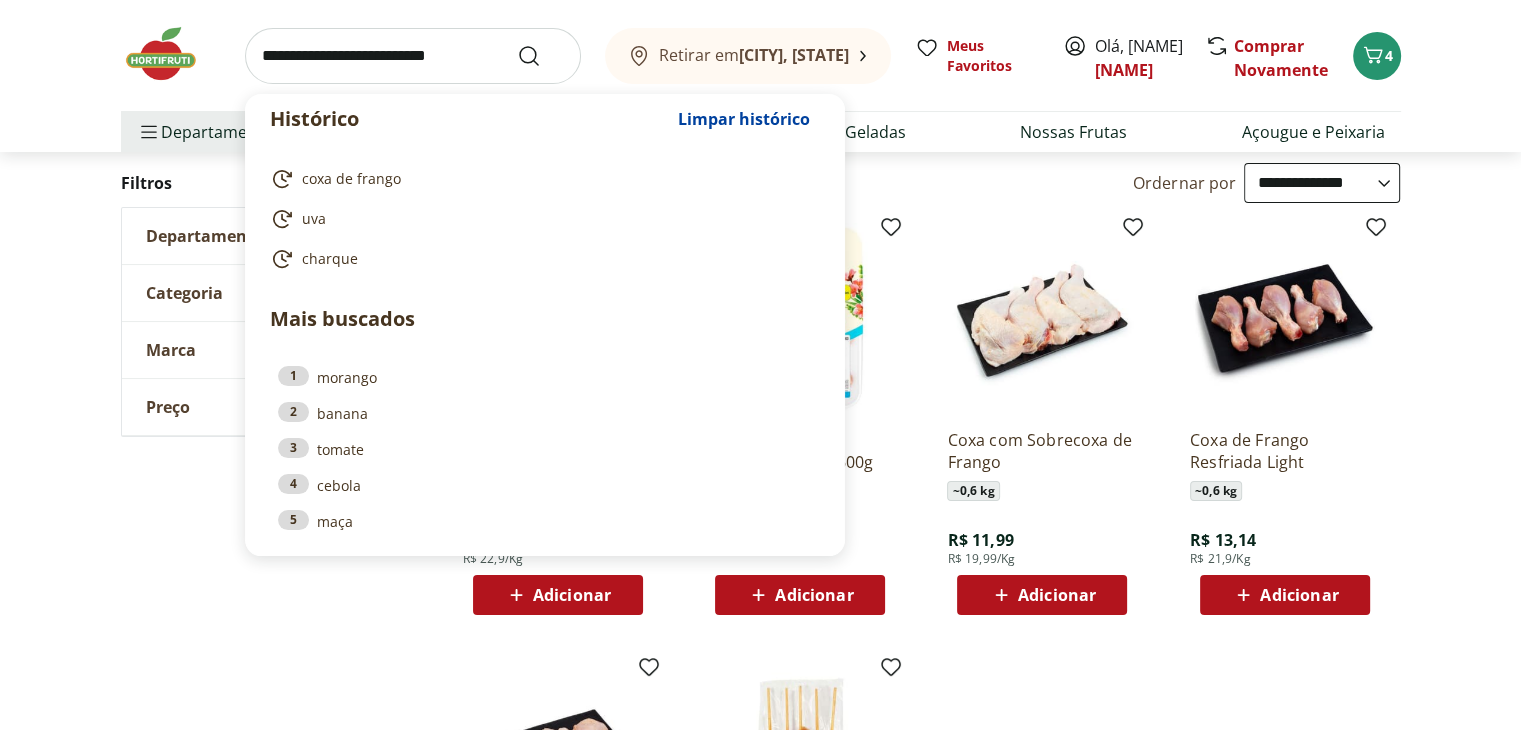 click at bounding box center [413, 56] 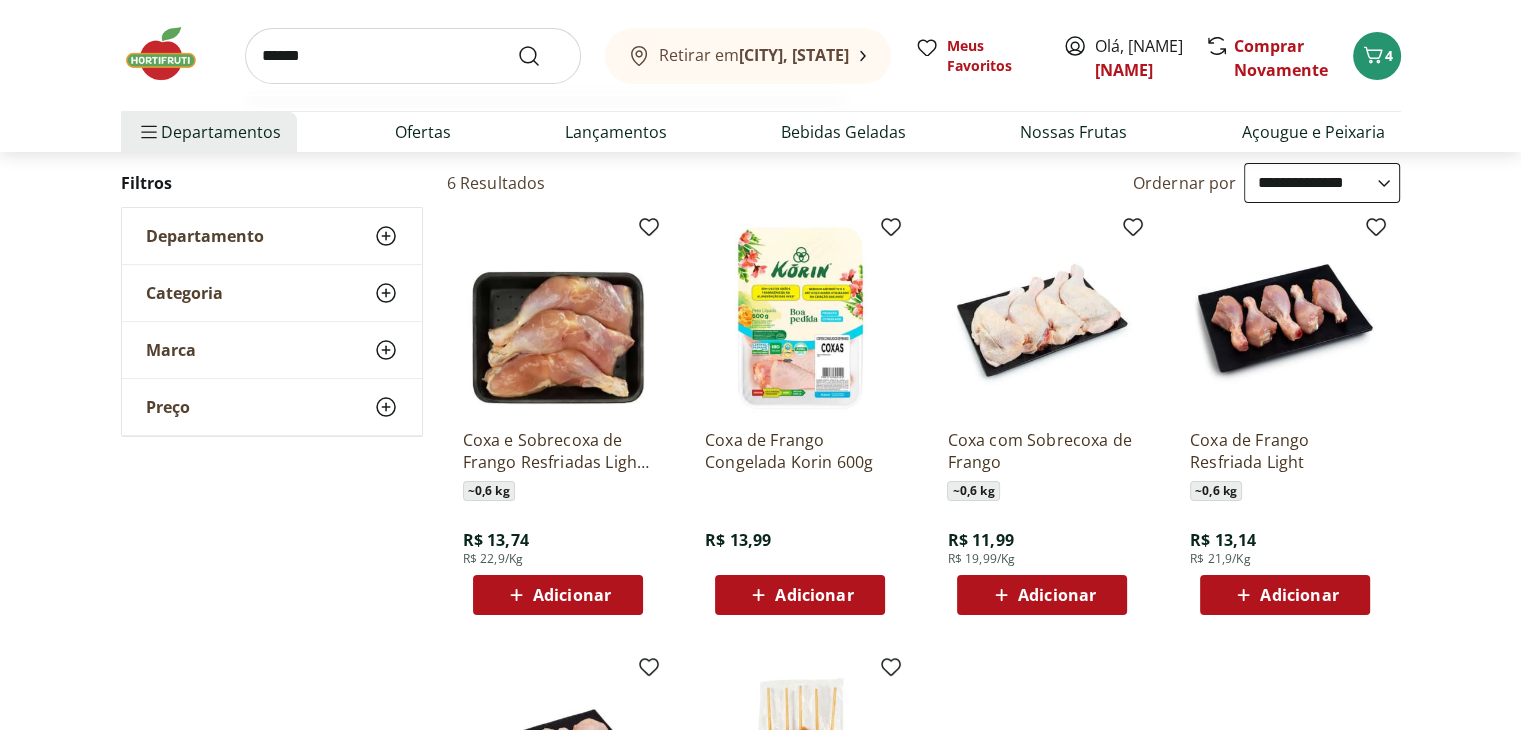 type on "******" 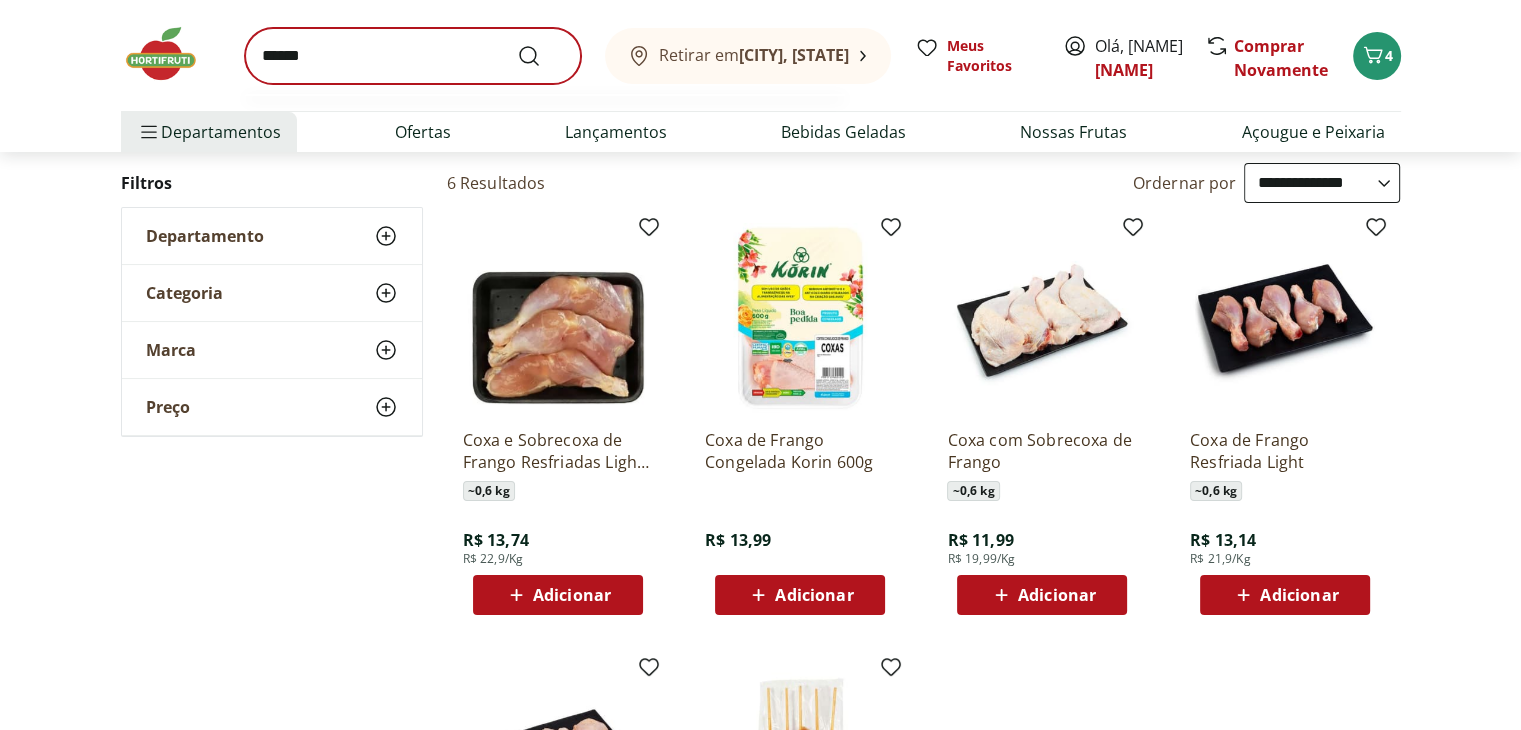 scroll, scrollTop: 0, scrollLeft: 0, axis: both 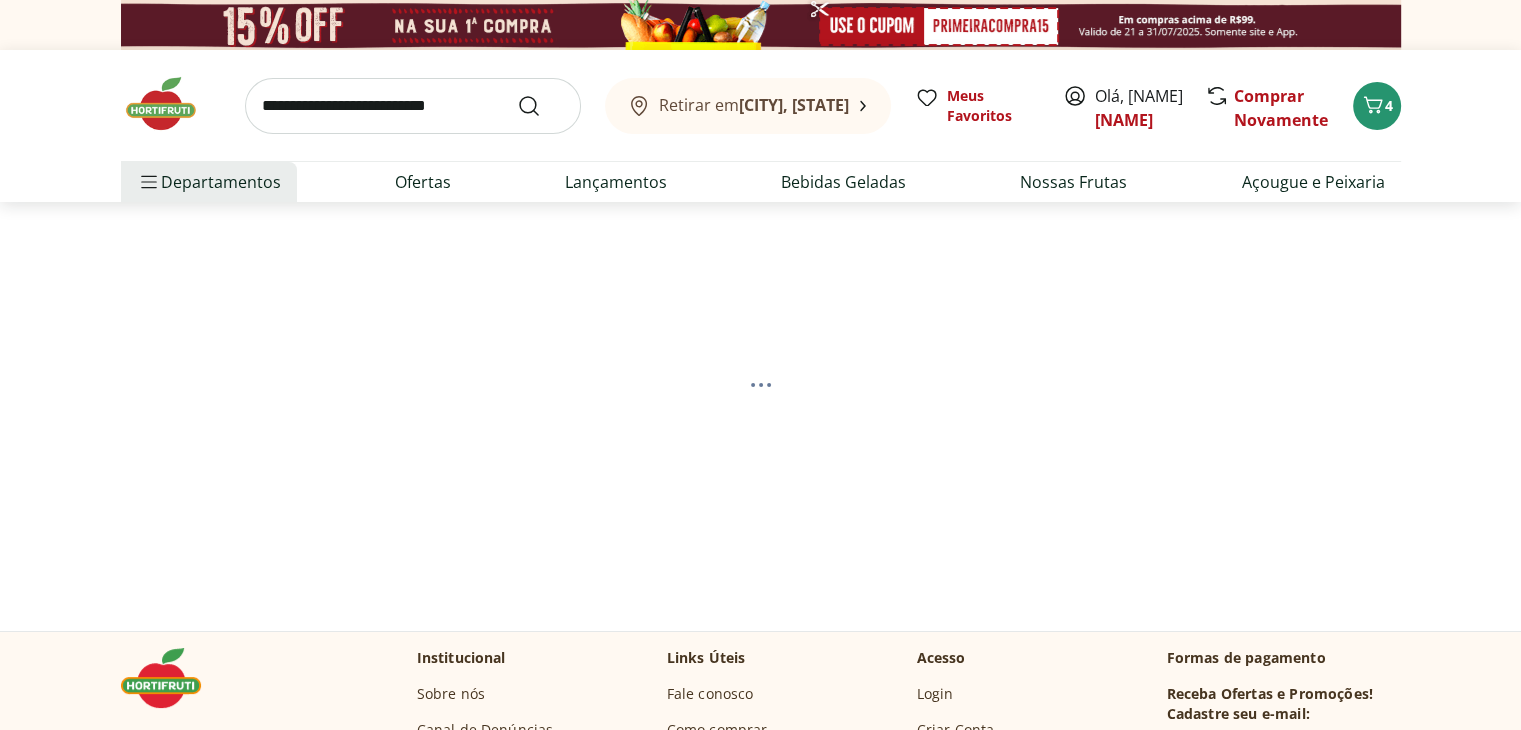 select on "**********" 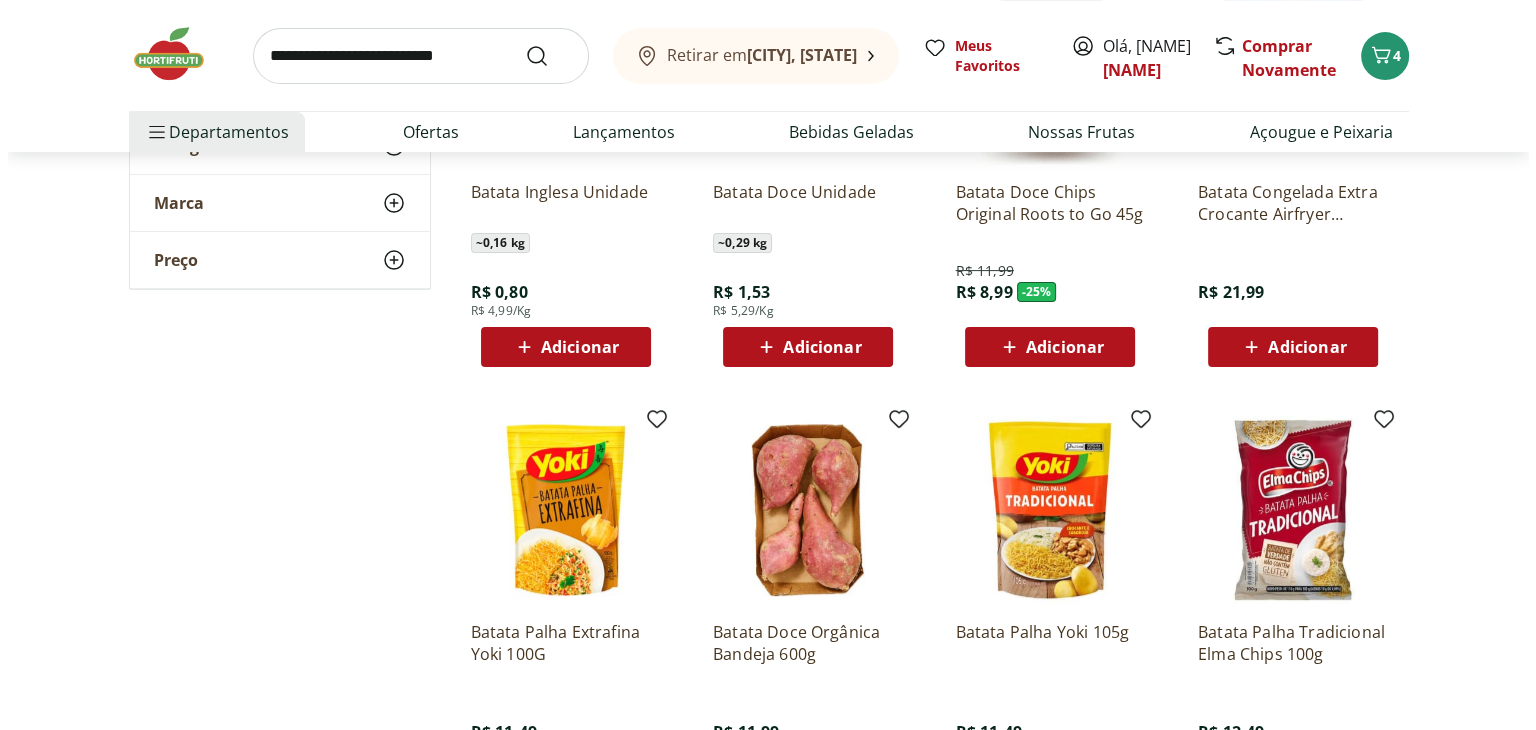 scroll, scrollTop: 400, scrollLeft: 0, axis: vertical 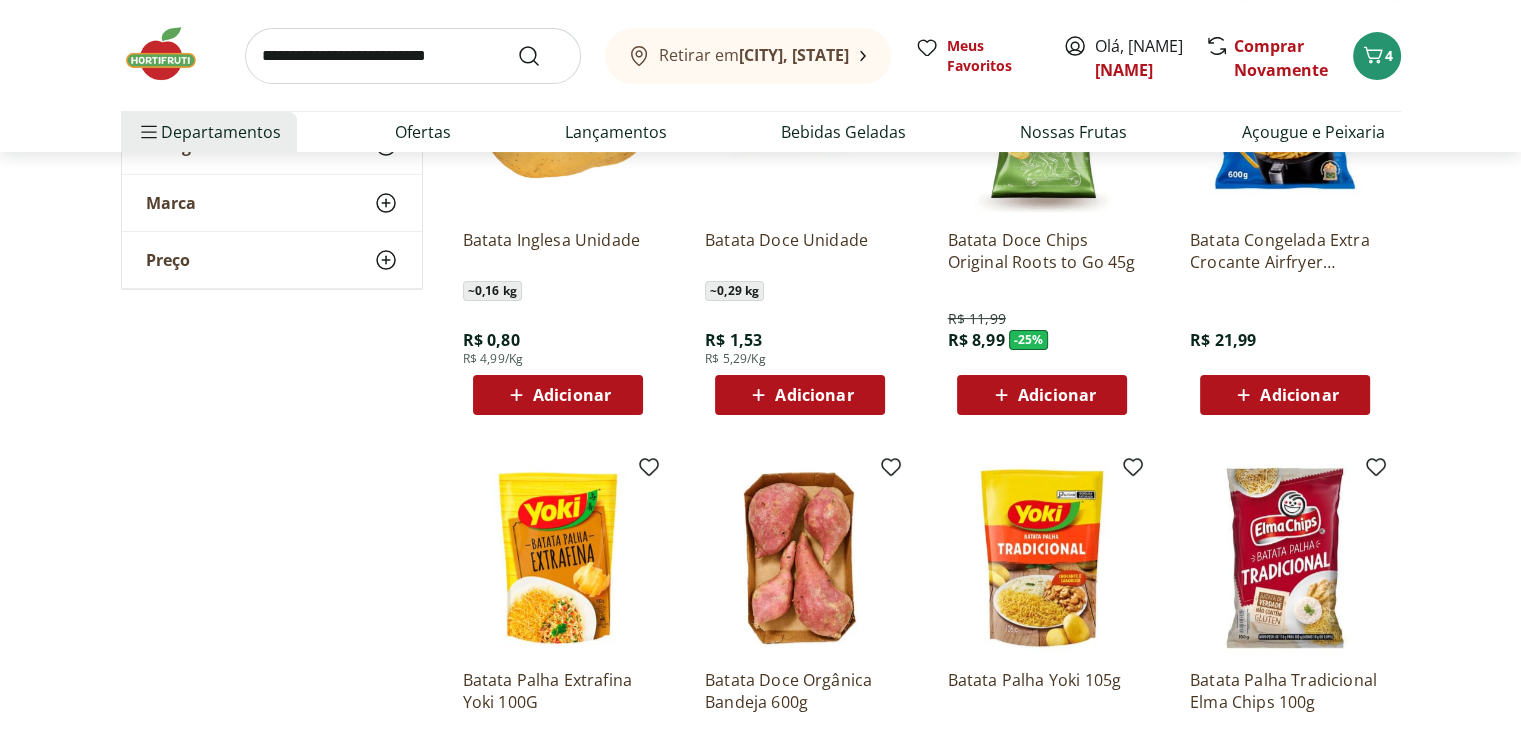 click on "Adicionar" at bounding box center (572, 395) 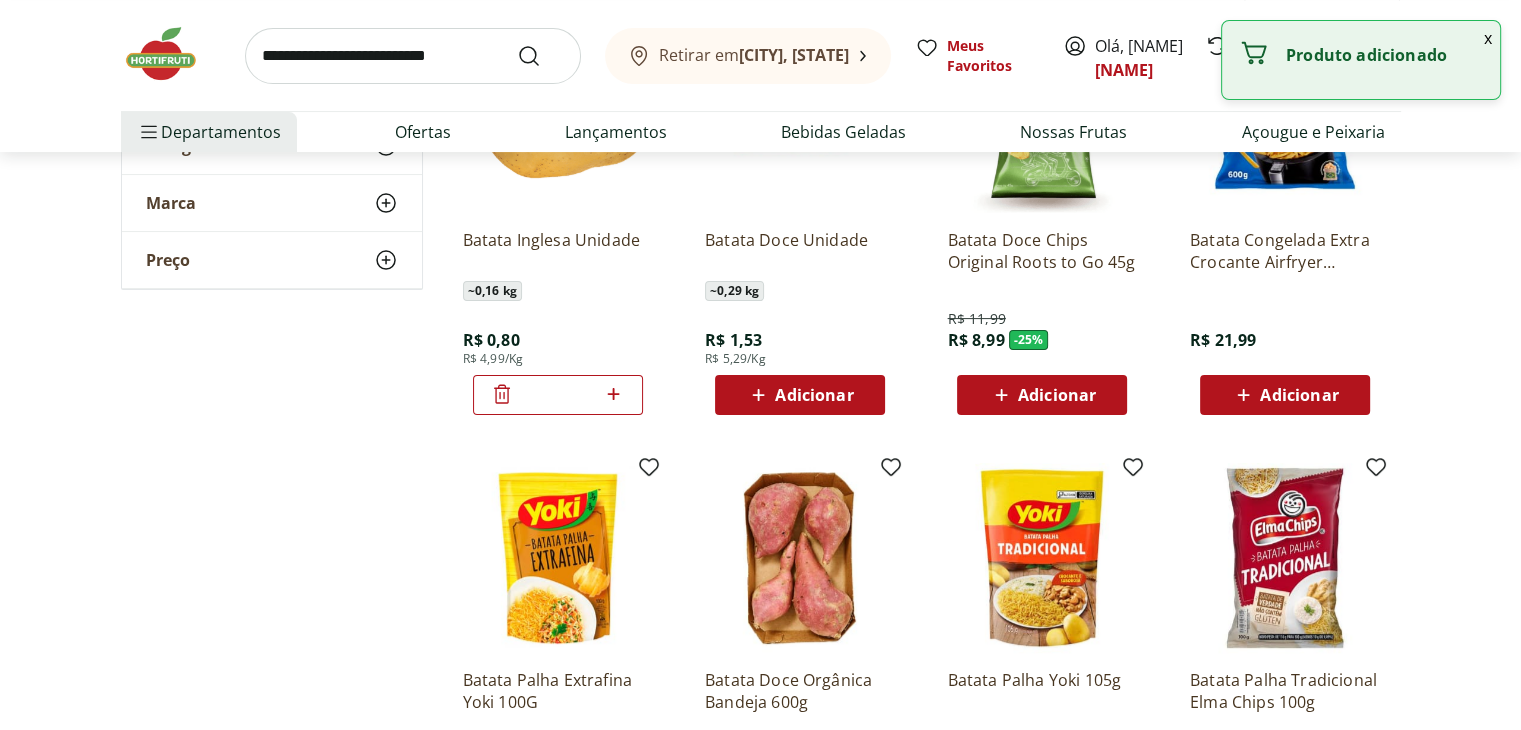 click 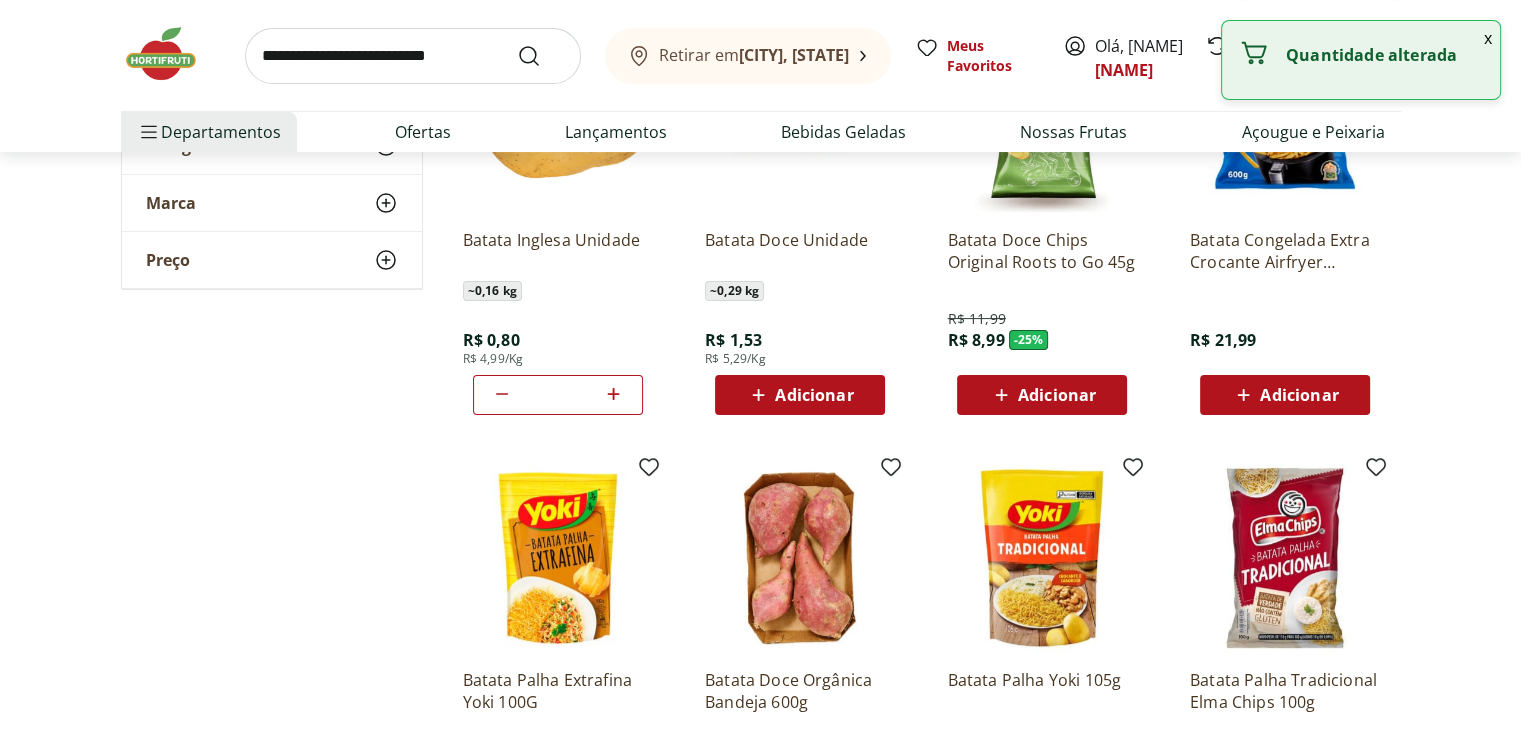 click 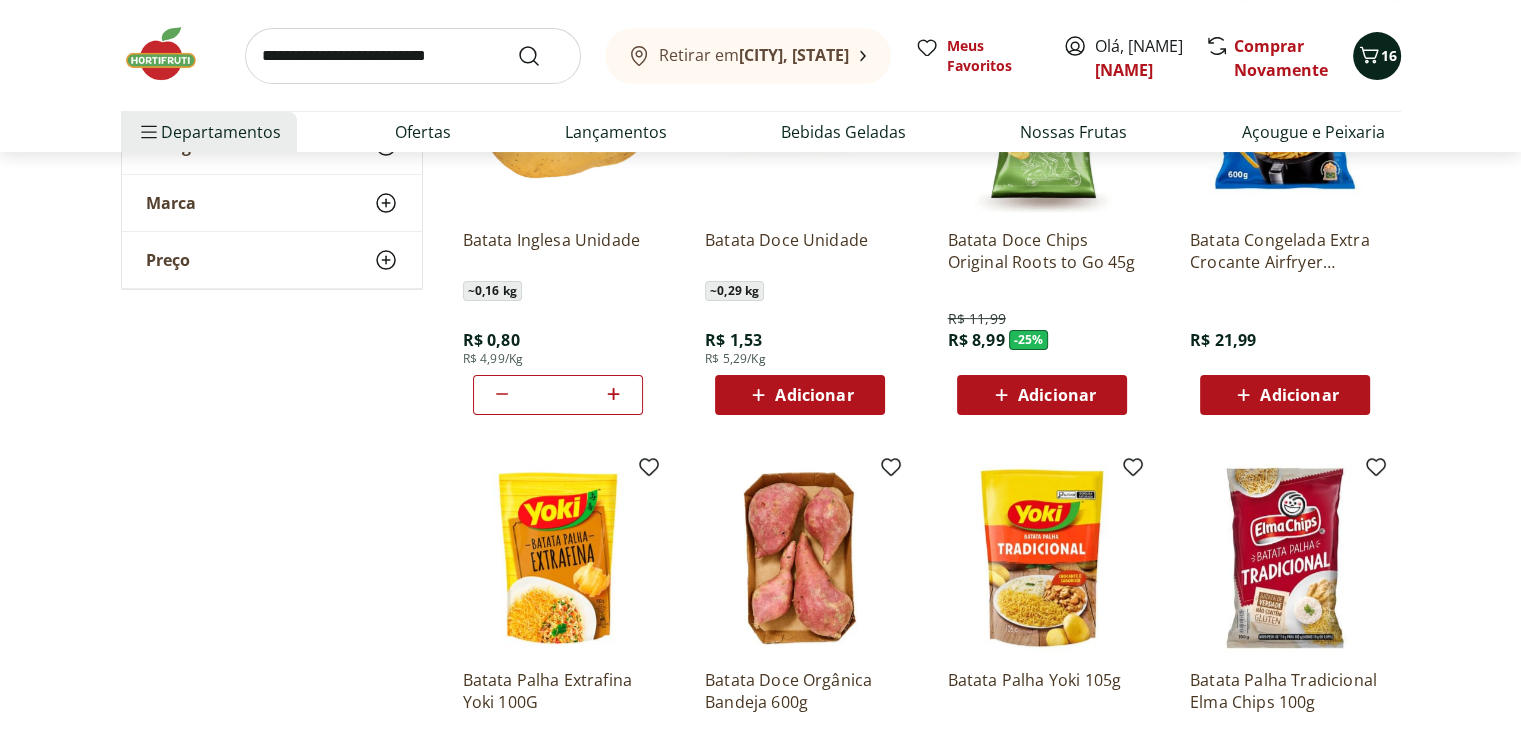 click 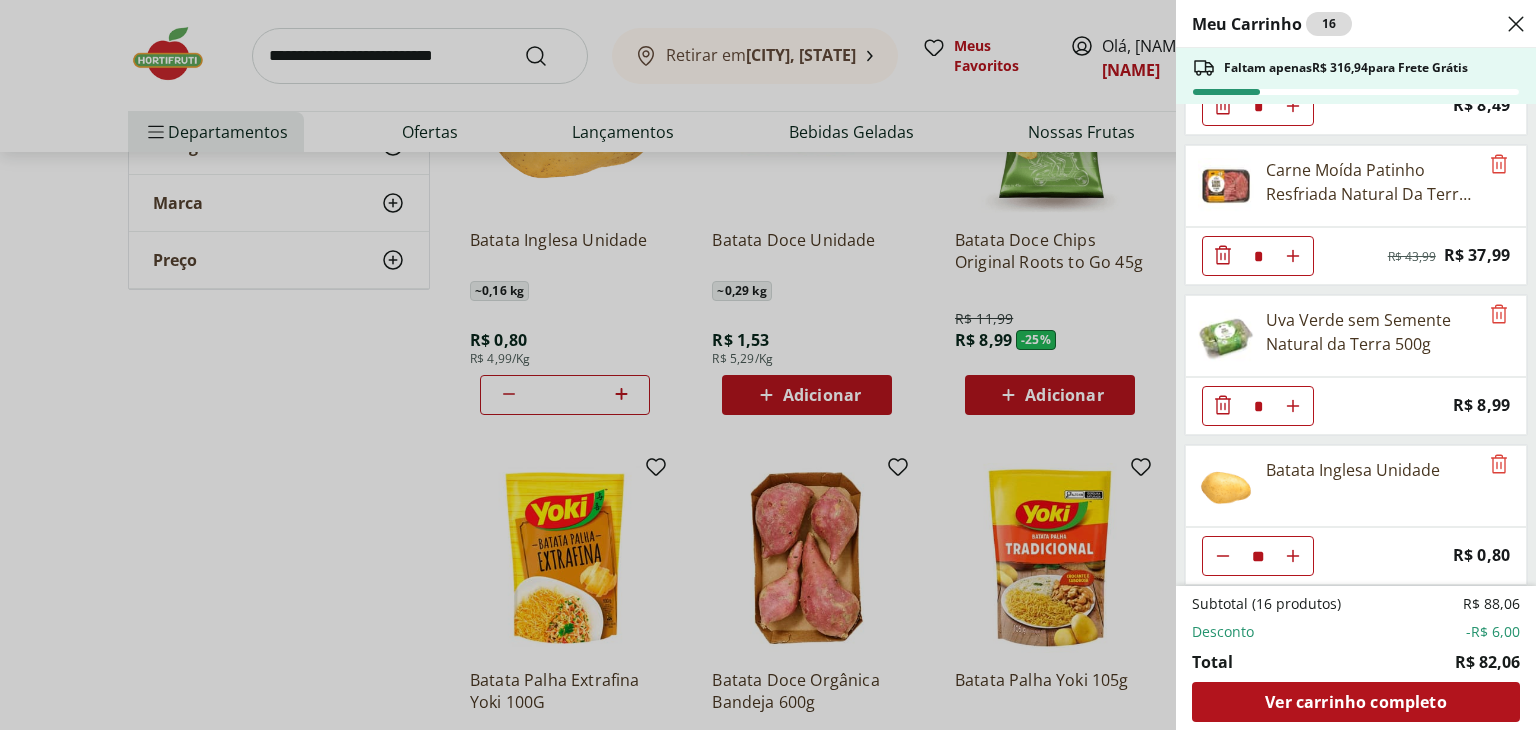 scroll, scrollTop: 270, scrollLeft: 0, axis: vertical 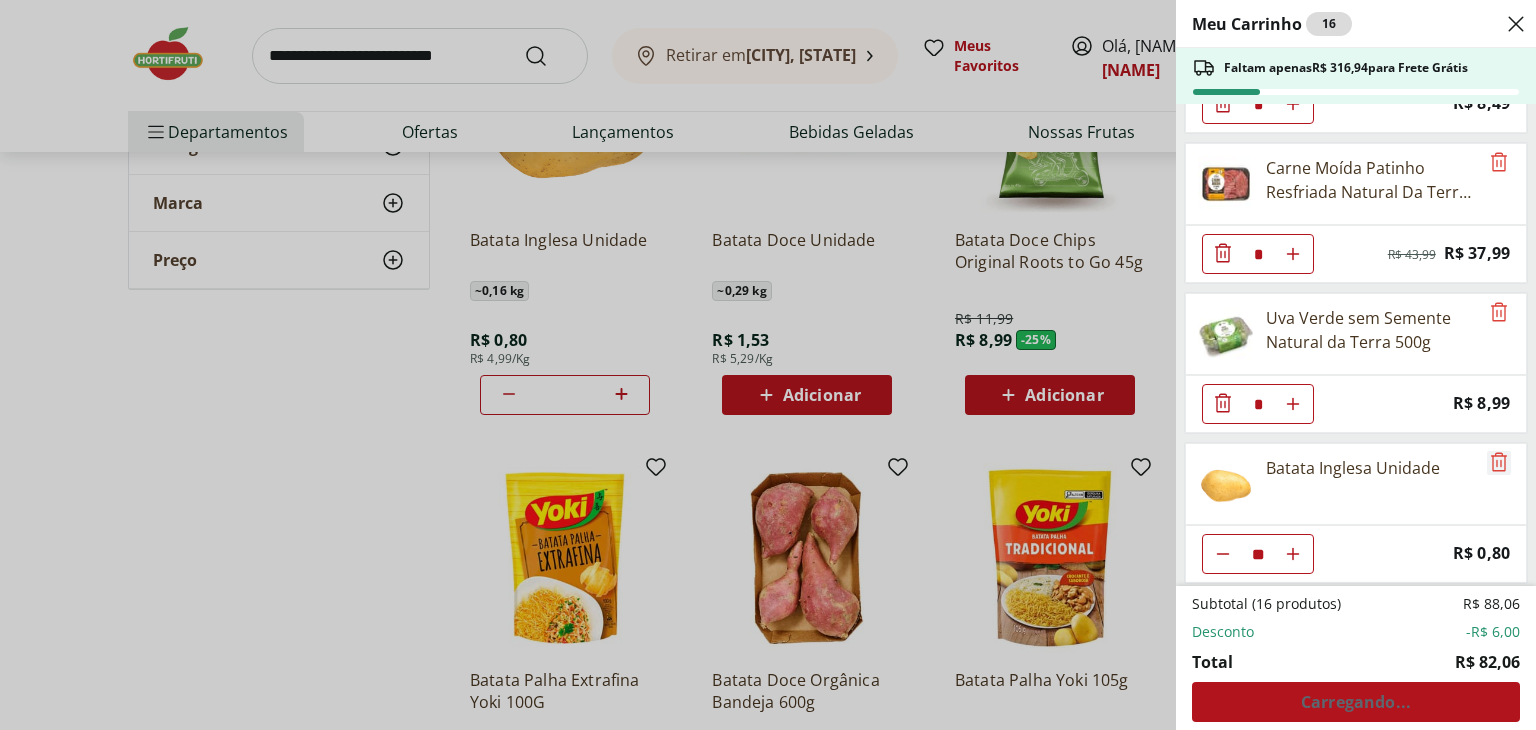 click 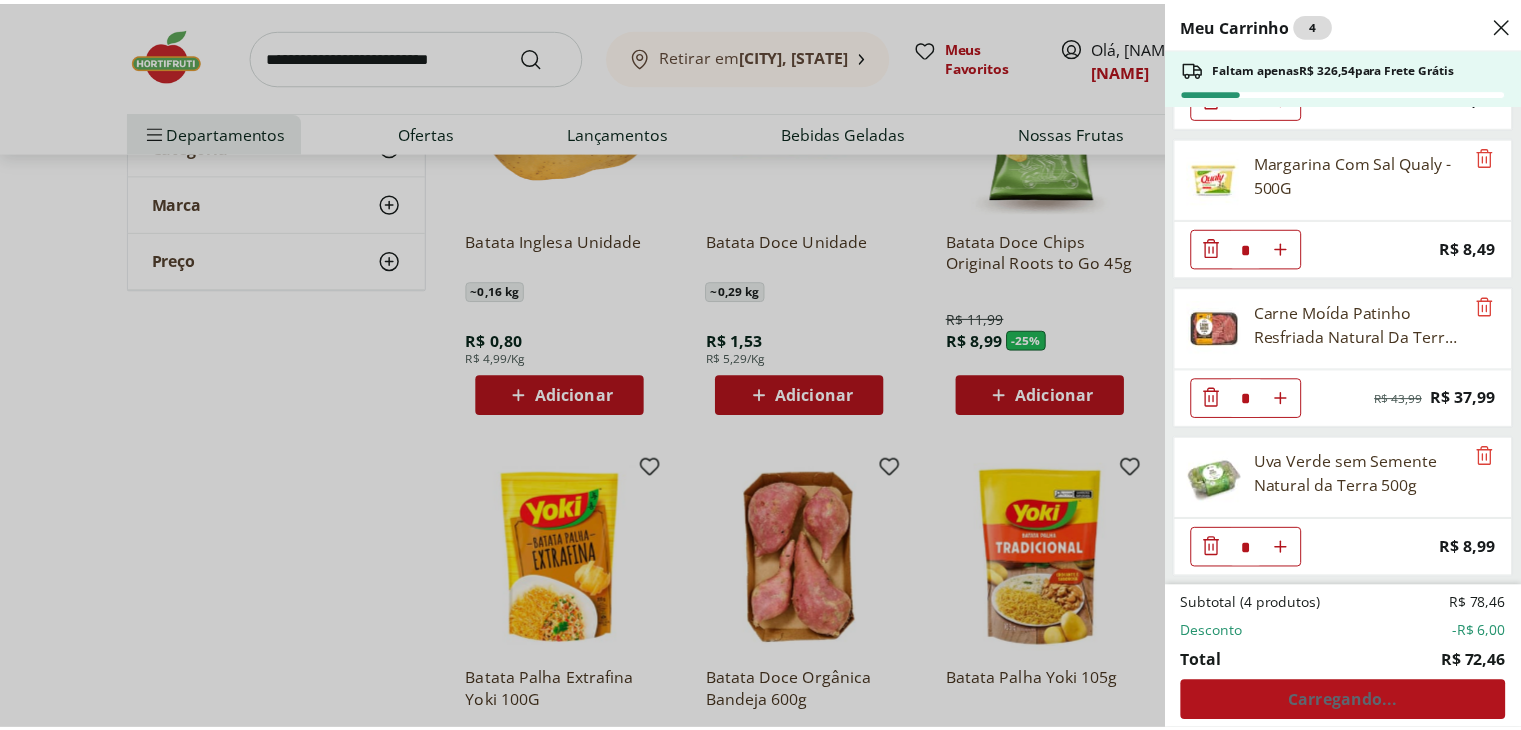 scroll, scrollTop: 121, scrollLeft: 0, axis: vertical 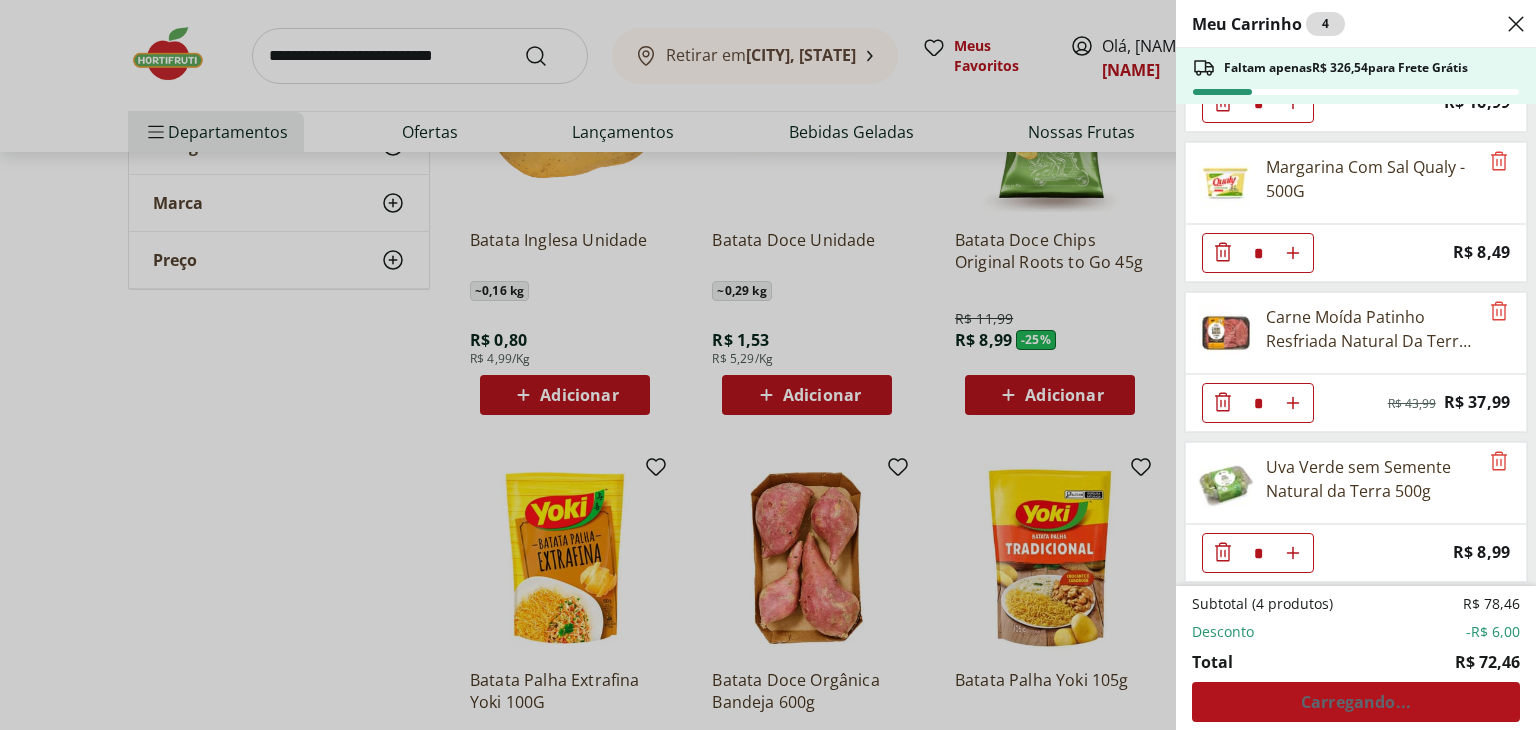 click on "Meu Carrinho 4 Faltam apenas  R$ 326,54  para Frete Grátis Macarrão de Sêmola Espaguete nº 5 Barilla 500g * Price: R$ 16,99 Margarina Com Sal Qualy - 500G * Price: R$ 8,49 Carne Moída Patinho Resfriada Natural Da Terra 500g * Original price: R$ 43,99 Price: R$ 37,99 Uva Verde sem Semente Natural da Terra 500g * Price: R$ 8,99 Subtotal (4 produtos) R$ 78,46 Desconto -R$ 6,00 Total R$ 72,46 Carregando..." at bounding box center (768, 365) 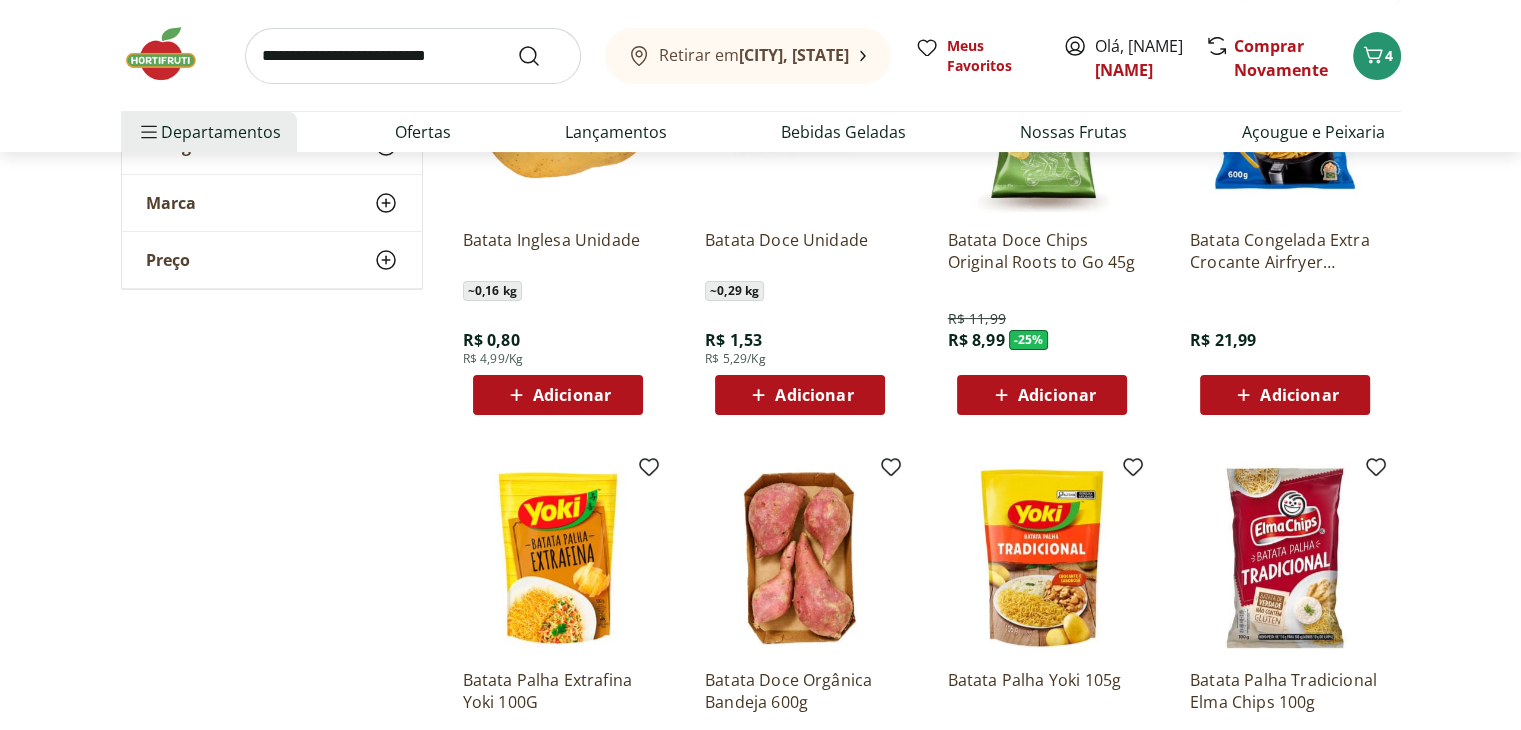 click at bounding box center (413, 56) 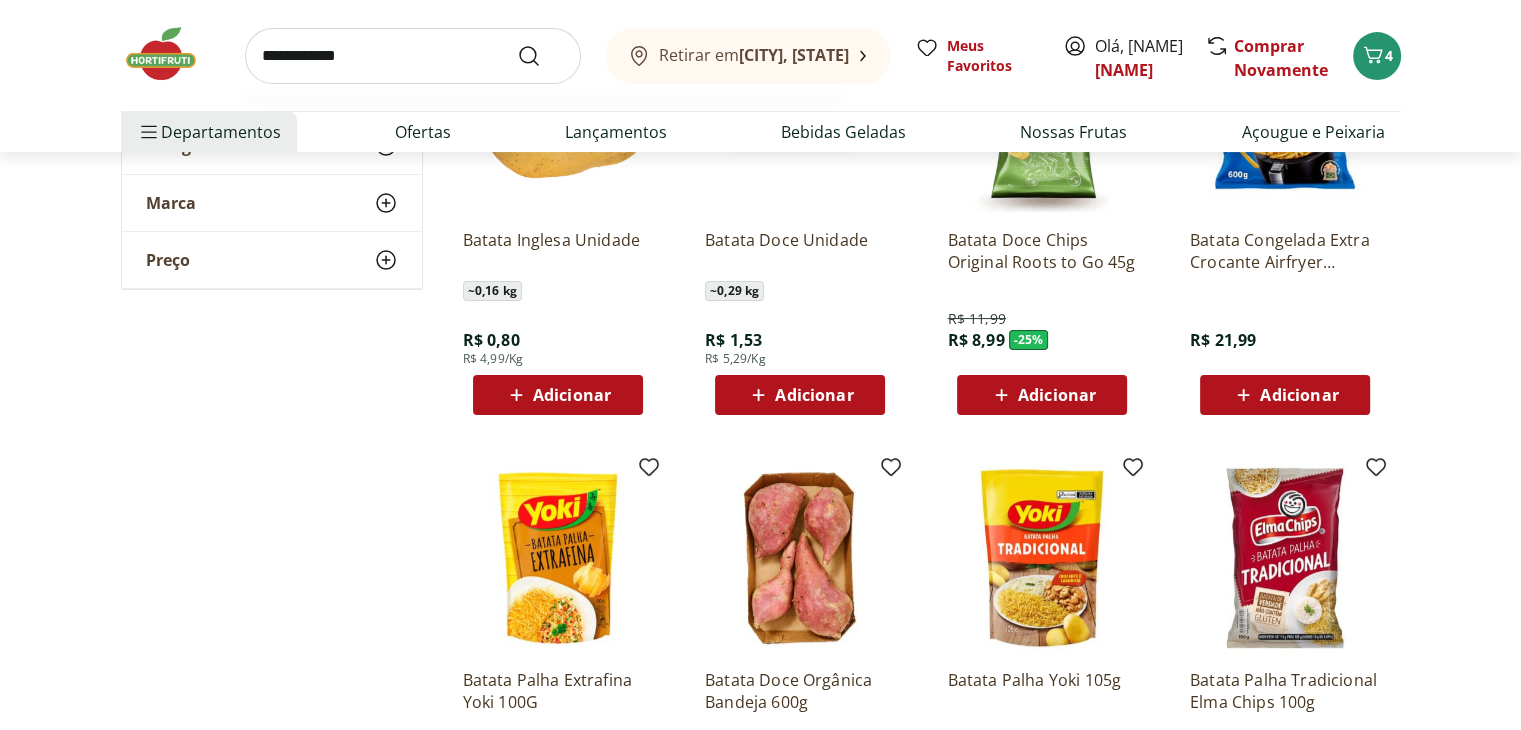 type on "**********" 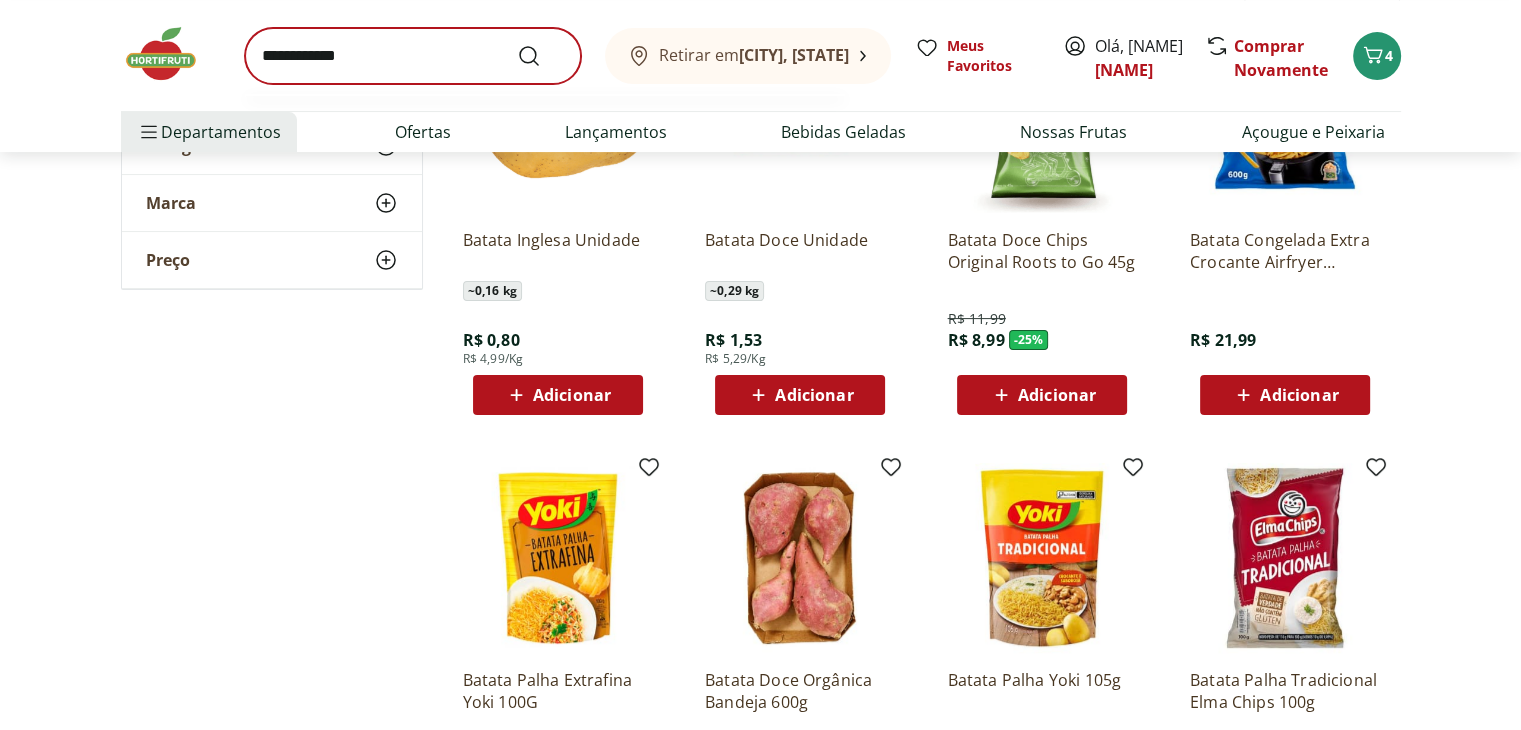 scroll, scrollTop: 0, scrollLeft: 0, axis: both 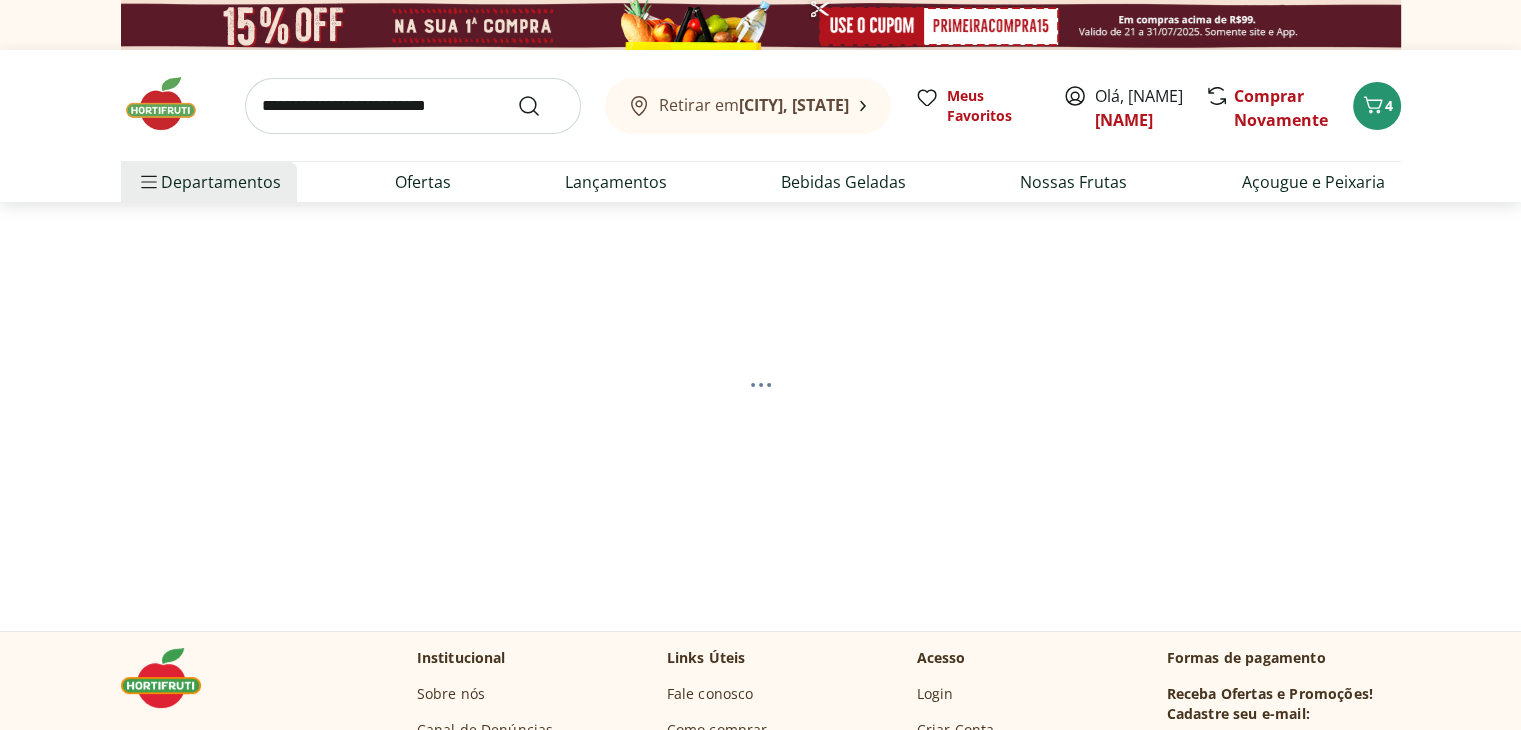 select on "**********" 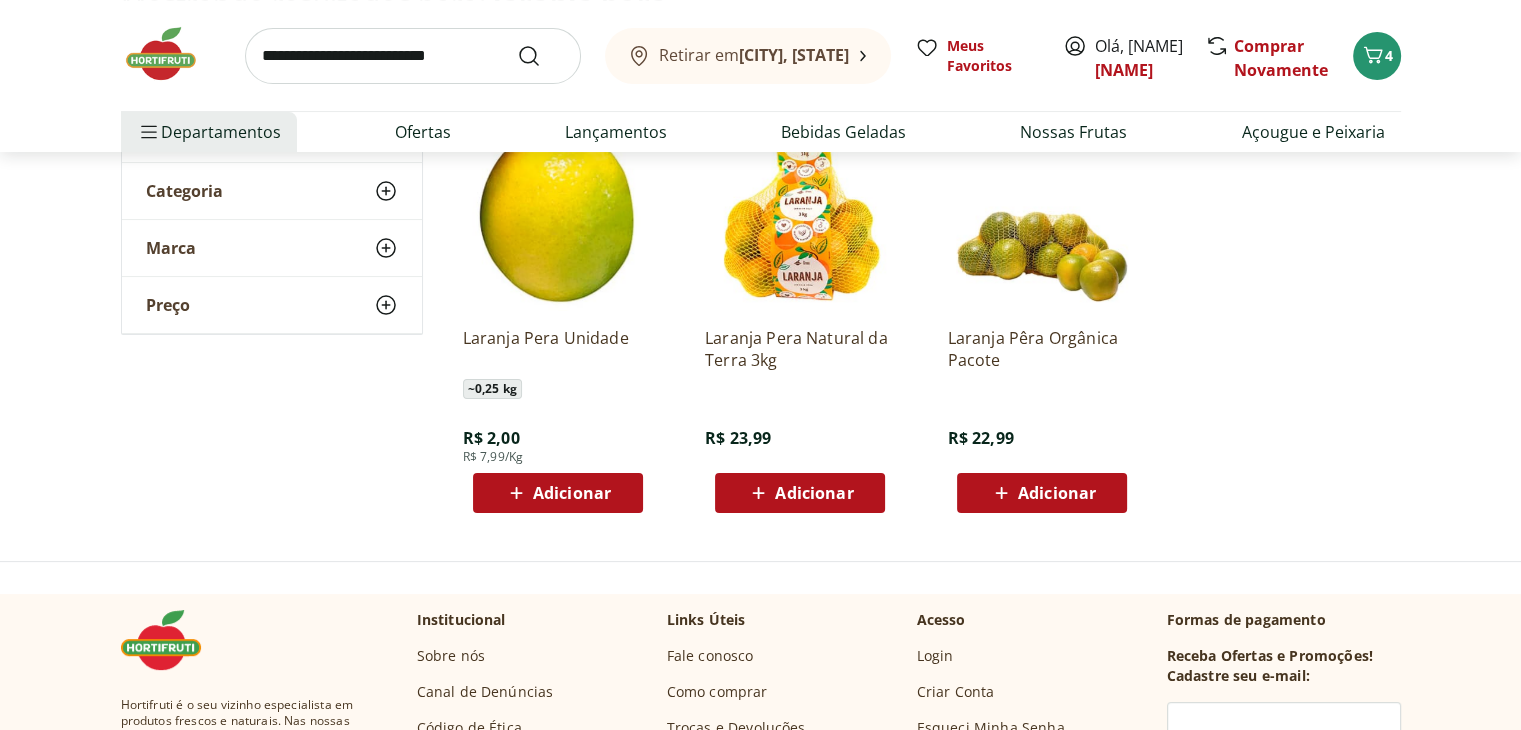 scroll, scrollTop: 300, scrollLeft: 0, axis: vertical 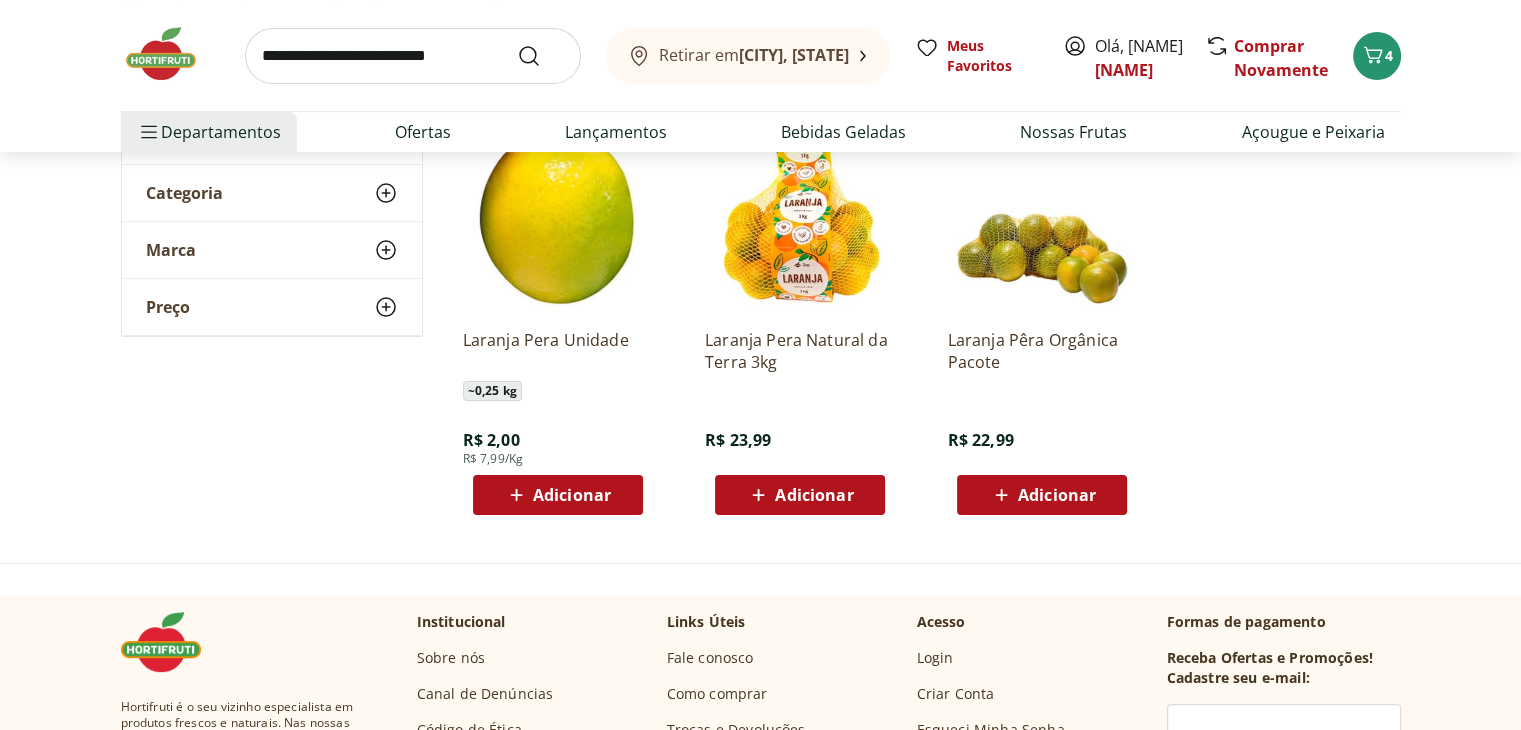click on "Adicionar" at bounding box center (814, 495) 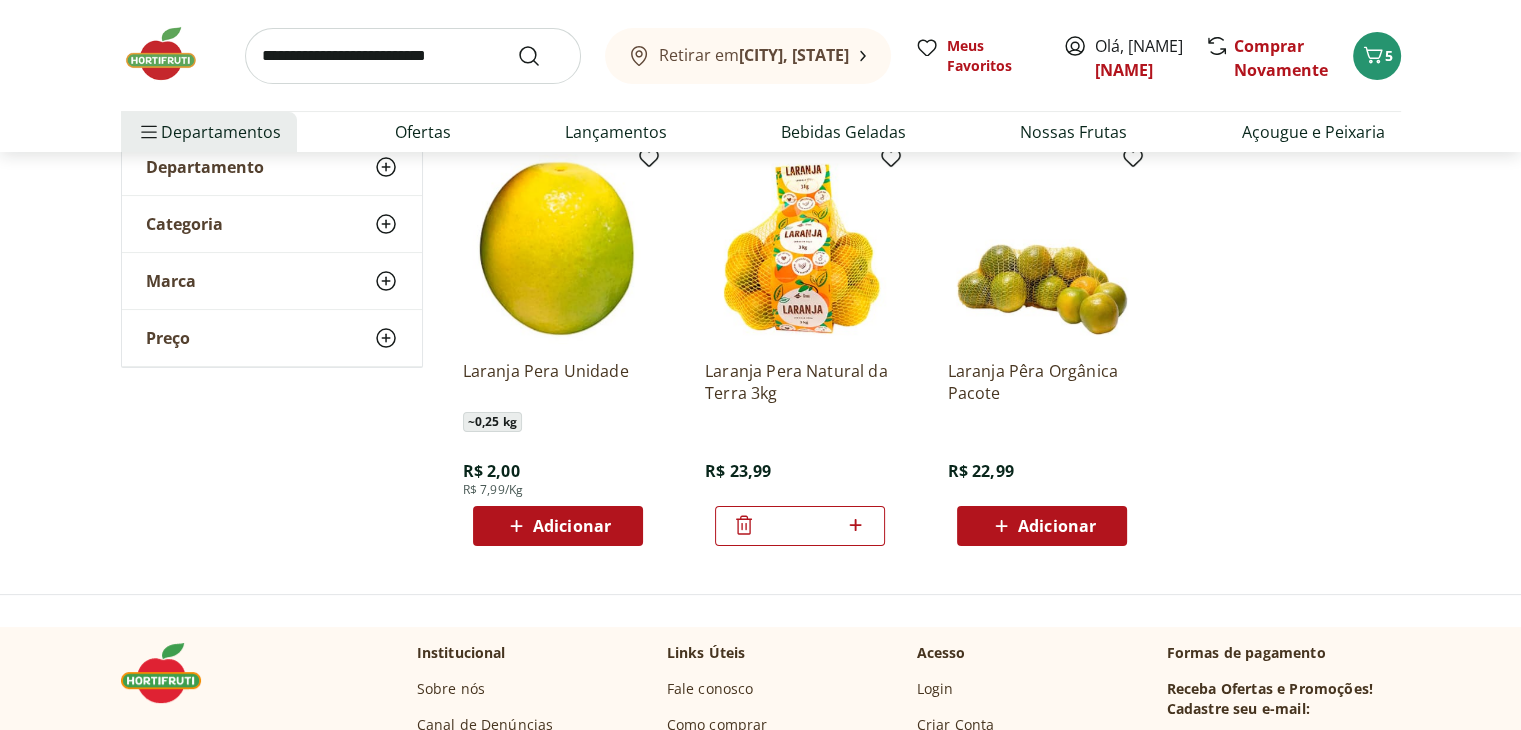 scroll, scrollTop: 200, scrollLeft: 0, axis: vertical 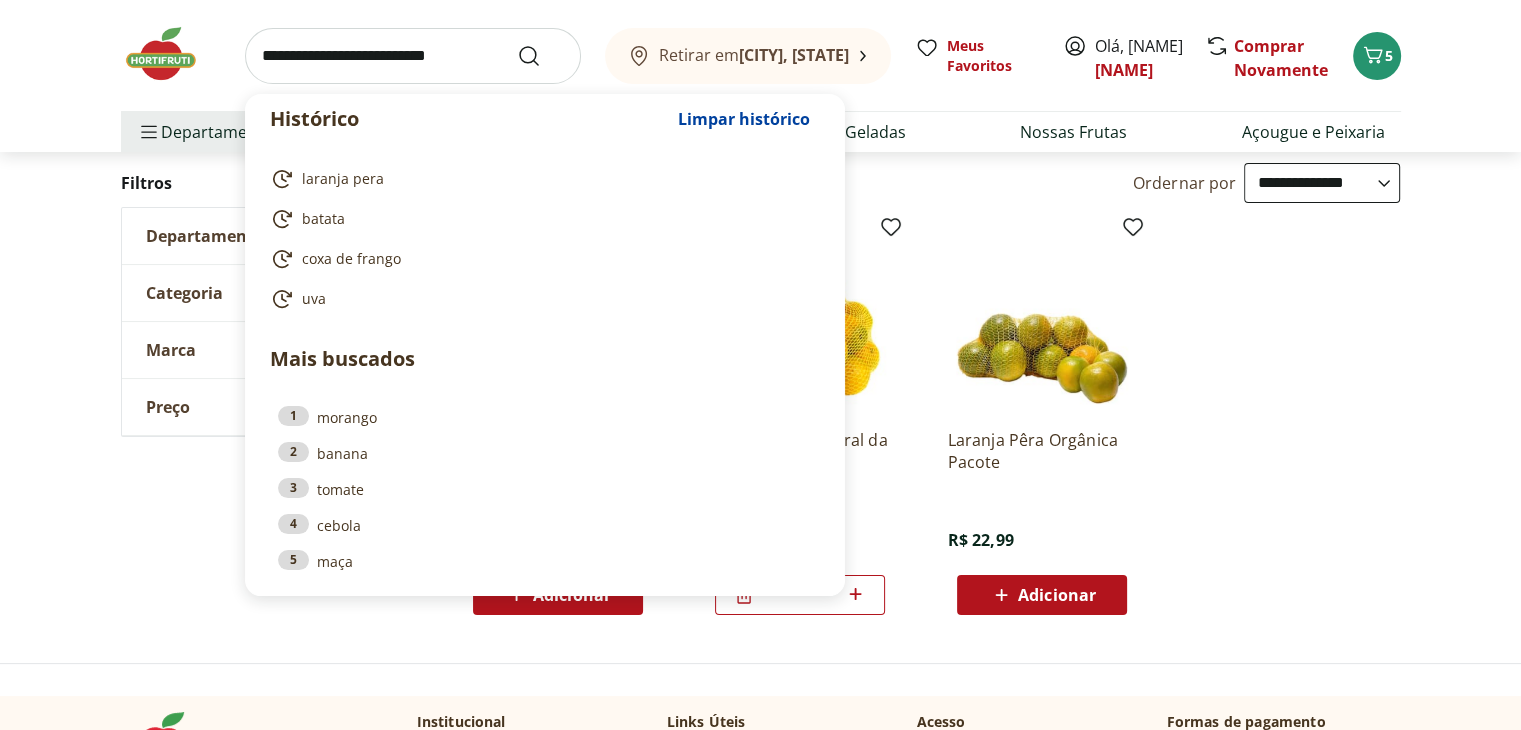 click at bounding box center [413, 56] 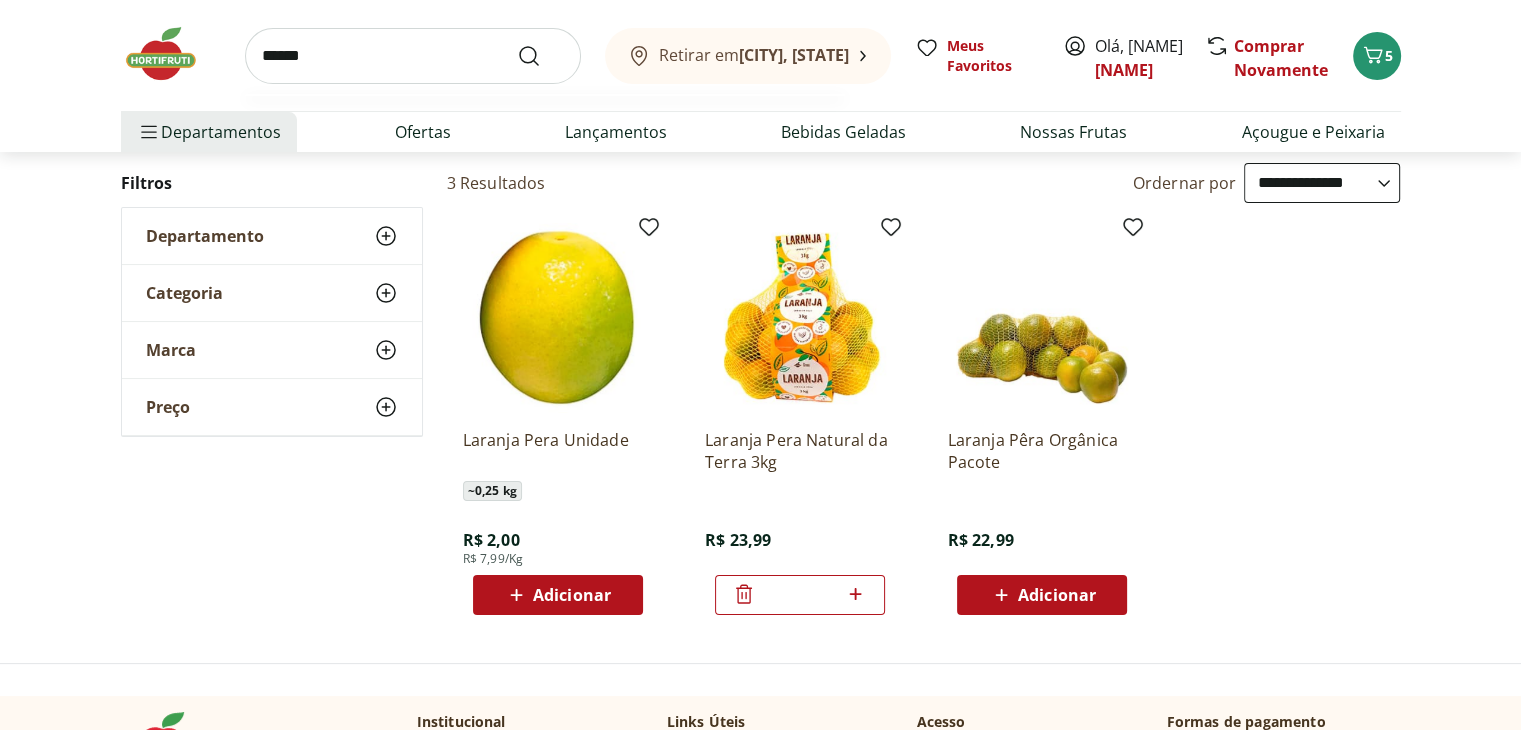 type on "******" 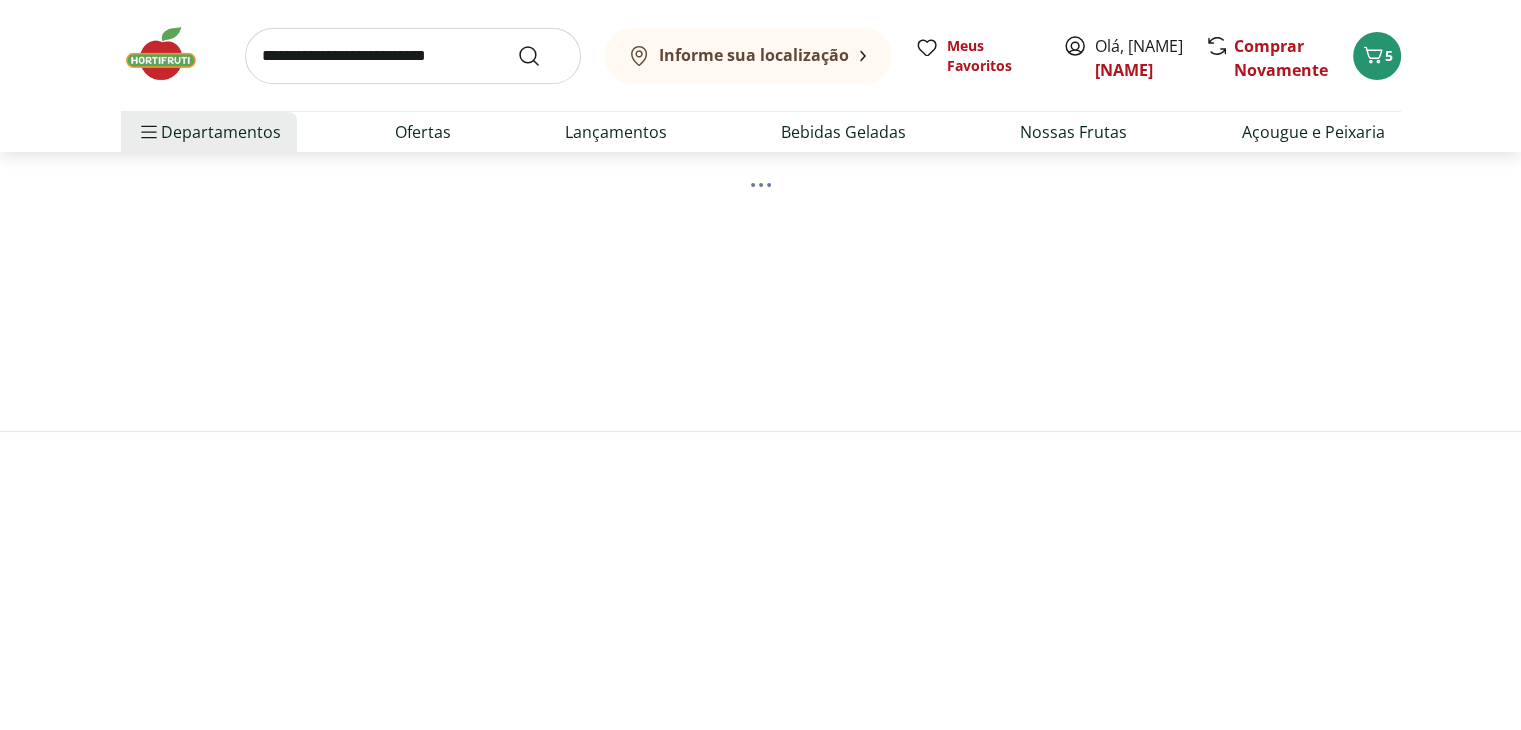 scroll, scrollTop: 0, scrollLeft: 0, axis: both 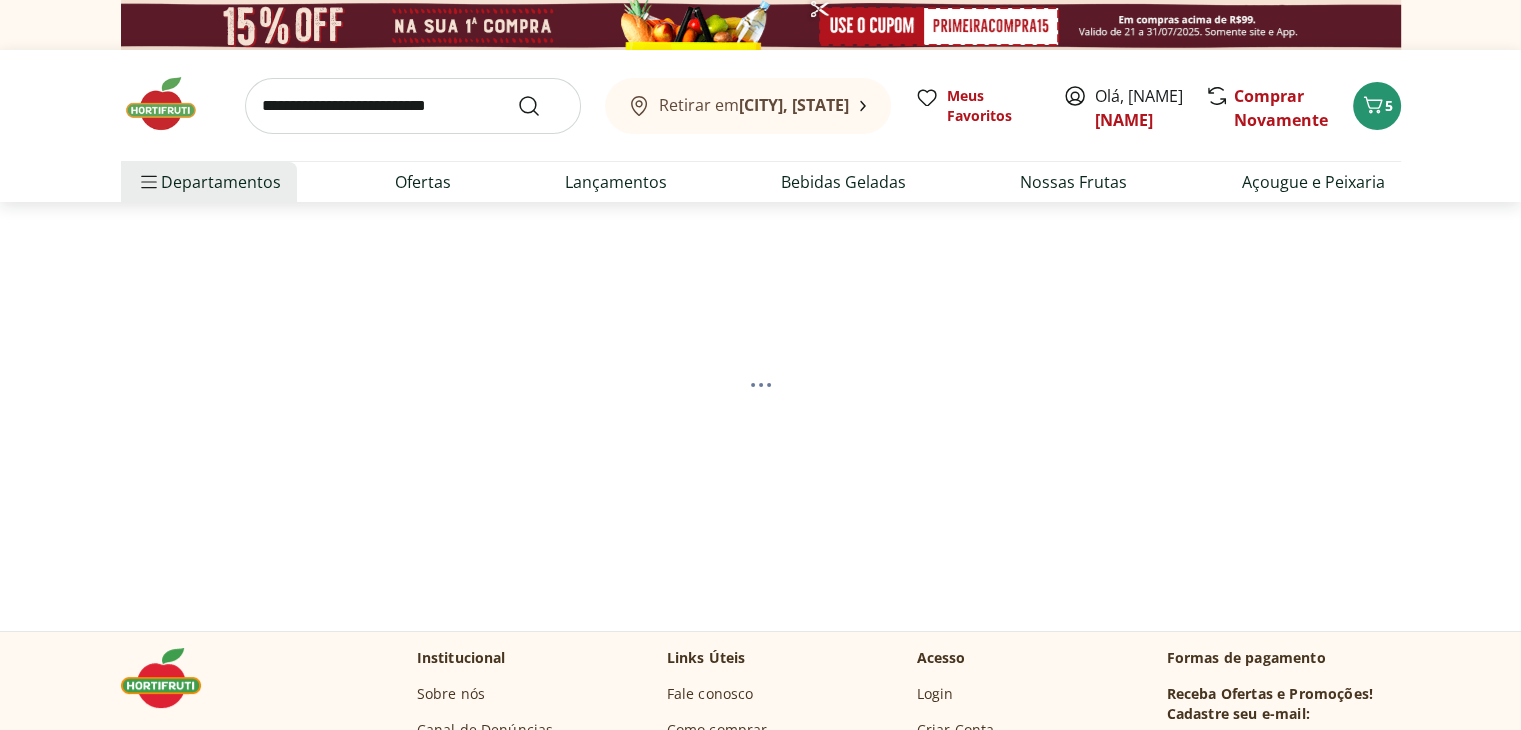 select on "**********" 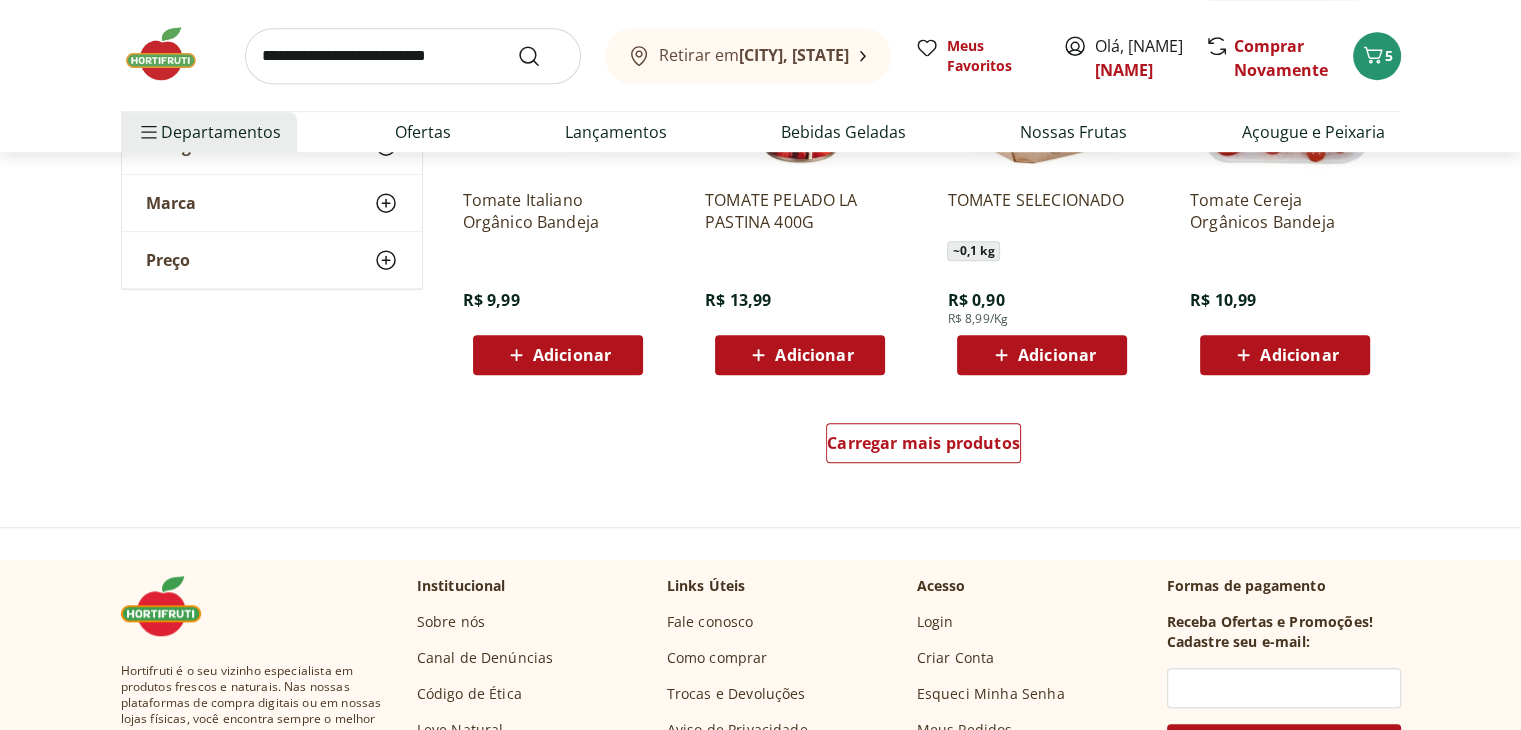 scroll, scrollTop: 1300, scrollLeft: 0, axis: vertical 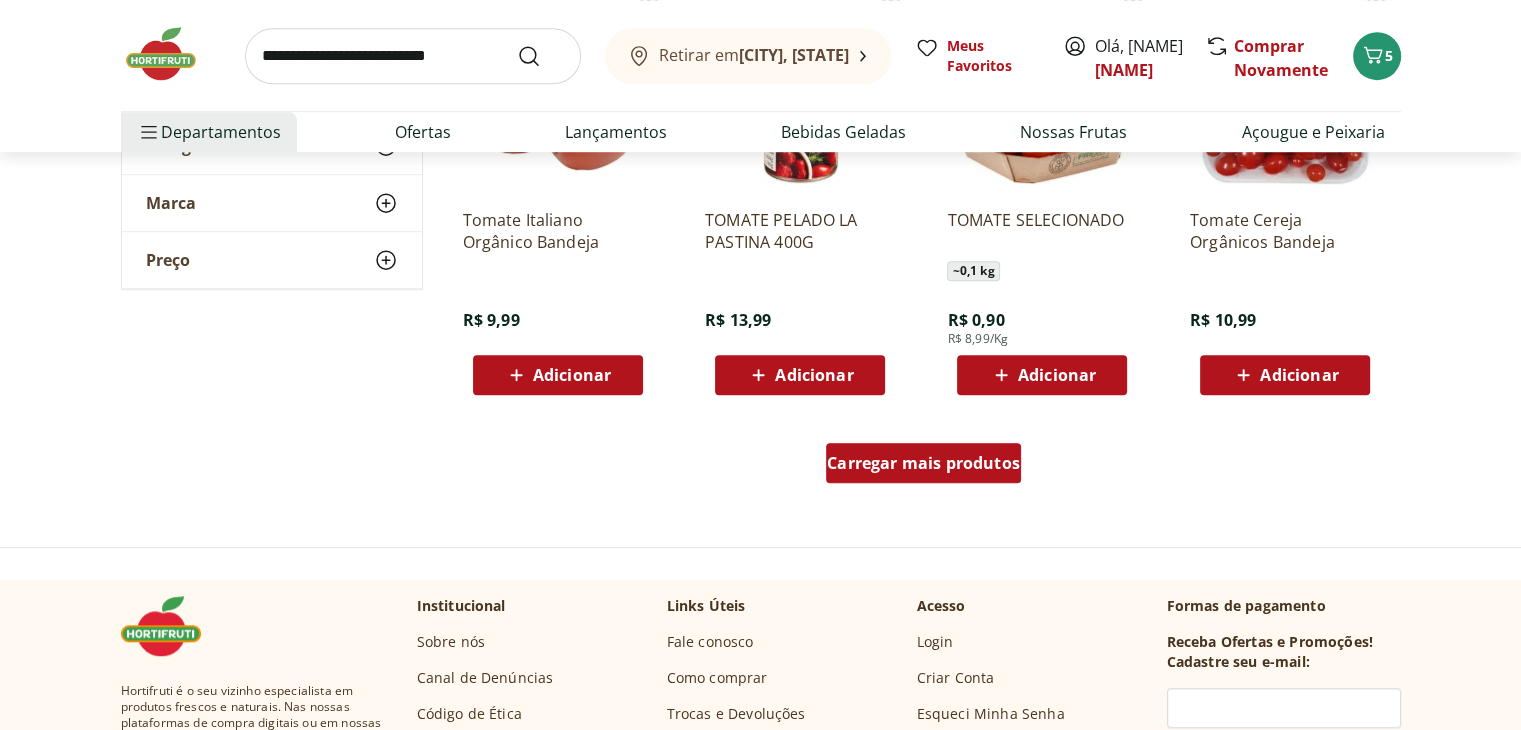click on "Carregar mais produtos" at bounding box center (923, 463) 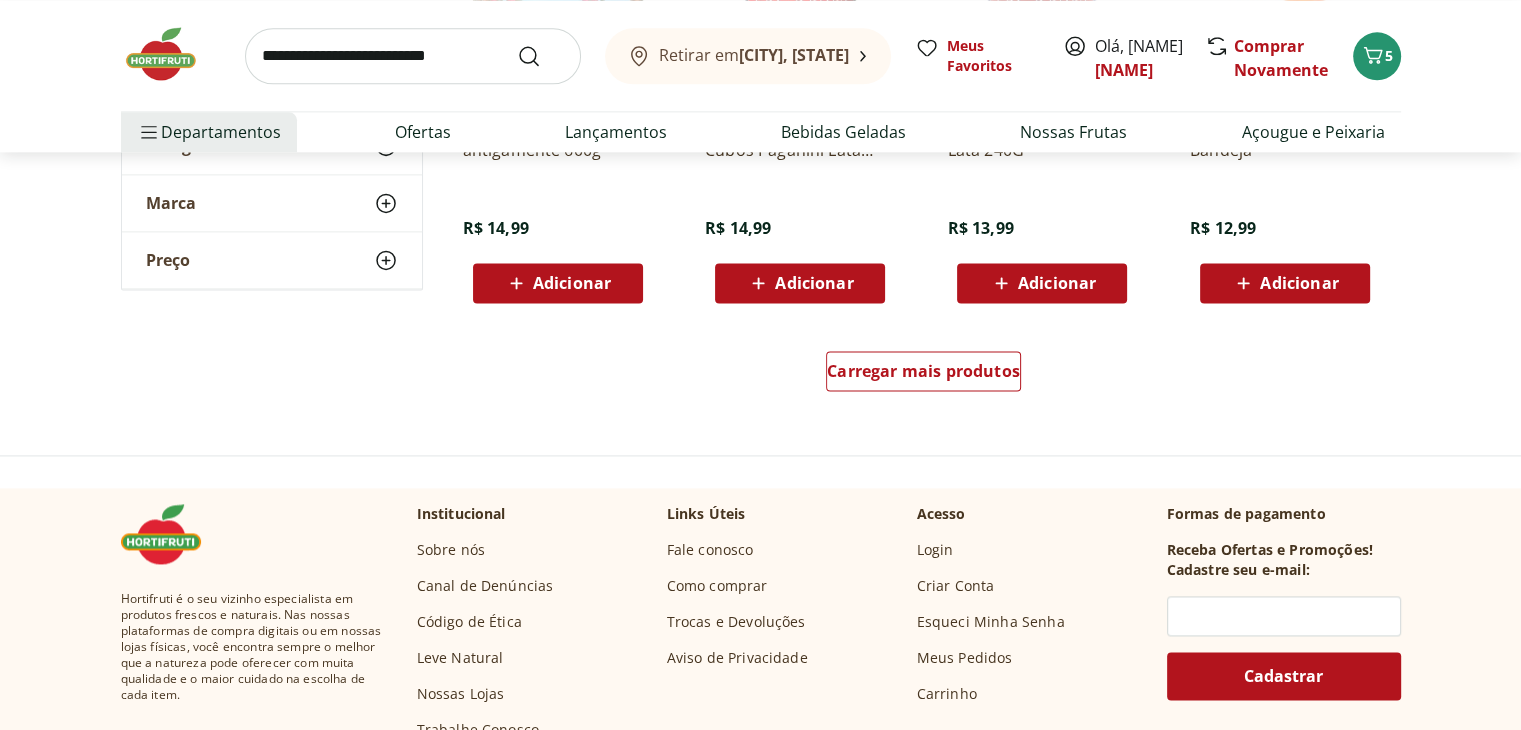 scroll, scrollTop: 2700, scrollLeft: 0, axis: vertical 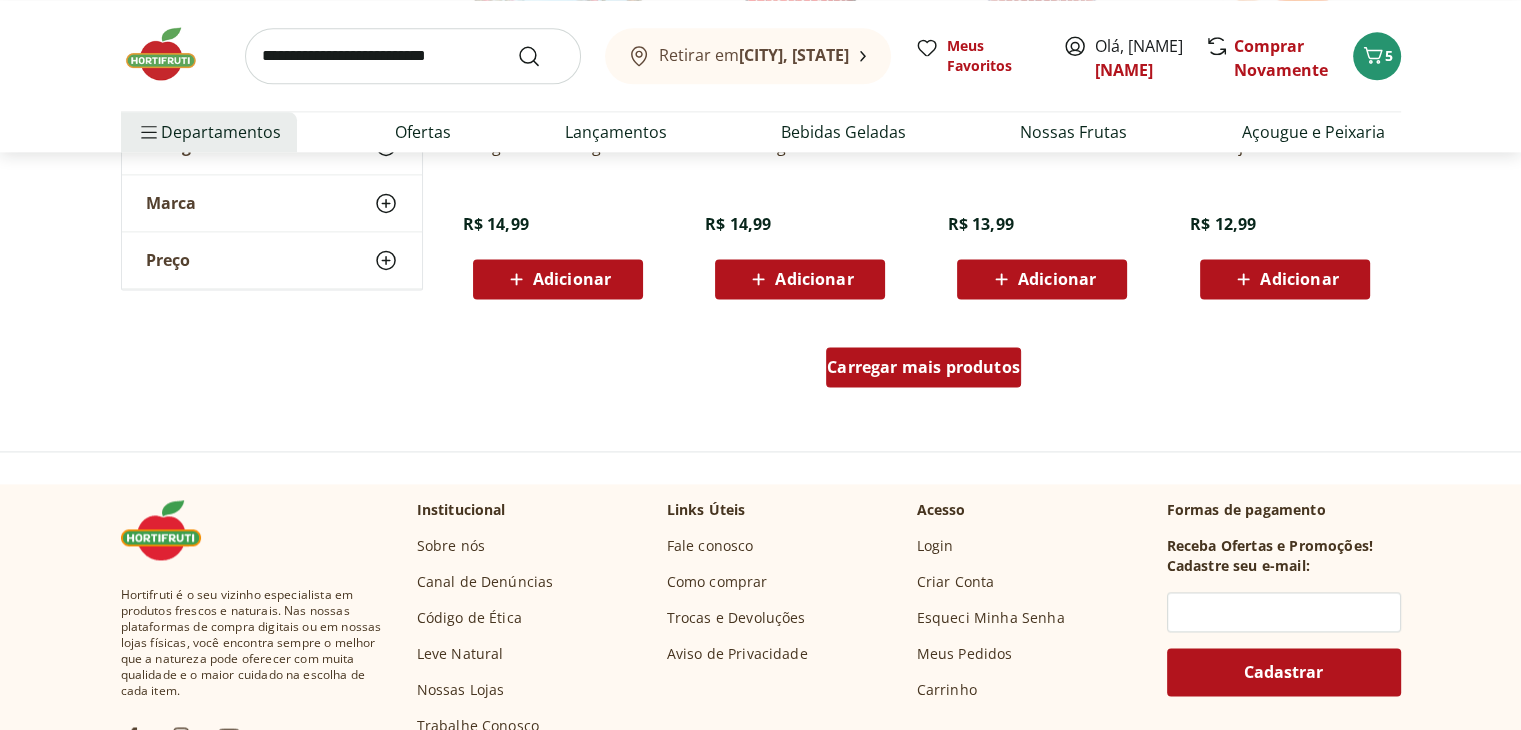 click on "Carregar mais produtos" at bounding box center [923, 367] 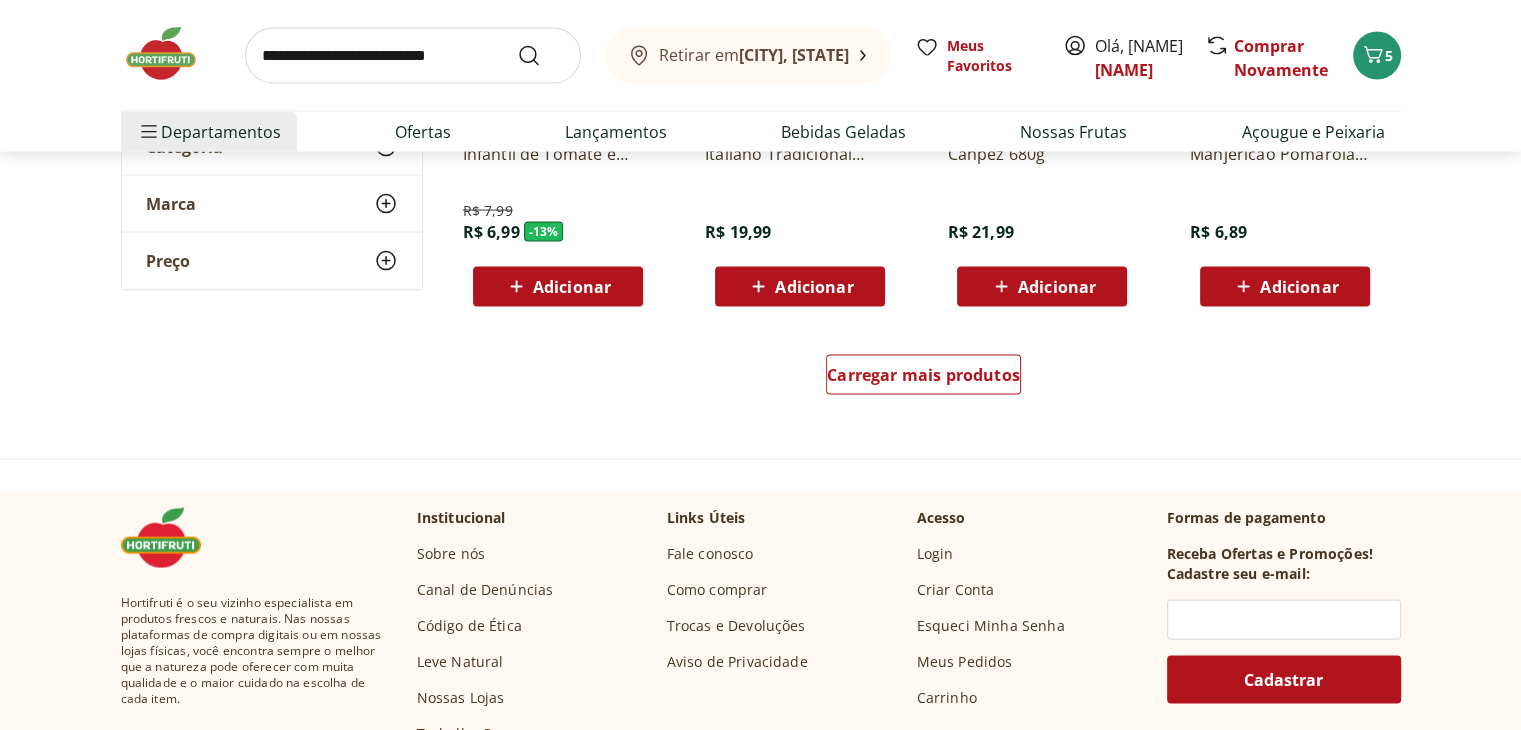 scroll, scrollTop: 4000, scrollLeft: 0, axis: vertical 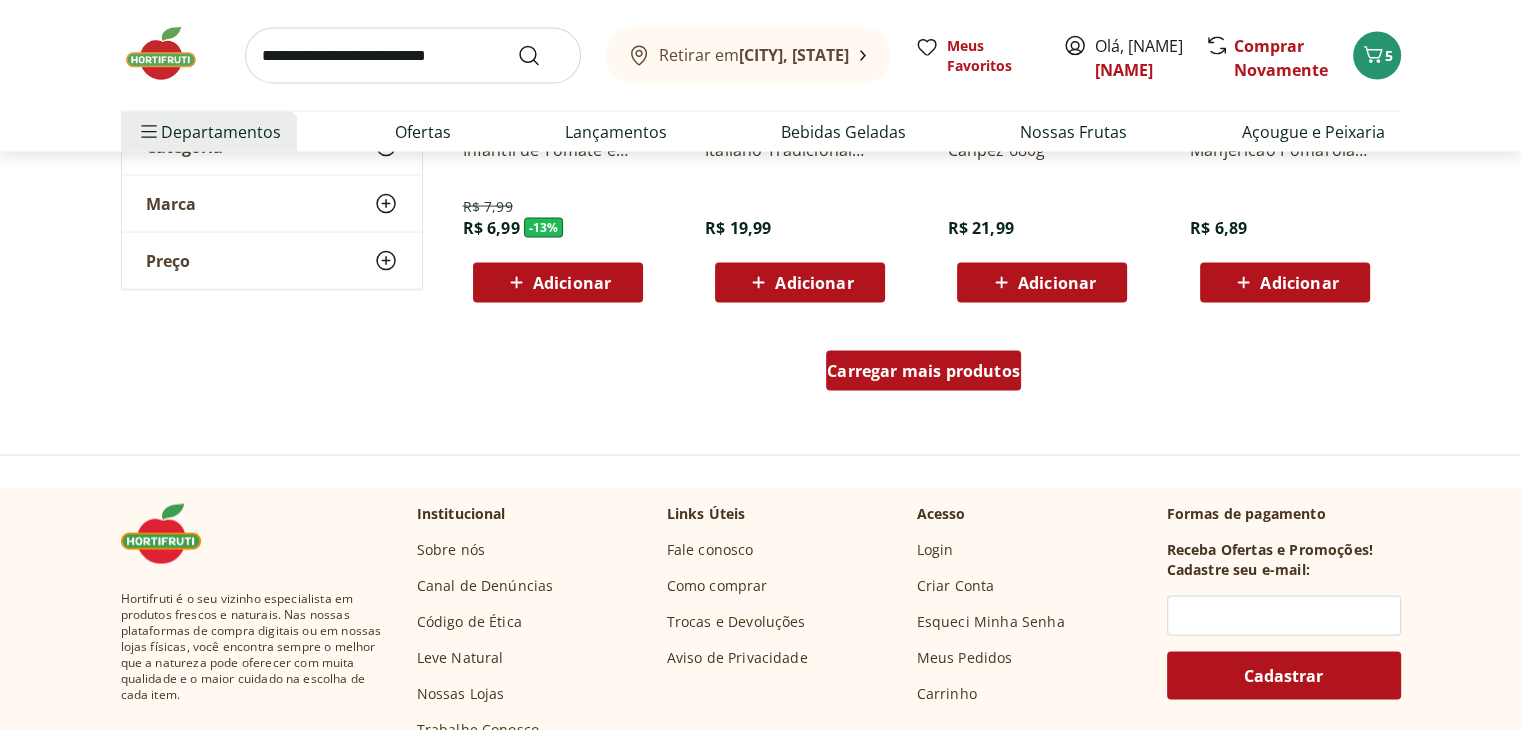 click on "Carregar mais produtos" at bounding box center [923, 371] 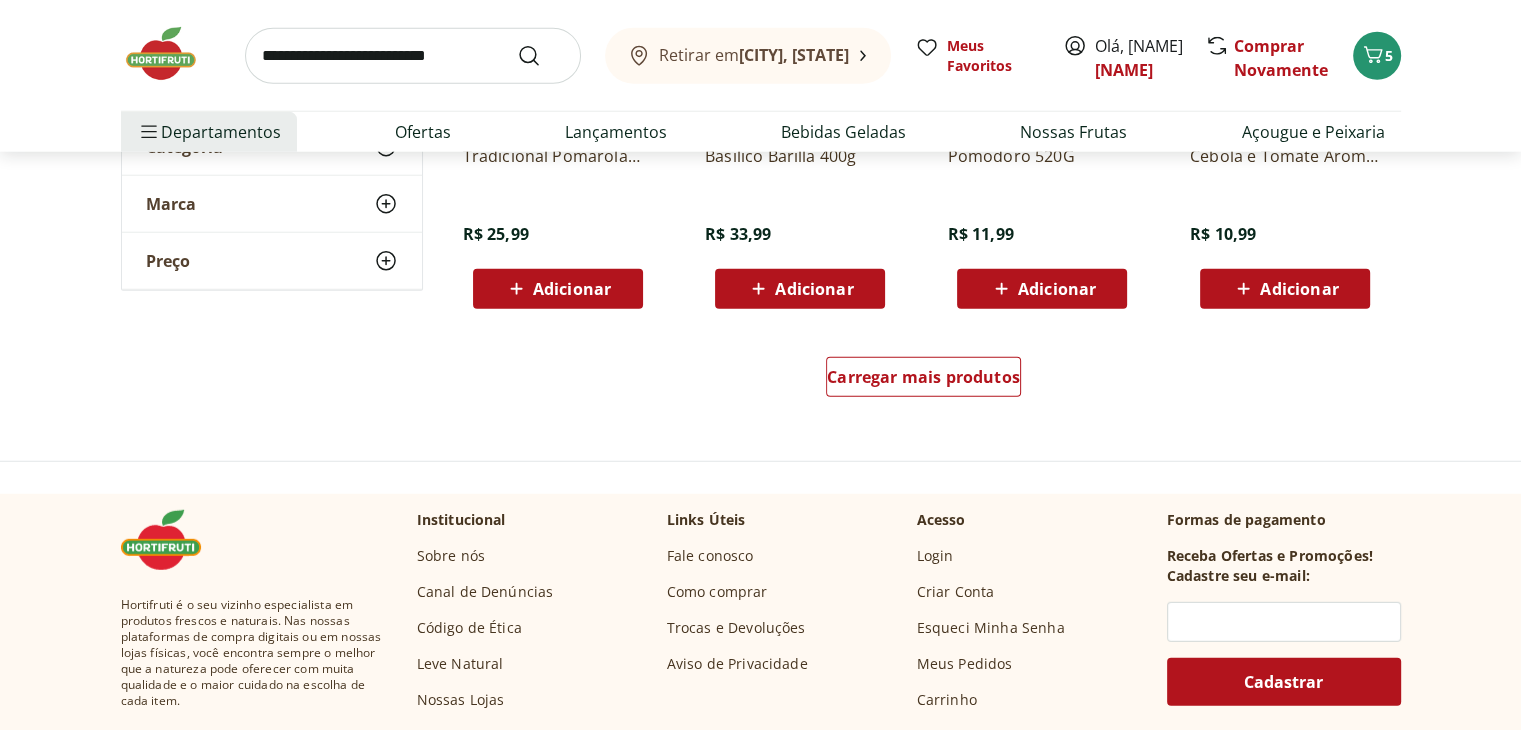 scroll, scrollTop: 5300, scrollLeft: 0, axis: vertical 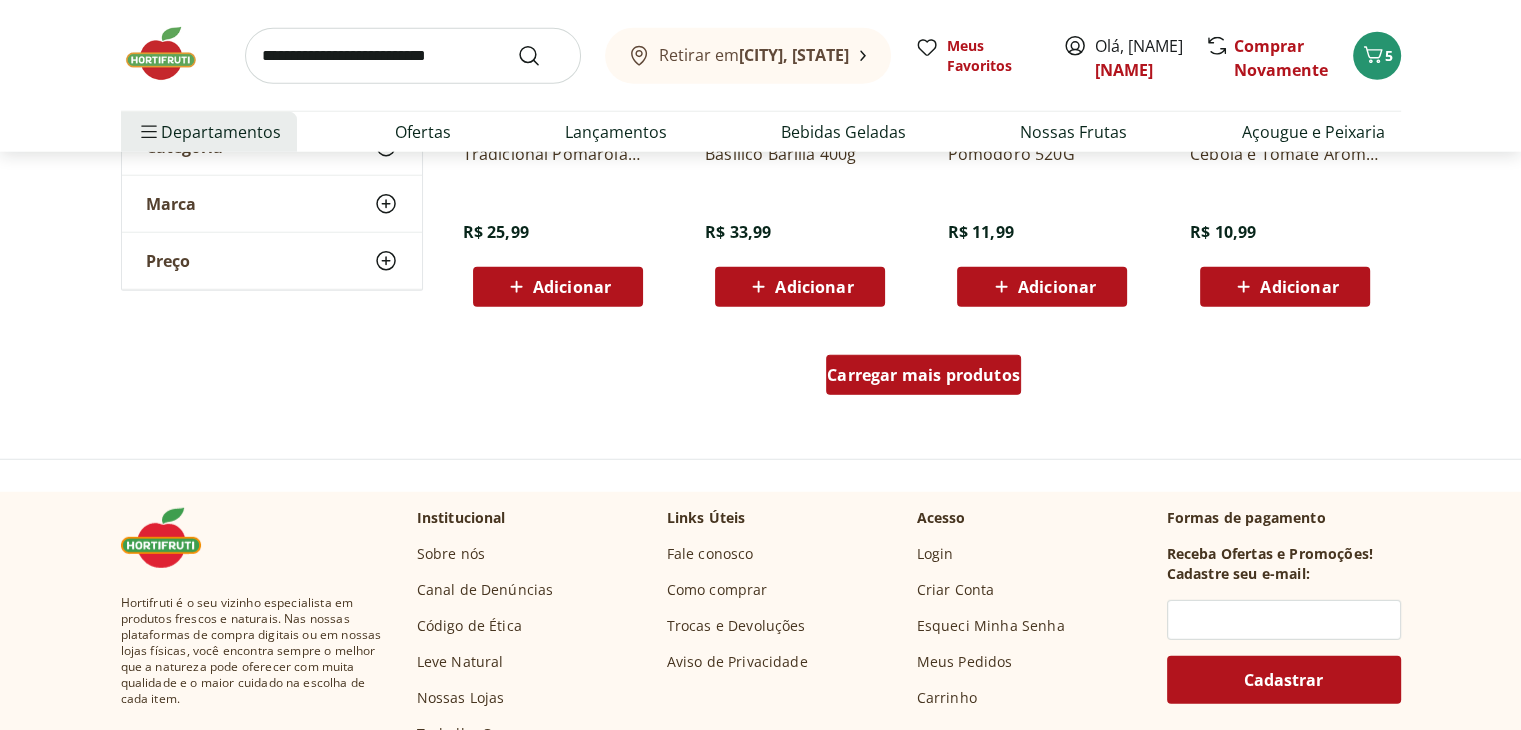 click on "Carregar mais produtos" at bounding box center (923, 375) 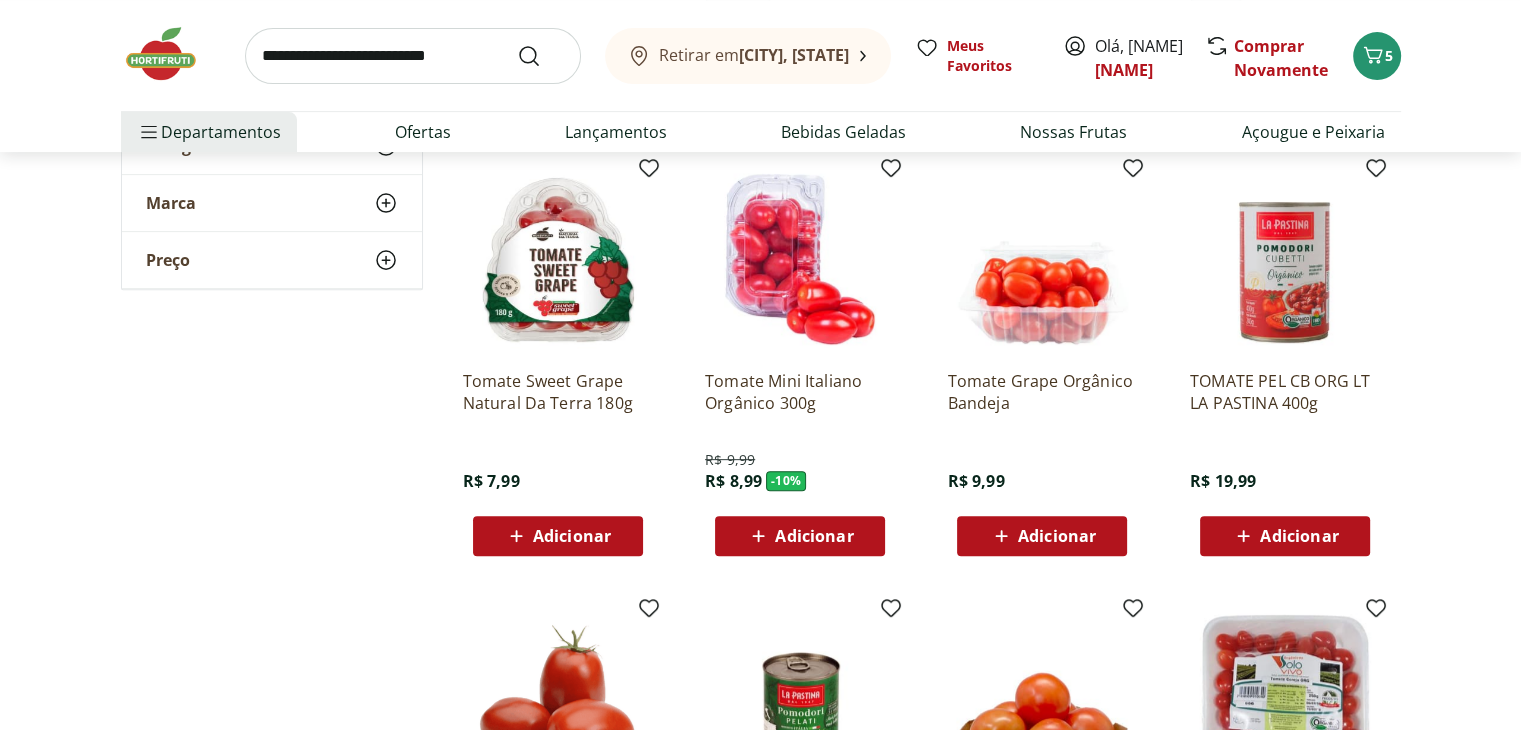 scroll, scrollTop: 700, scrollLeft: 0, axis: vertical 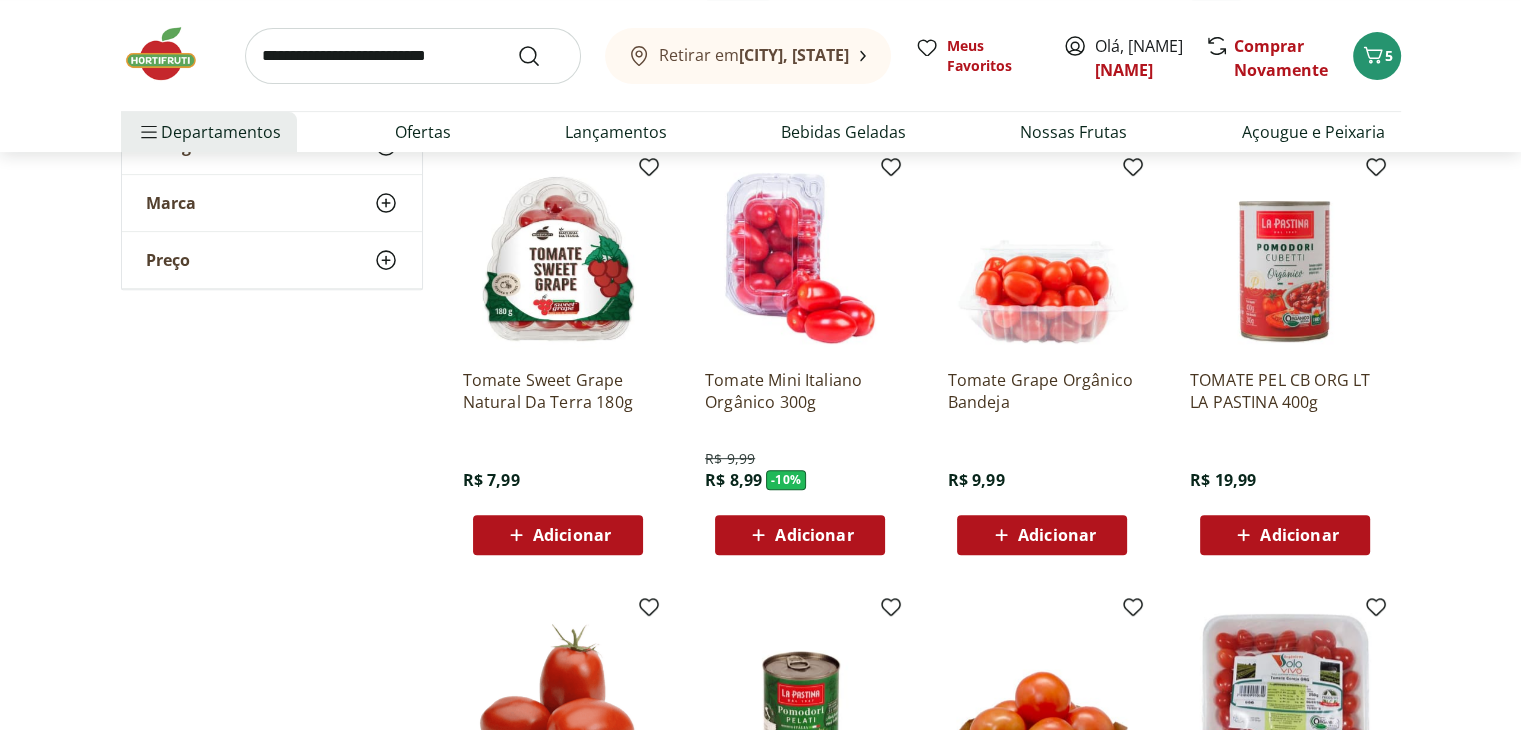 click at bounding box center (413, 56) 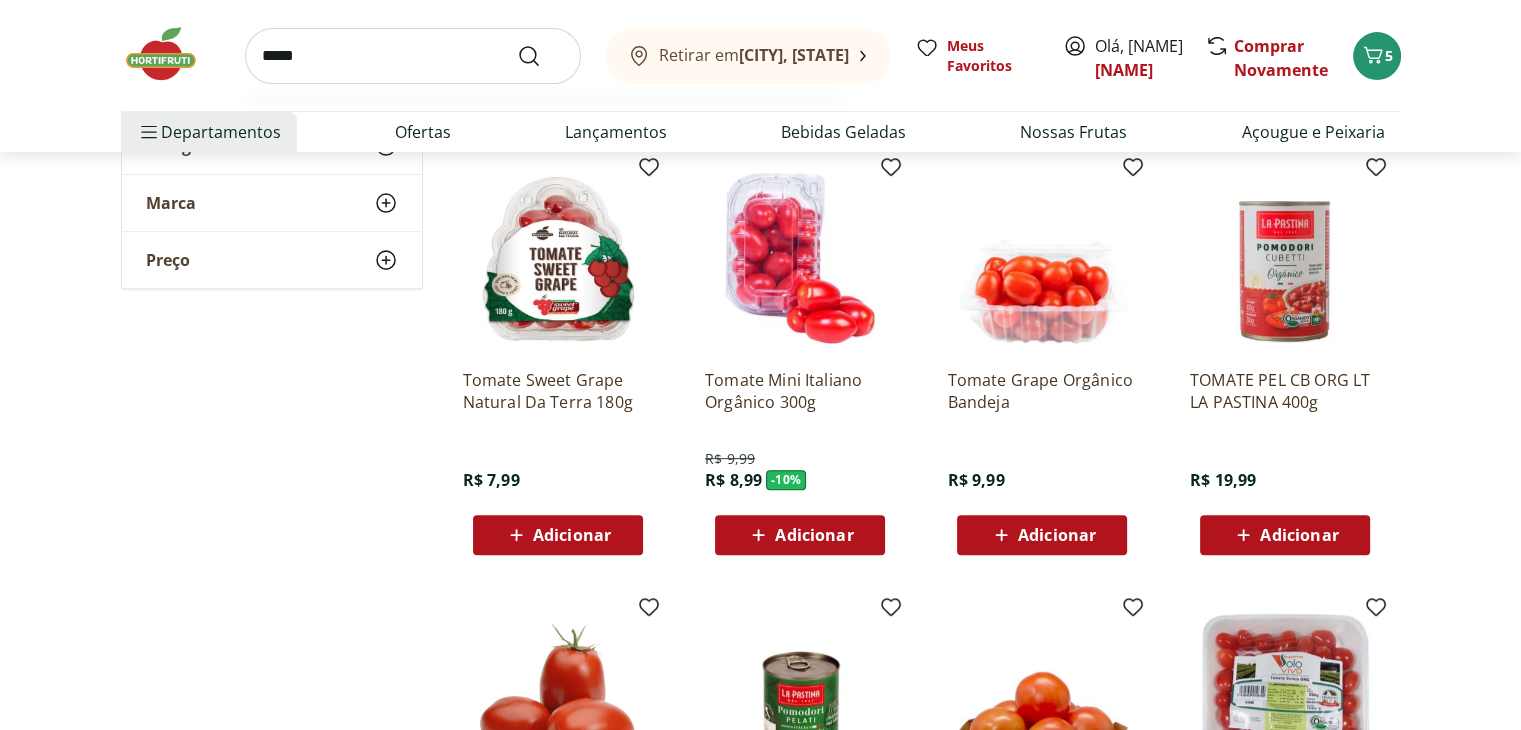 type on "*****" 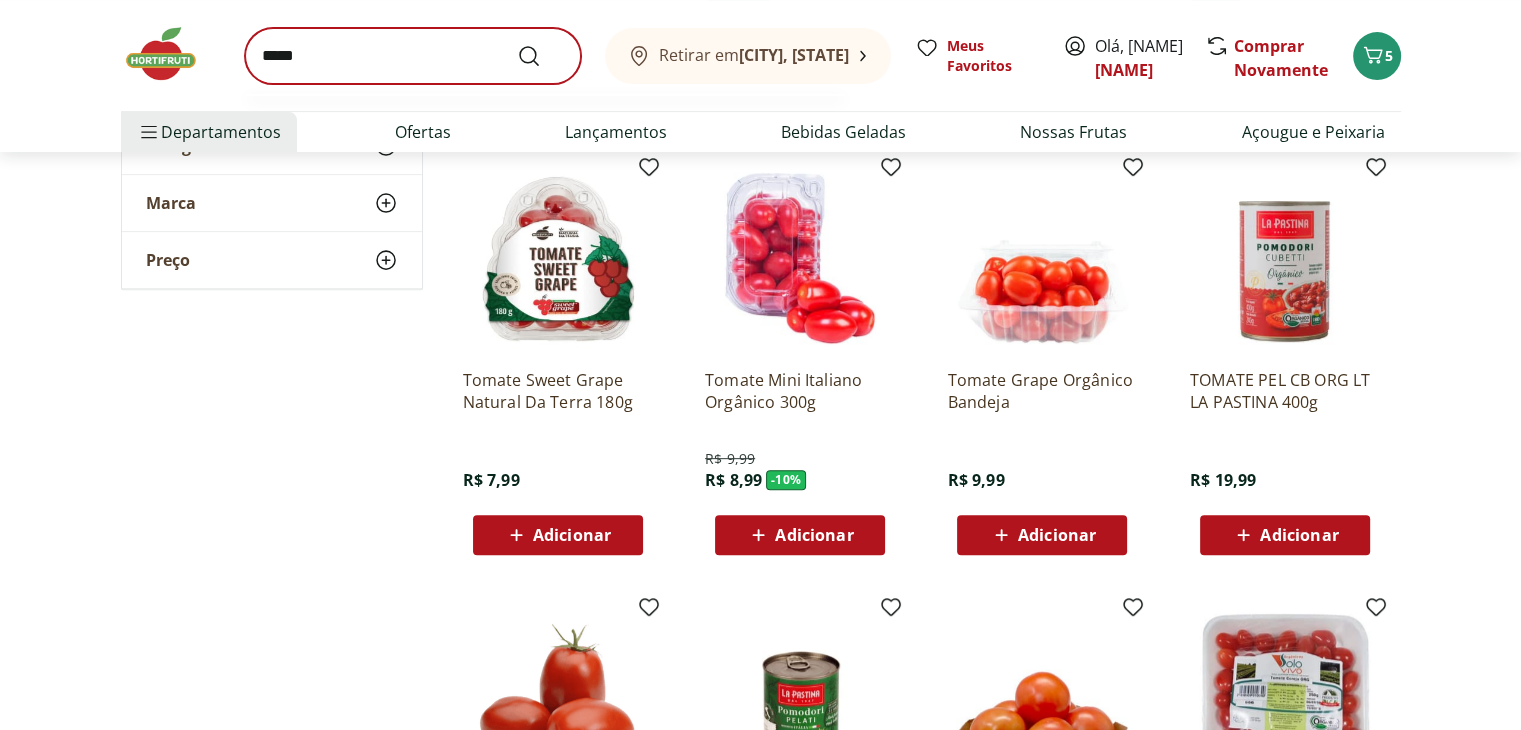 scroll, scrollTop: 0, scrollLeft: 0, axis: both 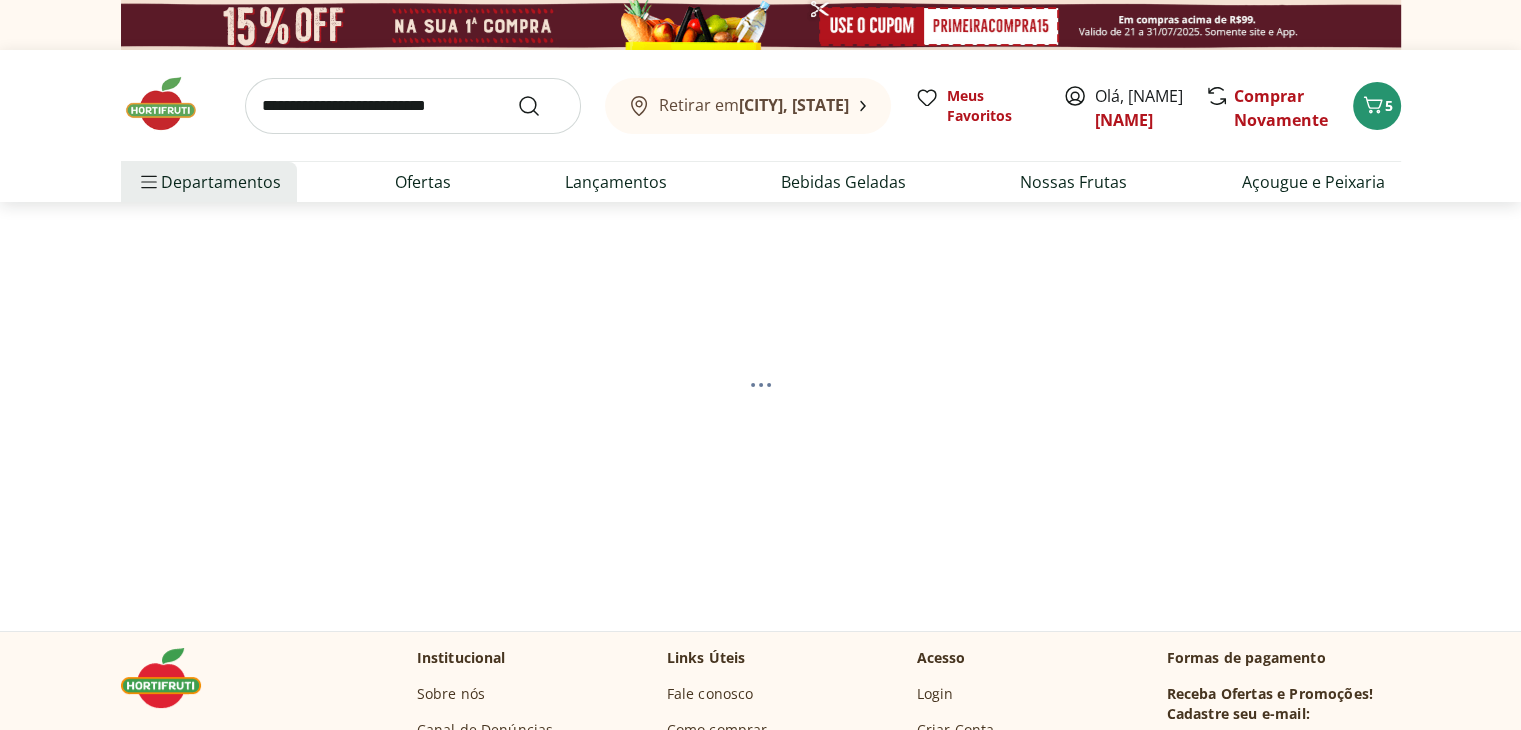 select on "**********" 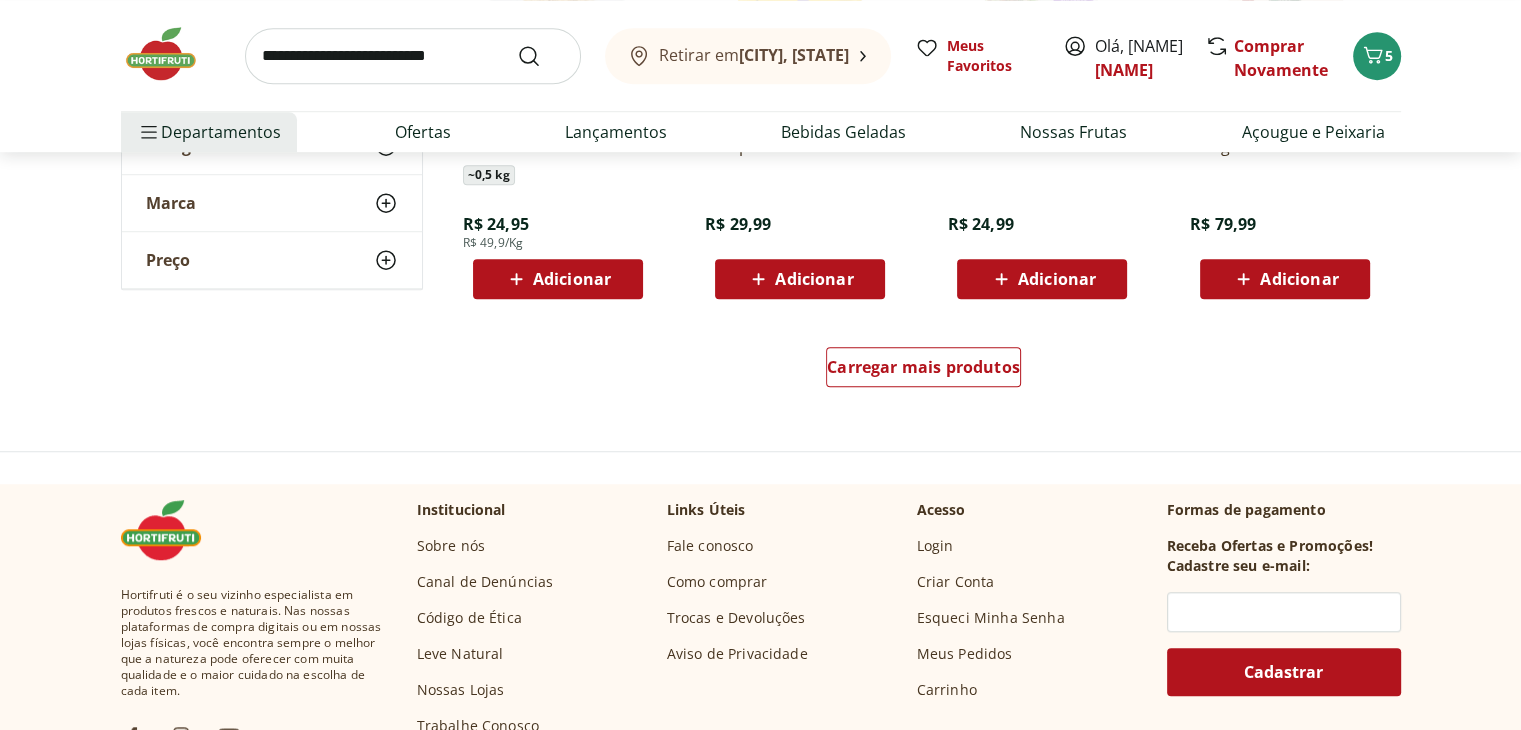 scroll, scrollTop: 1400, scrollLeft: 0, axis: vertical 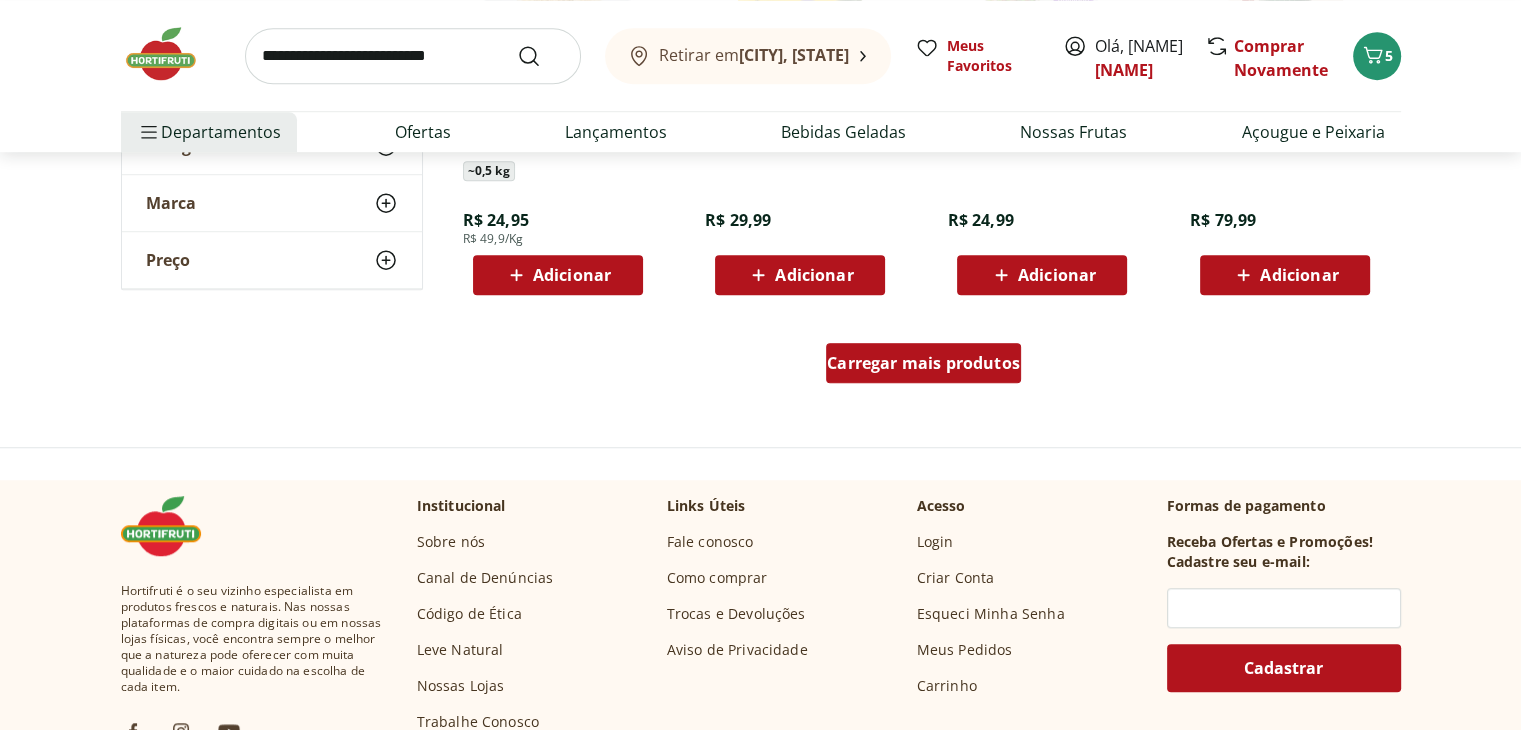 click on "Carregar mais produtos" at bounding box center [923, 363] 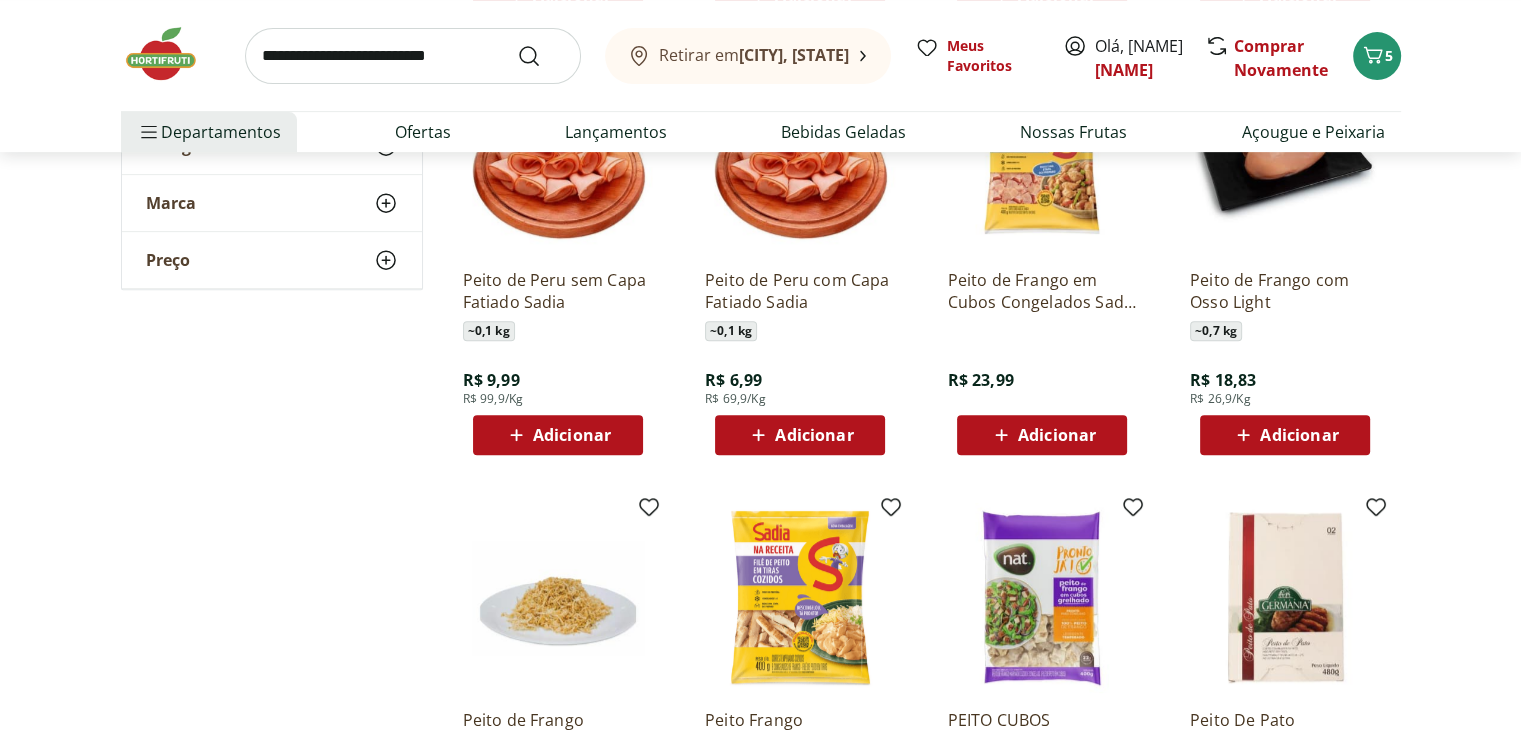 scroll, scrollTop: 800, scrollLeft: 0, axis: vertical 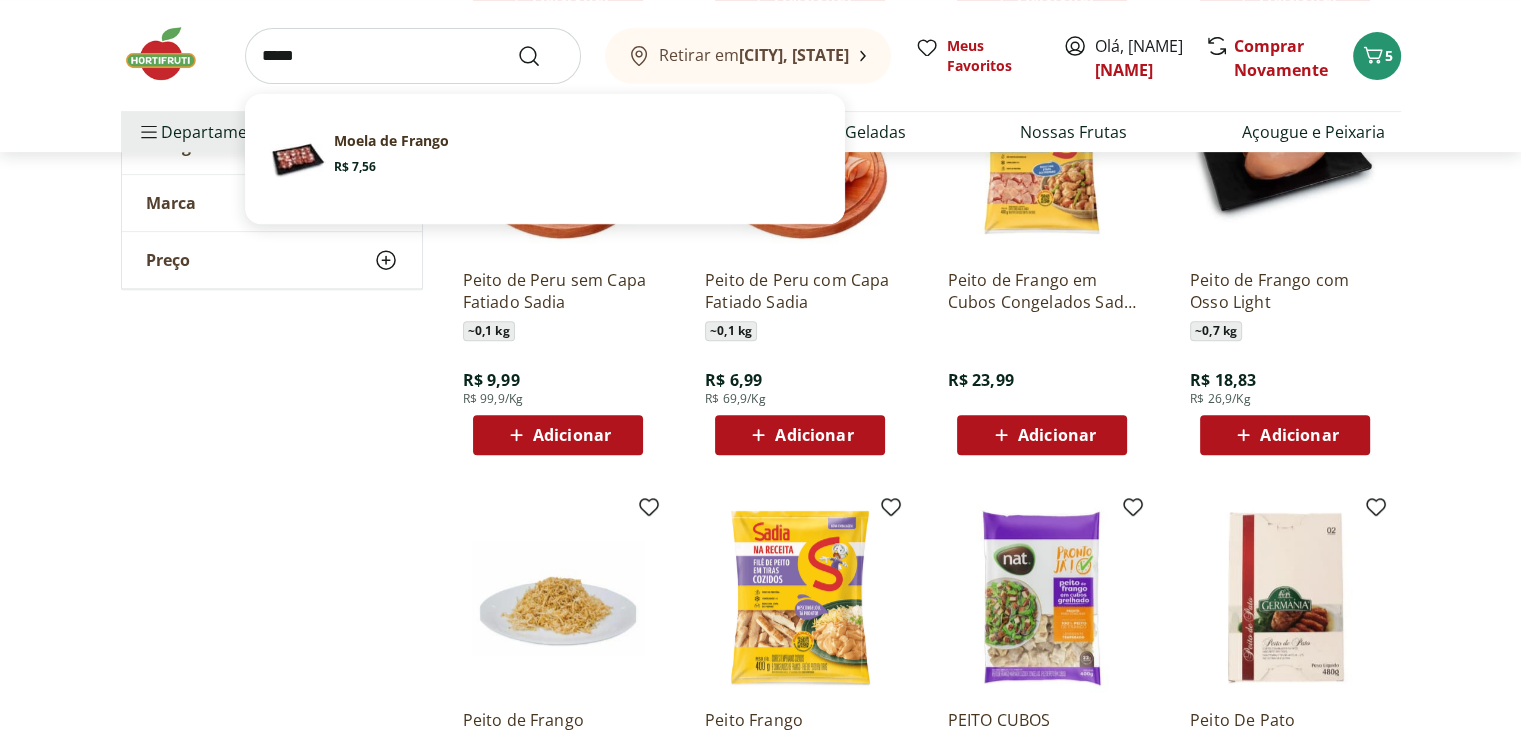 type on "*****" 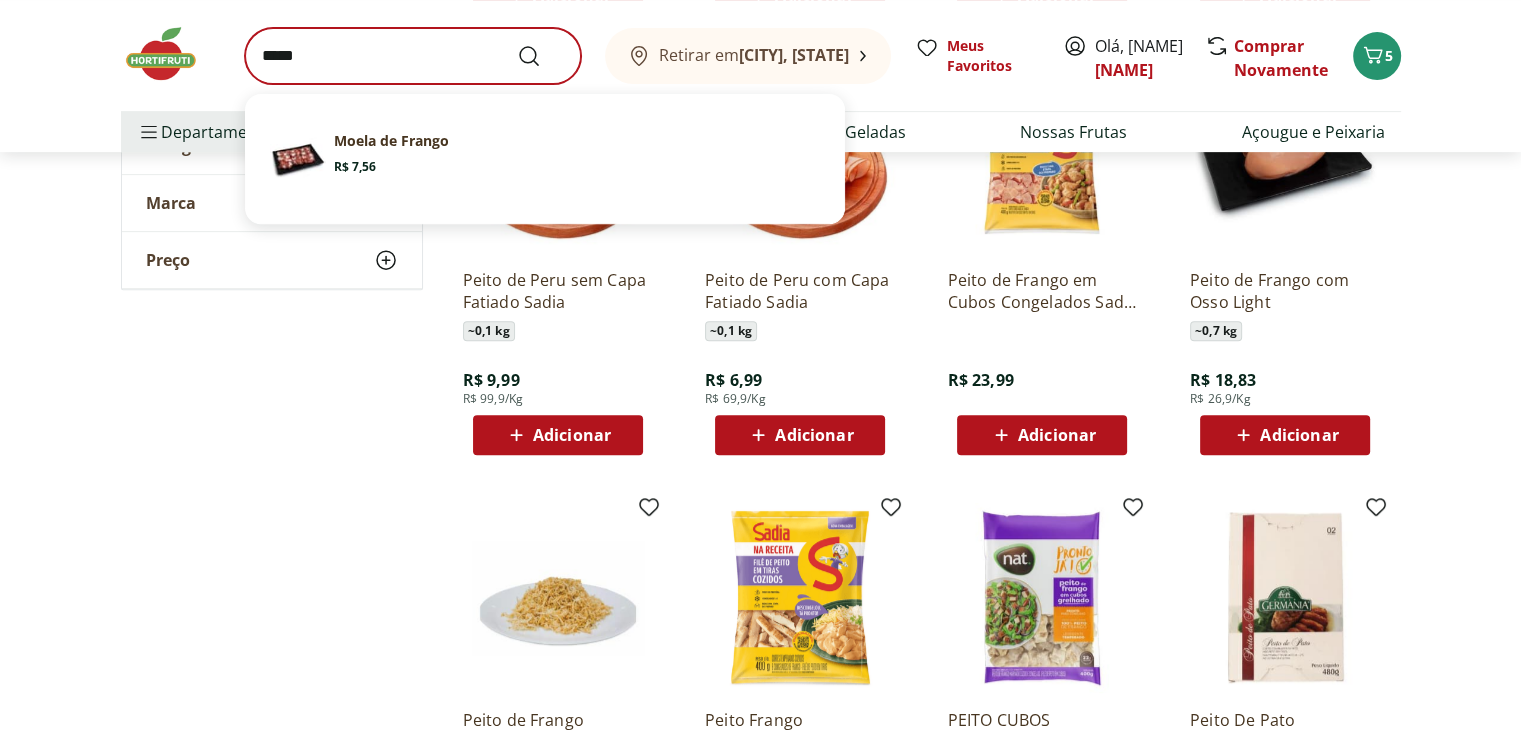 scroll, scrollTop: 0, scrollLeft: 0, axis: both 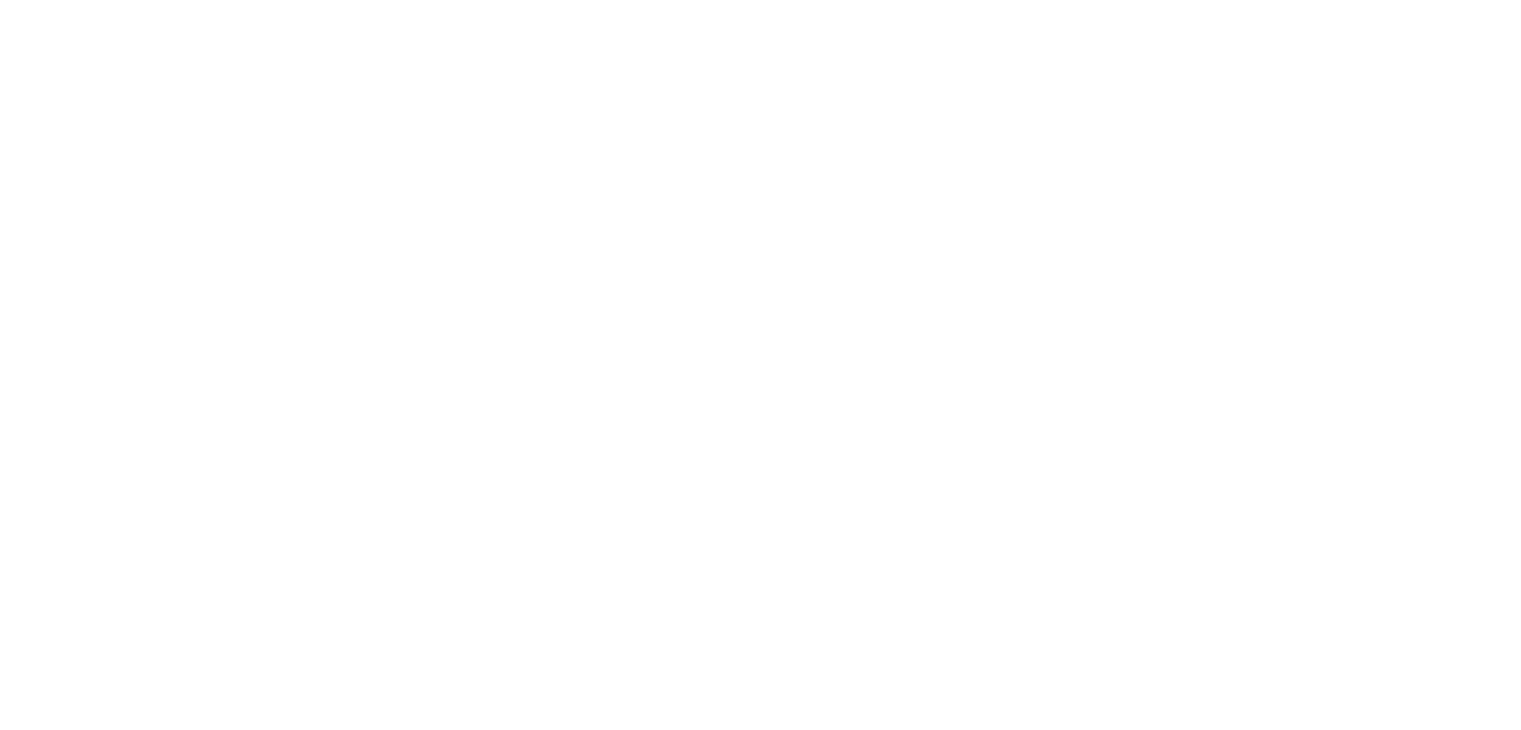 select on "**********" 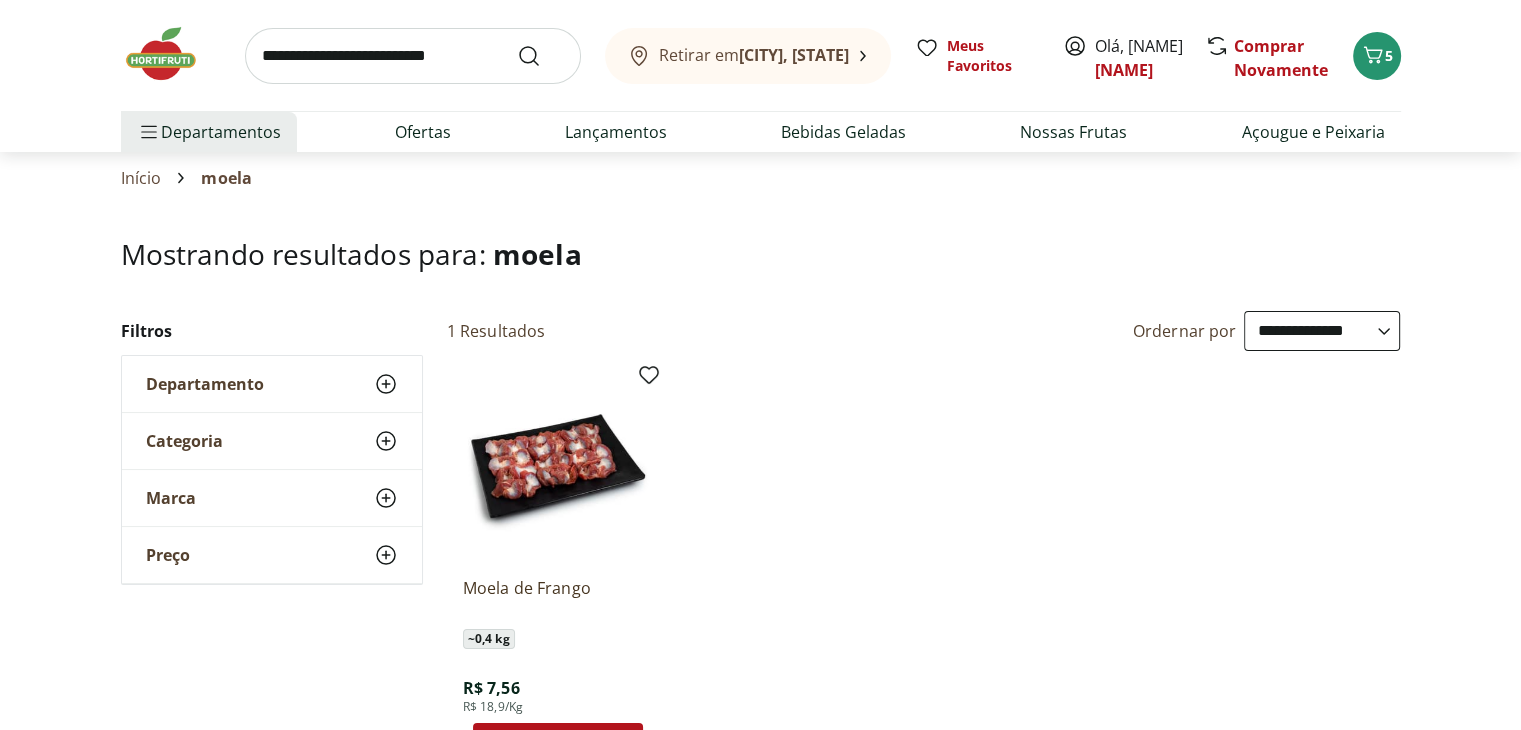 scroll, scrollTop: 100, scrollLeft: 0, axis: vertical 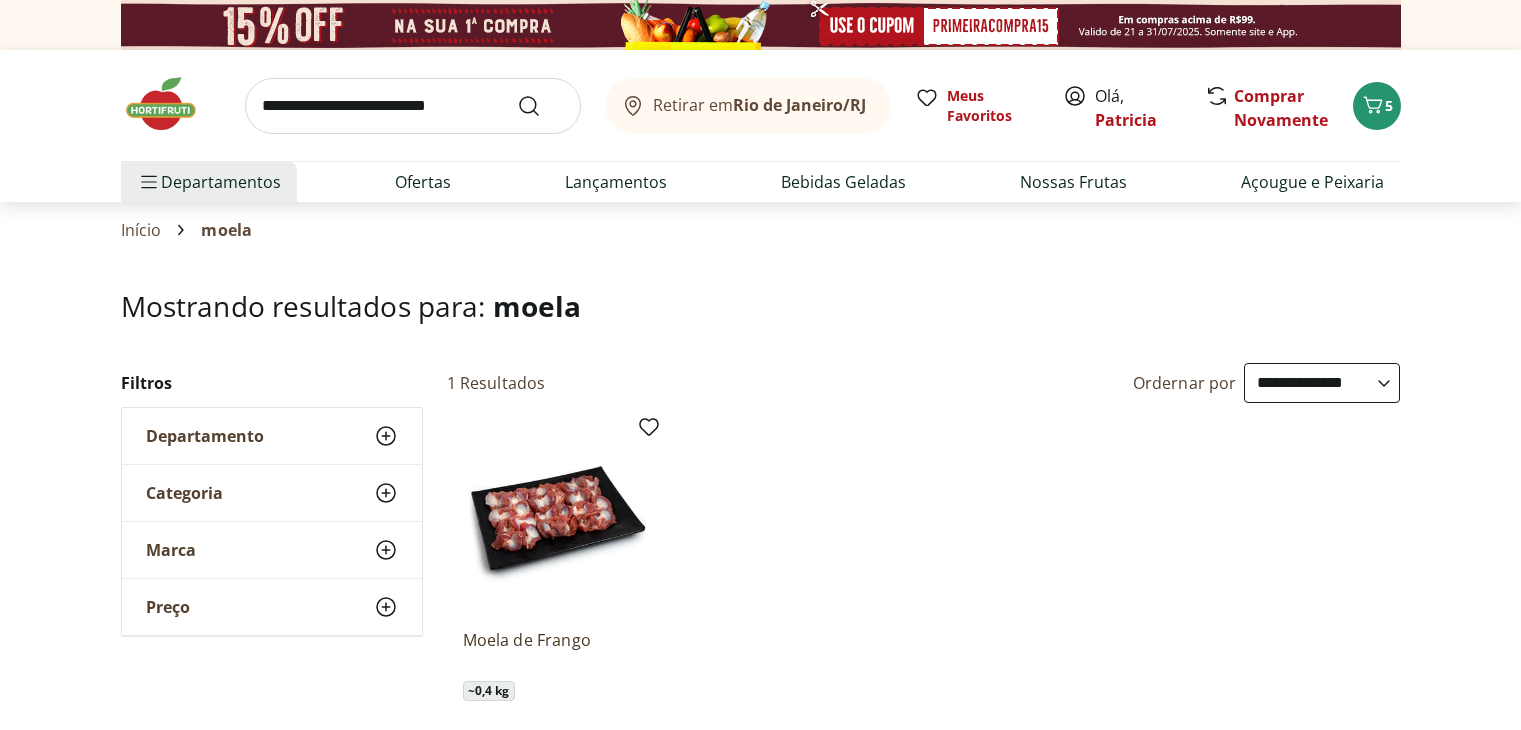select on "**********" 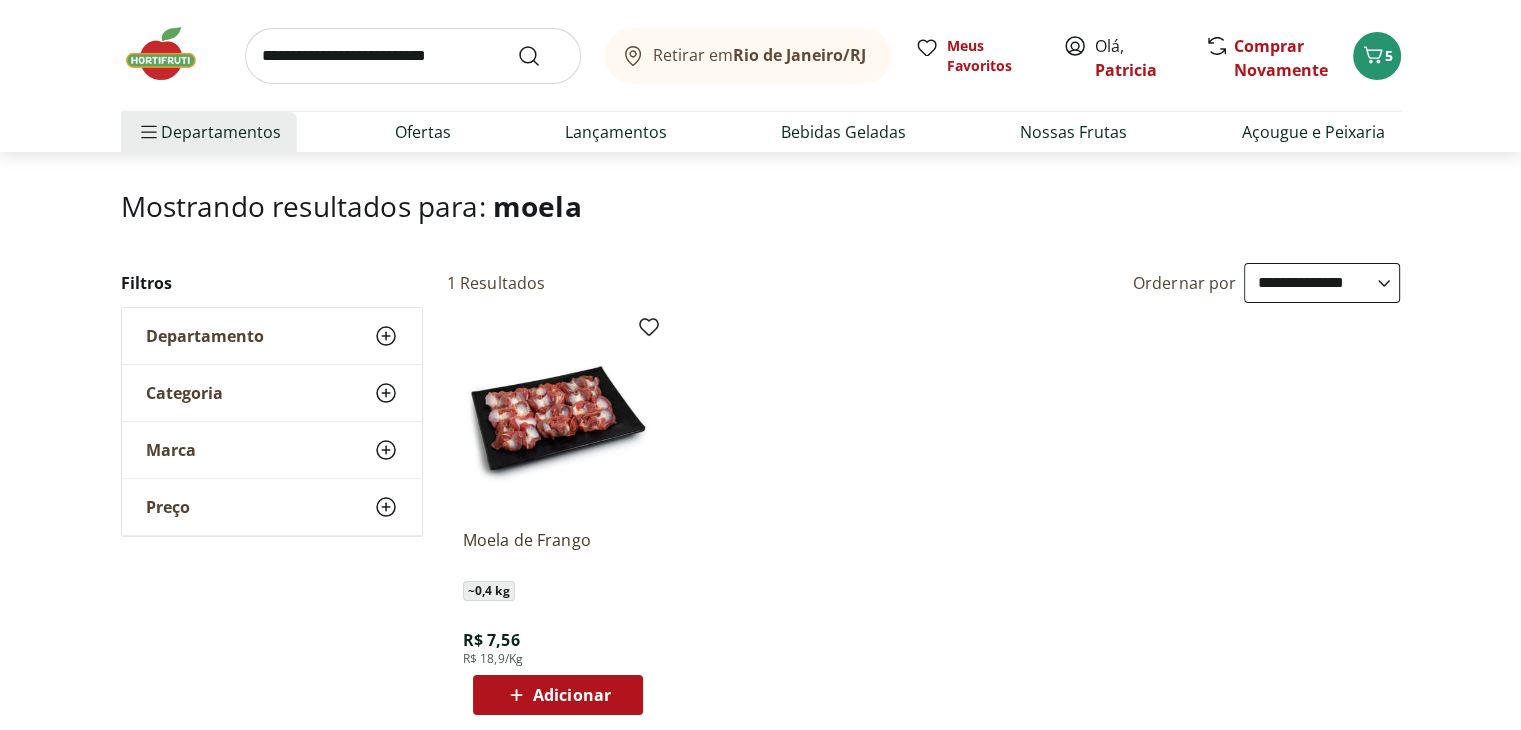 scroll, scrollTop: 0, scrollLeft: 0, axis: both 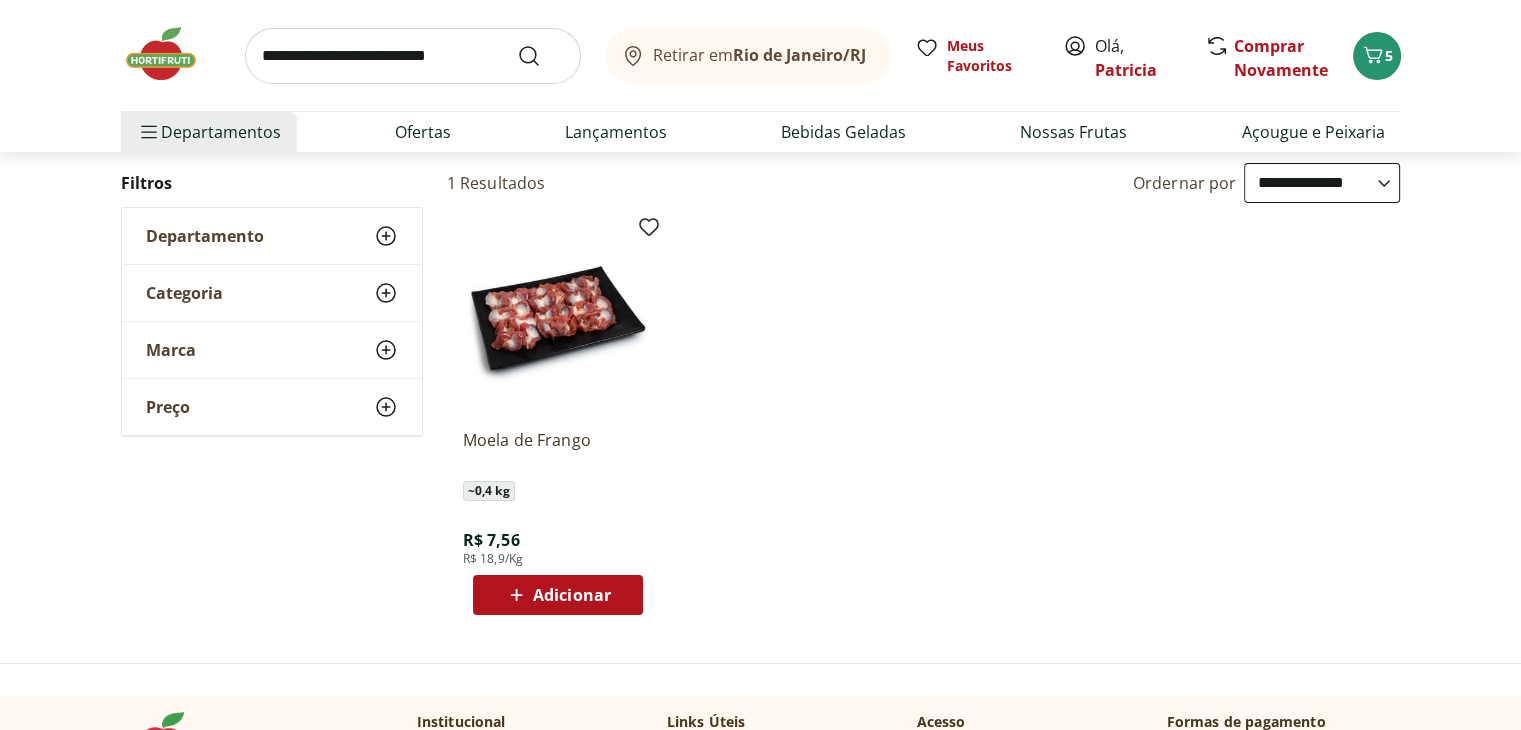 click at bounding box center (558, 318) 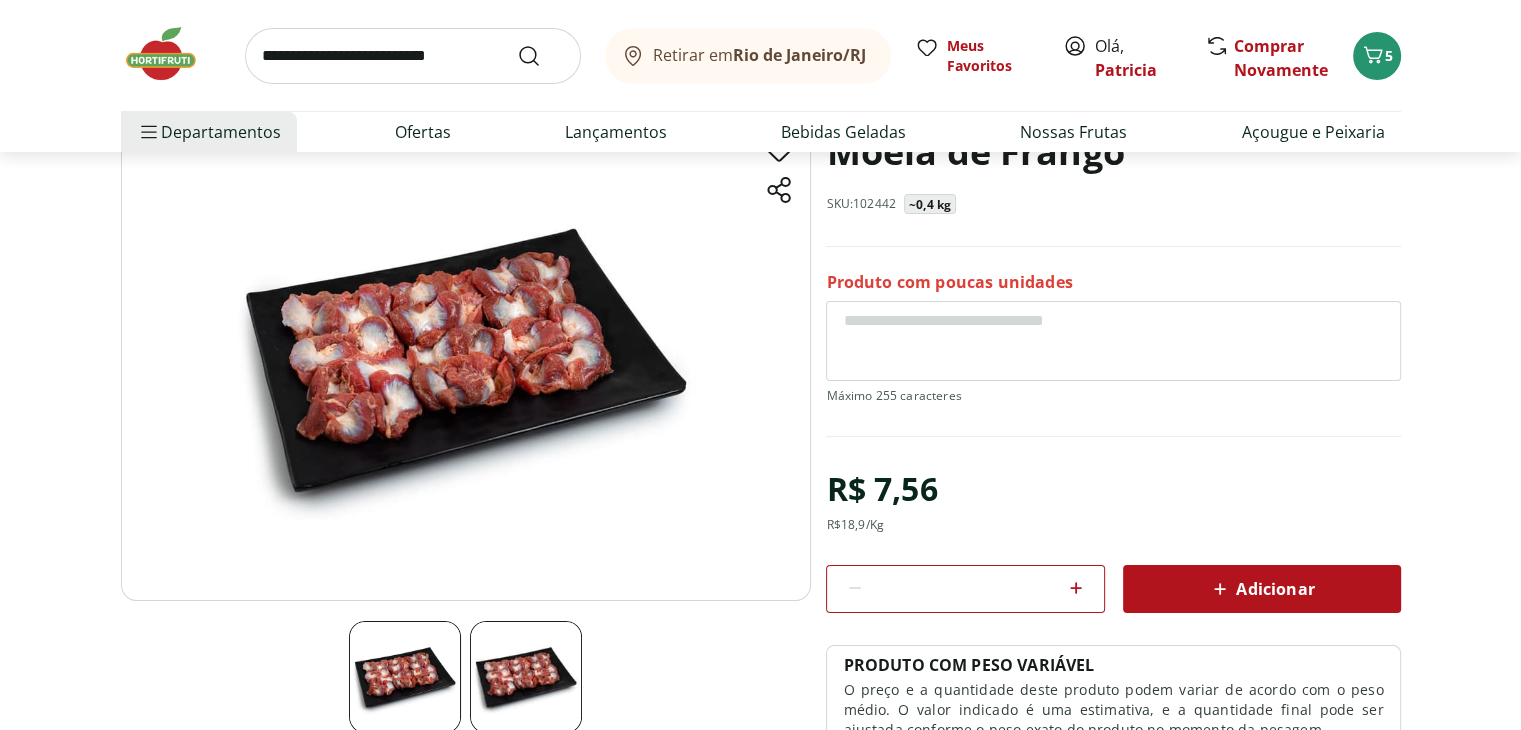 scroll, scrollTop: 100, scrollLeft: 0, axis: vertical 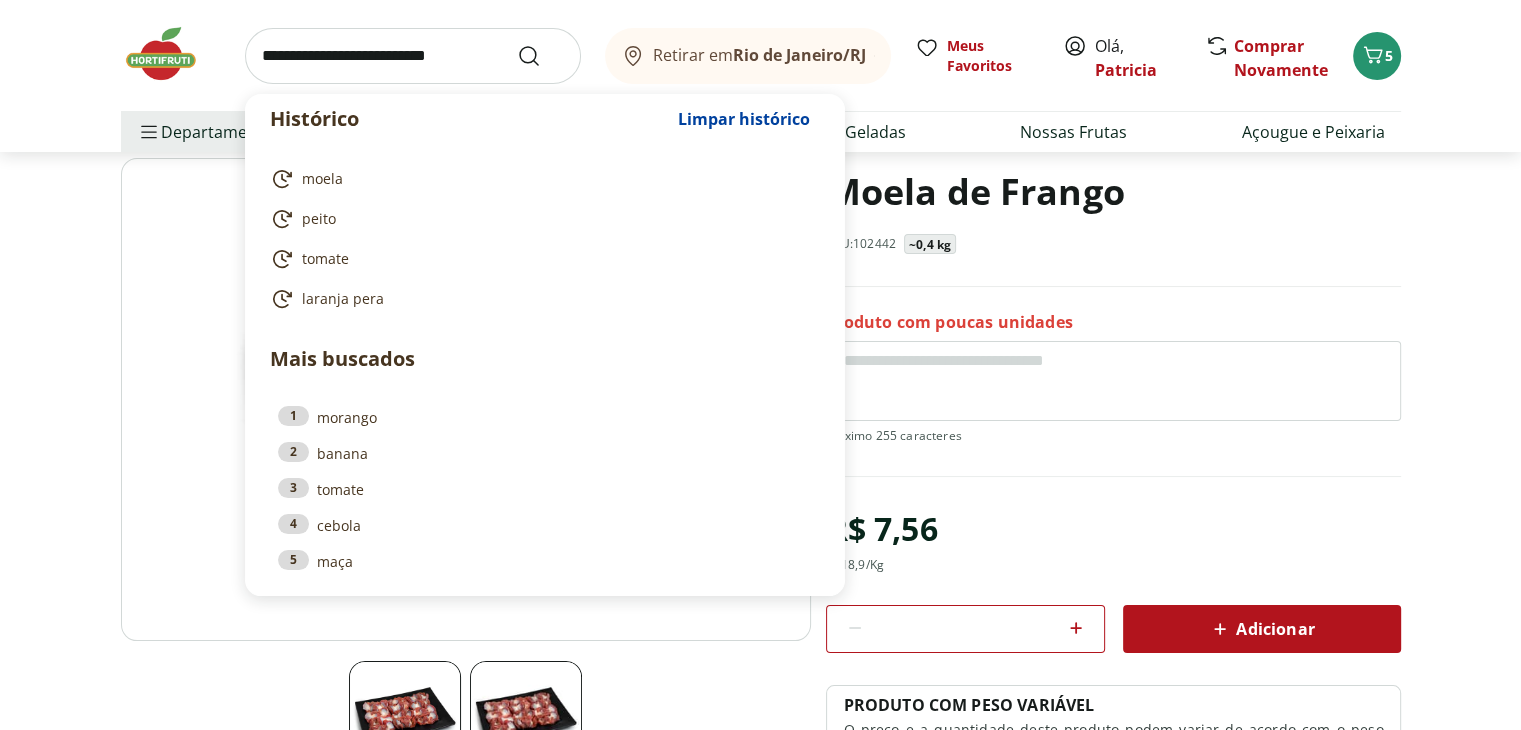 click at bounding box center [413, 56] 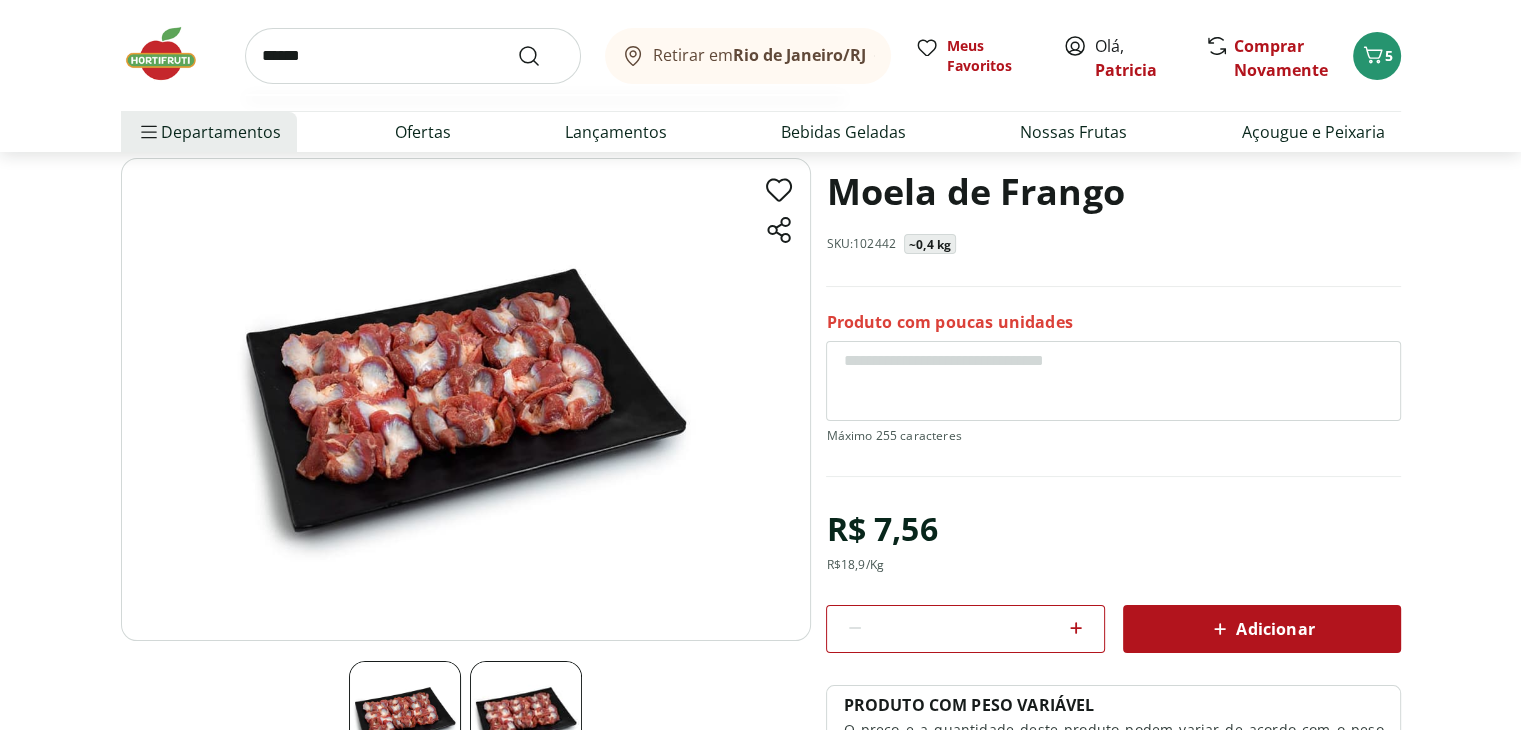 type on "******" 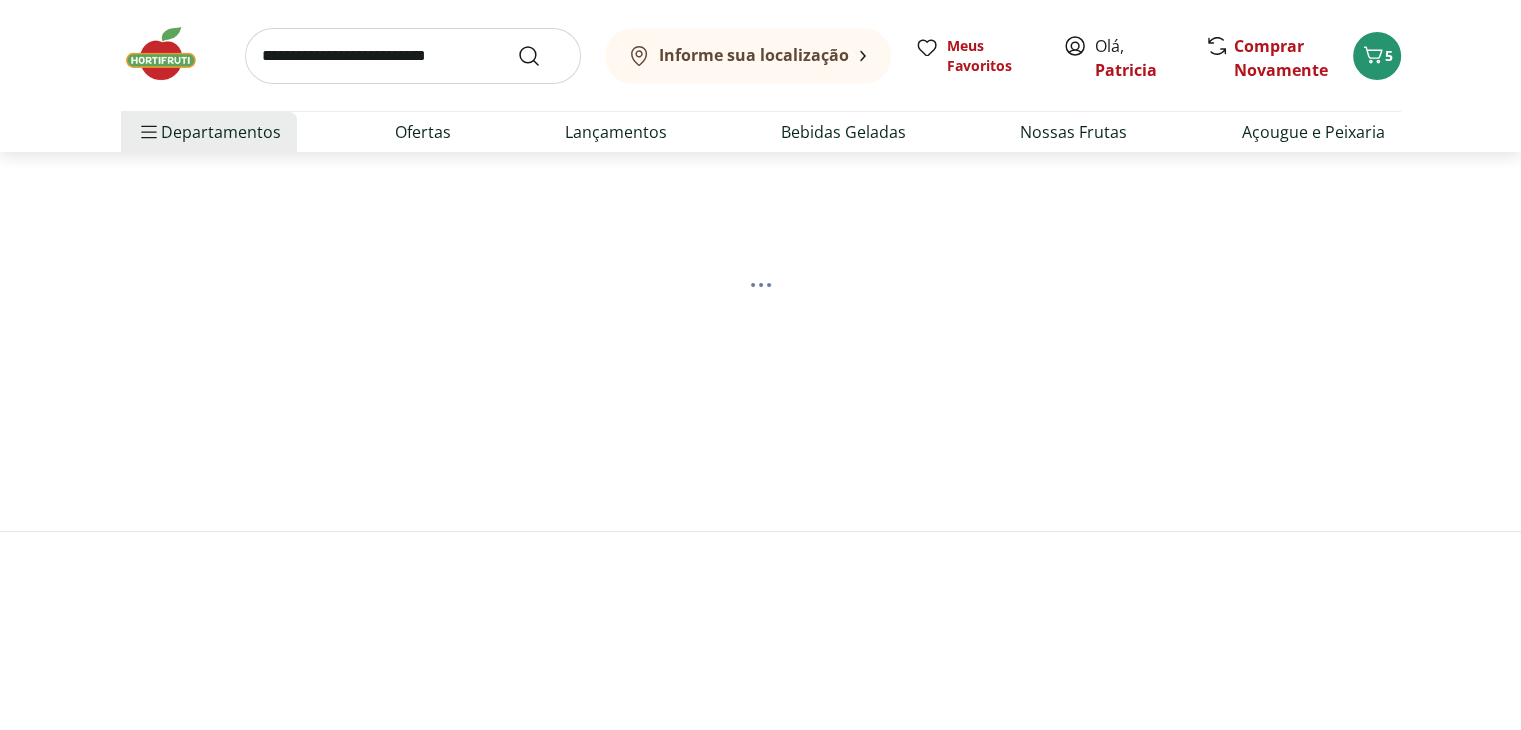 scroll, scrollTop: 0, scrollLeft: 0, axis: both 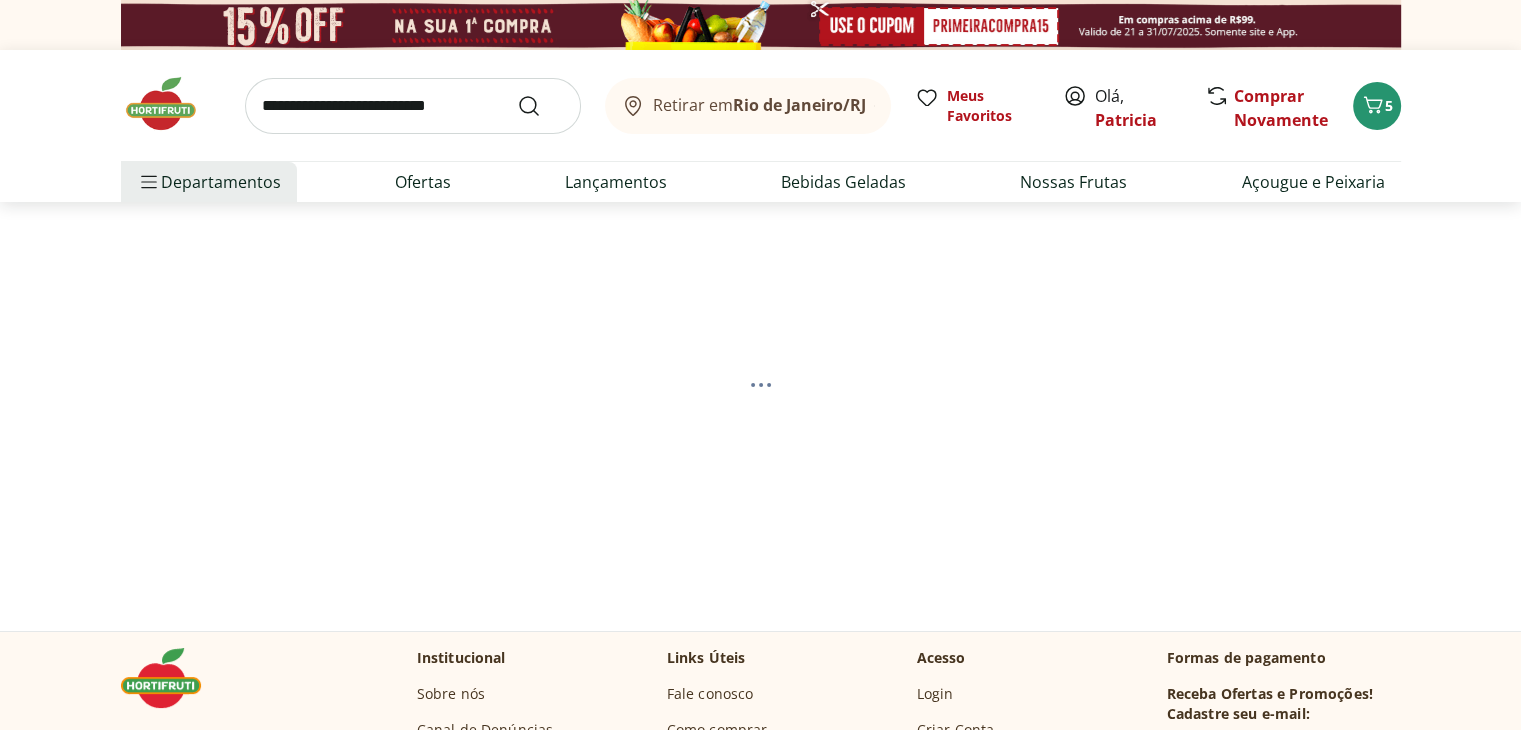 select on "**********" 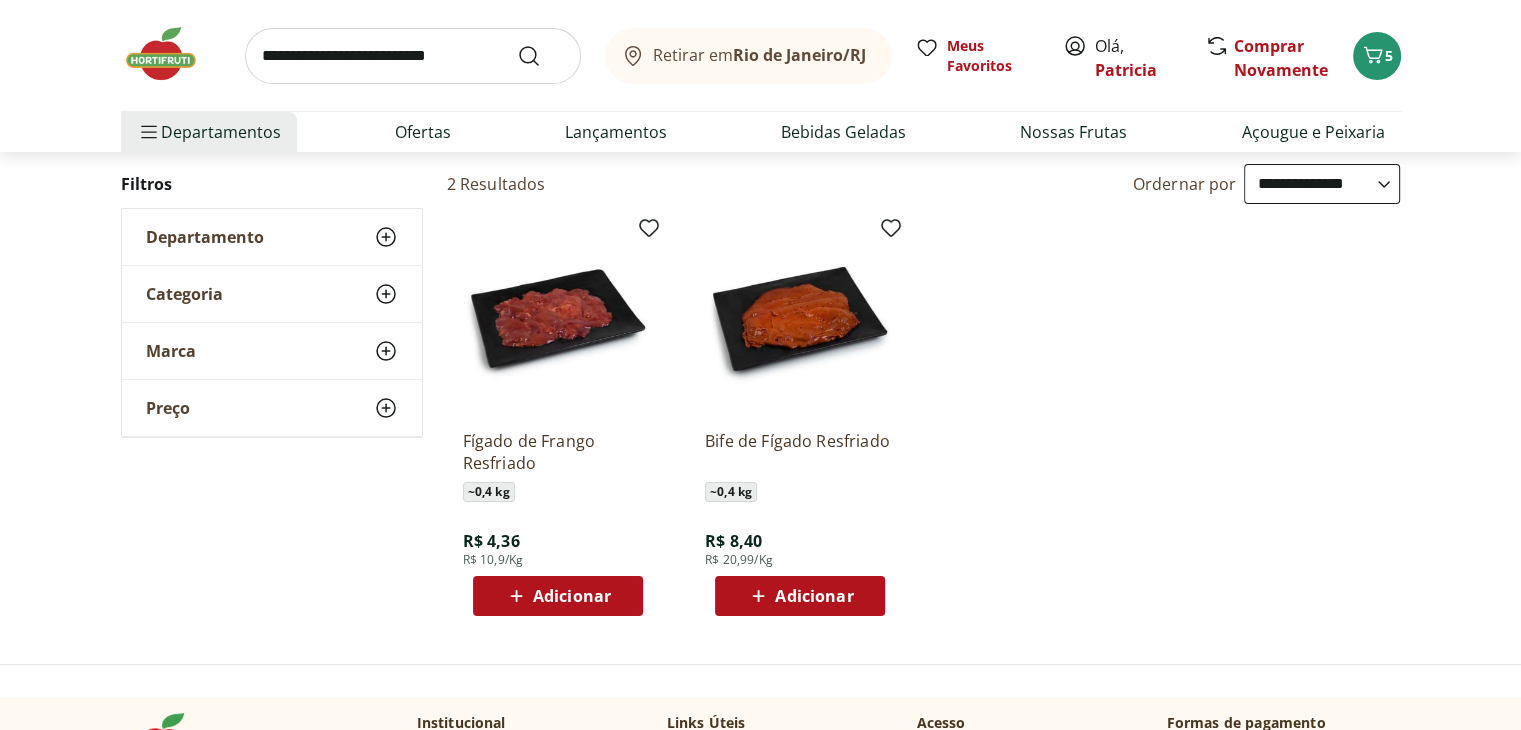 scroll, scrollTop: 200, scrollLeft: 0, axis: vertical 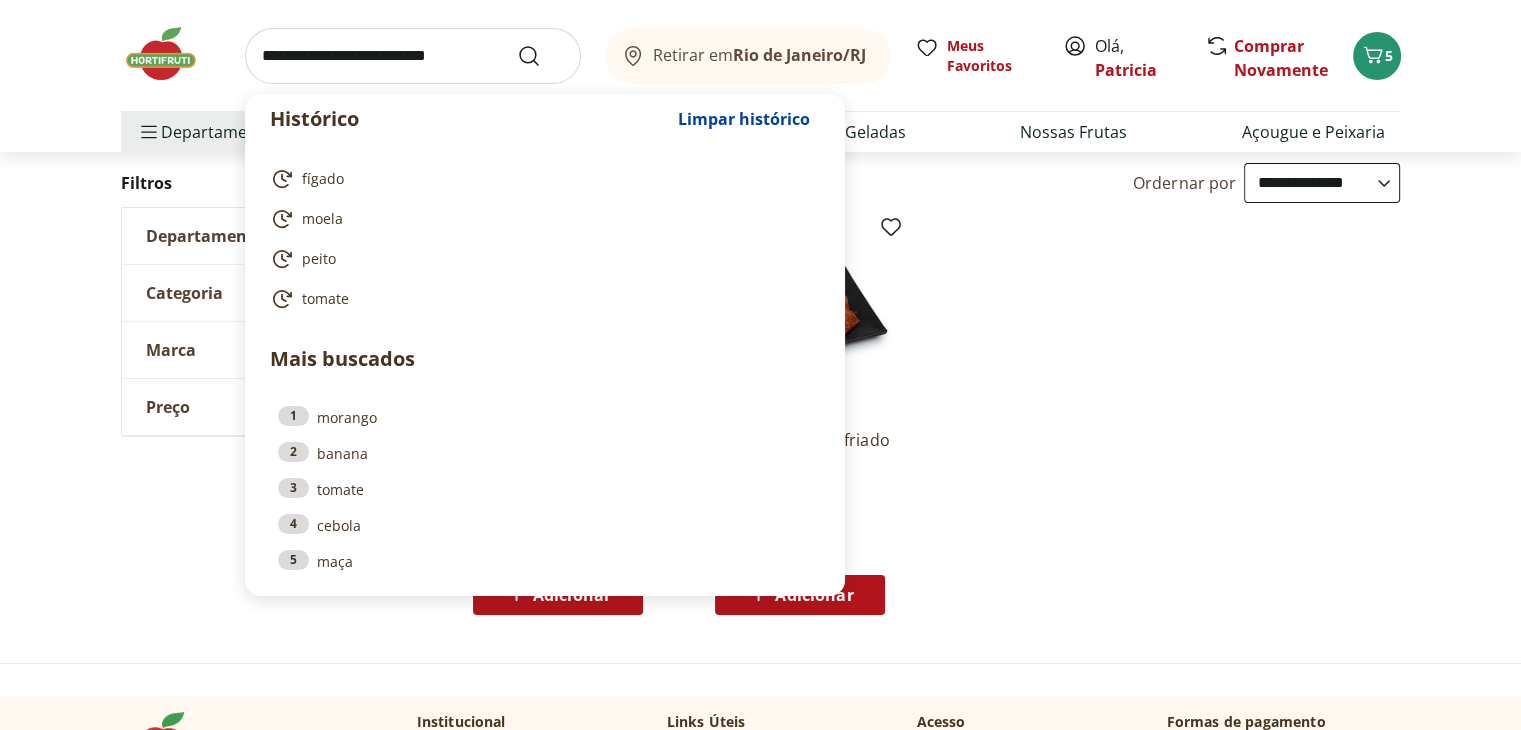 click at bounding box center [413, 56] 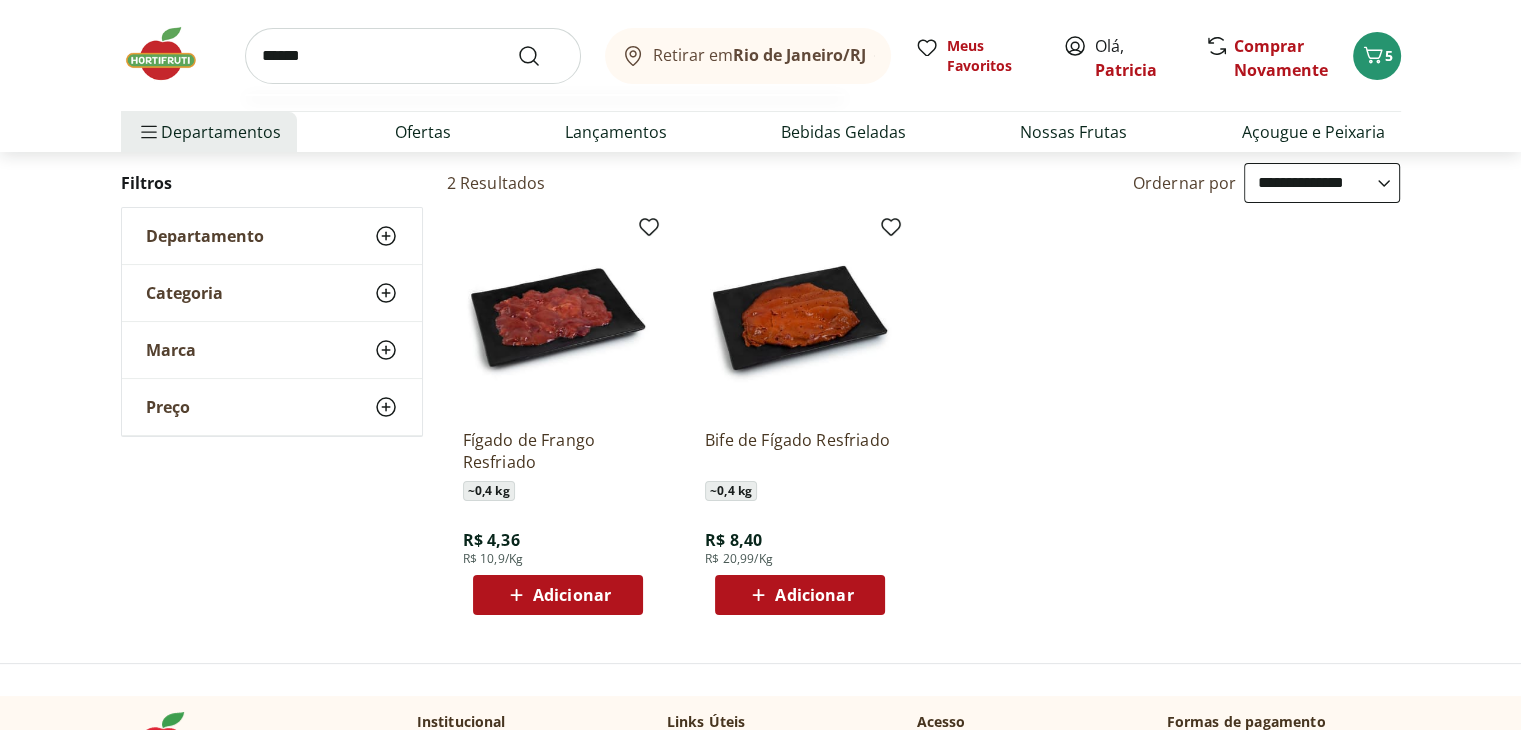 type on "******" 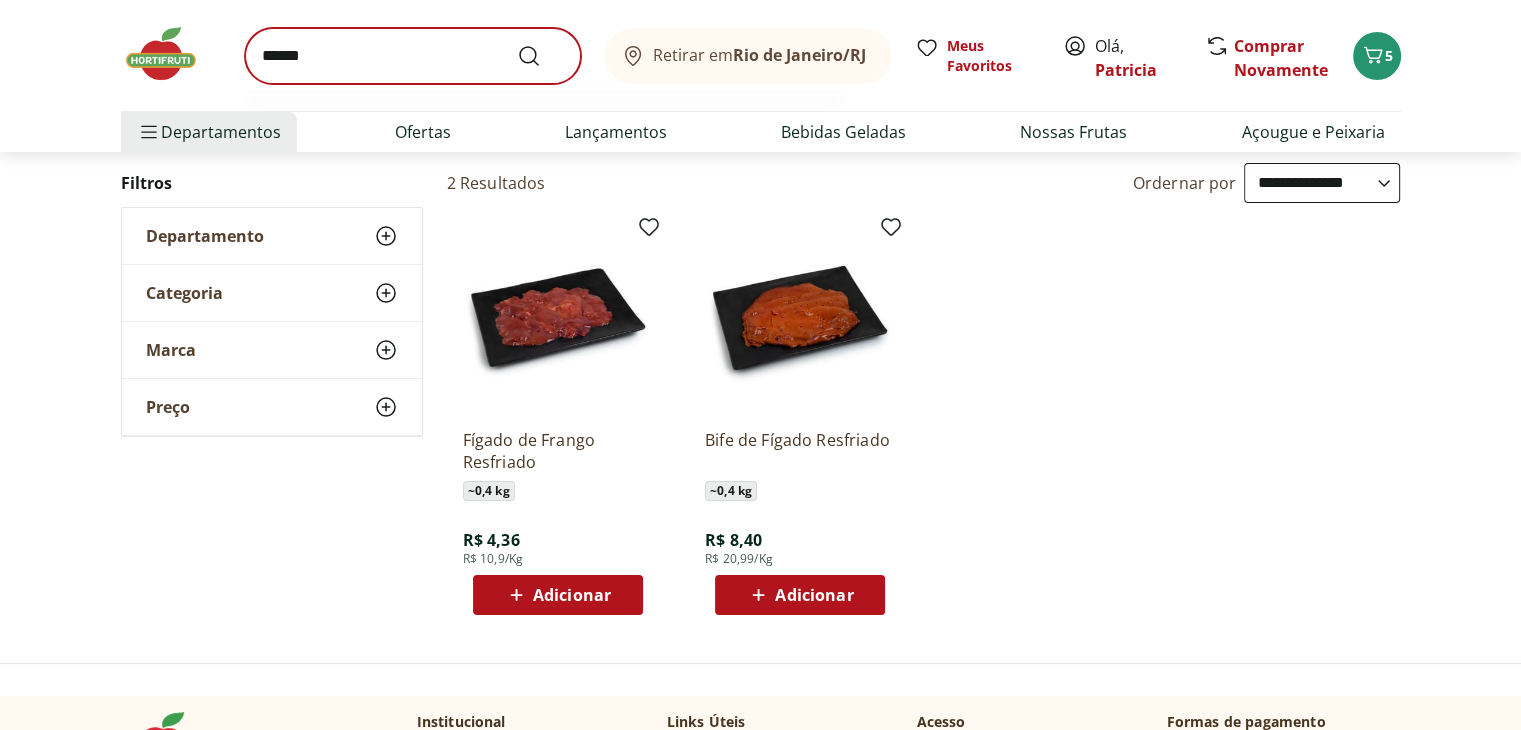 scroll, scrollTop: 0, scrollLeft: 0, axis: both 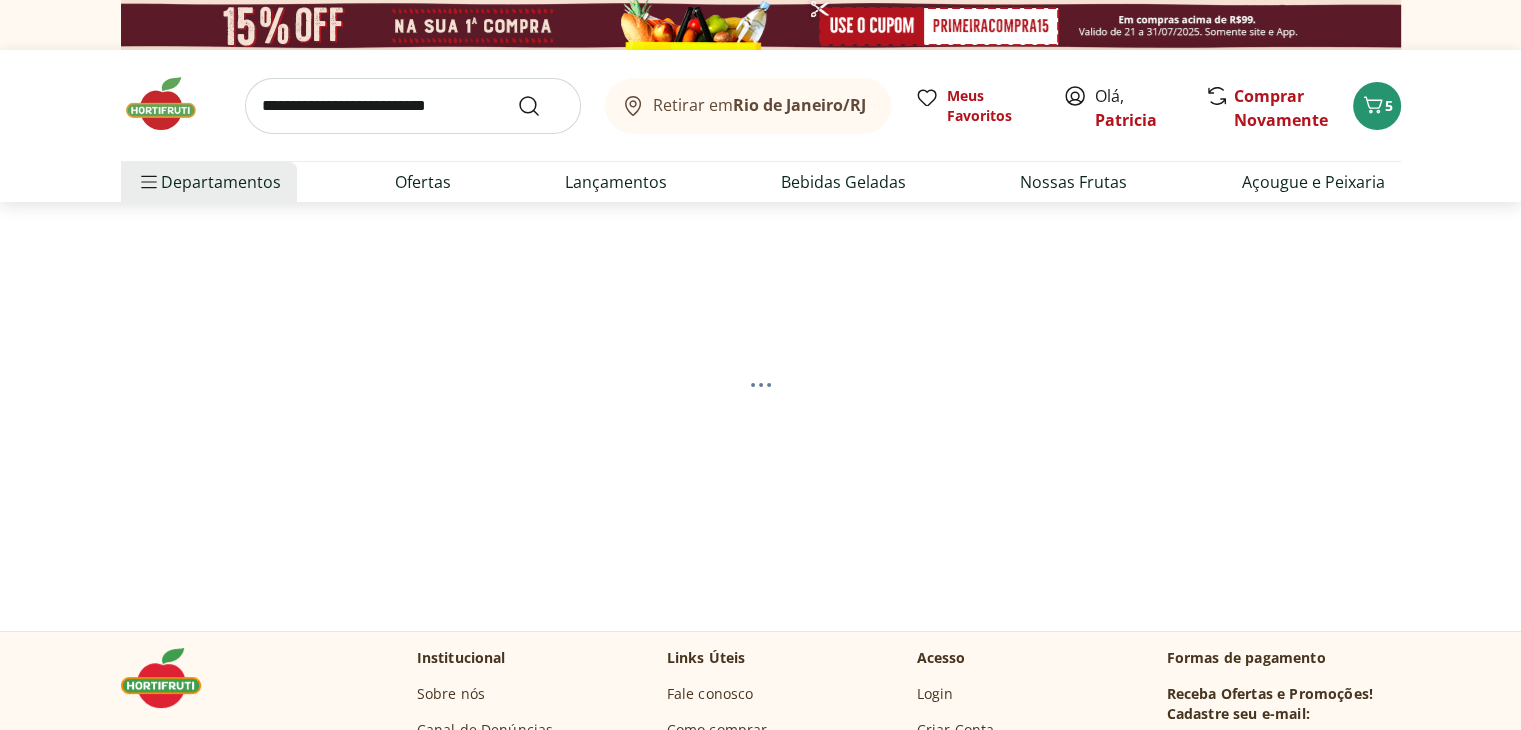 select on "**********" 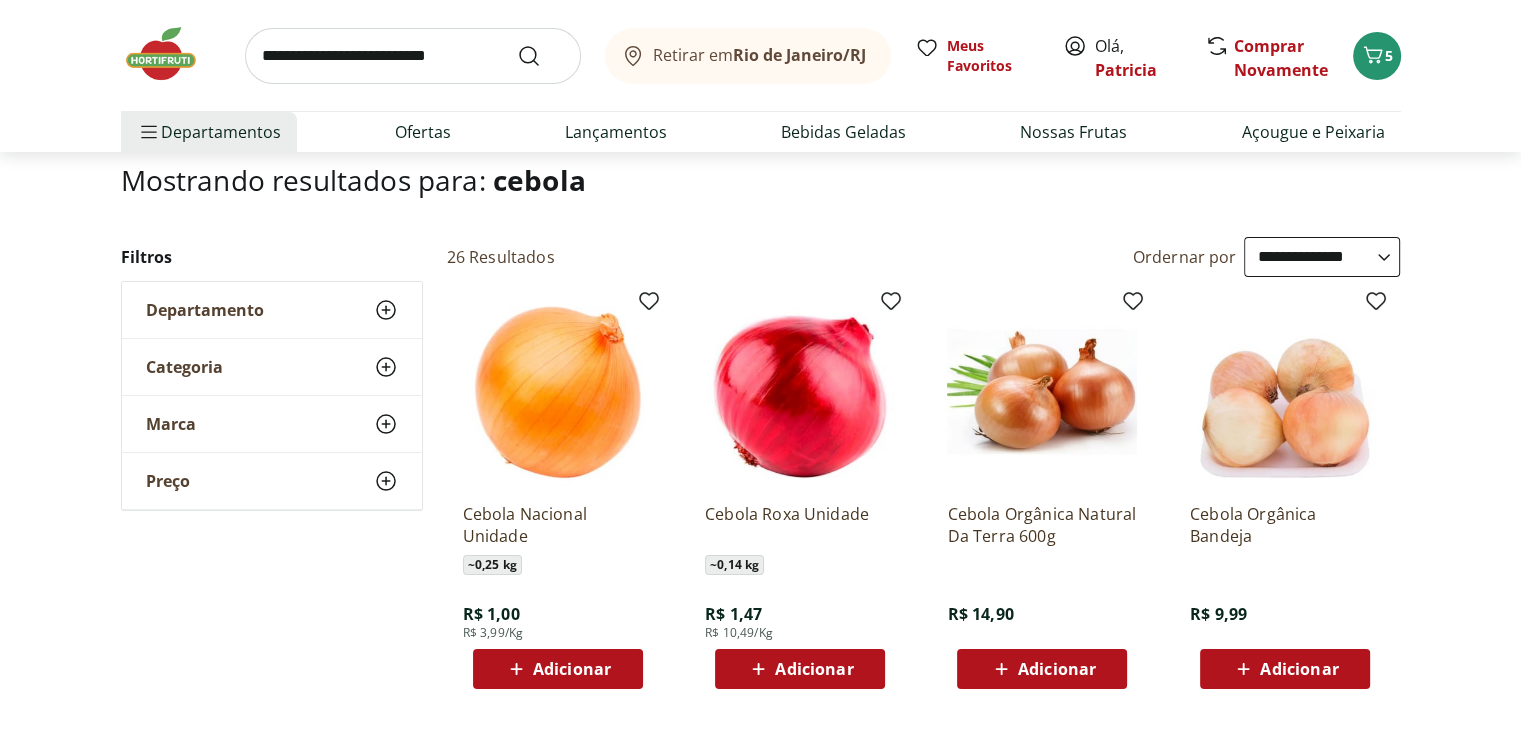 scroll, scrollTop: 200, scrollLeft: 0, axis: vertical 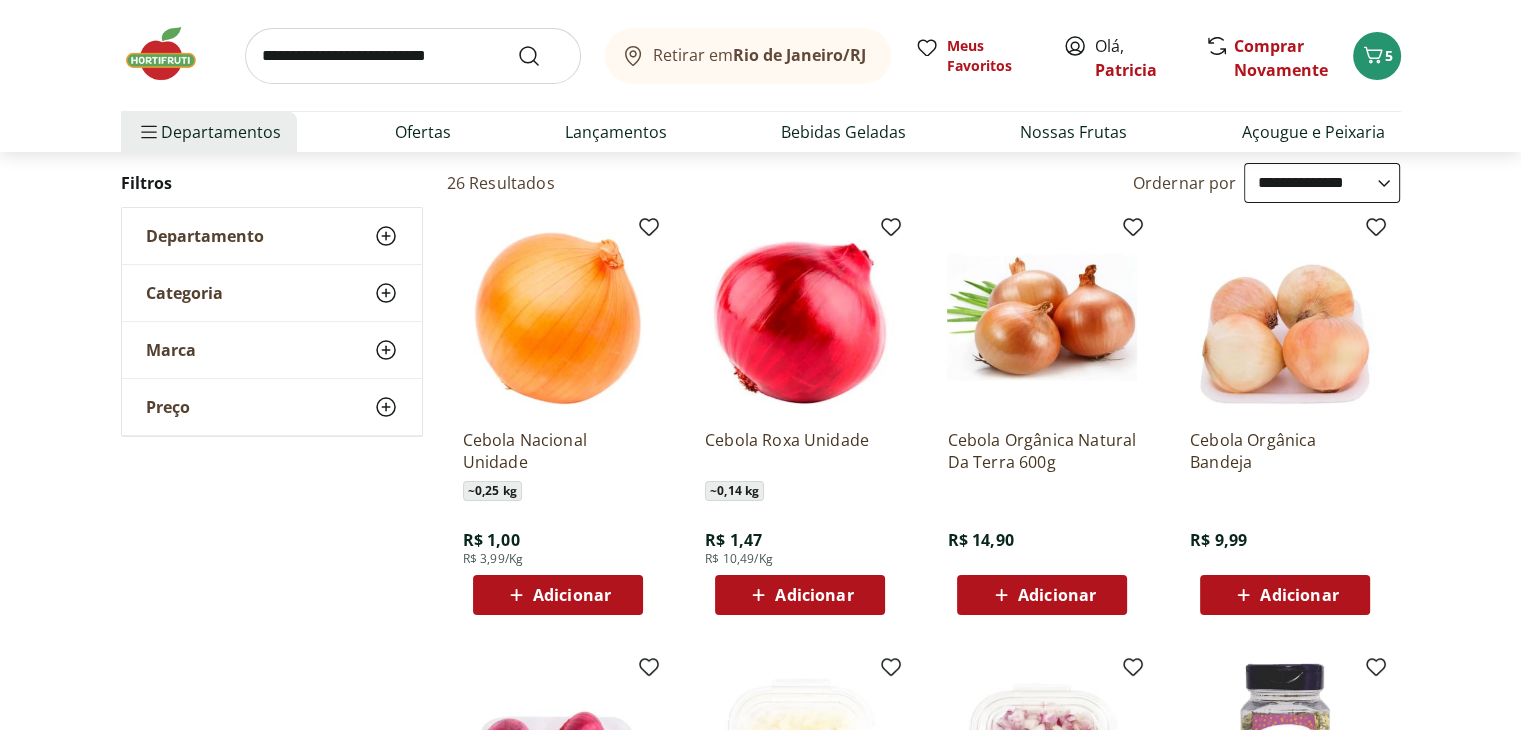 click on "Adicionar" at bounding box center (572, 595) 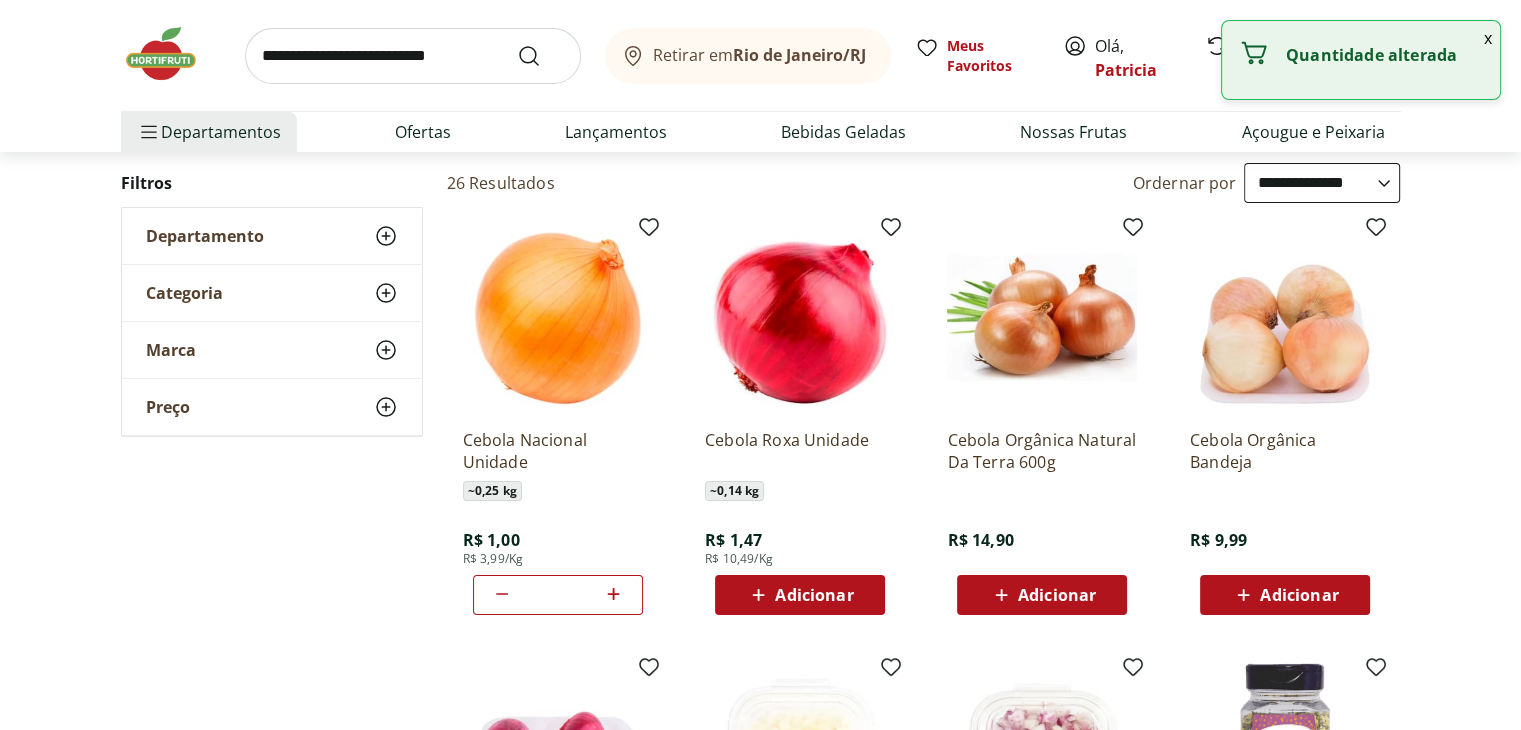 click 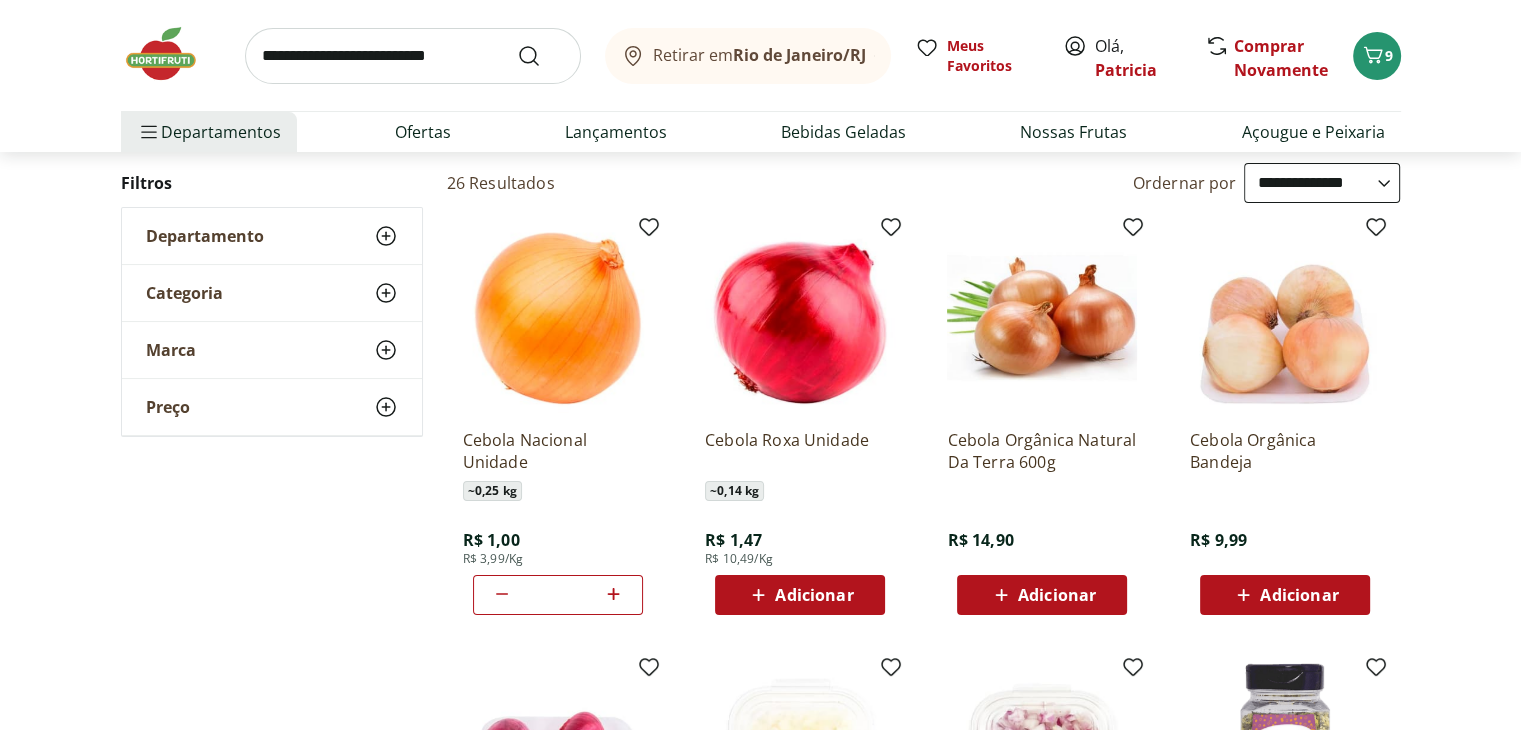 click at bounding box center (558, 318) 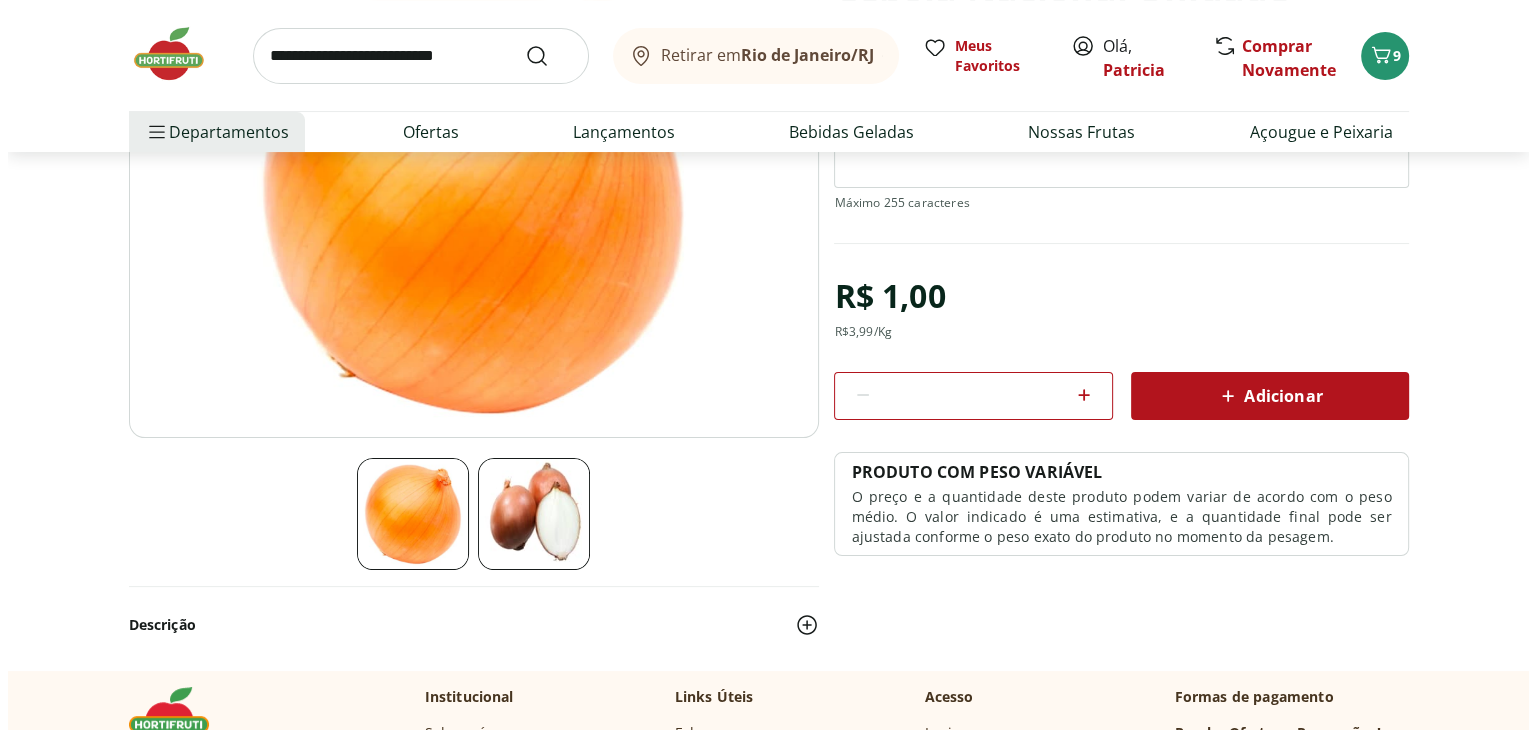 scroll, scrollTop: 100, scrollLeft: 0, axis: vertical 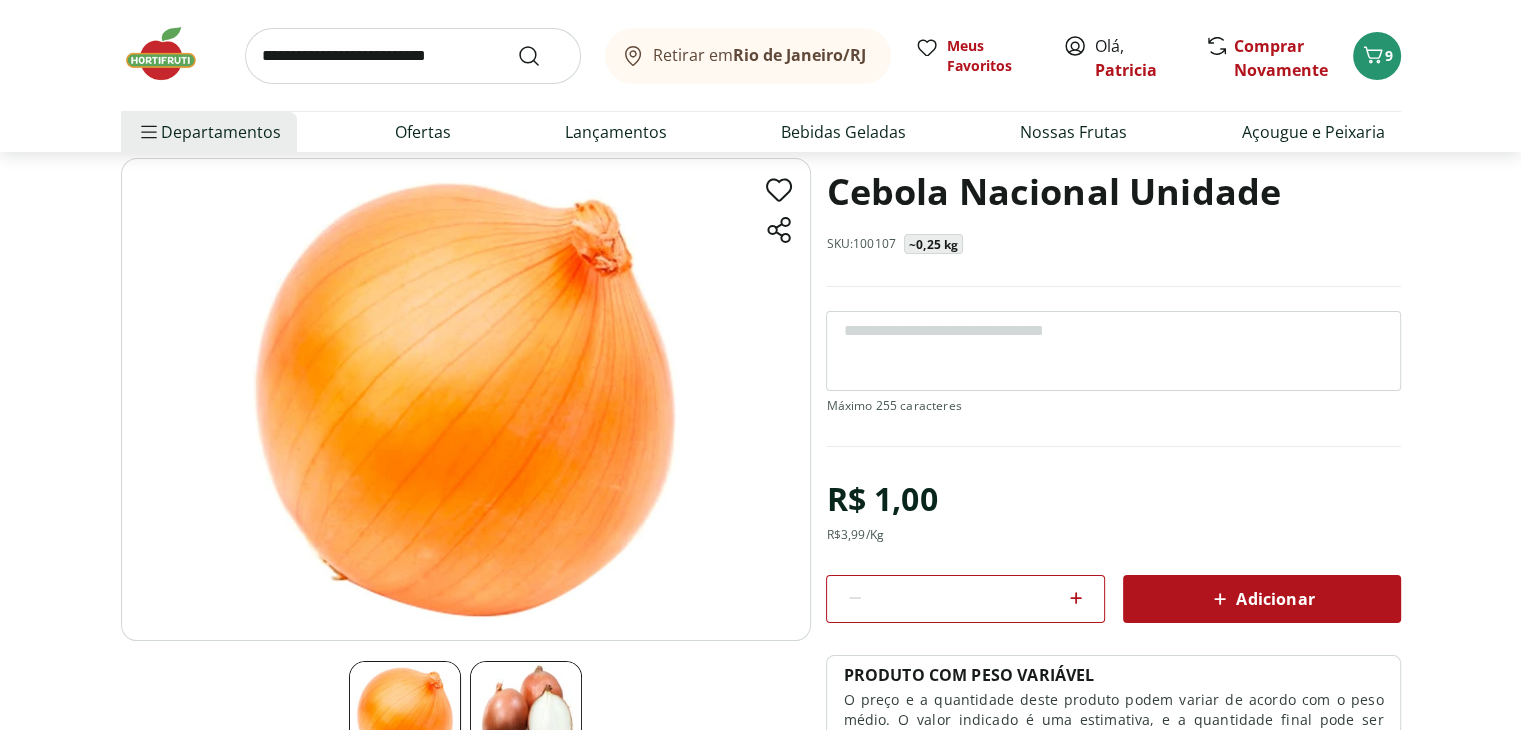 click at bounding box center (1113, 351) 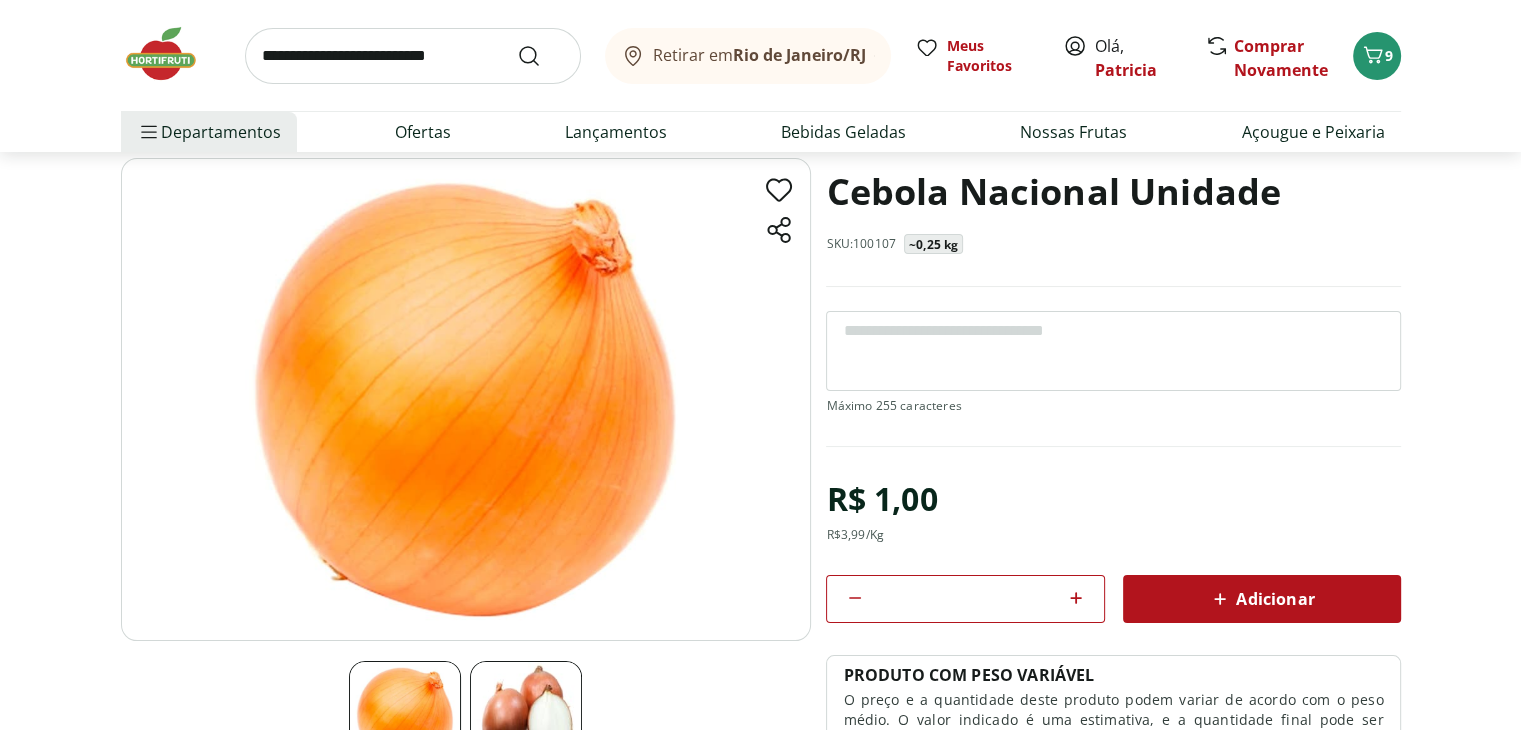 click 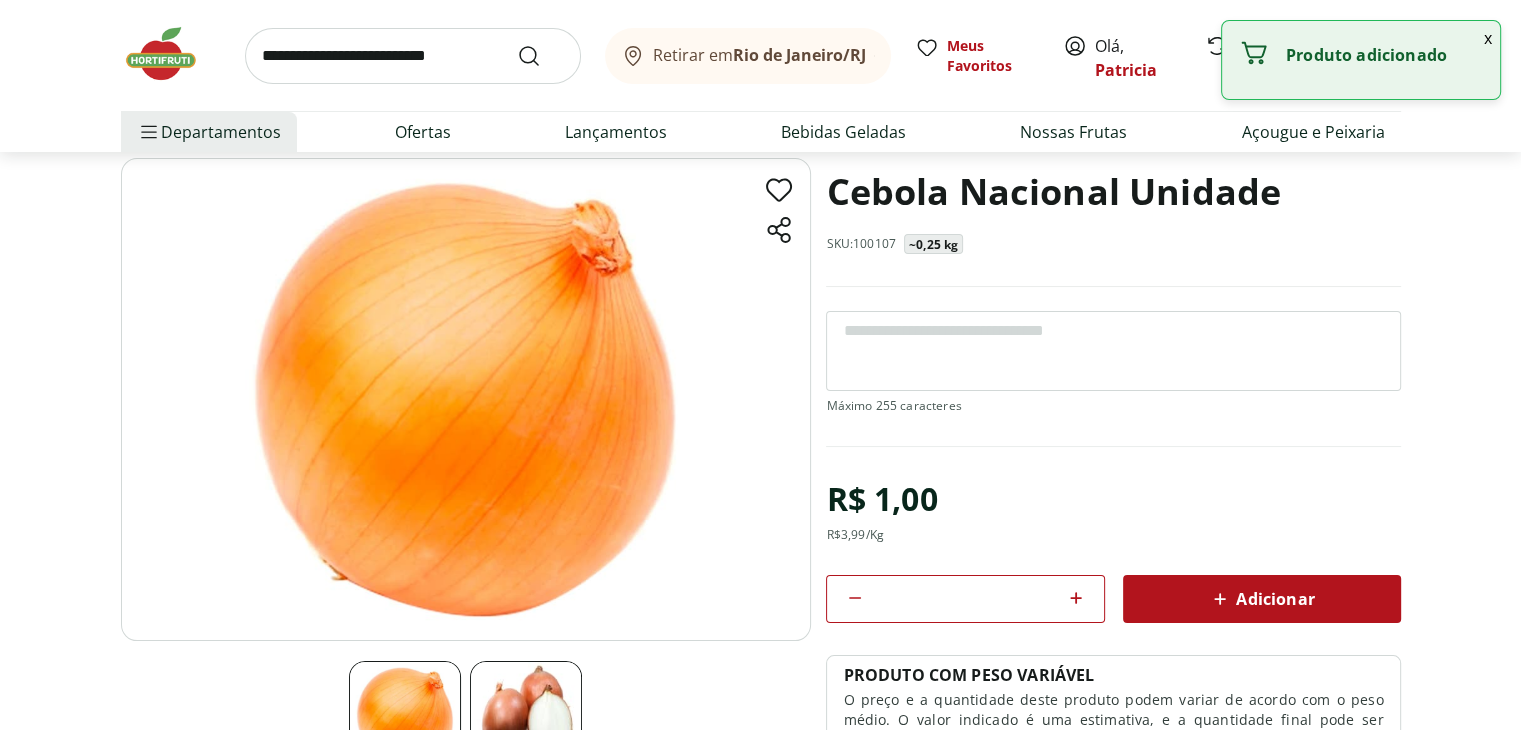 click on "x" at bounding box center (1488, 38) 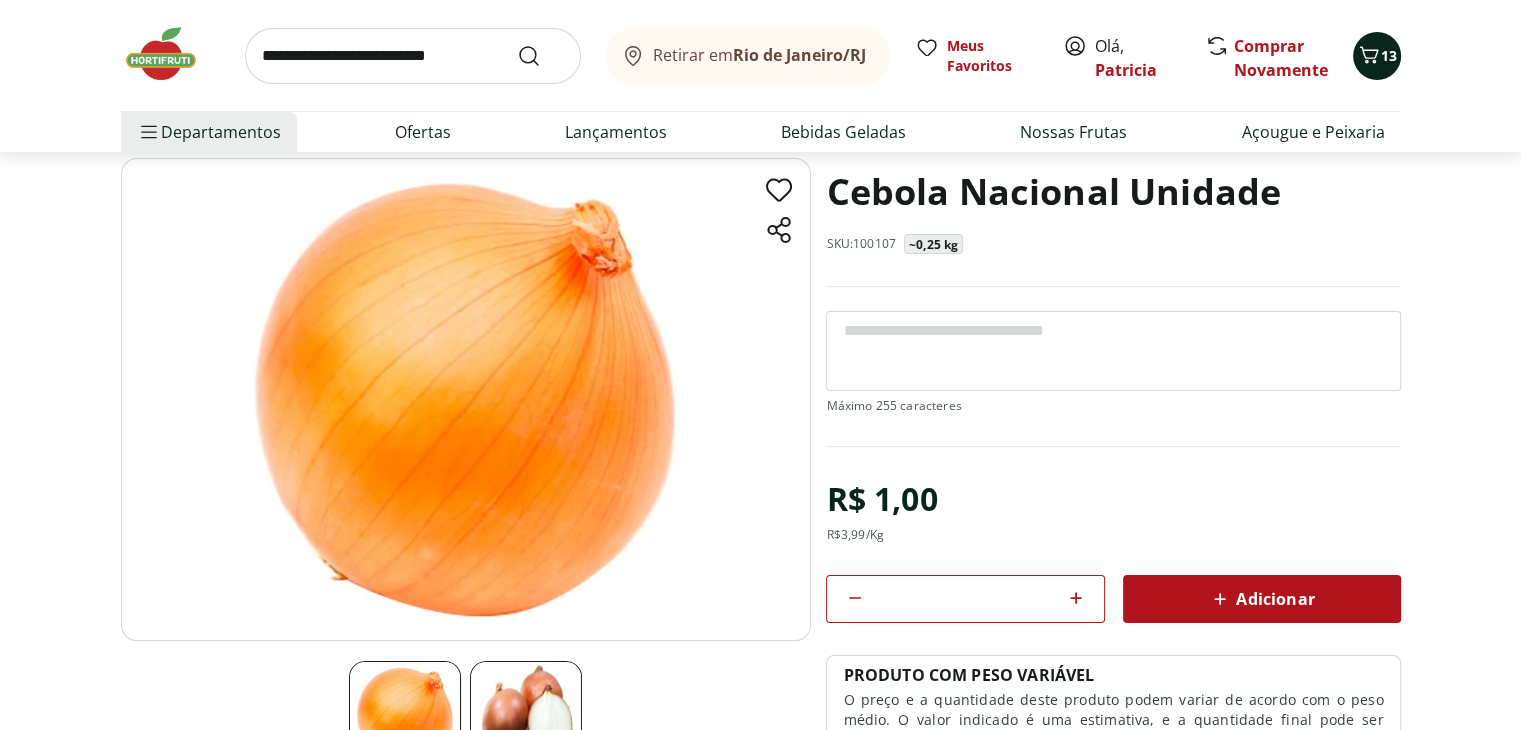 click 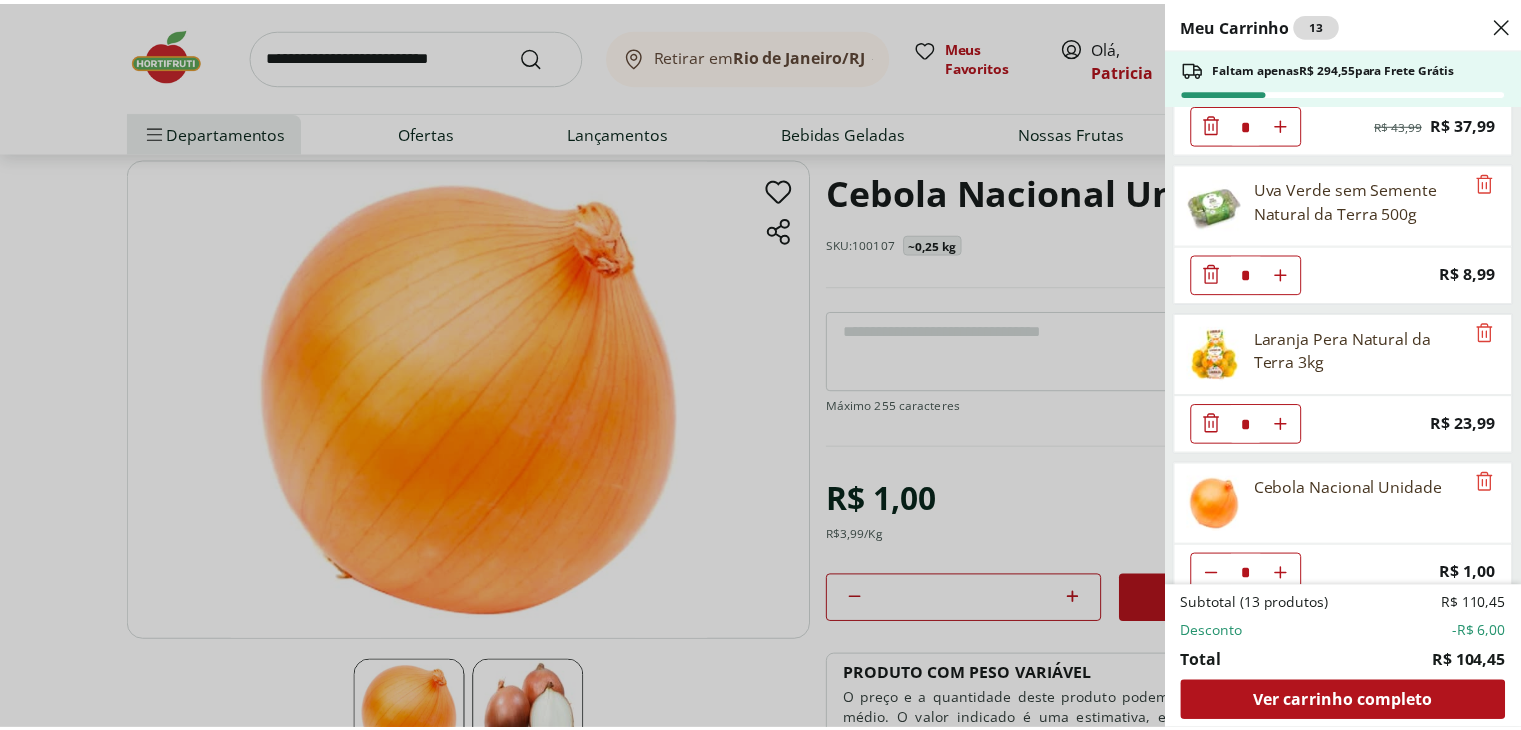 scroll, scrollTop: 419, scrollLeft: 0, axis: vertical 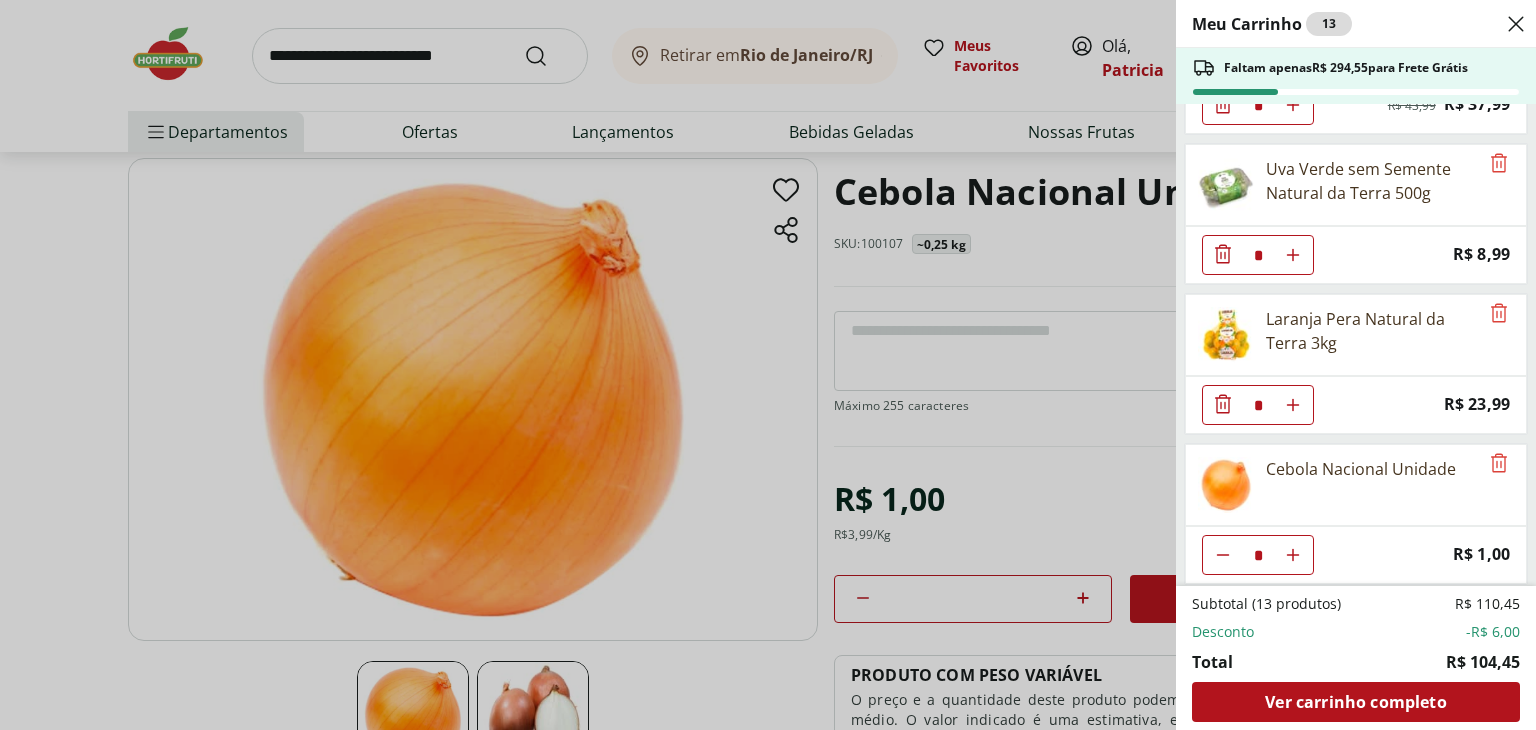 click 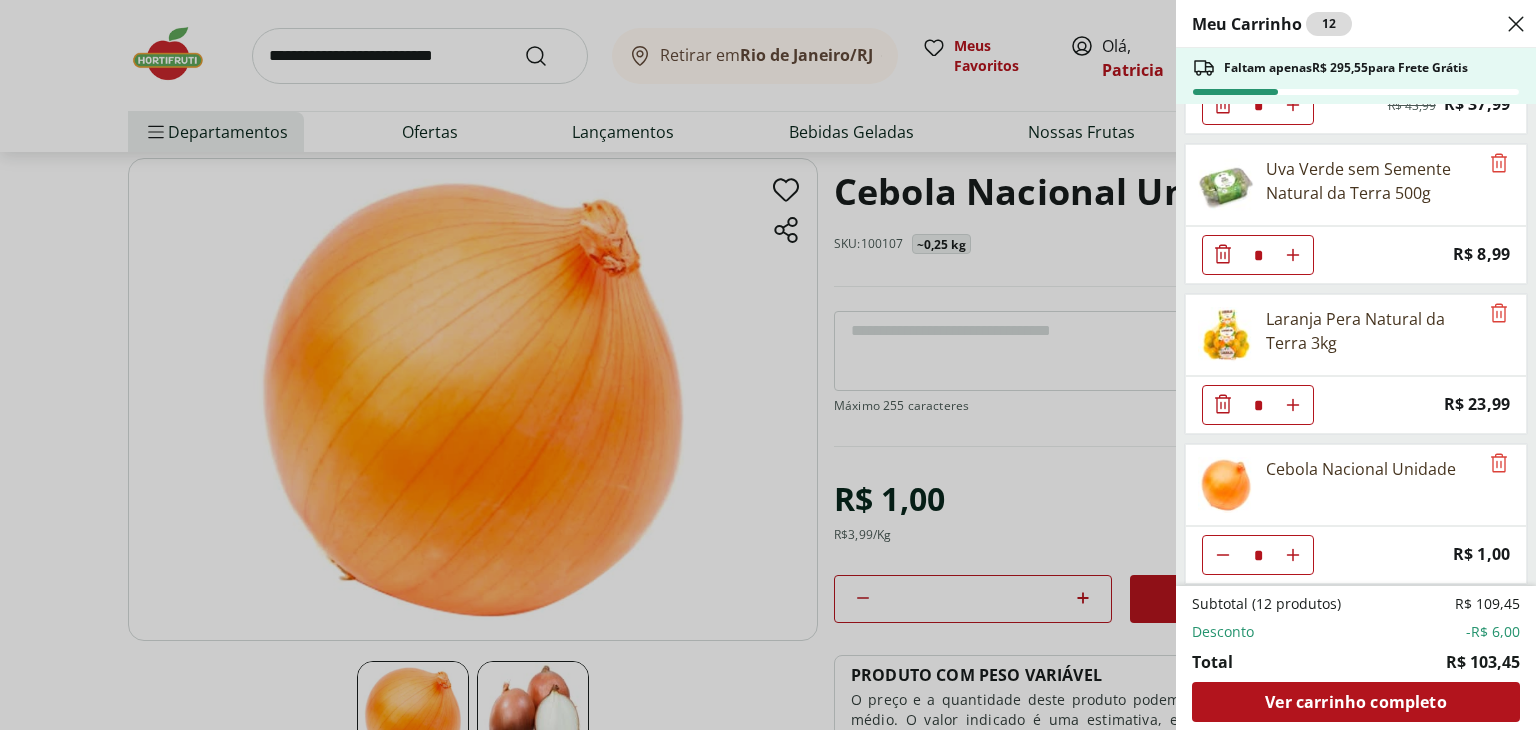 click 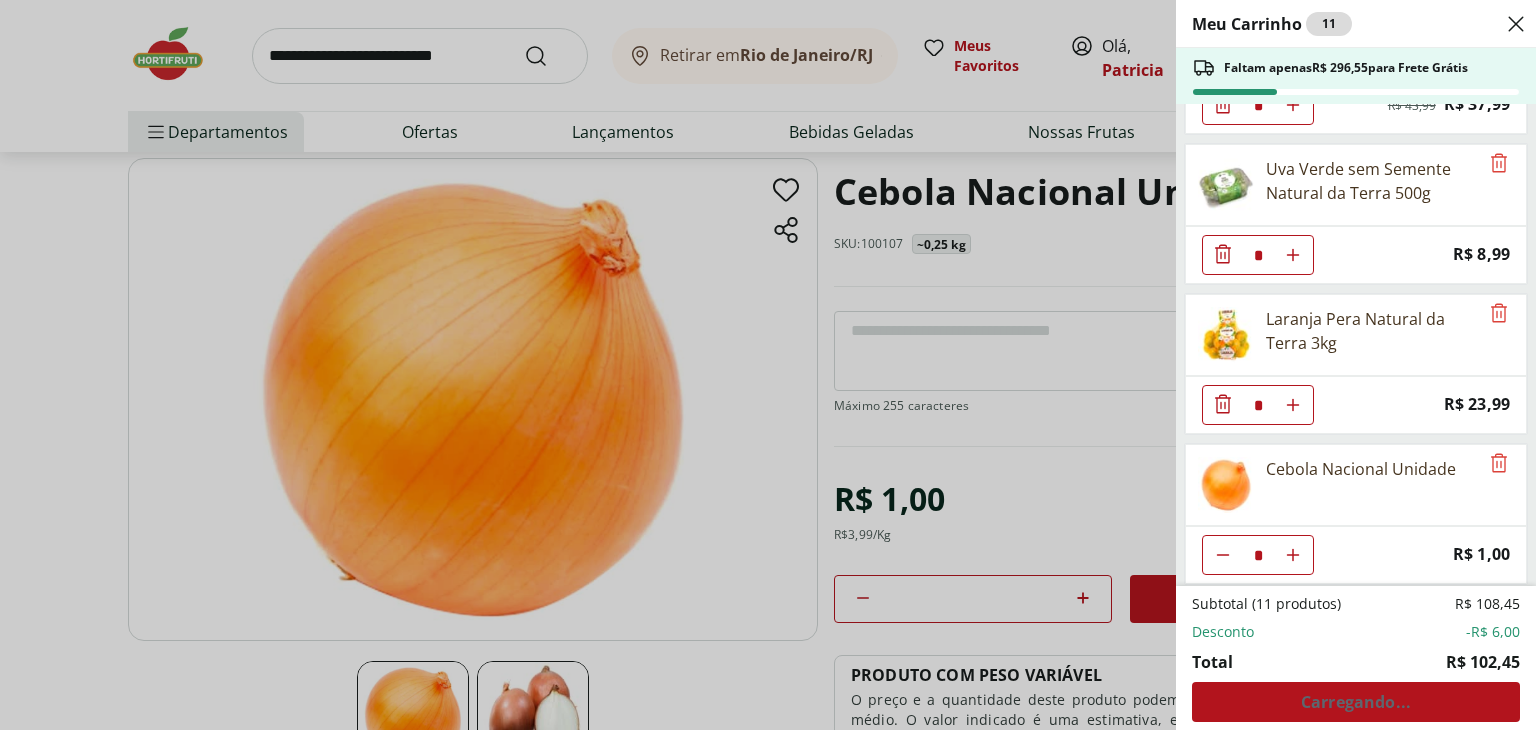 click 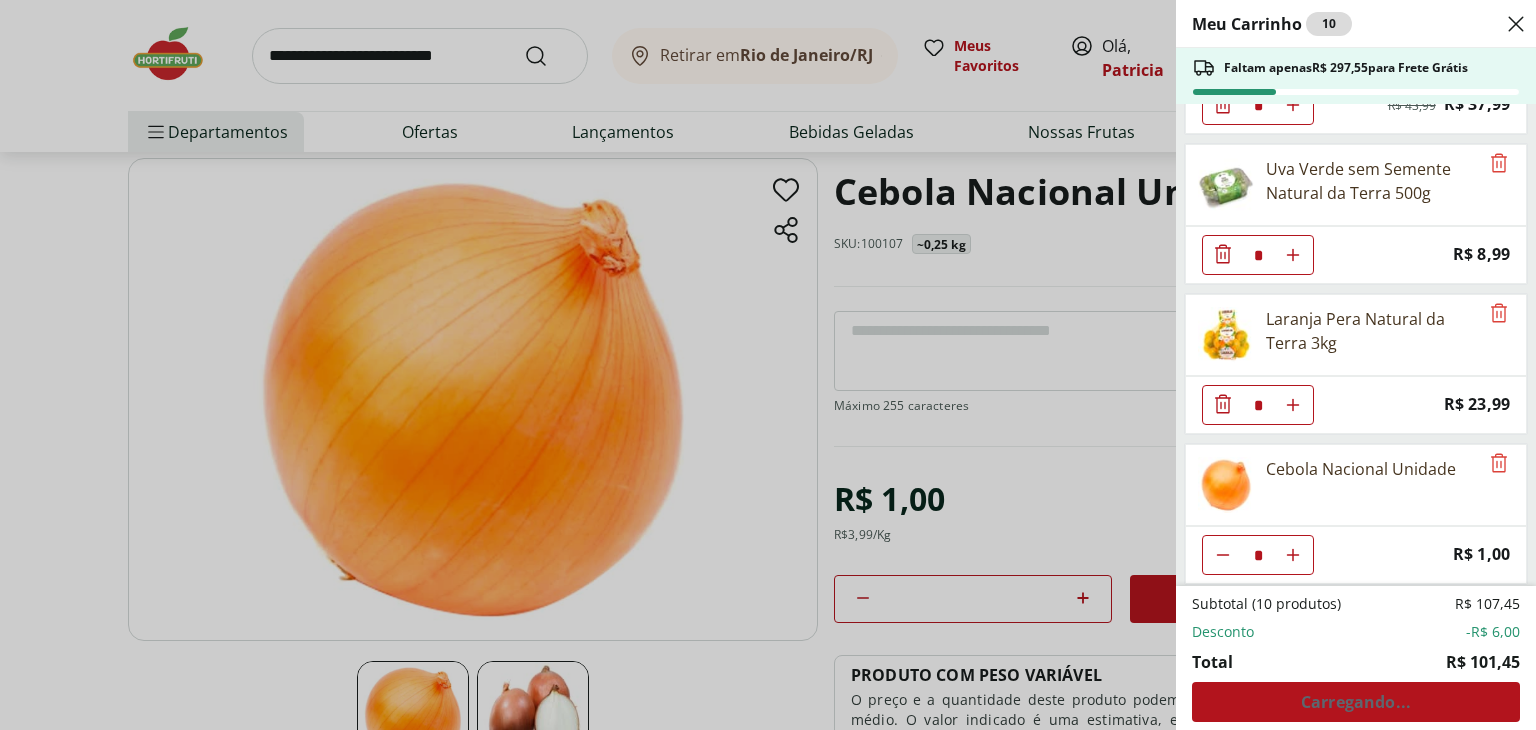 click 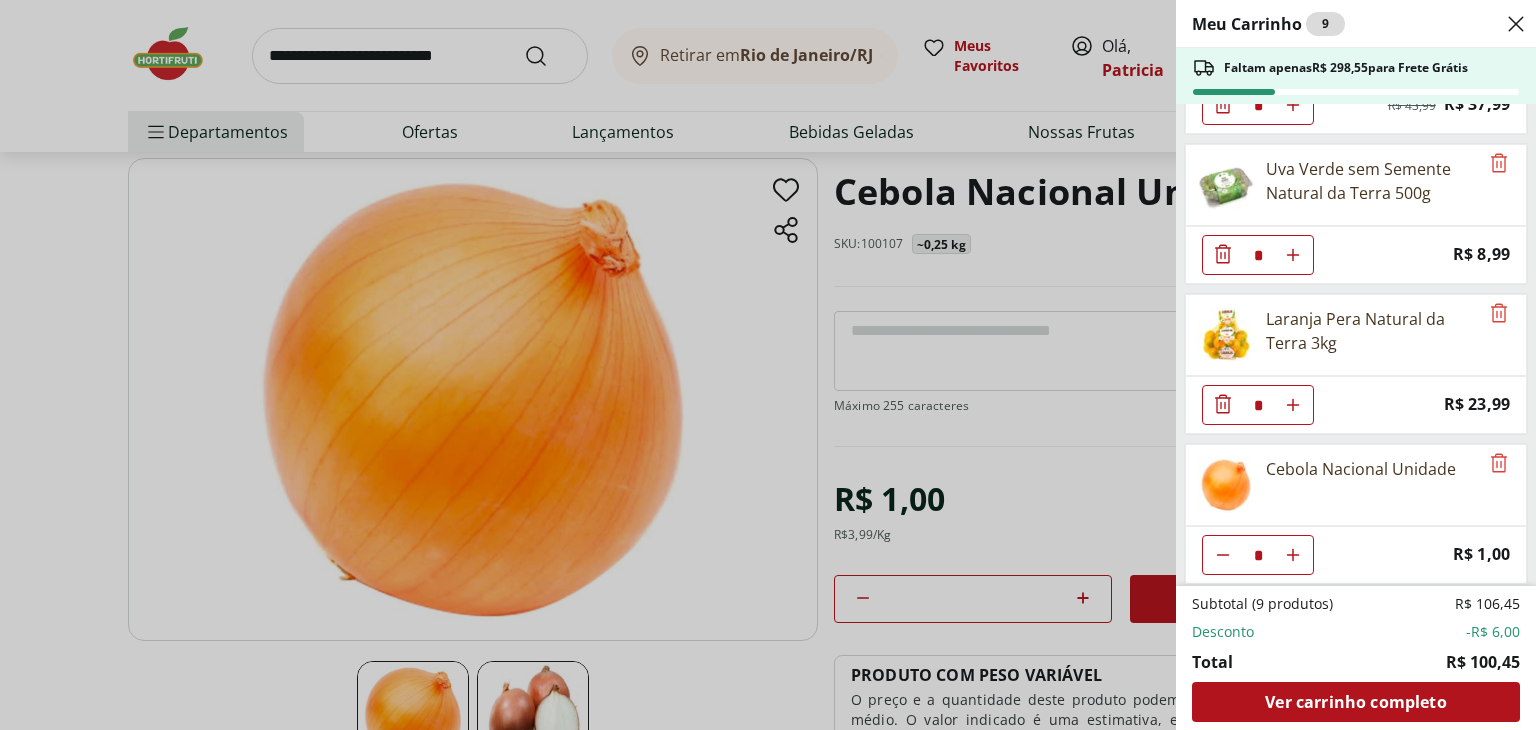 click on "Meu Carrinho 9 Faltam apenas  R$ 298,55  para Frete Grátis Macarrão de Sêmola Espaguete nº 5 Barilla 500g * Price: R$ 16,99 Margarina Com Sal Qualy - 500G * Price: R$ 8,49 Carne Moída Patinho Resfriada Natural Da Terra 500g * Original price: R$ 43,99 Price: R$ 37,99 Uva Verde sem Semente Natural da Terra 500g * Price: R$ 8,99 Laranja Pera Natural da Terra 3kg * Price: R$ 23,99 Cebola Nacional Unidade * Price: R$ 1,00 Subtotal (9 produtos) R$ 106,45 Desconto -R$ 6,00 Total R$ 100,45 Ver carrinho completo" at bounding box center [768, 365] 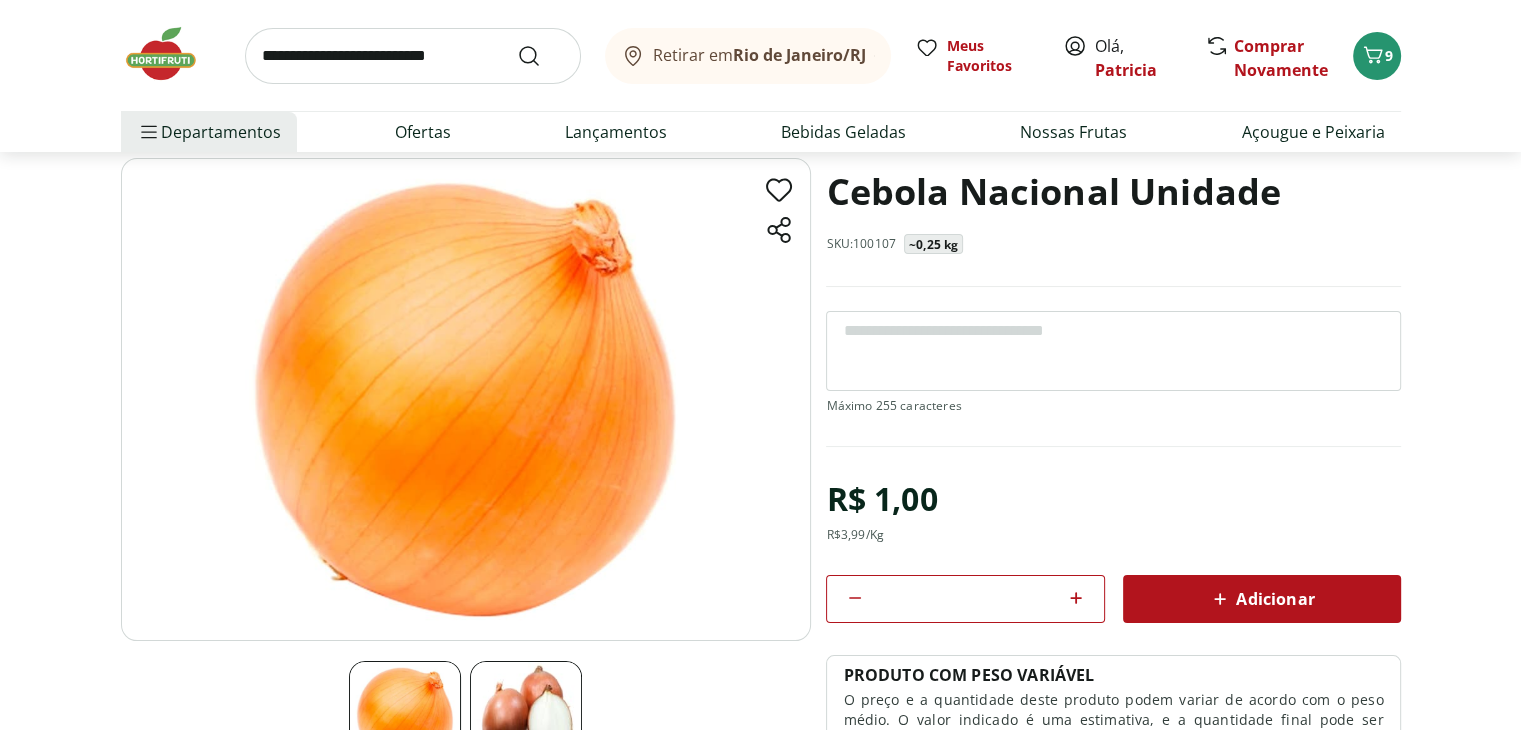 click at bounding box center (1113, 351) 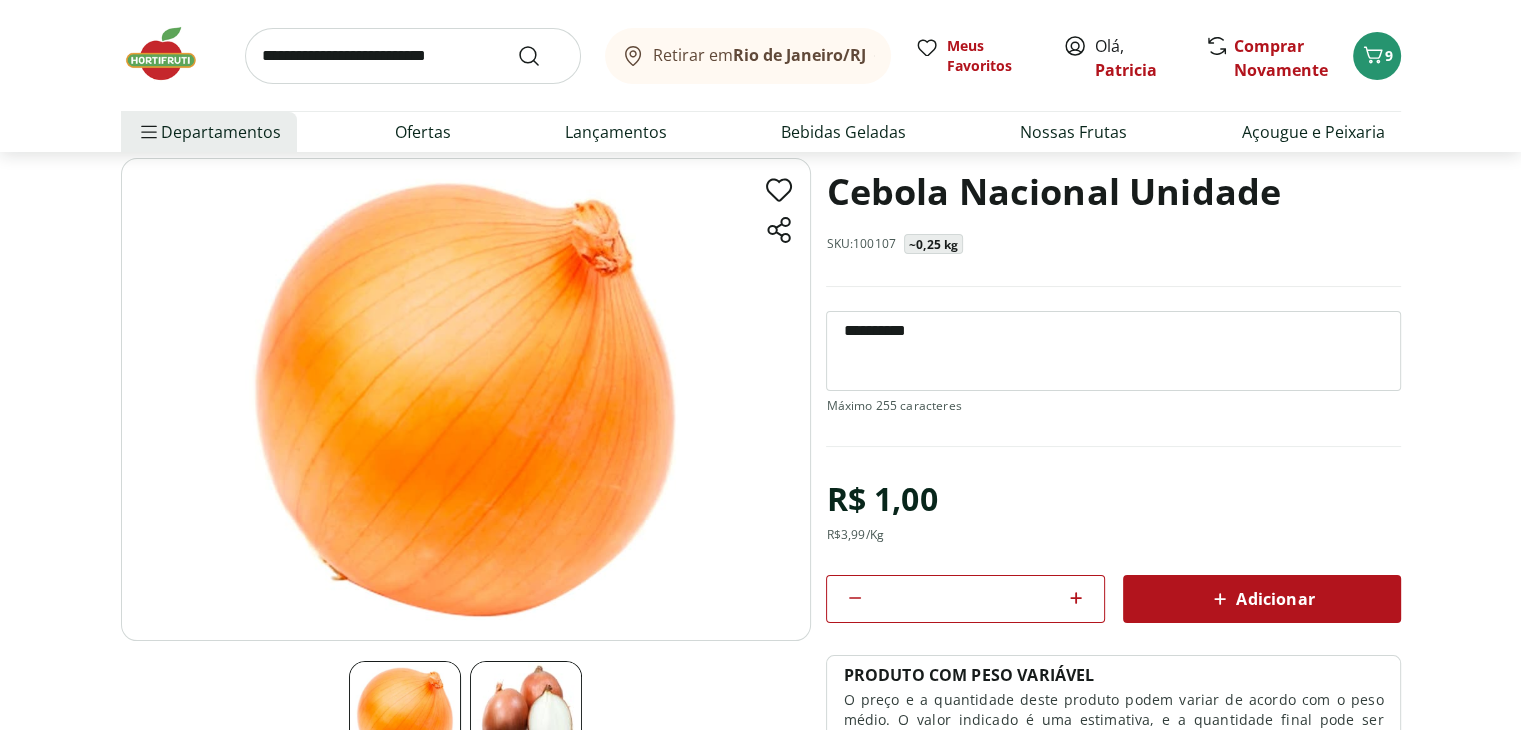 type on "**********" 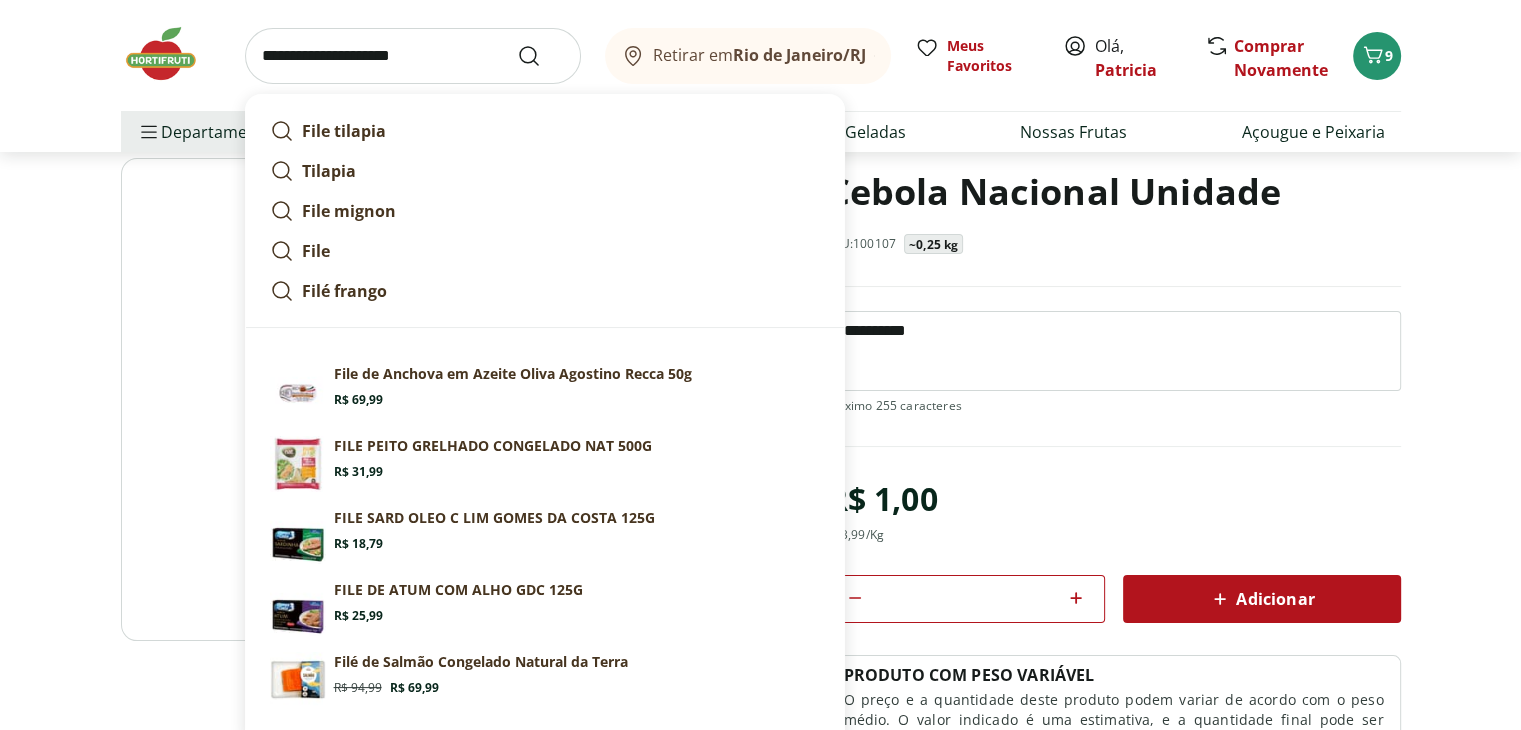 type on "**********" 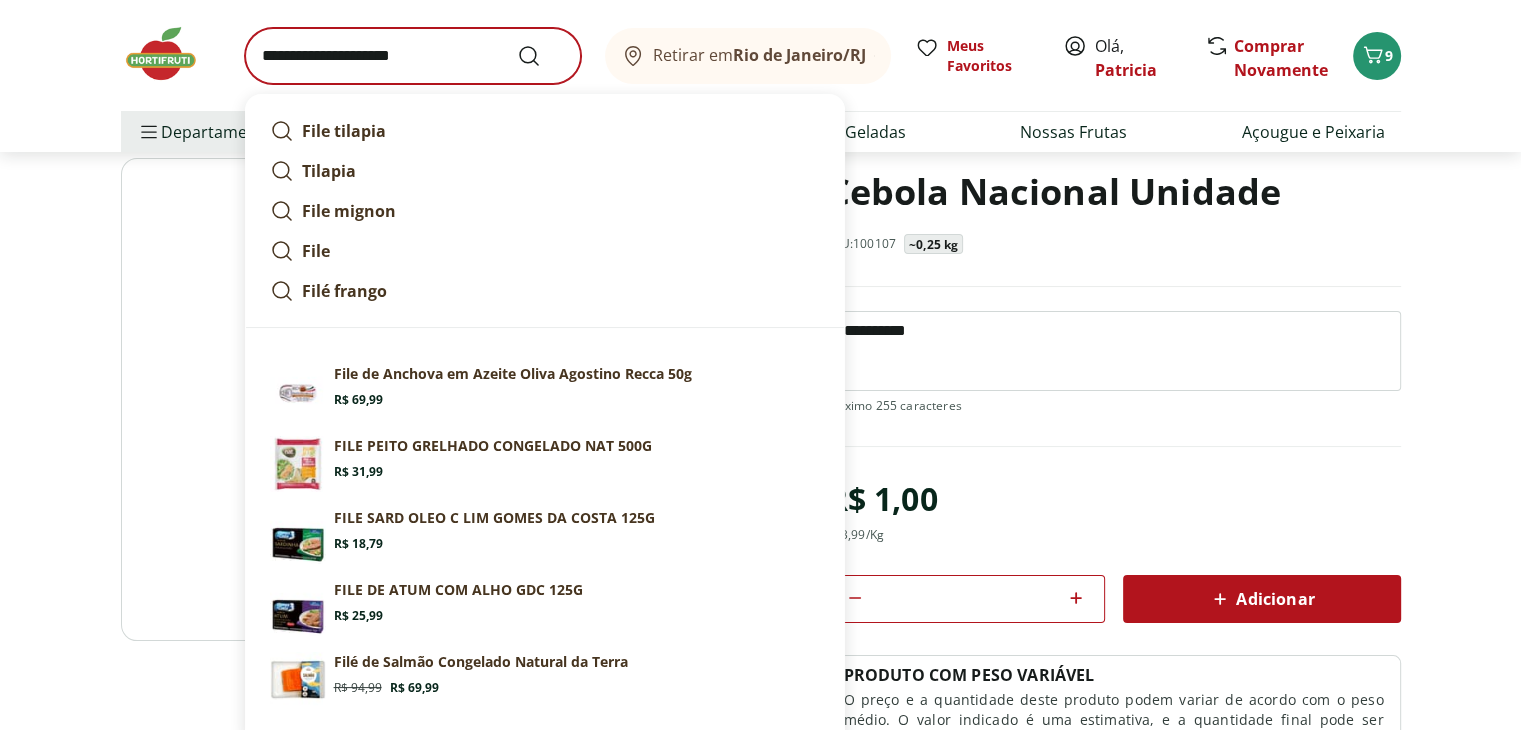 scroll, scrollTop: 0, scrollLeft: 0, axis: both 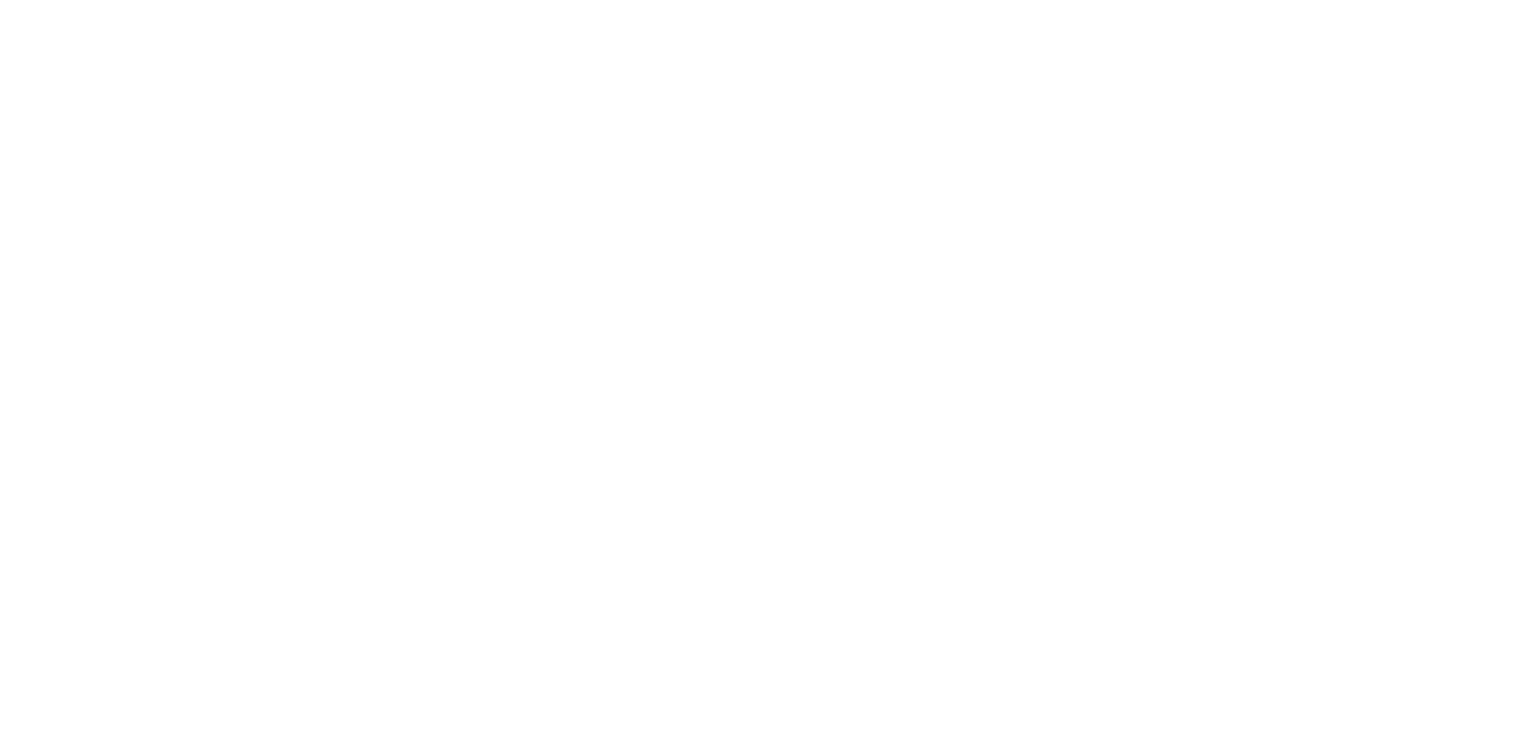 select on "**********" 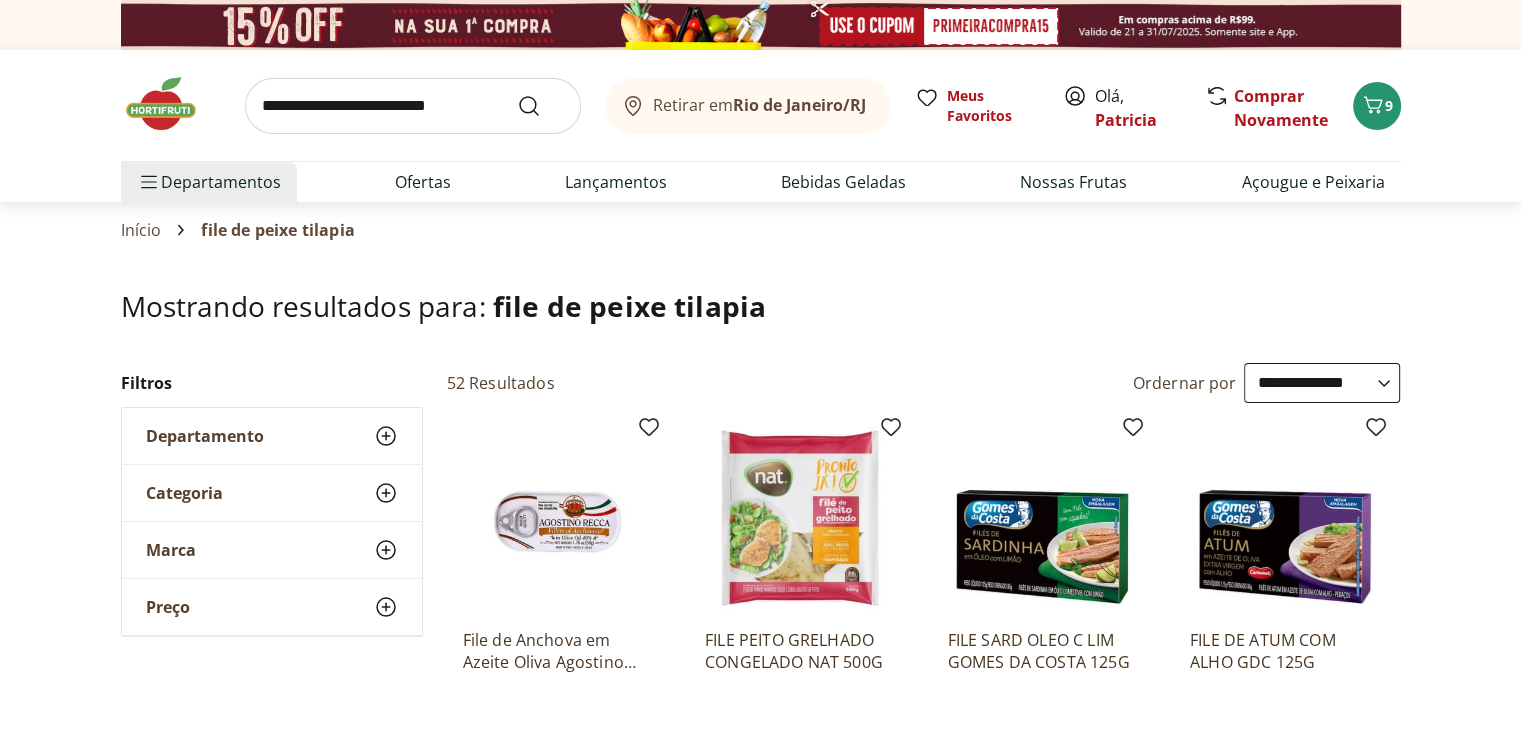 click at bounding box center [413, 106] 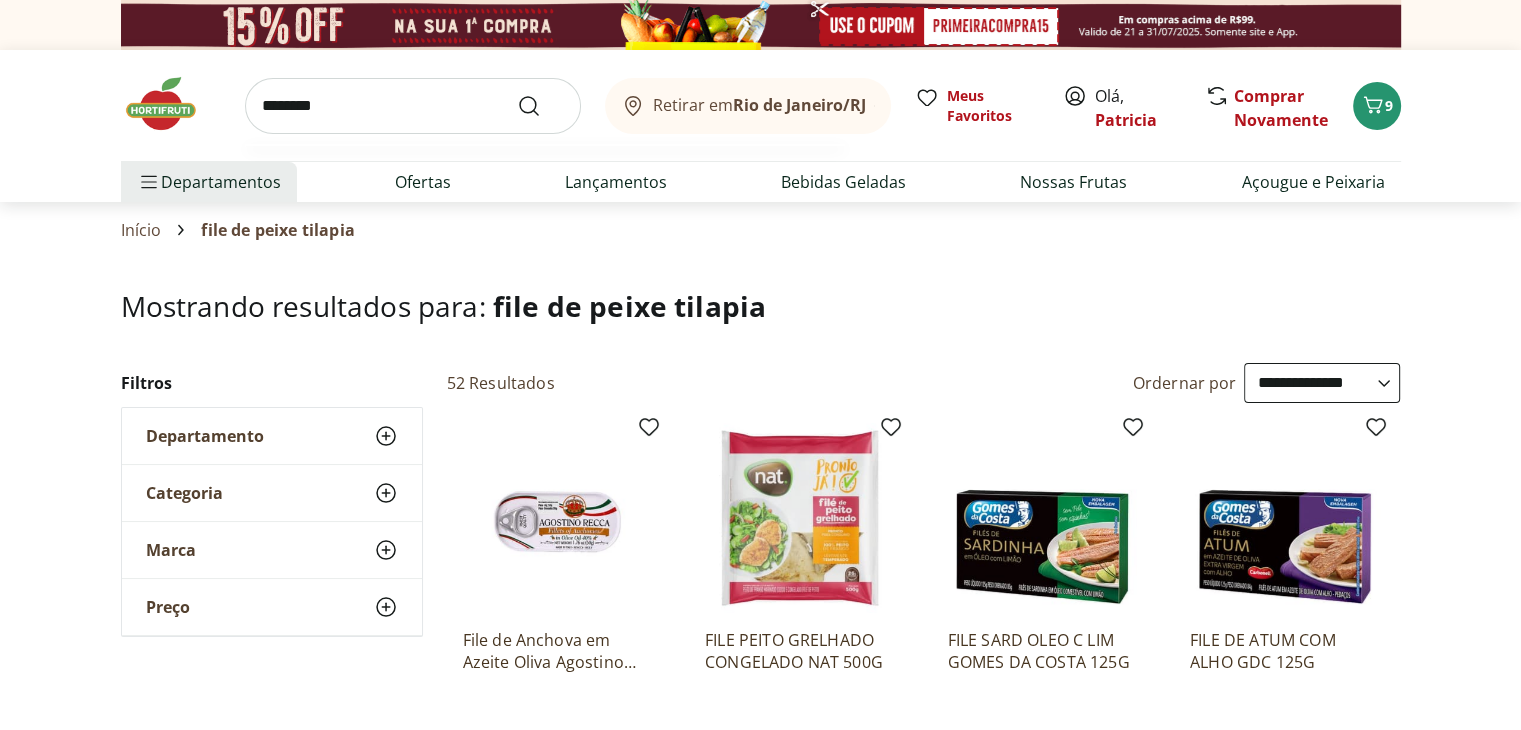 type on "********" 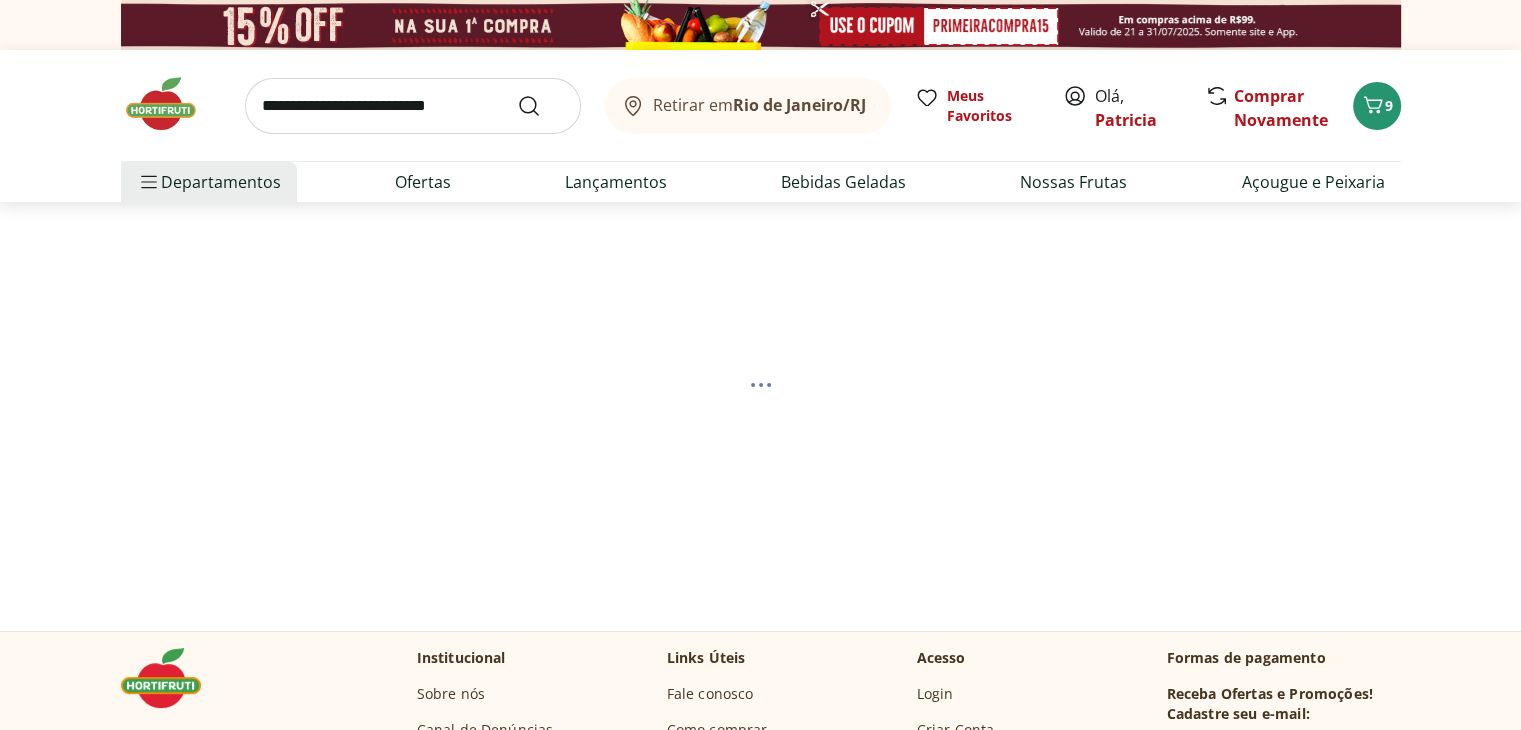 select on "**********" 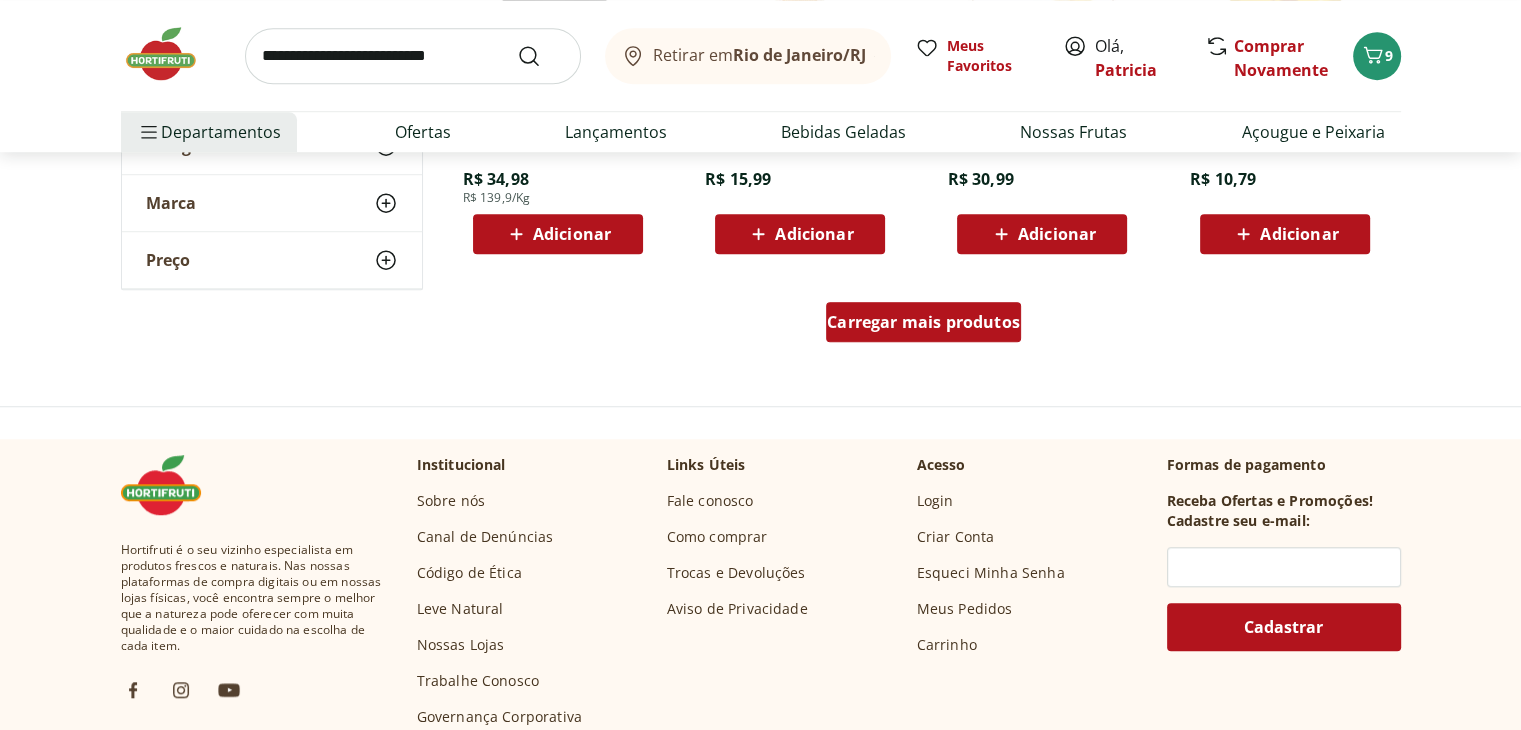 scroll, scrollTop: 1400, scrollLeft: 0, axis: vertical 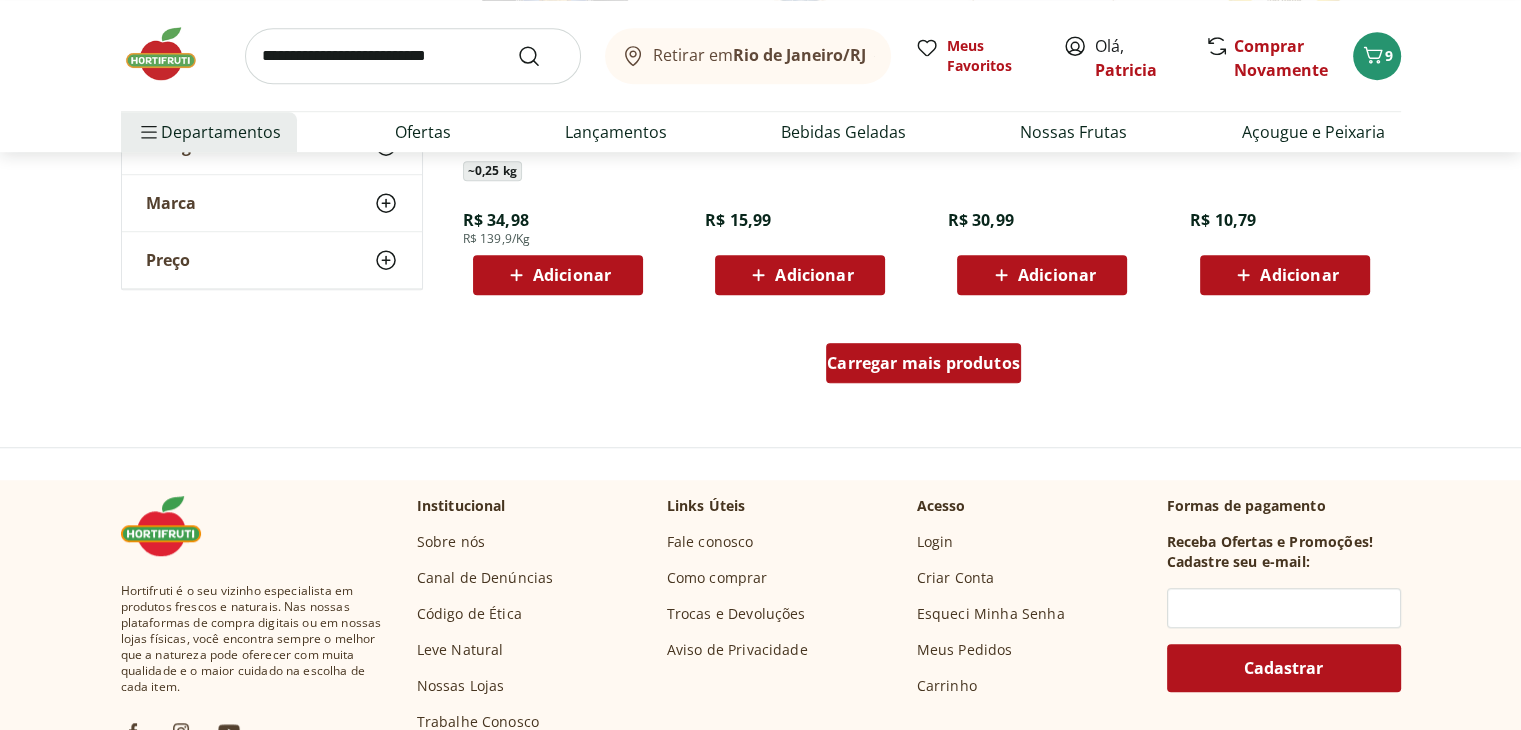 click on "Carregar mais produtos" at bounding box center (923, 363) 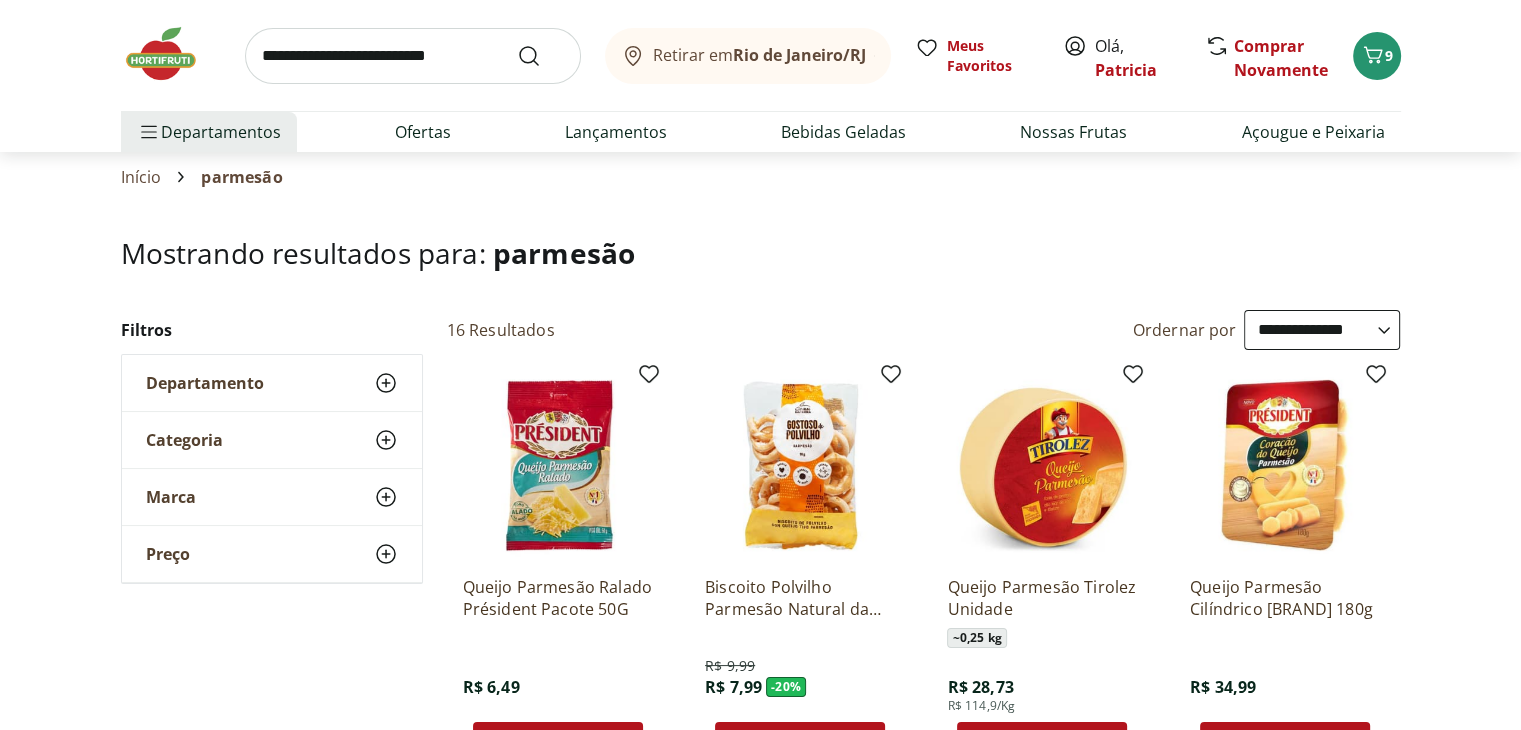 scroll, scrollTop: 0, scrollLeft: 0, axis: both 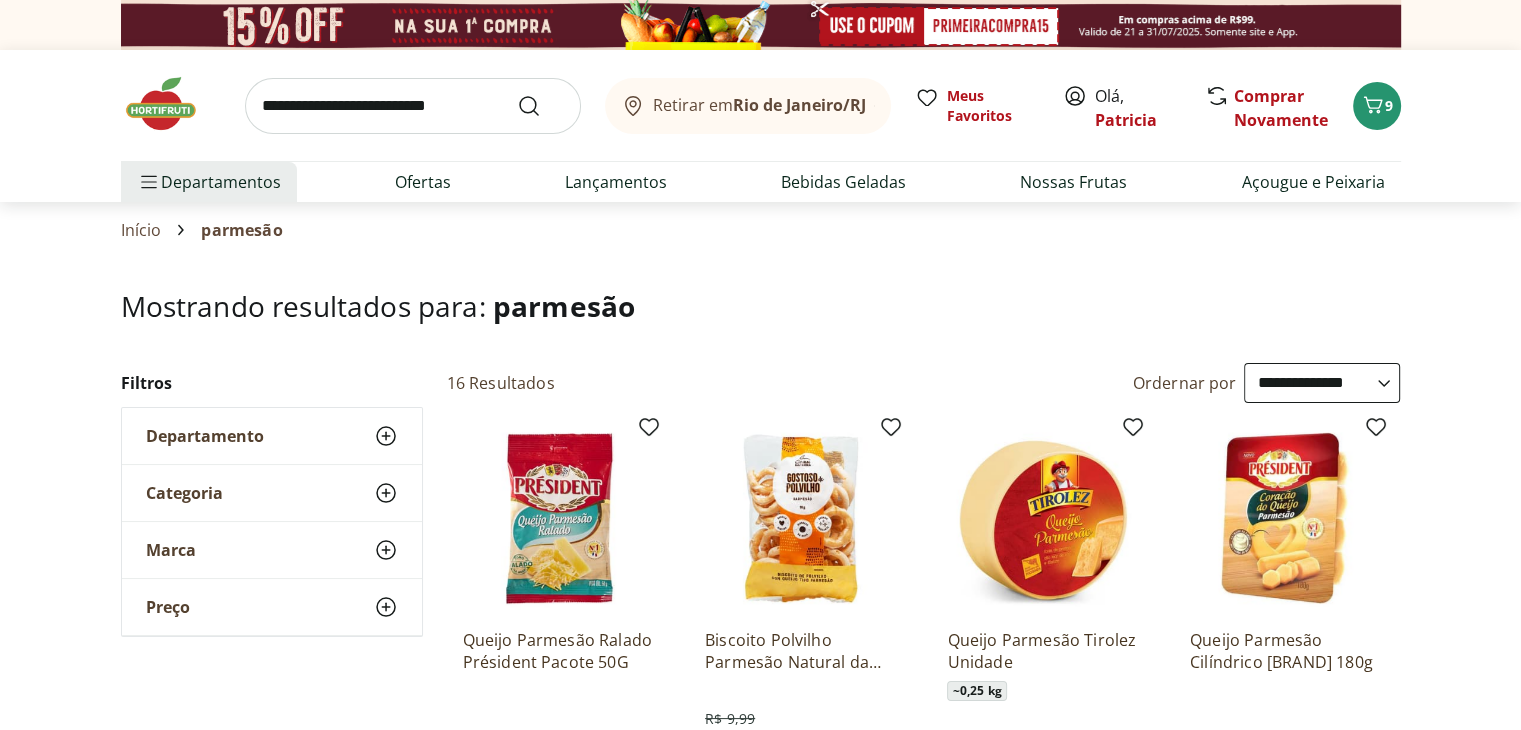 click at bounding box center (413, 106) 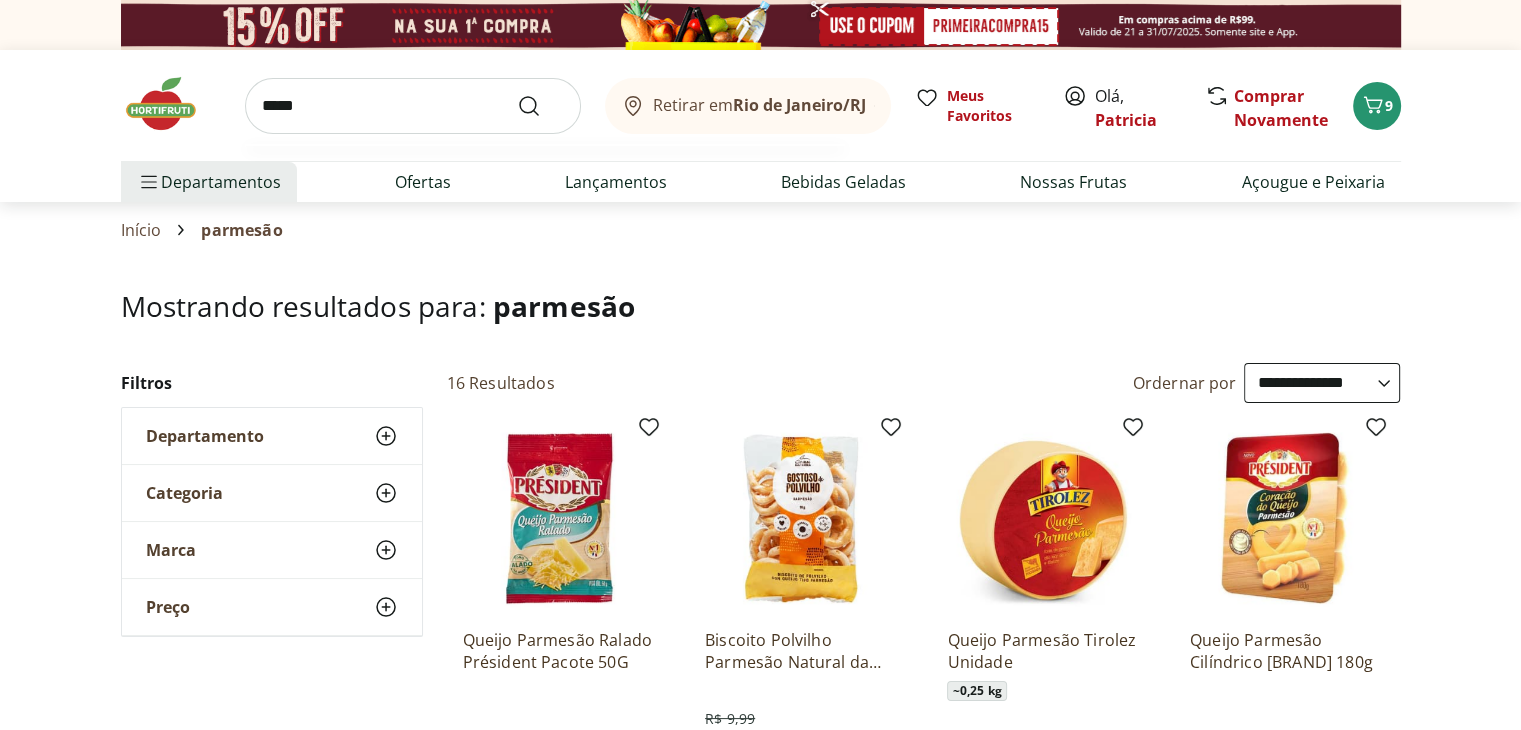 type on "*****" 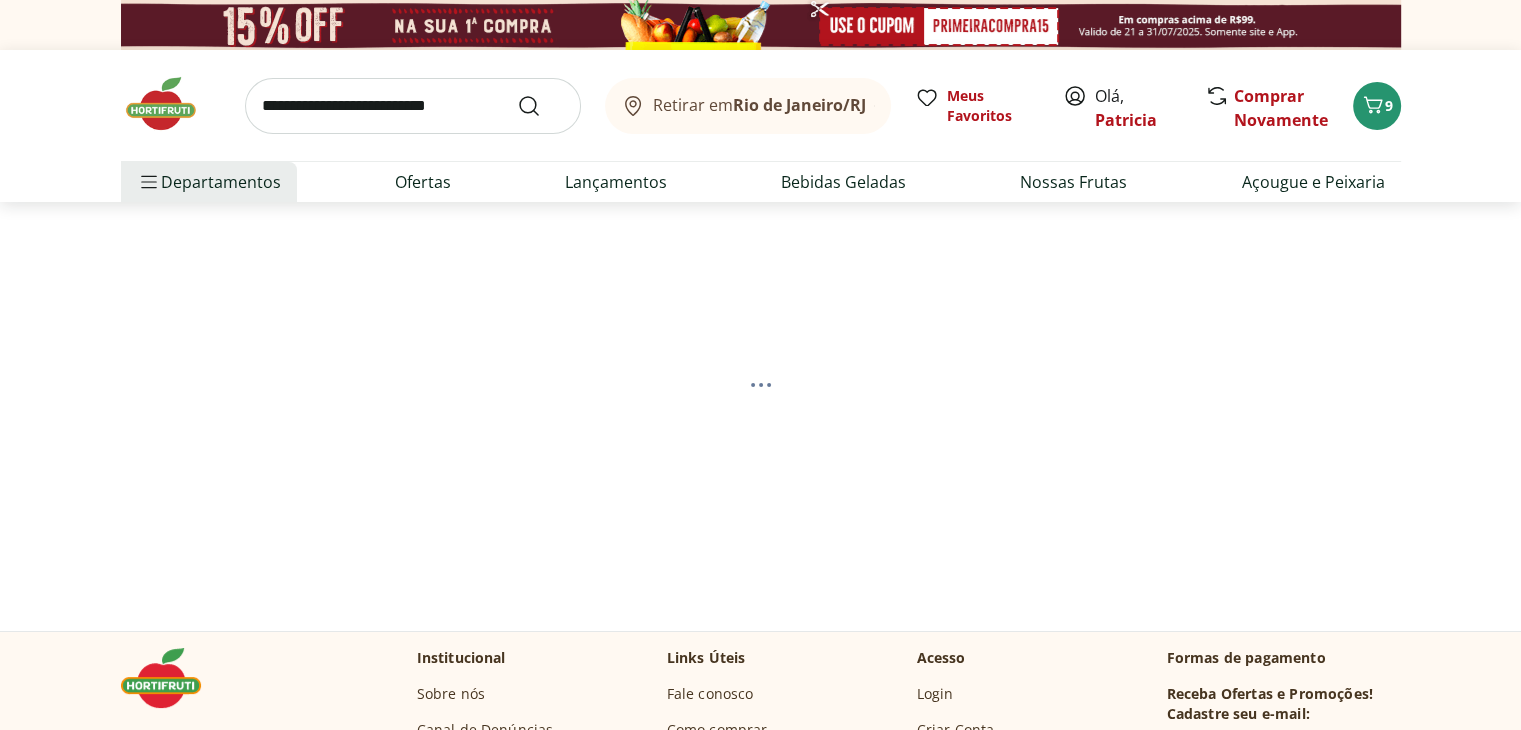 select on "**********" 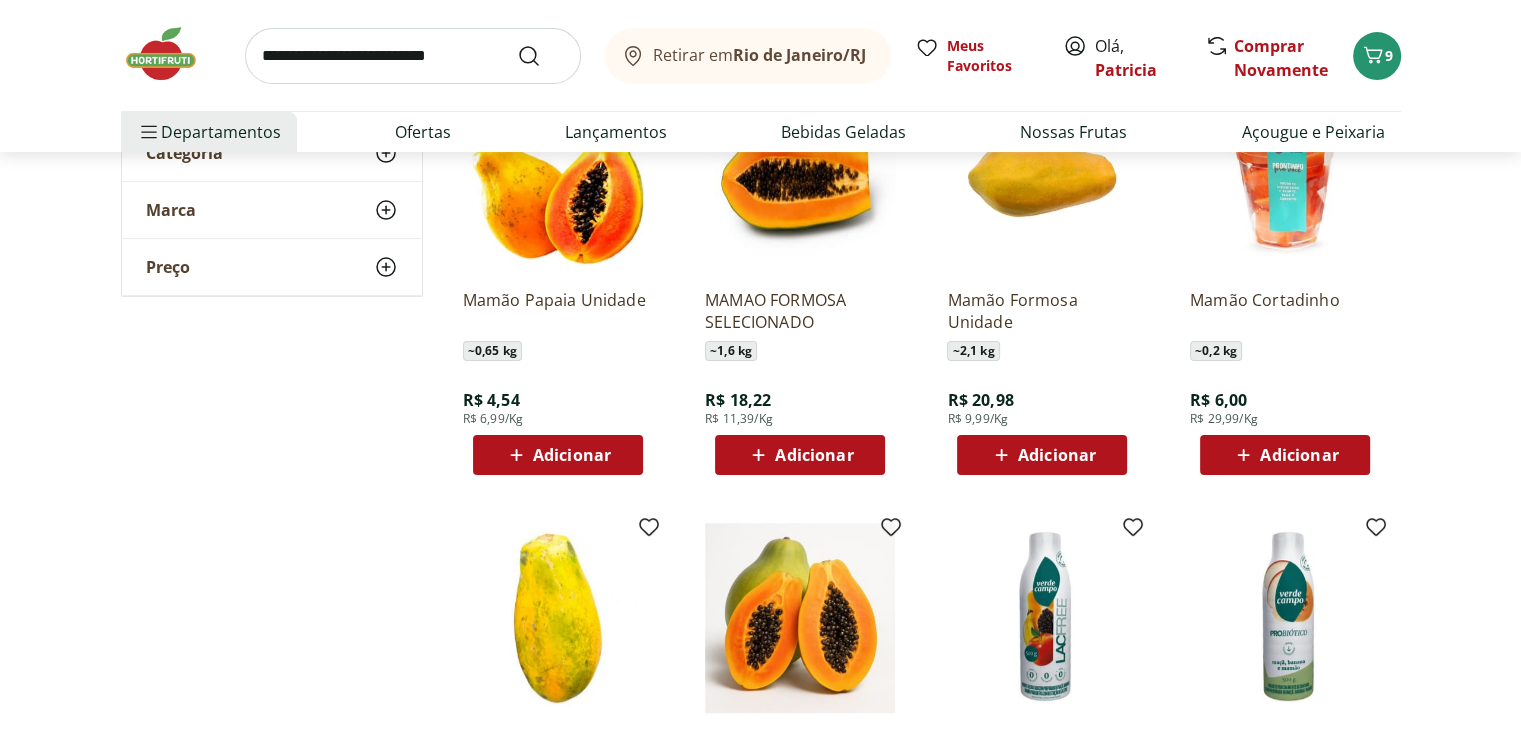 scroll, scrollTop: 400, scrollLeft: 0, axis: vertical 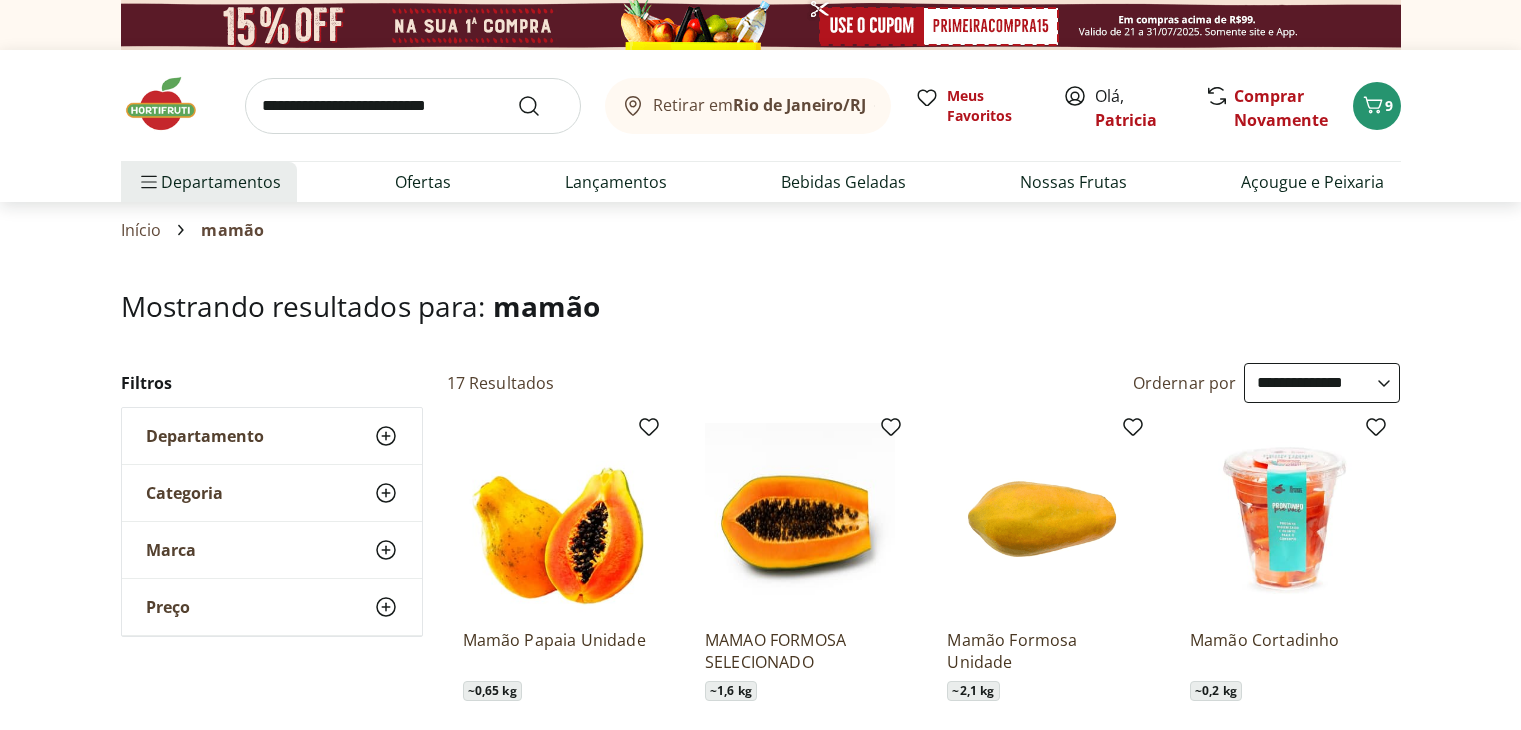 select on "**********" 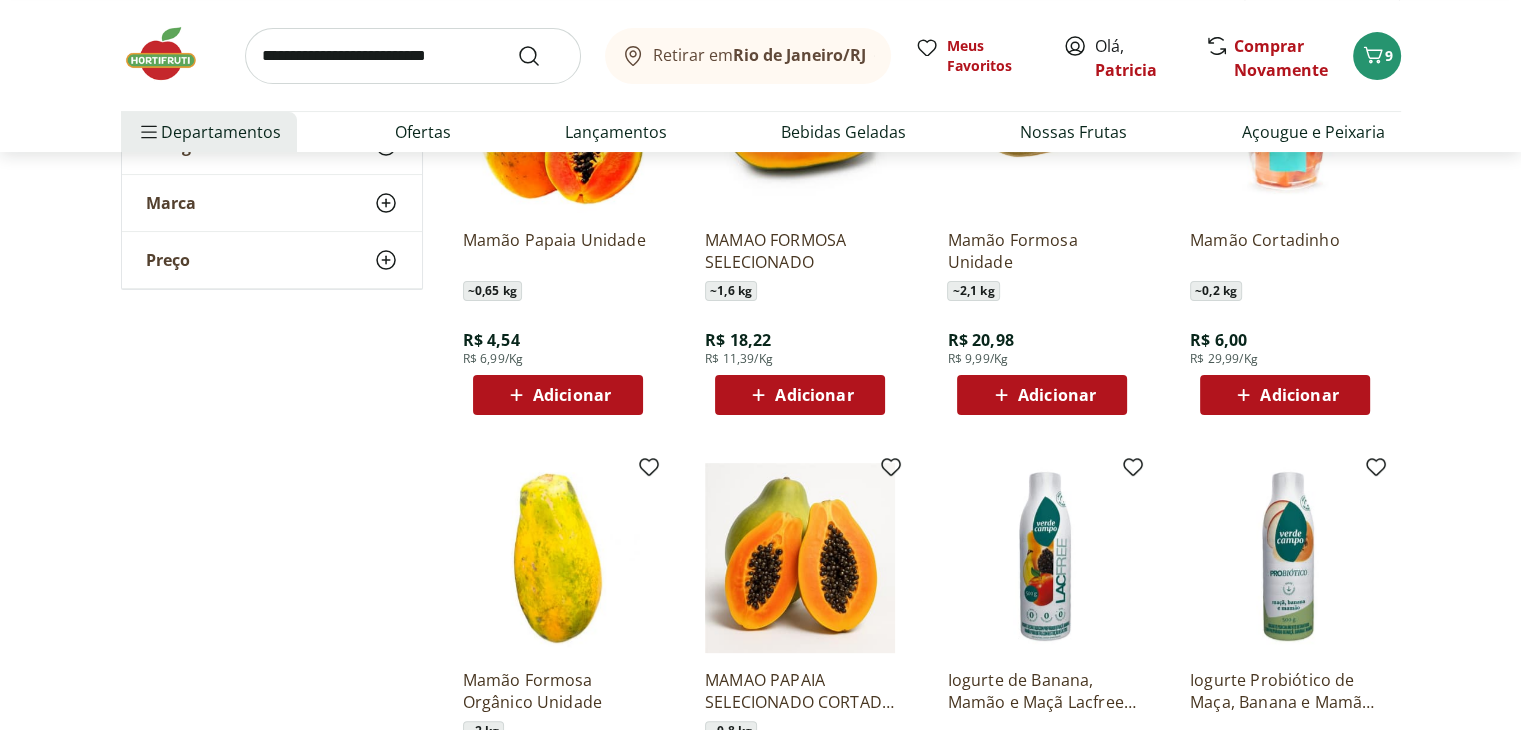 scroll, scrollTop: 0, scrollLeft: 0, axis: both 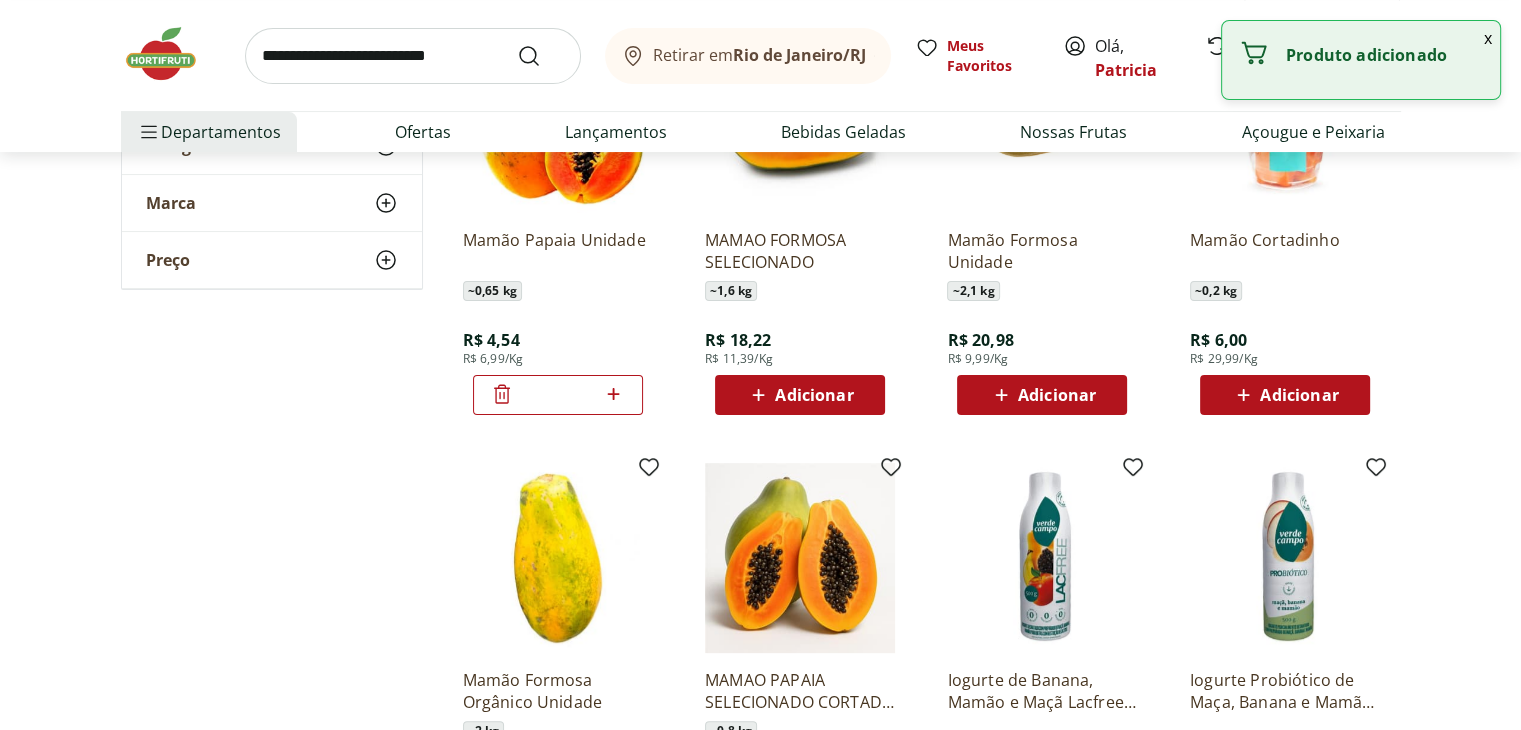 click 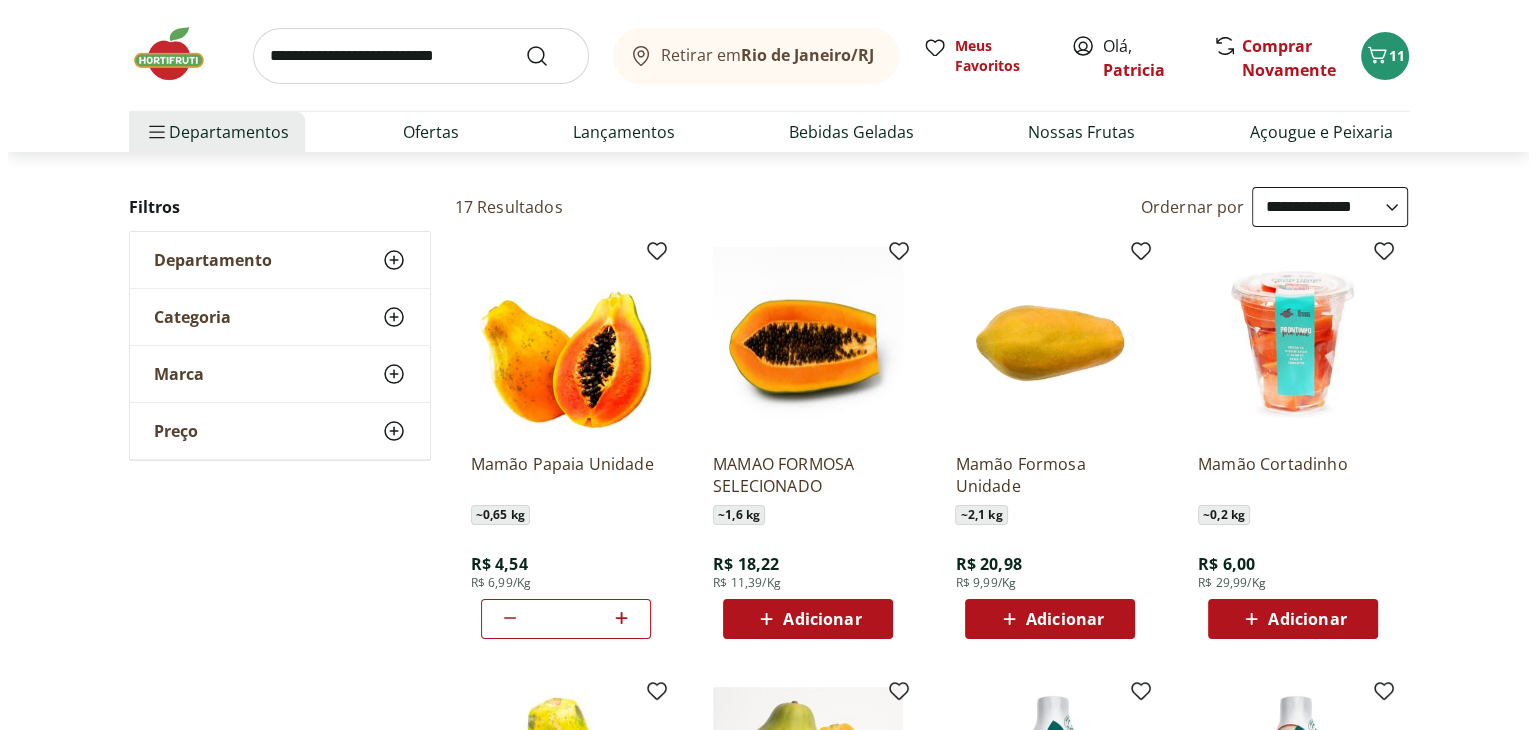 scroll, scrollTop: 200, scrollLeft: 0, axis: vertical 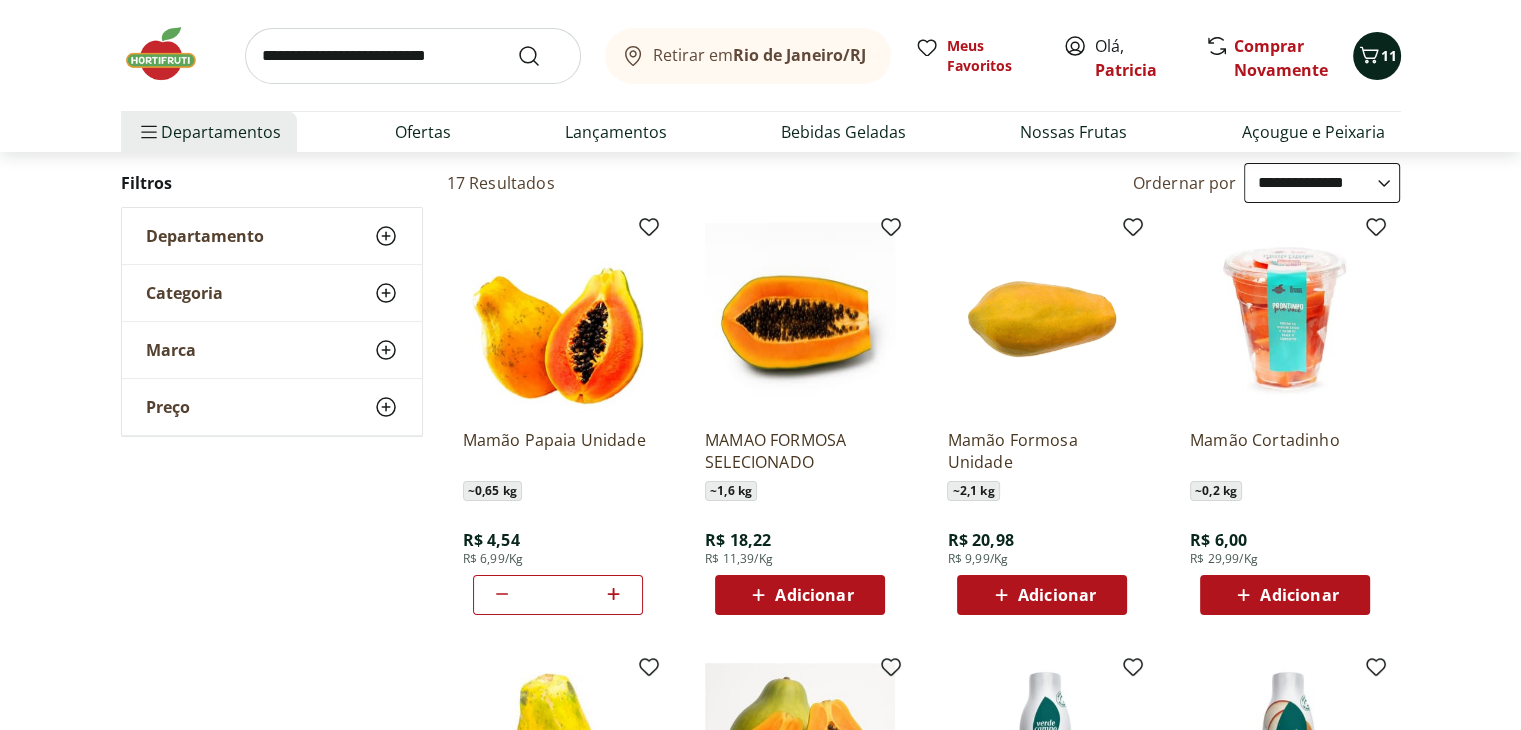 click on "11" at bounding box center (1389, 55) 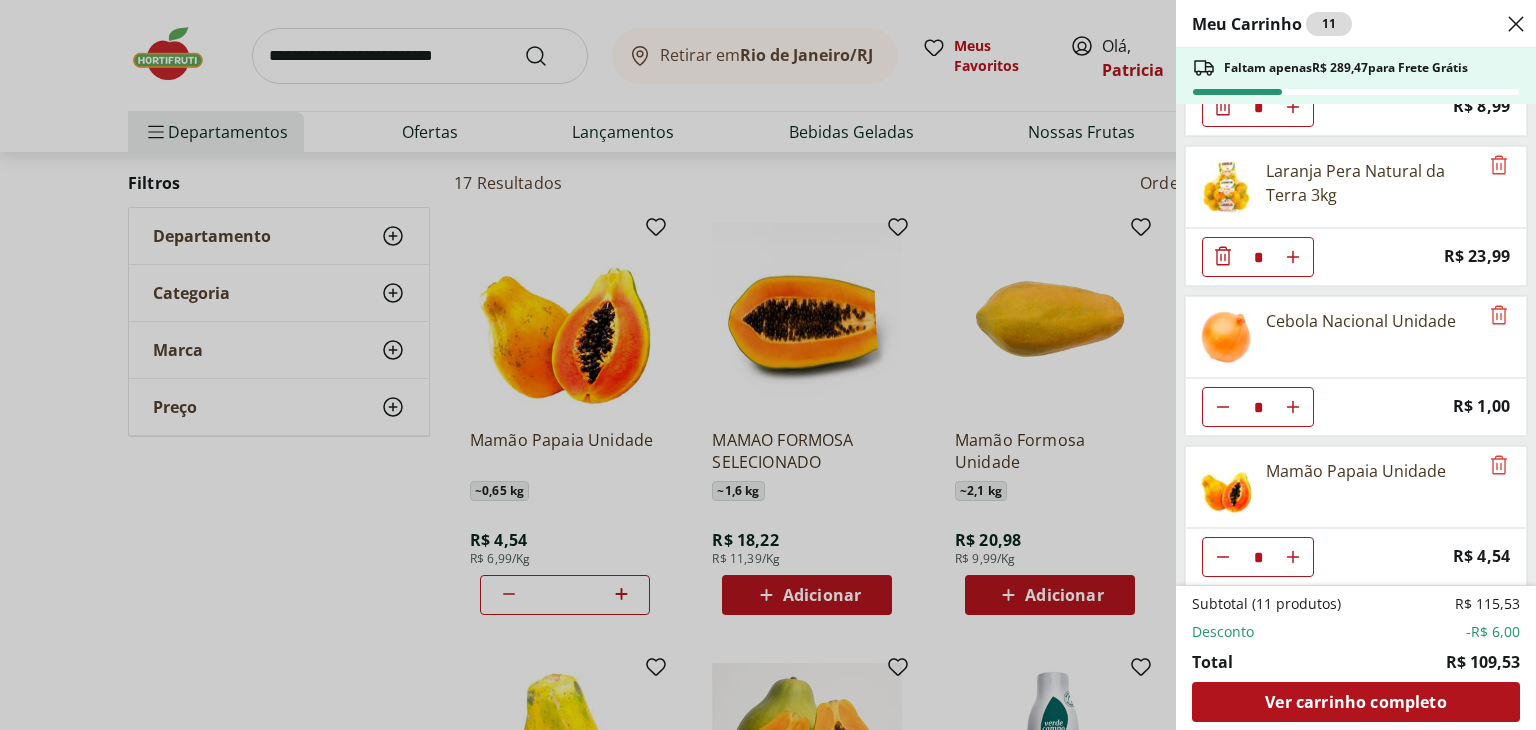 scroll, scrollTop: 568, scrollLeft: 0, axis: vertical 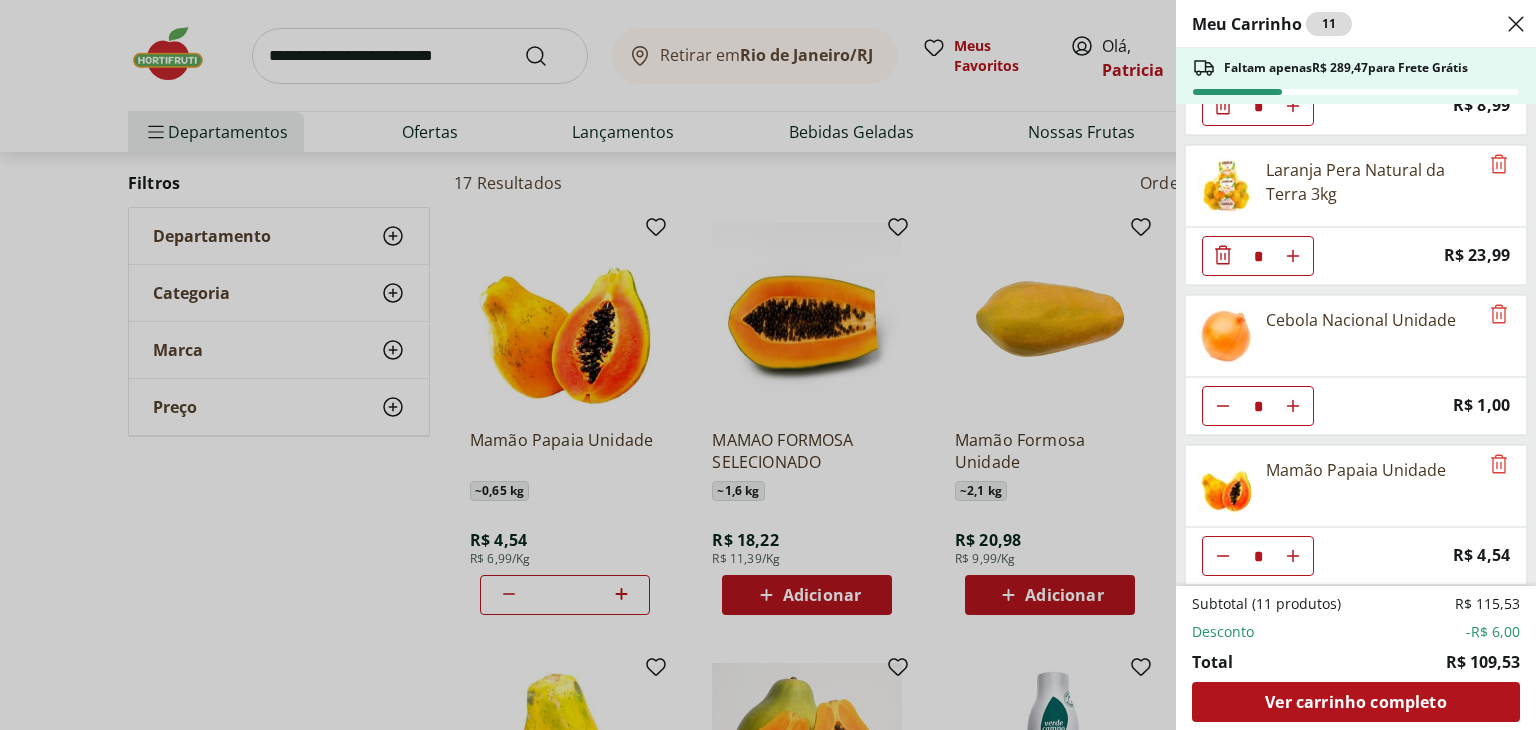 click on "Meu Carrinho 11 Faltam apenas  R$ 289,47  para Frete Grátis Macarrão de Sêmola Espaguete nº 5 Barilla 500g * Price: R$ 16,99 Margarina Com Sal Qualy - 500G * Price: R$ 8,49 Carne Moída Patinho Resfriada Natural Da Terra 500g * Original price: R$ 43,99 Price: R$ 37,99 Uva Verde sem Semente Natural da Terra 500g * Price: R$ 8,99 Laranja Pera Natural da Terra 3kg * Price: R$ 23,99 Cebola Nacional Unidade * Price: R$ 1,00 Mamão Papaia Unidade * Price: R$ 4,54 Subtotal (11 produtos) R$ 115,53 Desconto -R$ 6,00 Total R$ 109,53 Ver carrinho completo" at bounding box center (768, 365) 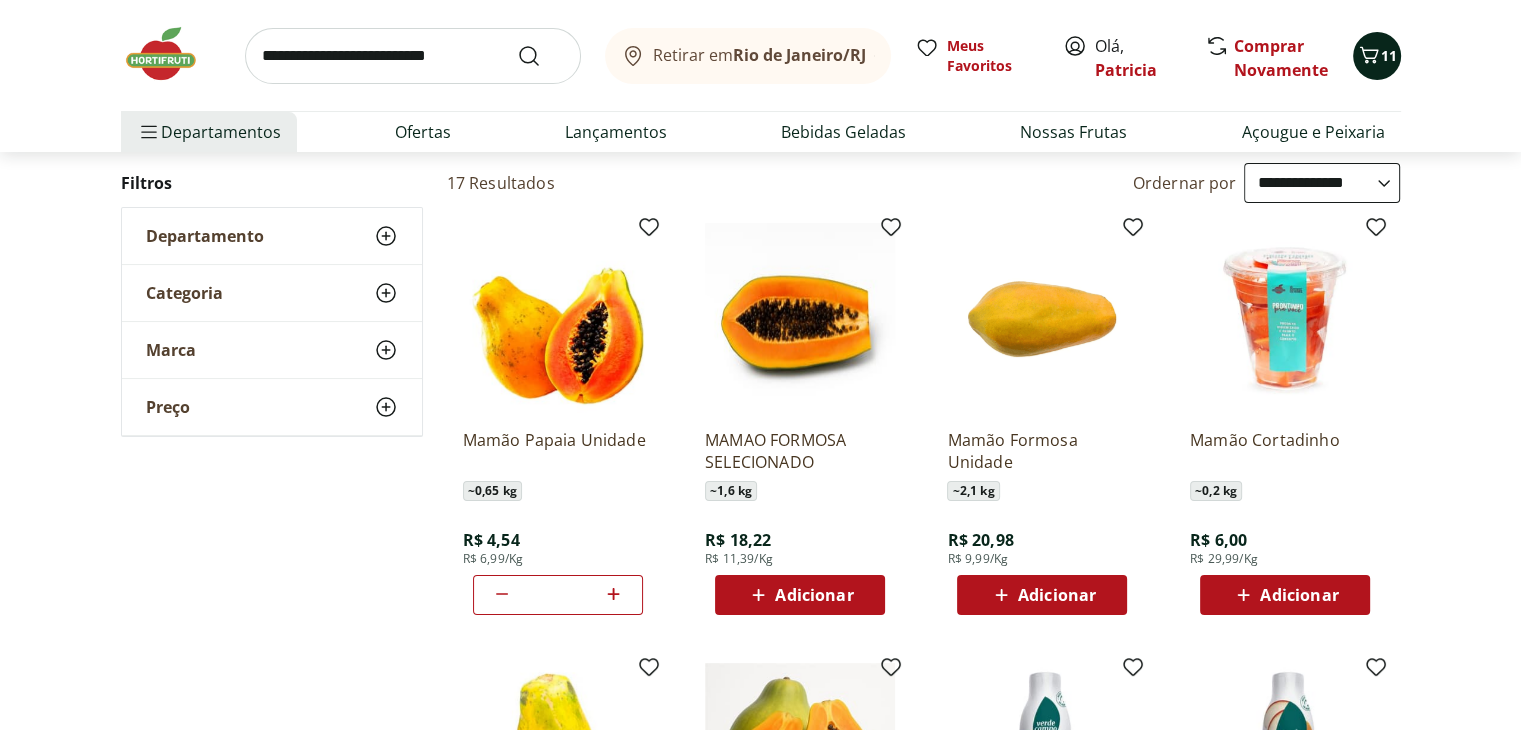 click 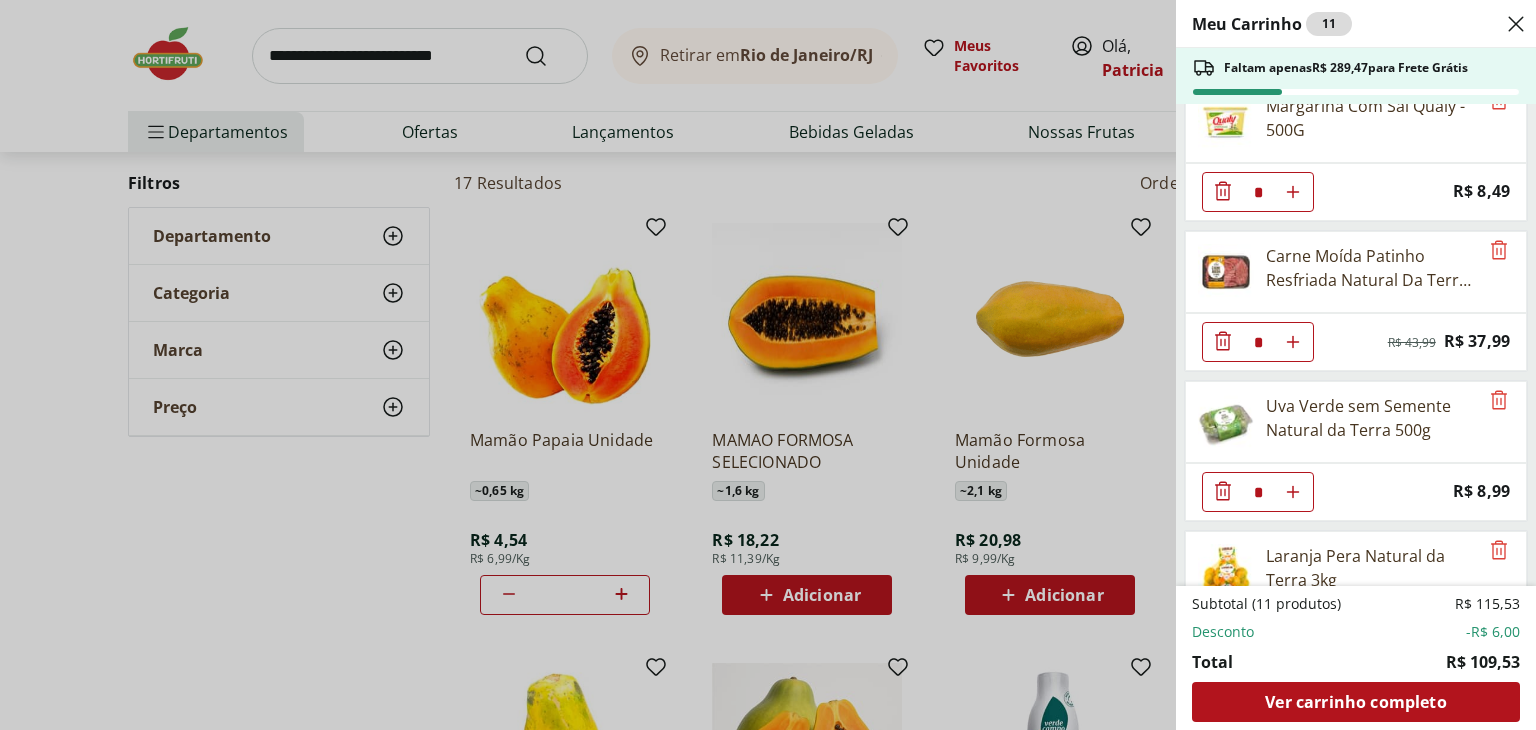 scroll, scrollTop: 68, scrollLeft: 0, axis: vertical 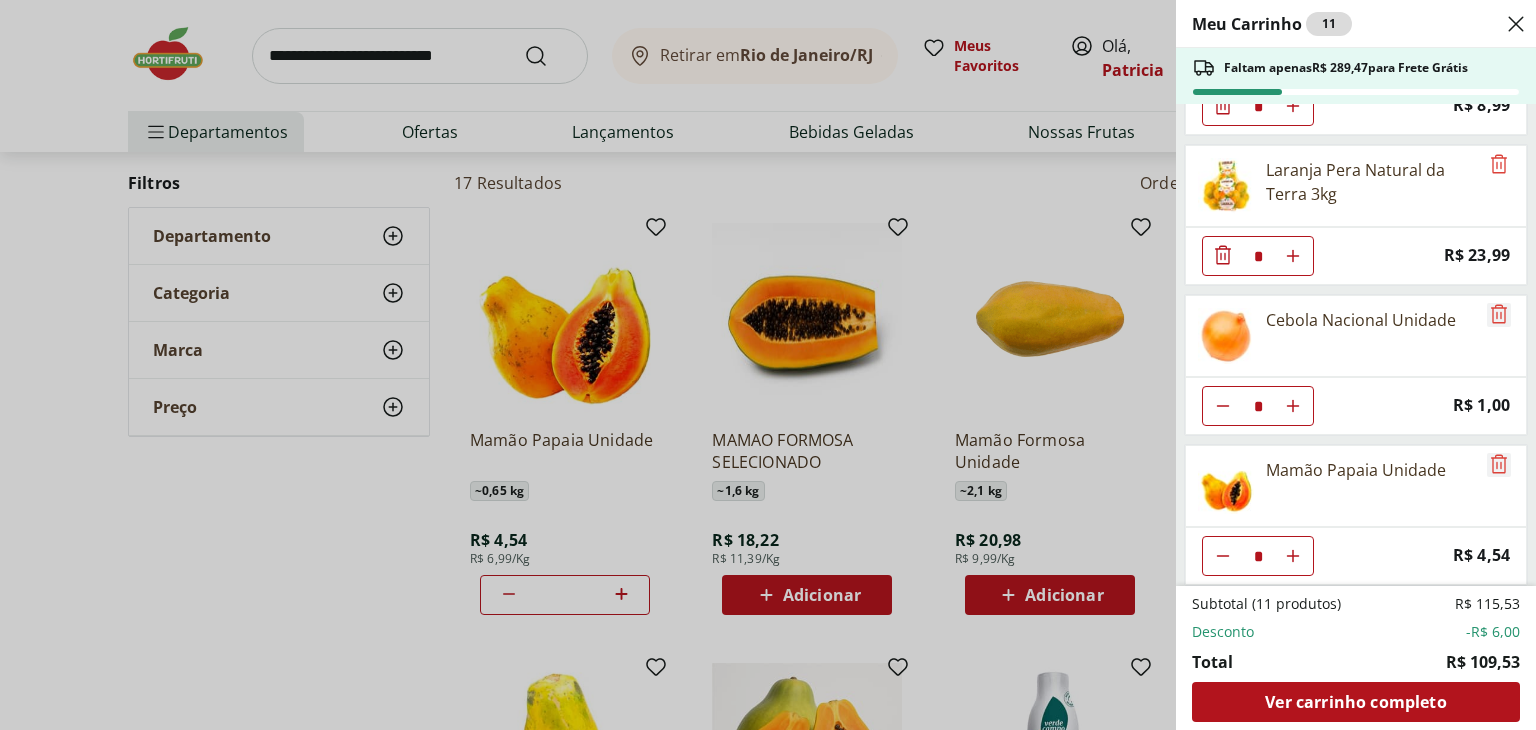click 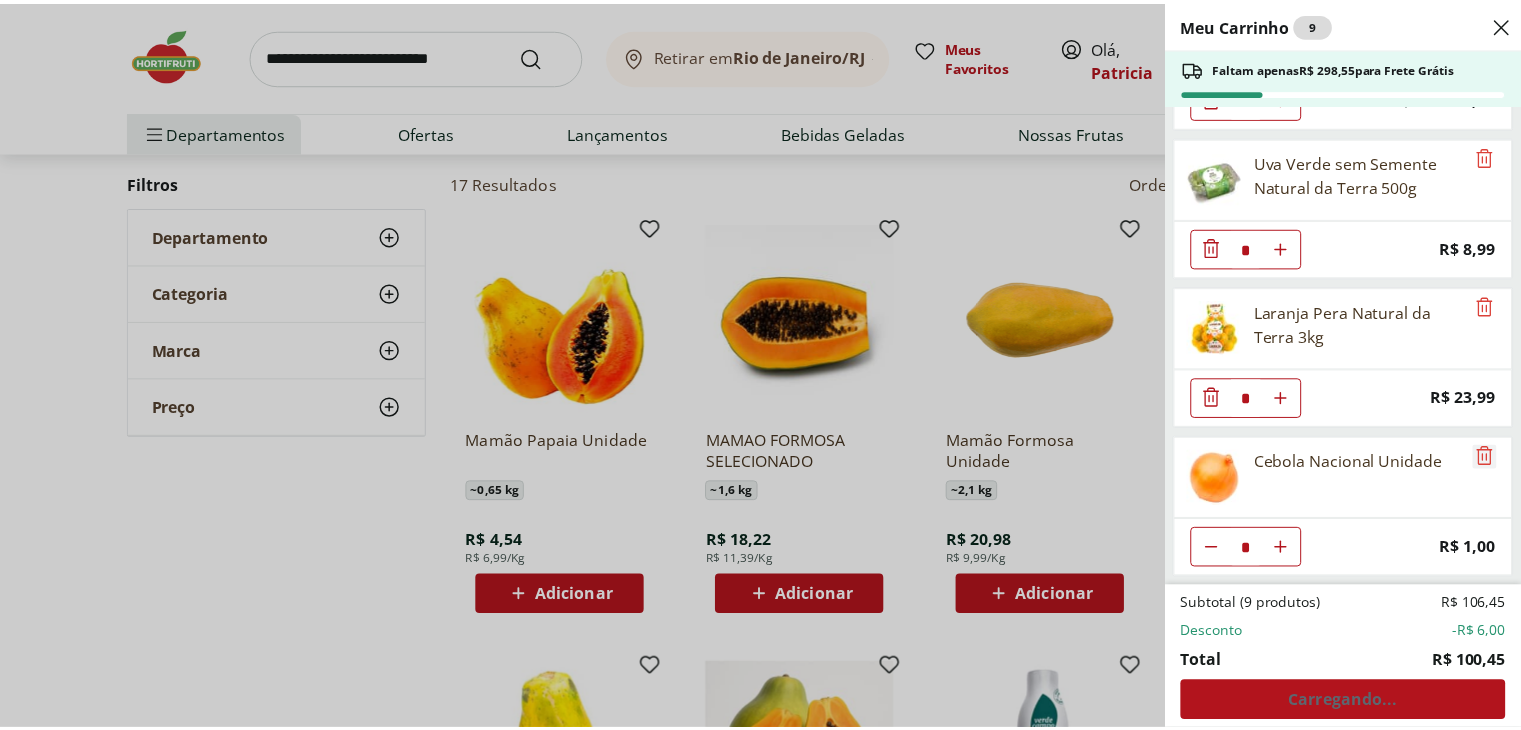 scroll, scrollTop: 419, scrollLeft: 0, axis: vertical 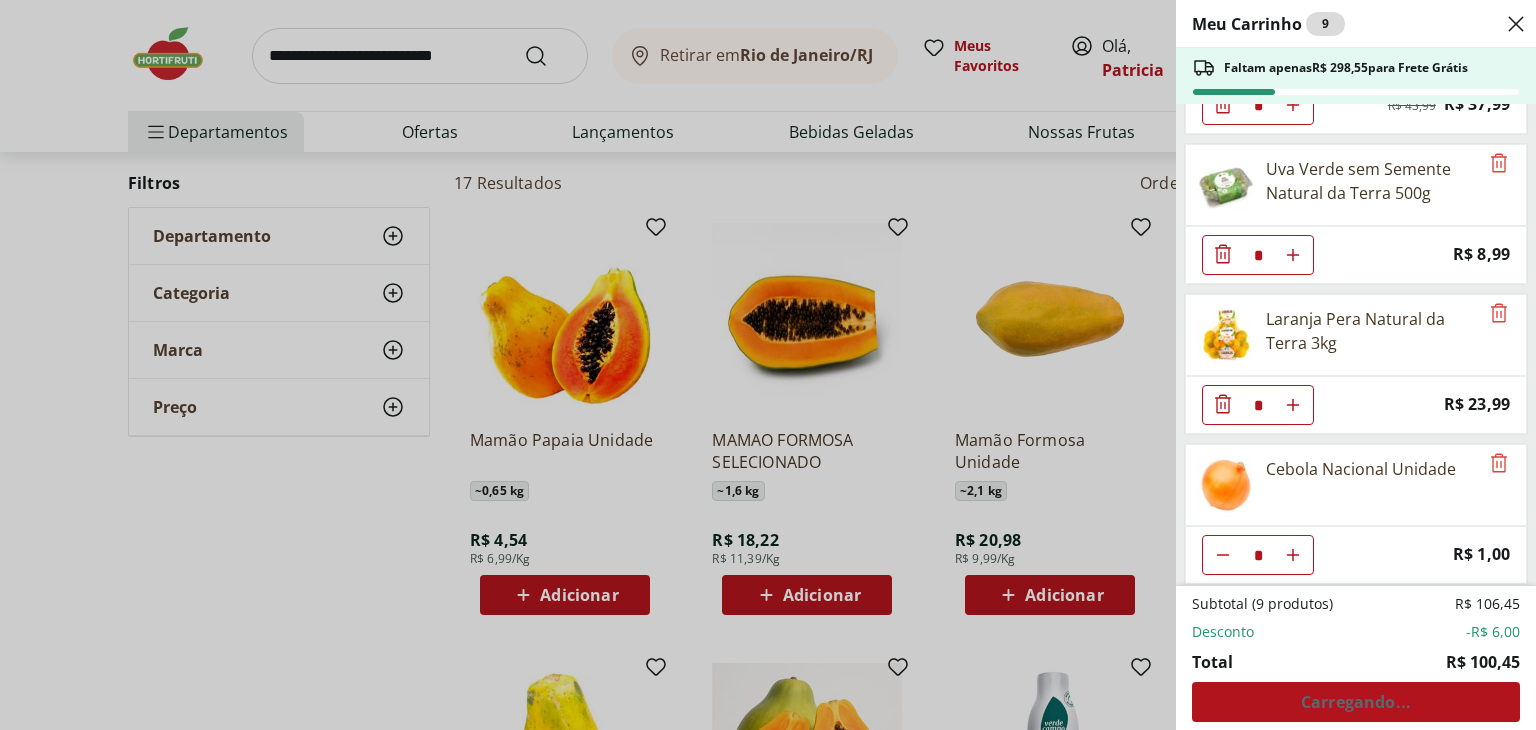 click on "Meu Carrinho 9 Faltam apenas  R$ 298,55  para Frete Grátis Macarrão de Sêmola Espaguete nº 5 Barilla 500g * Price: R$ 16,99 Margarina Com Sal Qualy - 500G * Price: R$ 8,49 Carne Moída Patinho Resfriada Natural Da Terra 500g * Original price: R$ 43,99 Price: R$ 37,99 Uva Verde sem Semente Natural da Terra 500g * Price: R$ 8,99 Laranja Pera Natural da Terra 3kg * Price: R$ 23,99 Cebola Nacional Unidade * Price: R$ 1,00 Subtotal (9 produtos) R$ 106,45 Desconto -R$ 6,00 Total R$ 100,45 Carregando..." at bounding box center [768, 365] 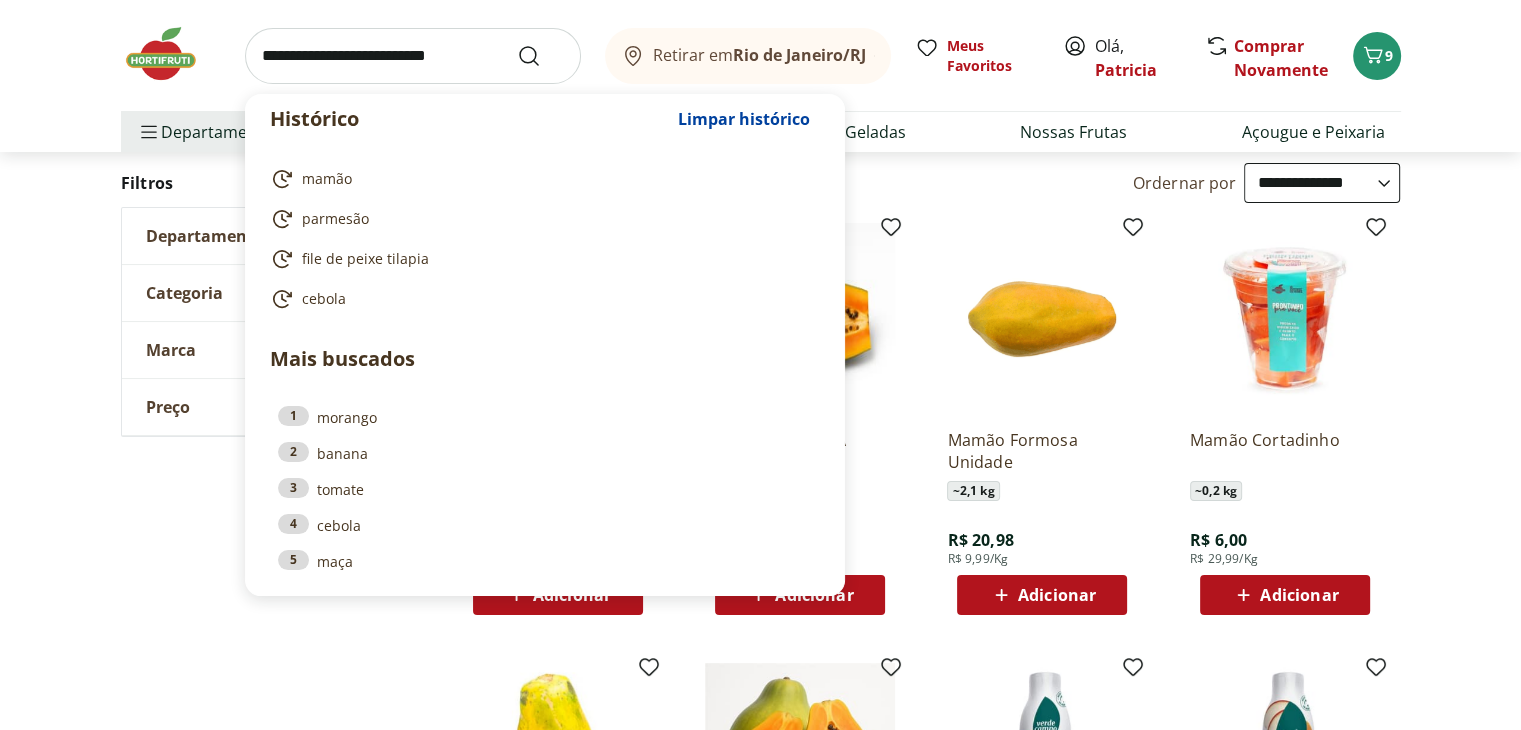 click at bounding box center (413, 56) 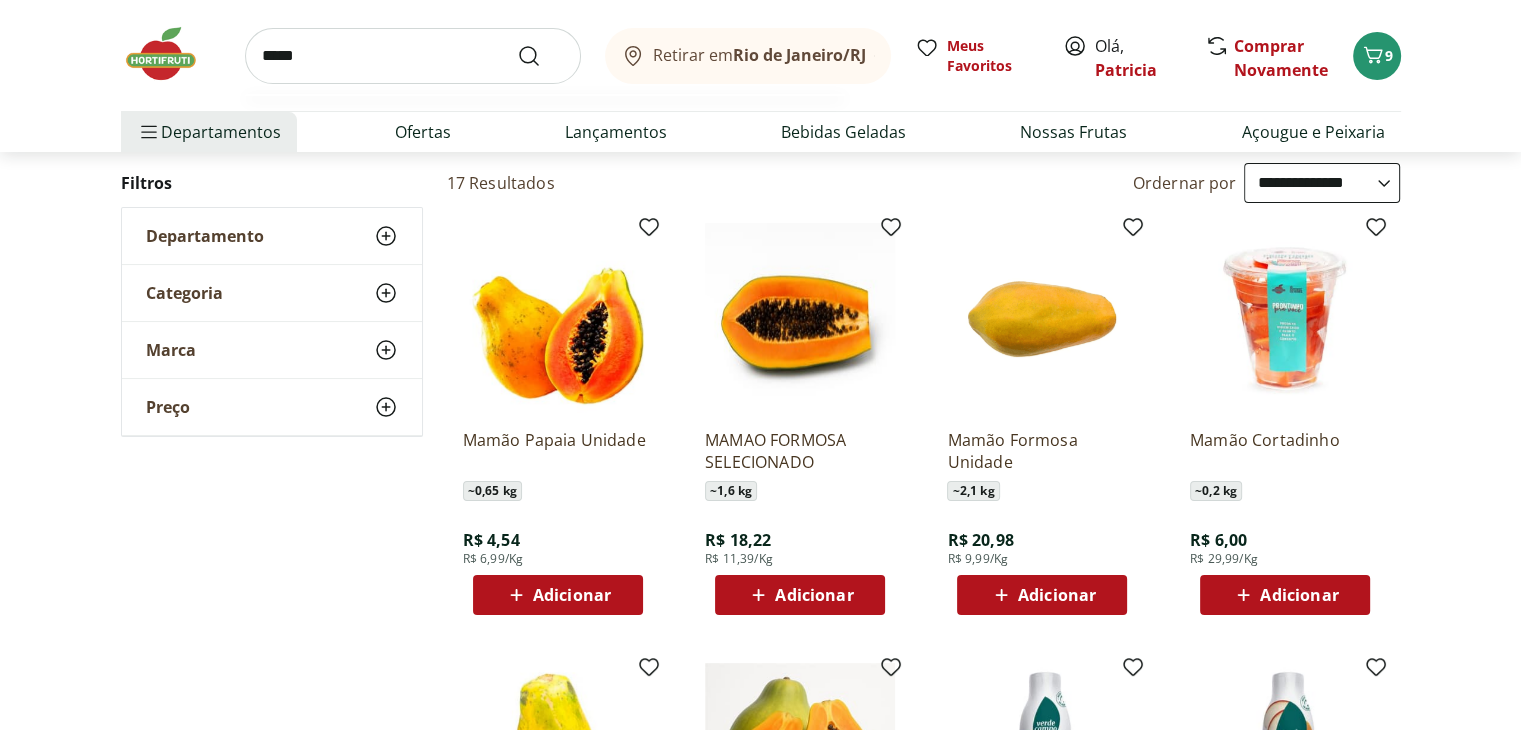 scroll, scrollTop: 838, scrollLeft: 0, axis: vertical 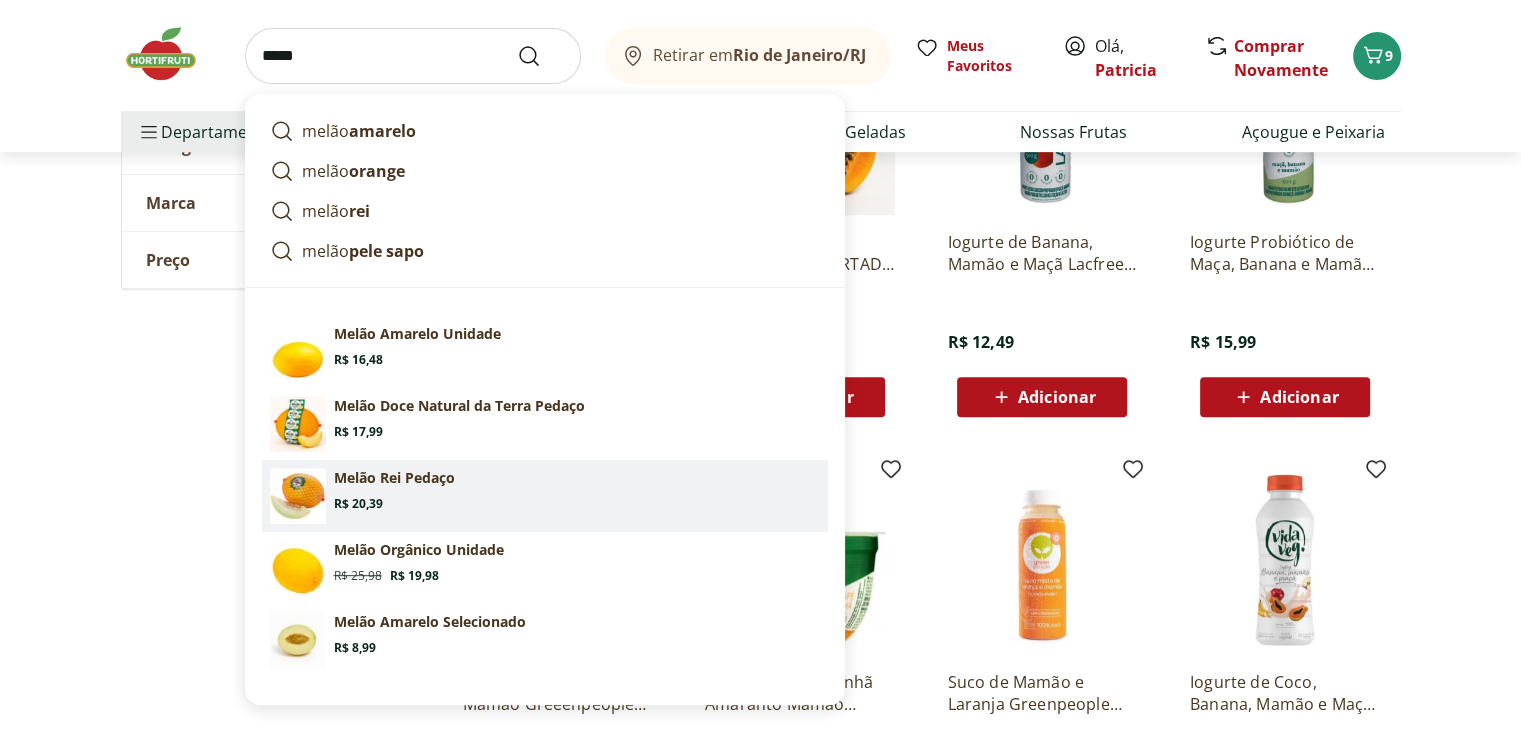click on "Melão Rei Pedaço" at bounding box center [394, 478] 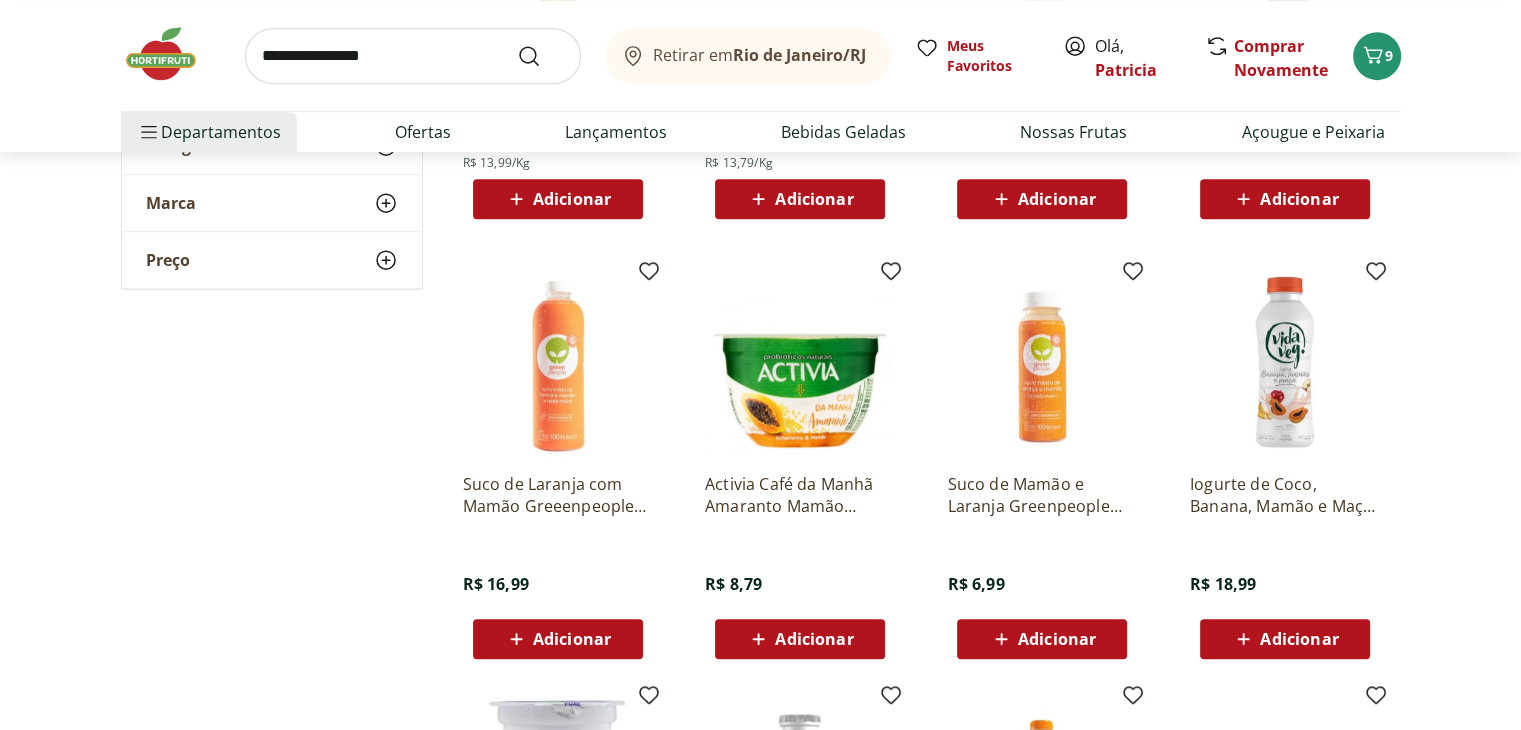 scroll, scrollTop: 1038, scrollLeft: 0, axis: vertical 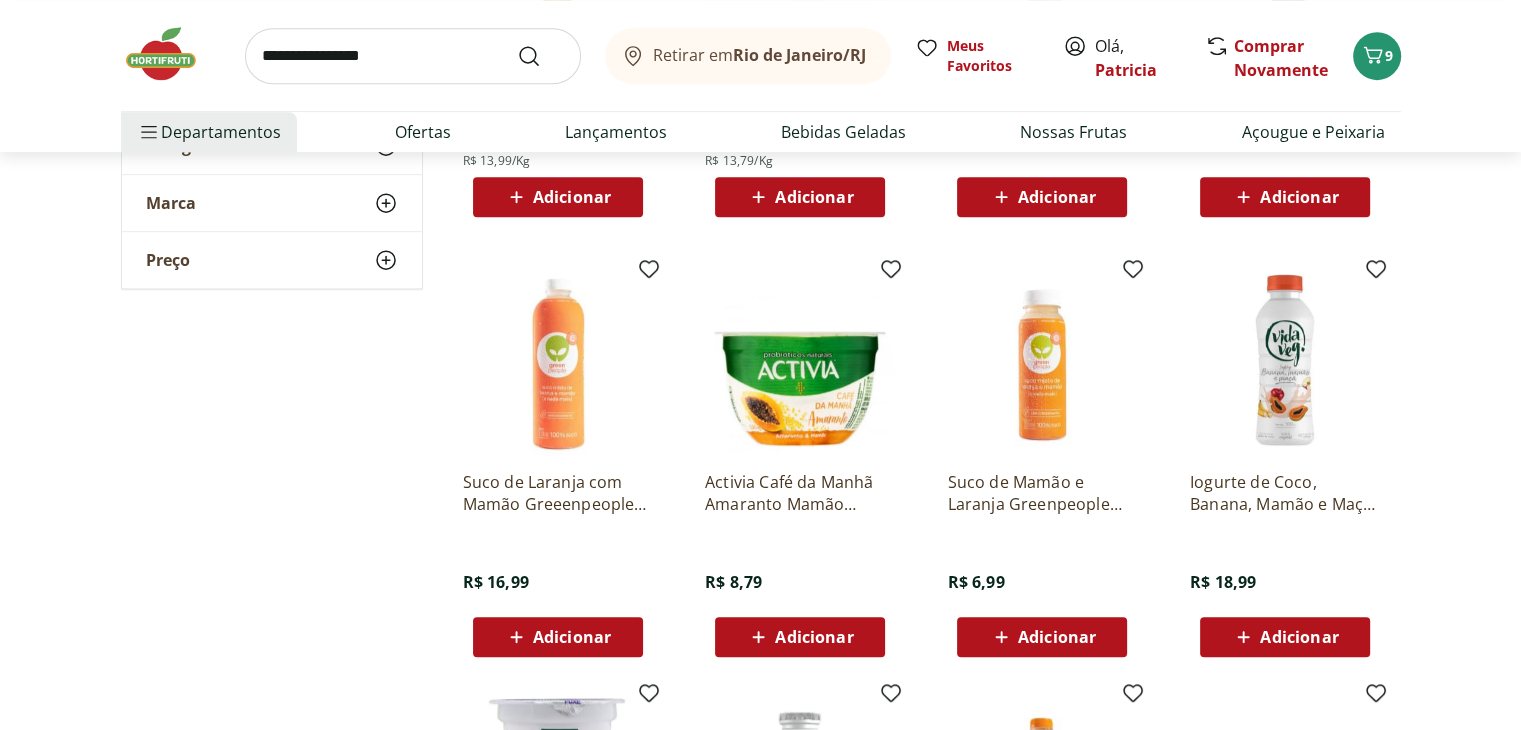click on "**********" at bounding box center [413, 56] 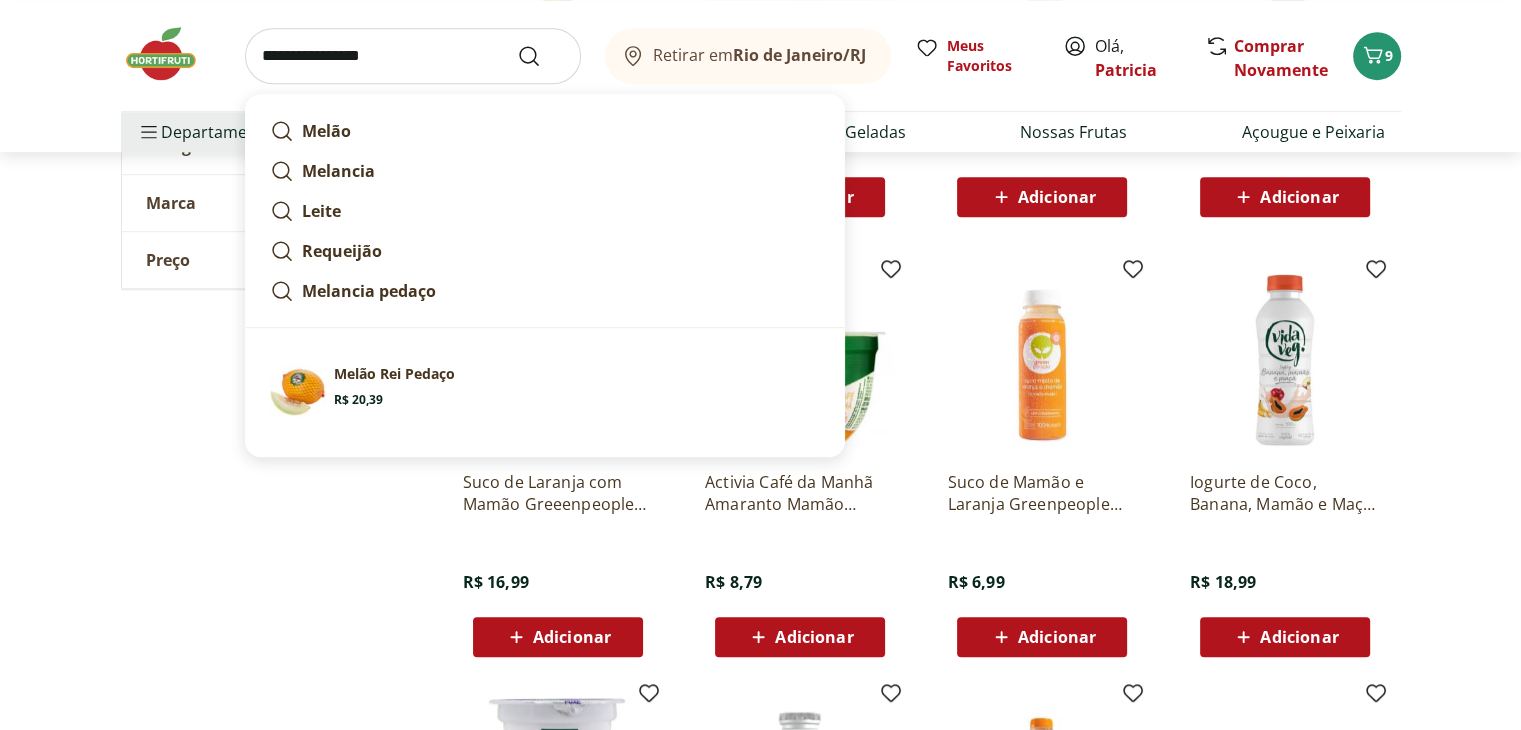 click at bounding box center (541, 56) 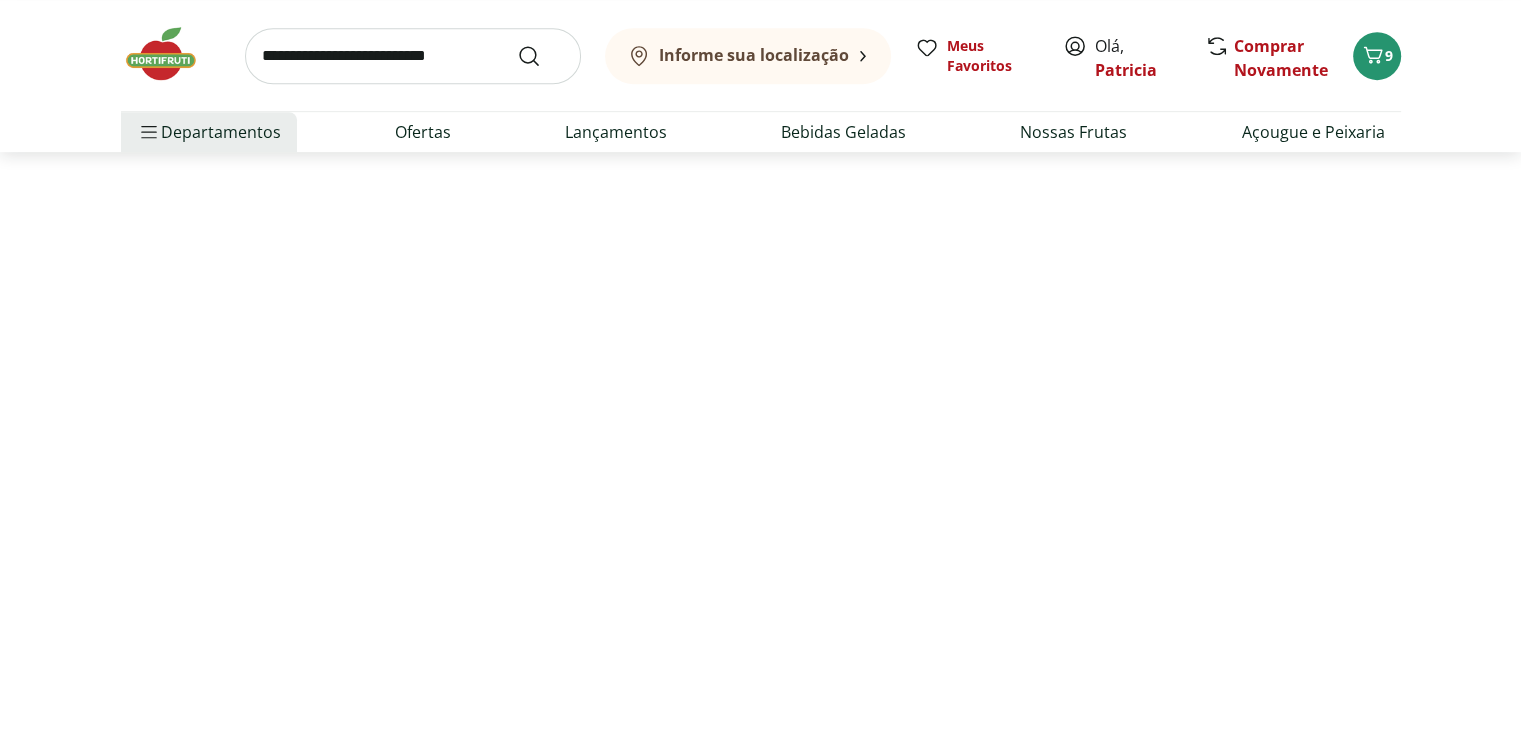 scroll, scrollTop: 0, scrollLeft: 0, axis: both 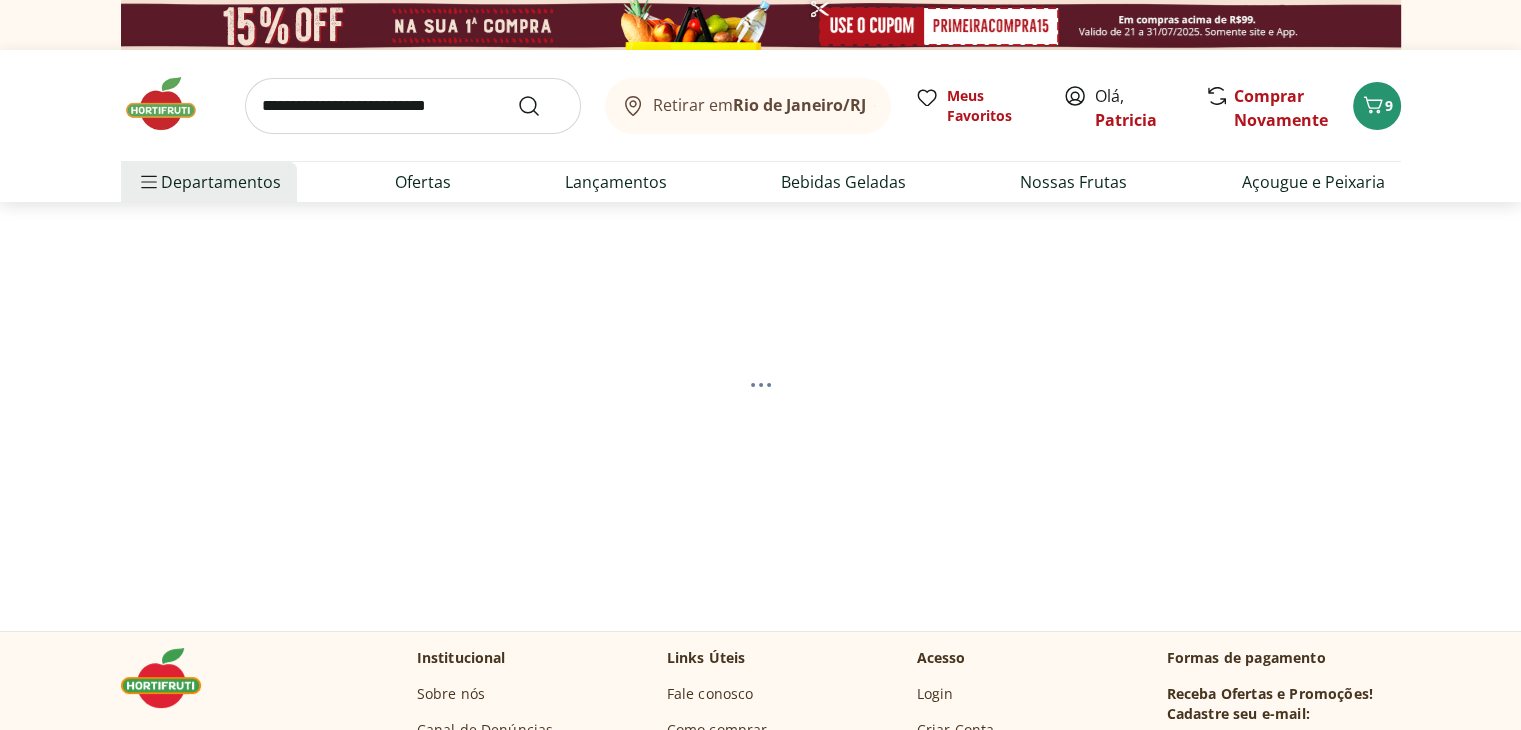select on "**********" 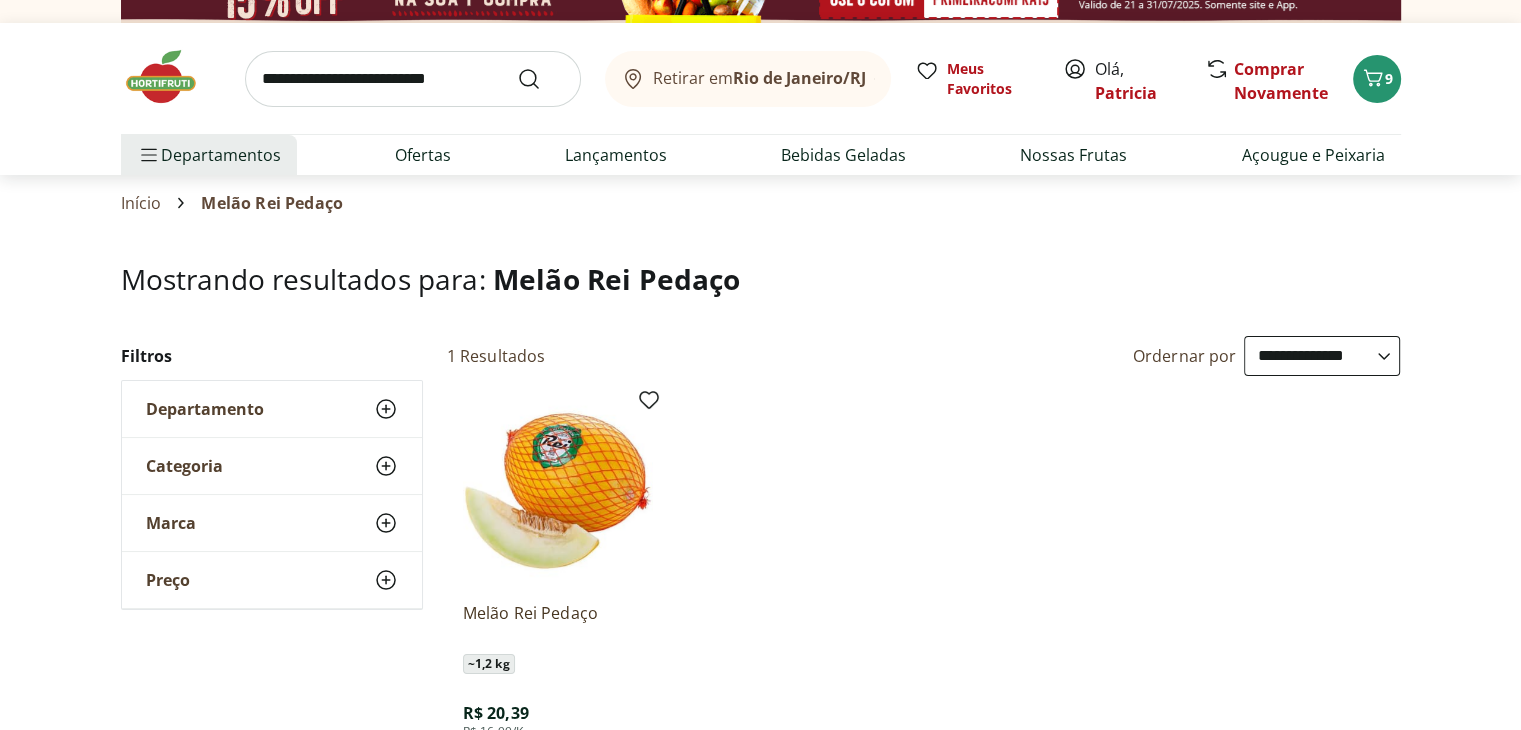 scroll, scrollTop: 0, scrollLeft: 0, axis: both 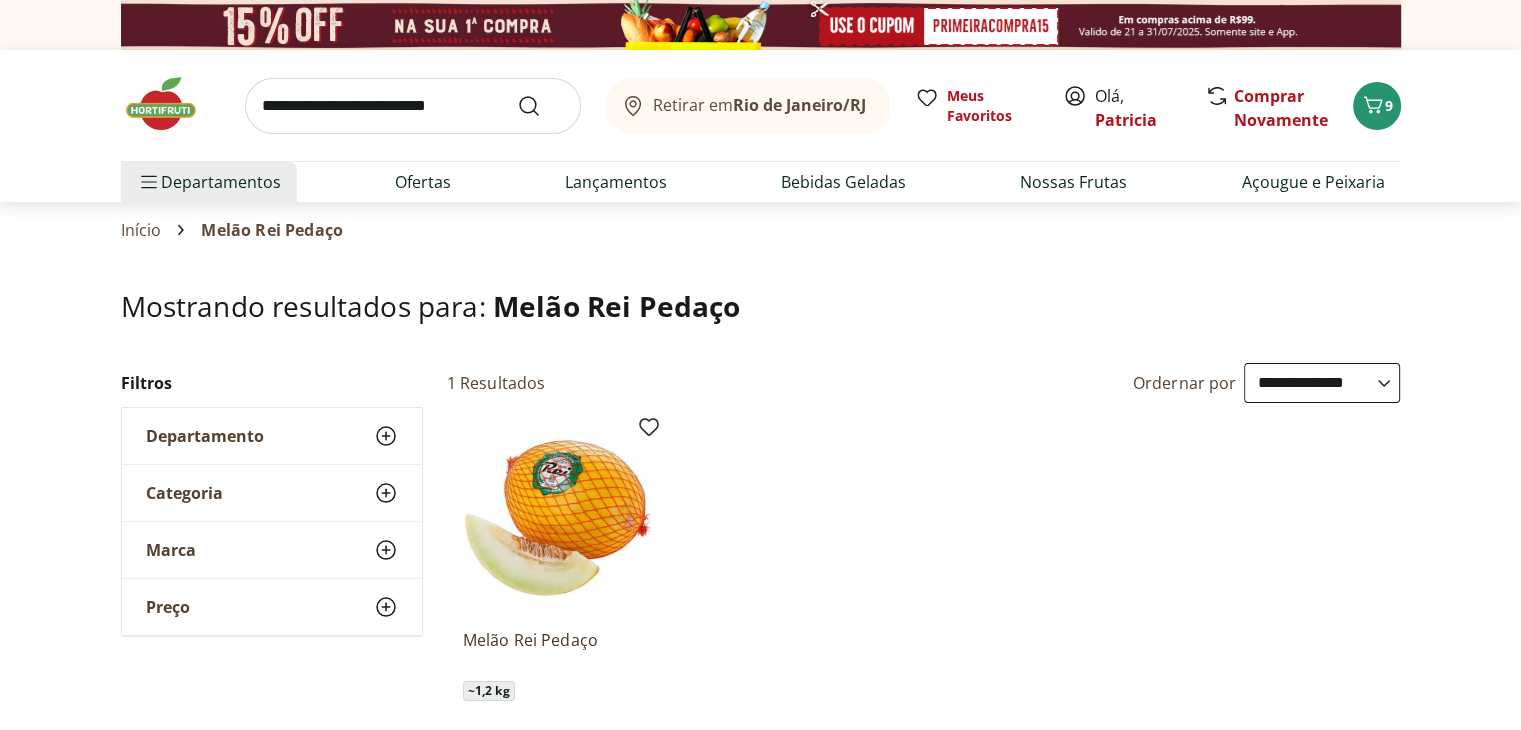 click at bounding box center [413, 106] 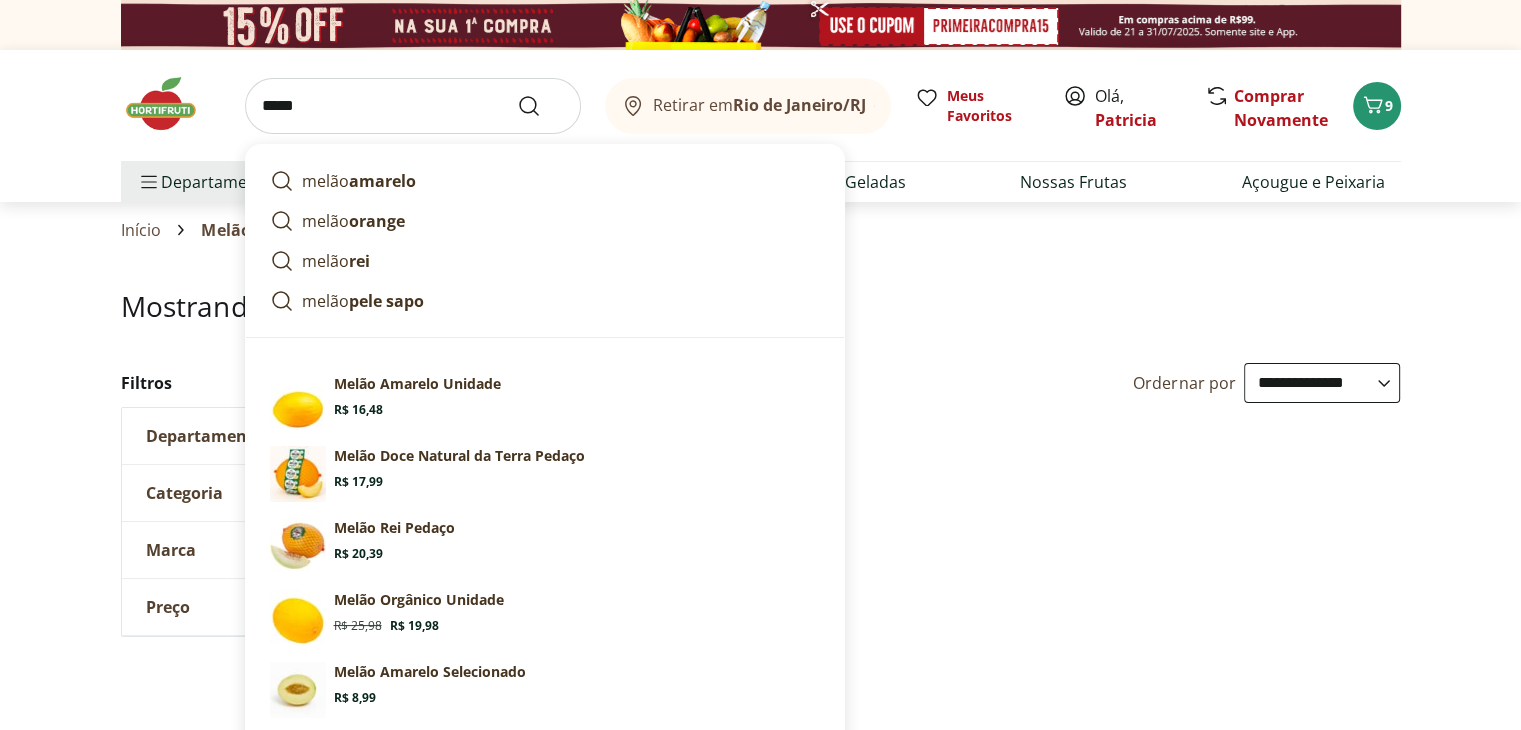 type on "*****" 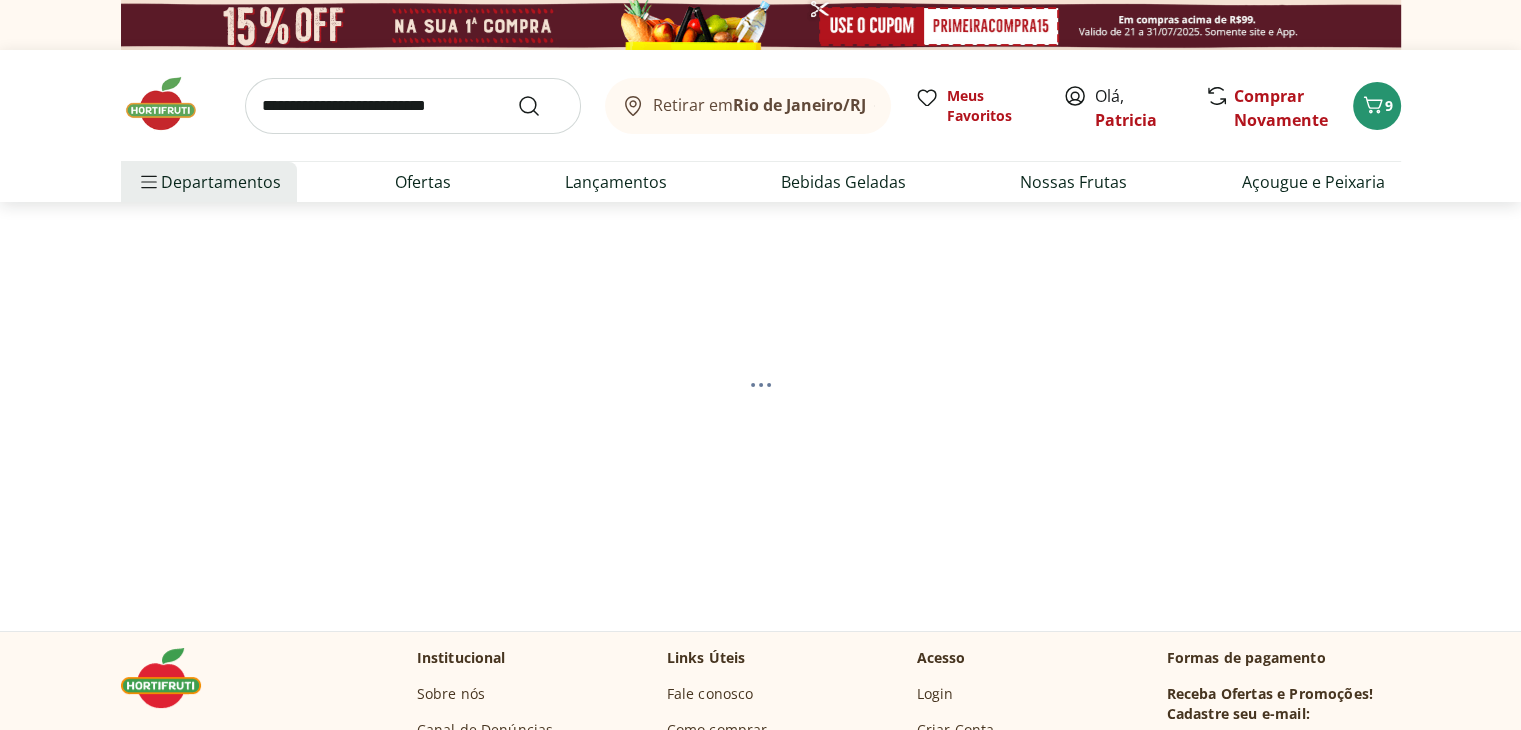 select on "**********" 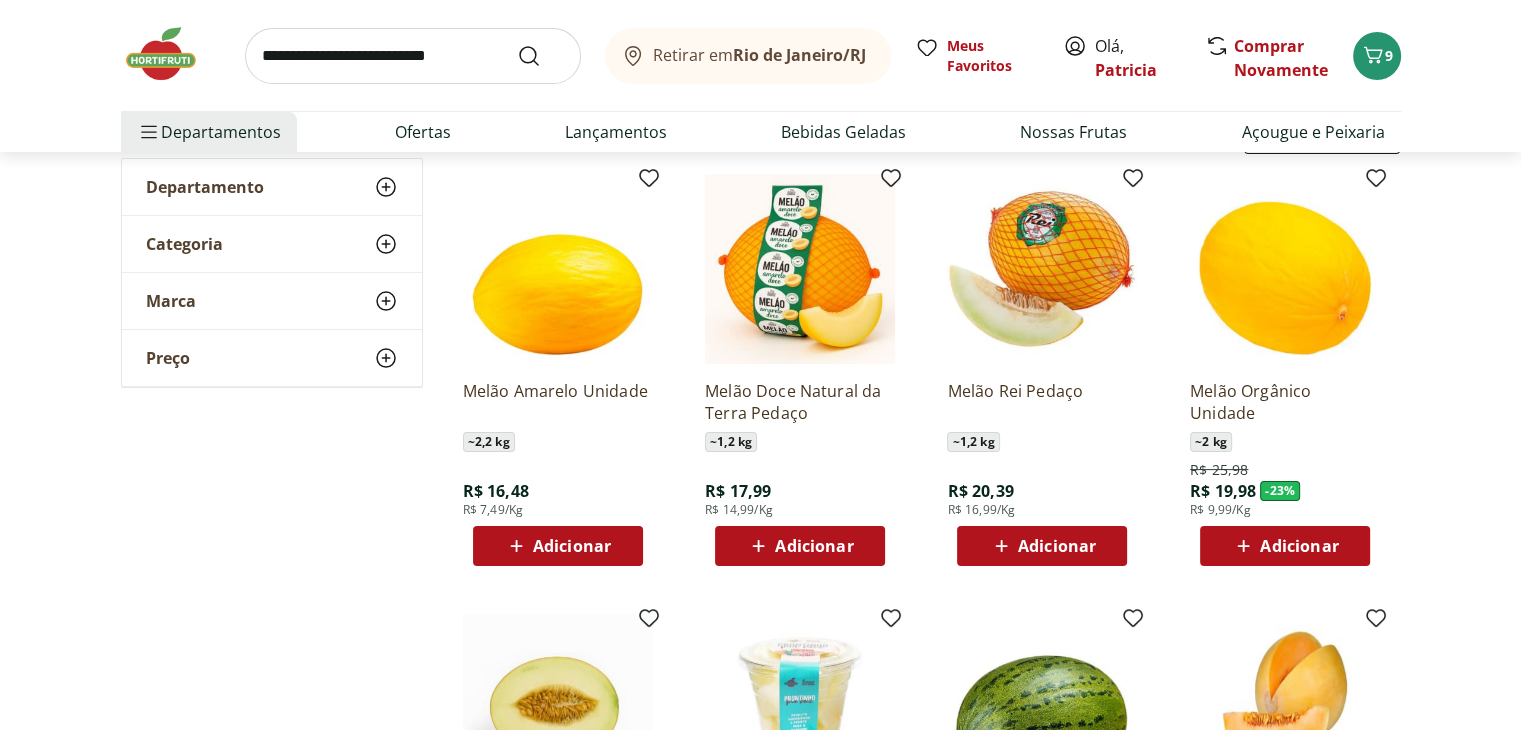 scroll, scrollTop: 200, scrollLeft: 0, axis: vertical 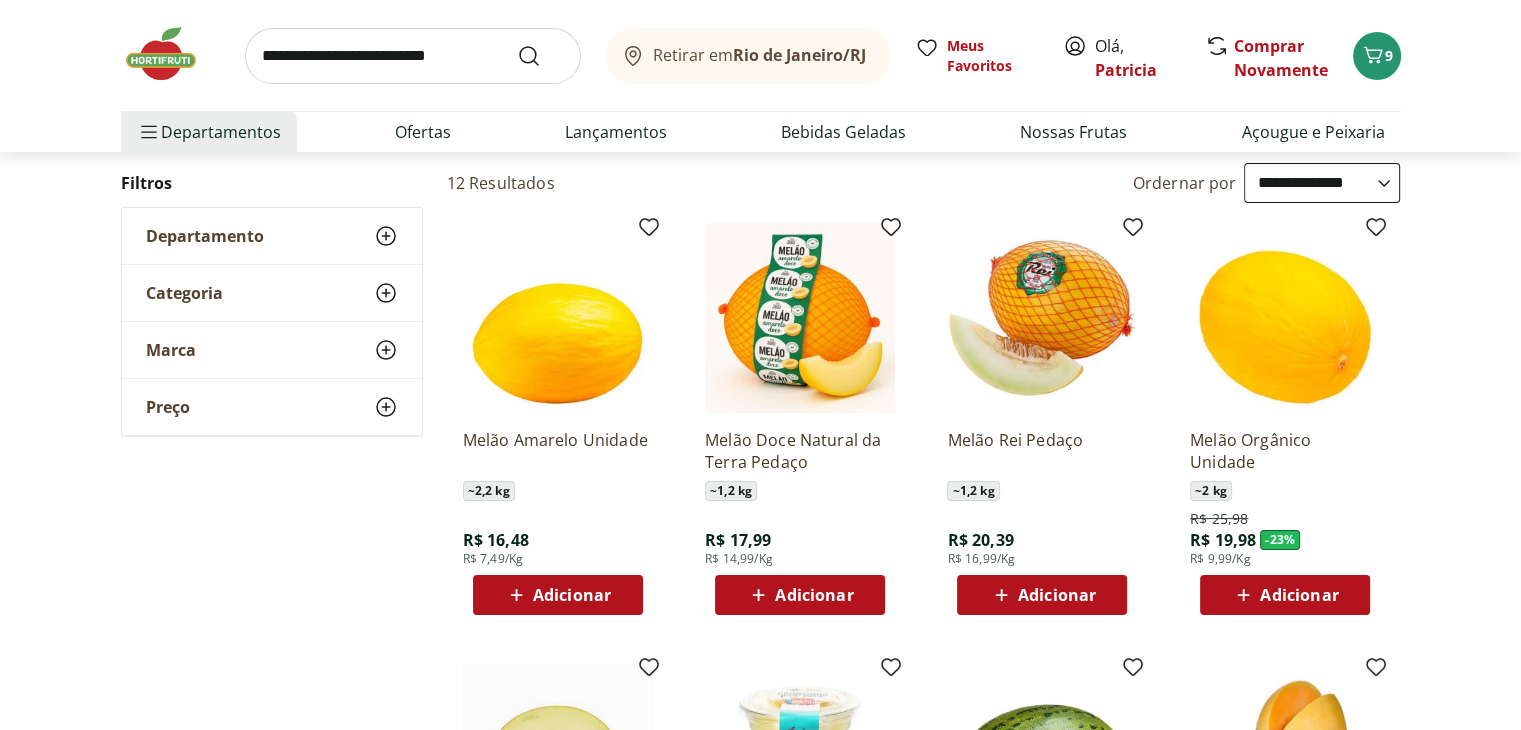 click at bounding box center [800, 318] 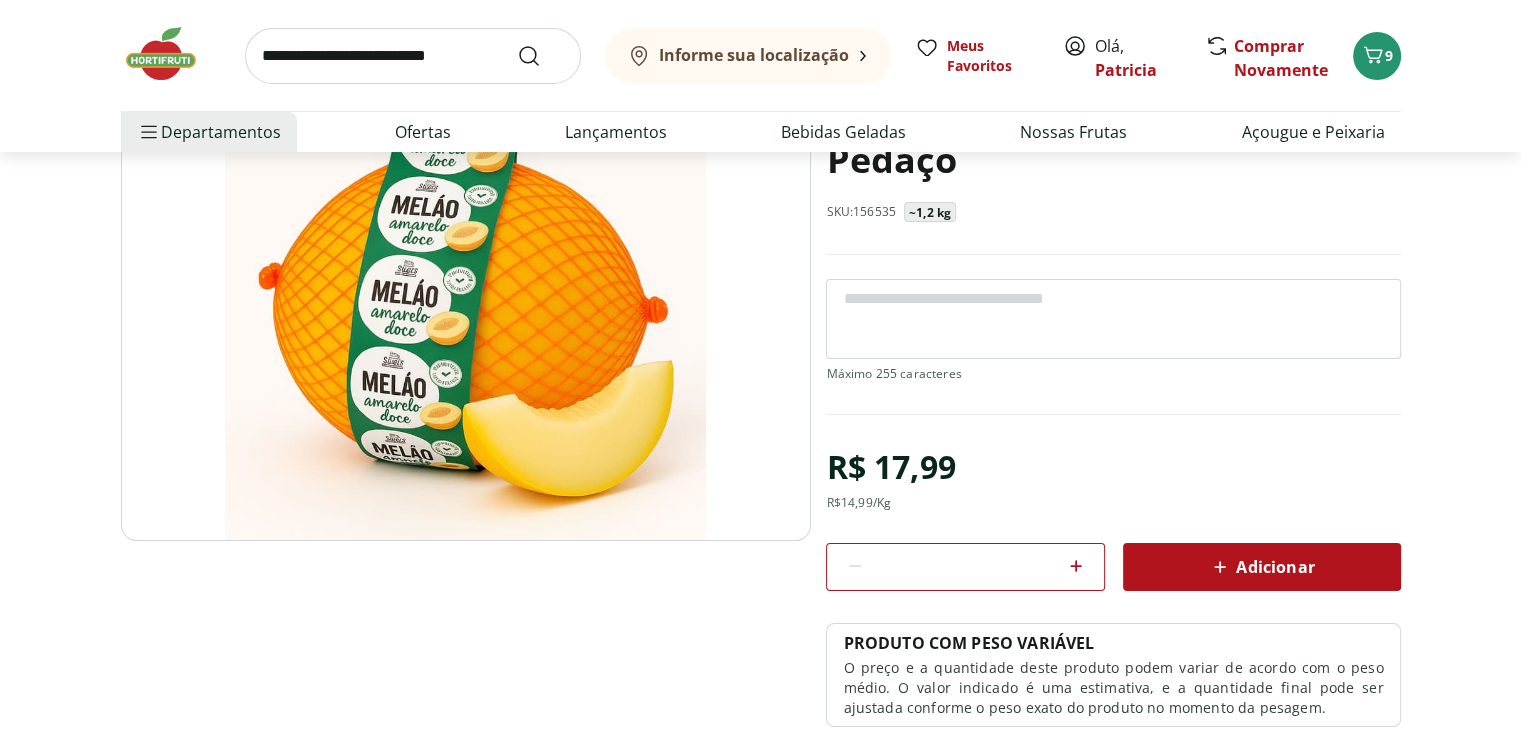 scroll, scrollTop: 0, scrollLeft: 0, axis: both 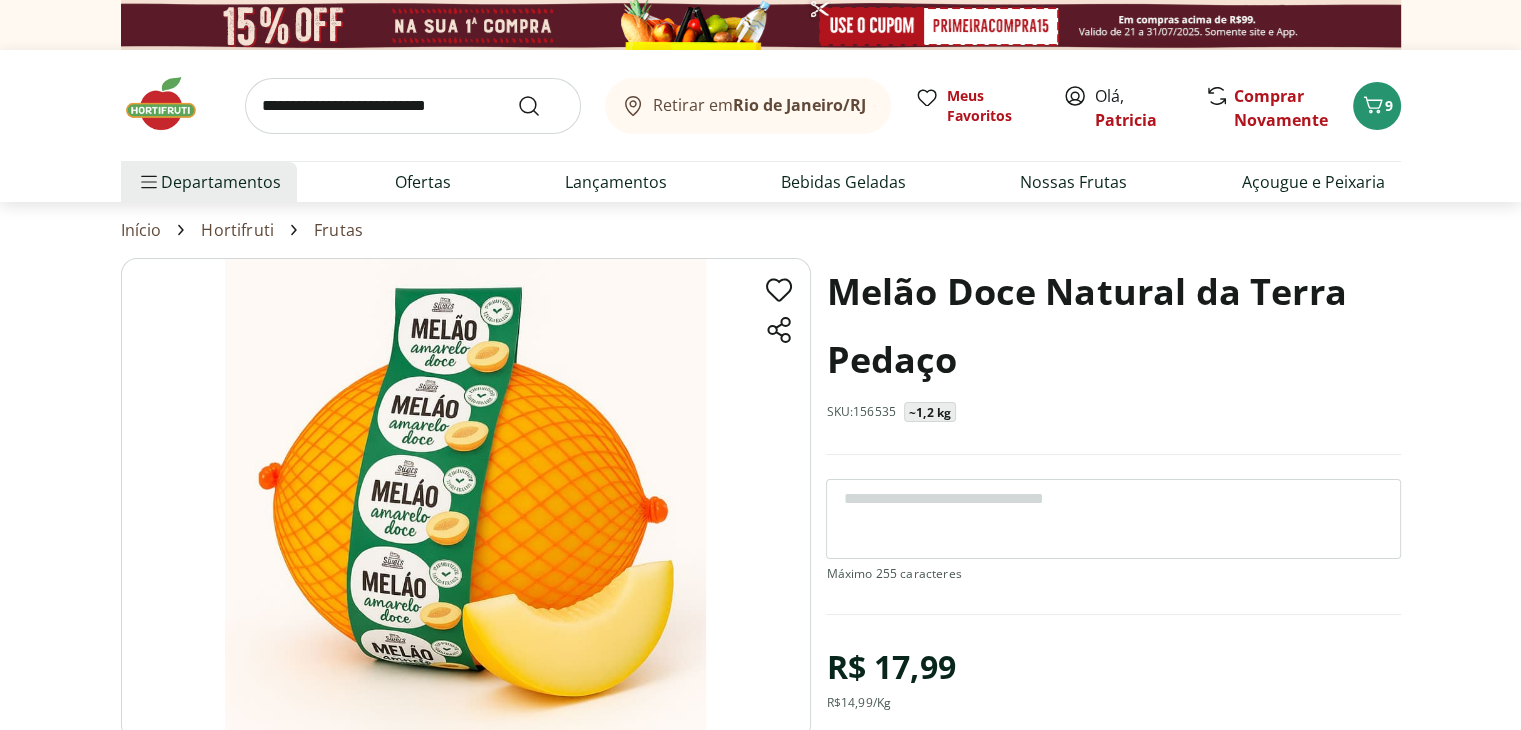 select on "**********" 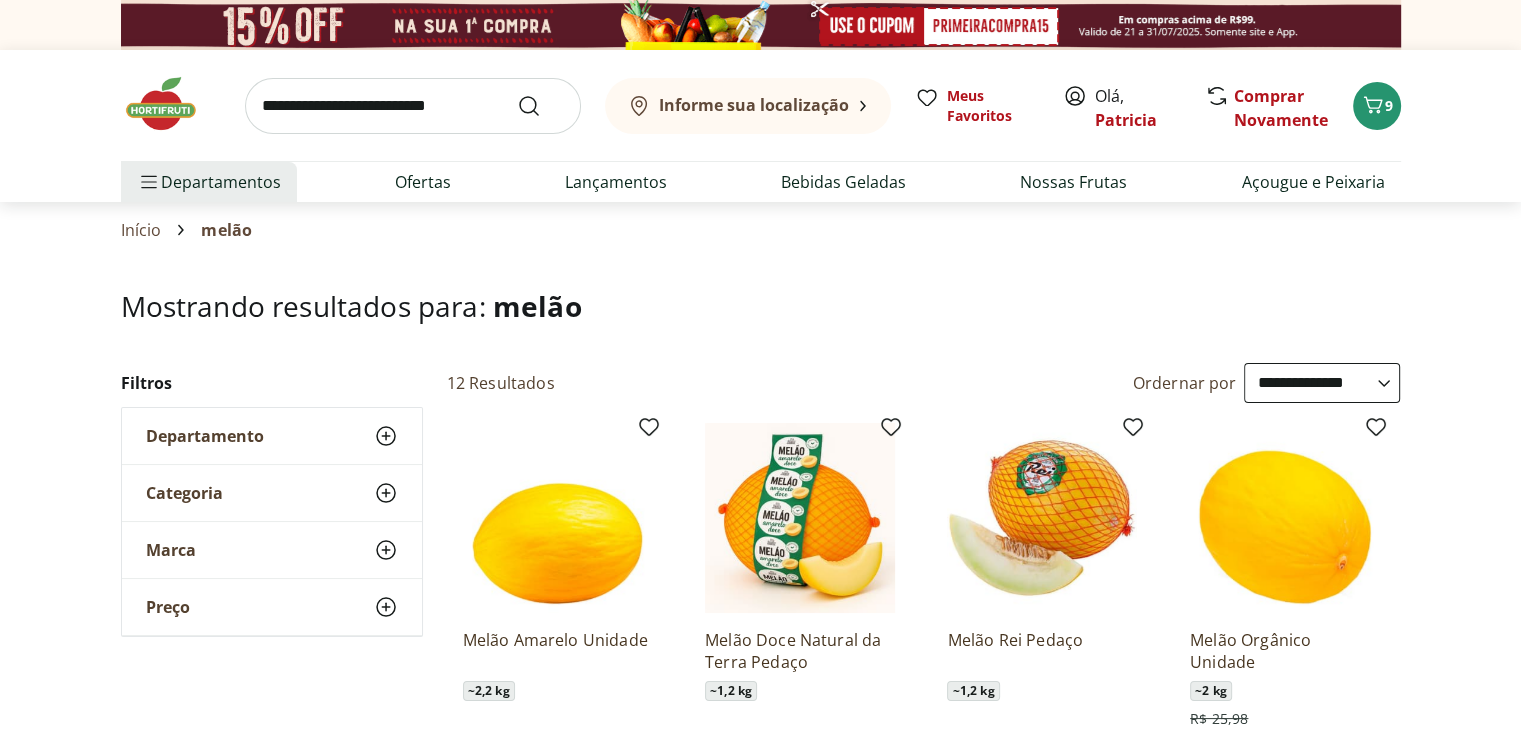scroll, scrollTop: 200, scrollLeft: 0, axis: vertical 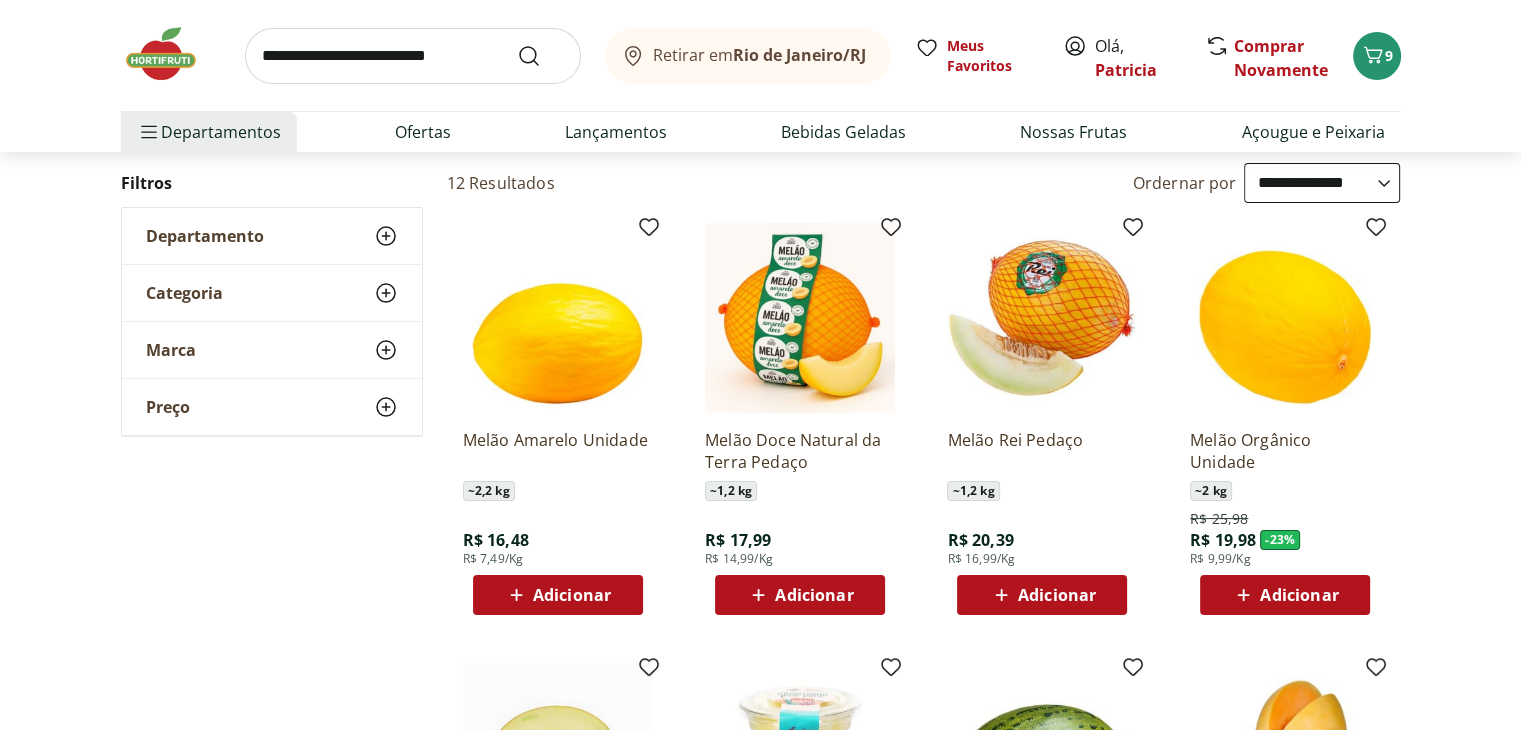 click on "Adicionar" at bounding box center (1057, 595) 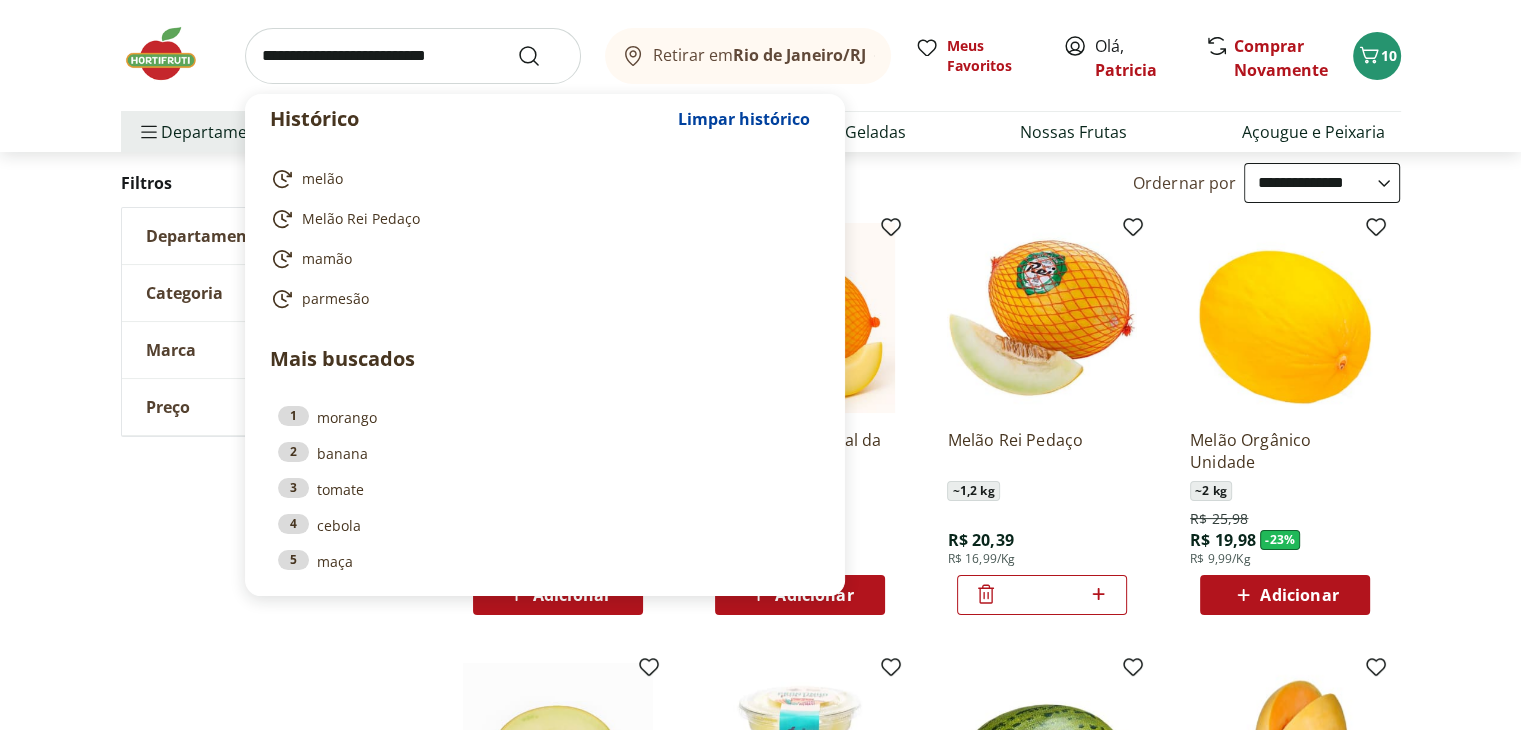 click at bounding box center [413, 56] 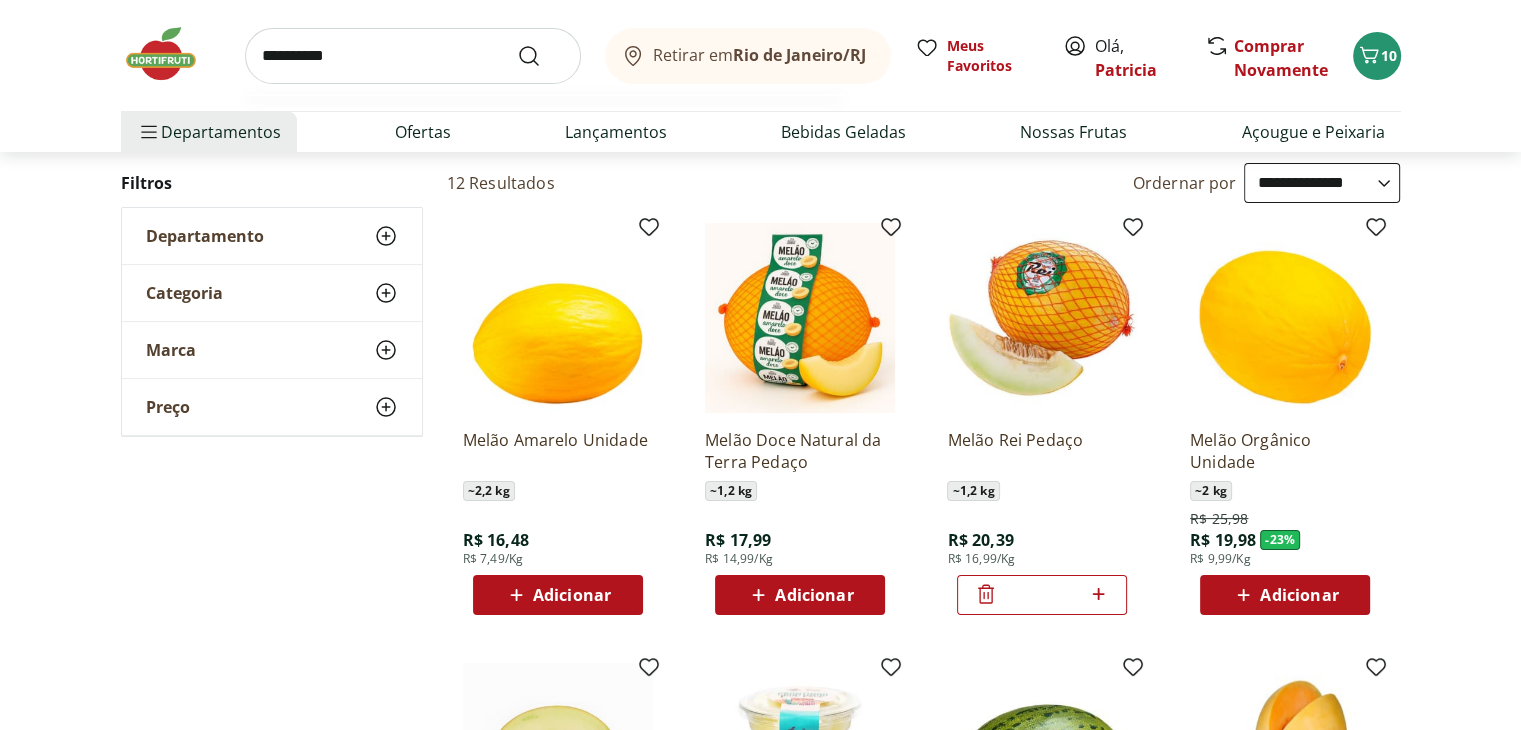 type on "**********" 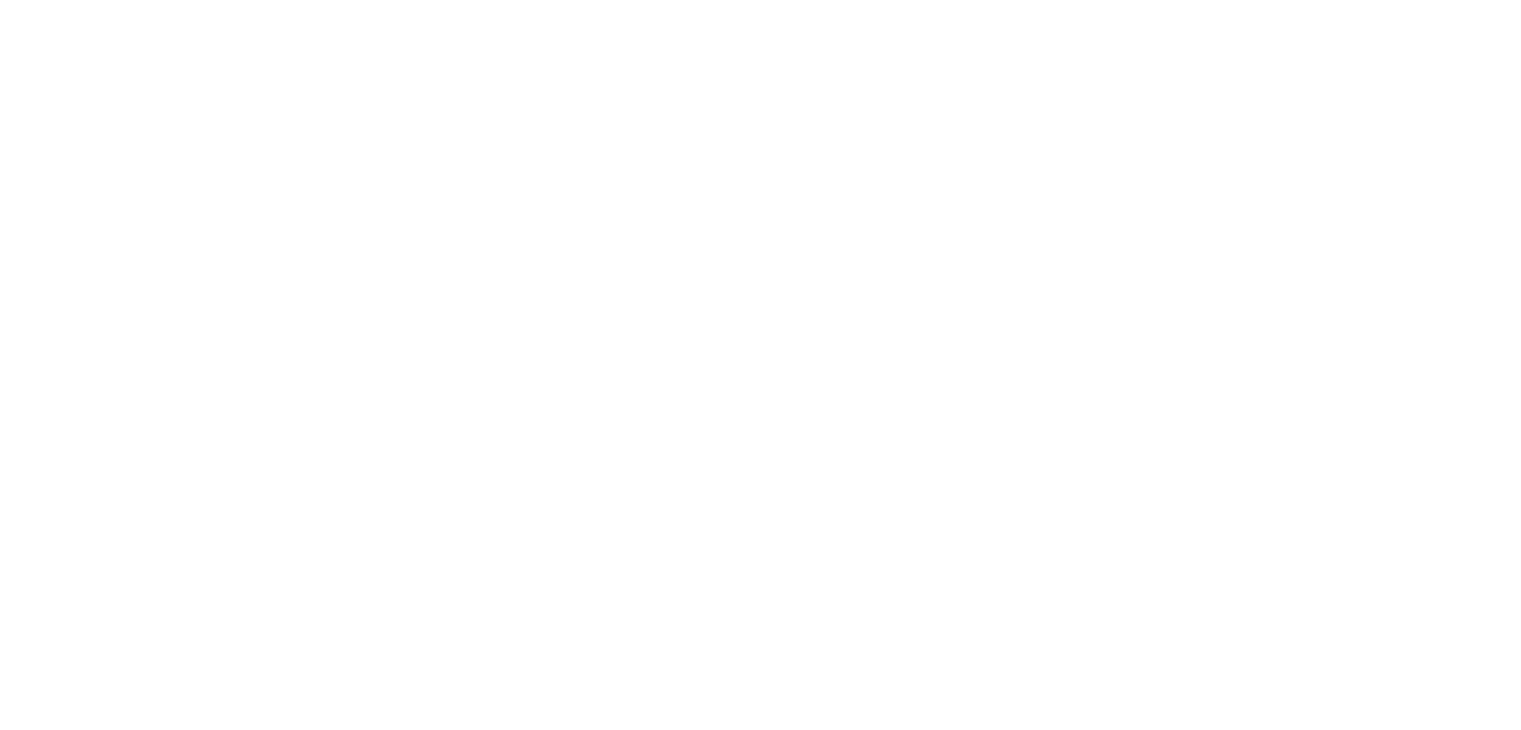 scroll, scrollTop: 0, scrollLeft: 0, axis: both 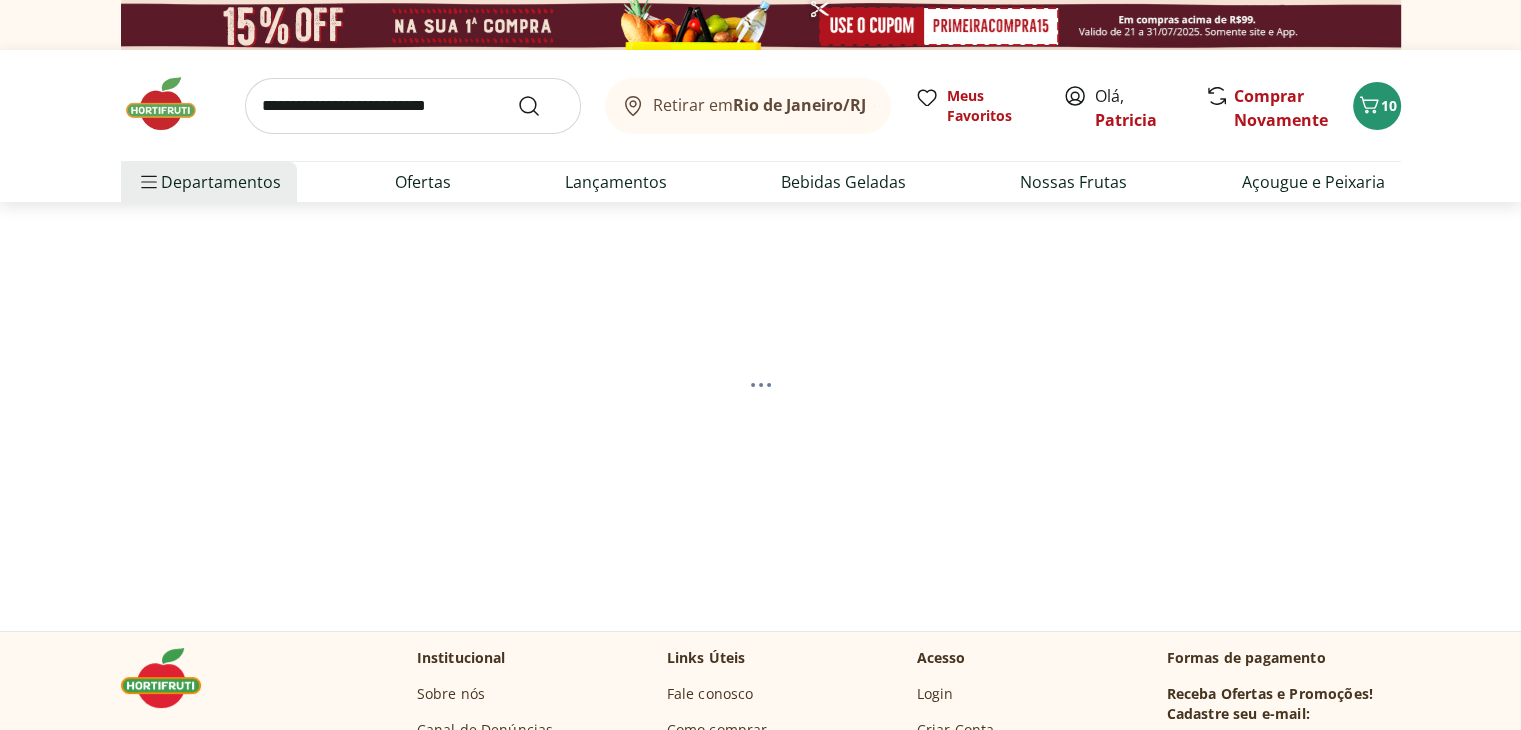 select on "**********" 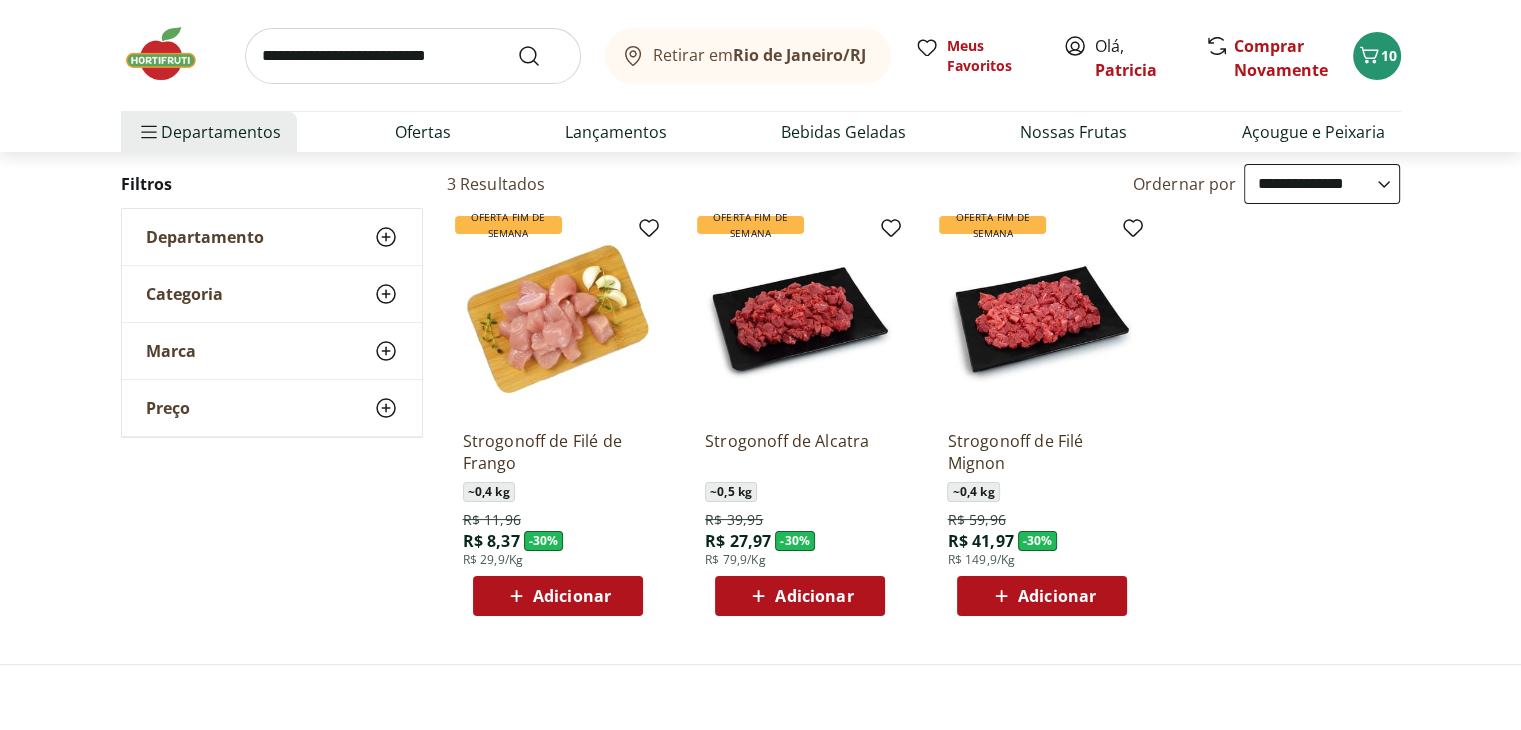 scroll, scrollTop: 200, scrollLeft: 0, axis: vertical 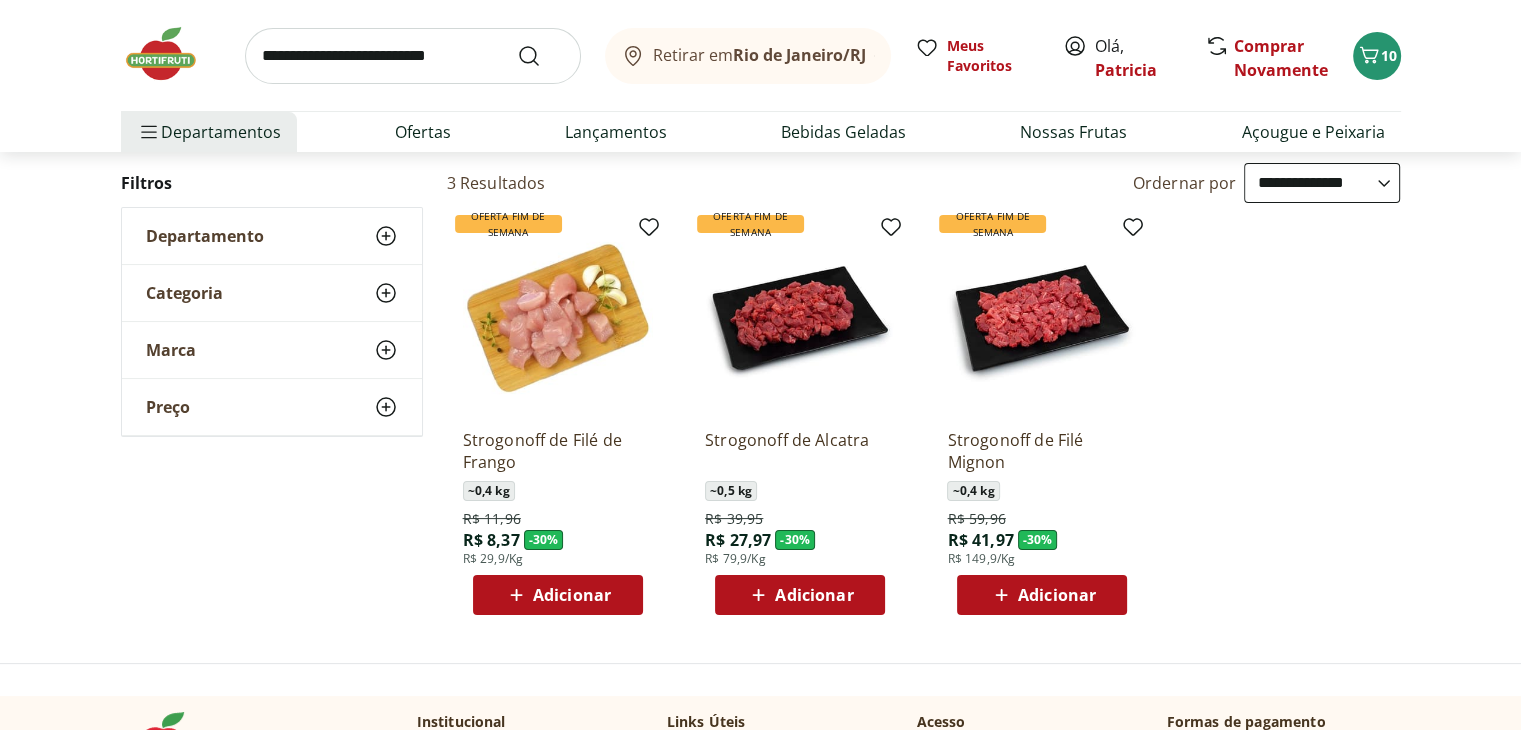 click on "Adicionar" at bounding box center [1057, 595] 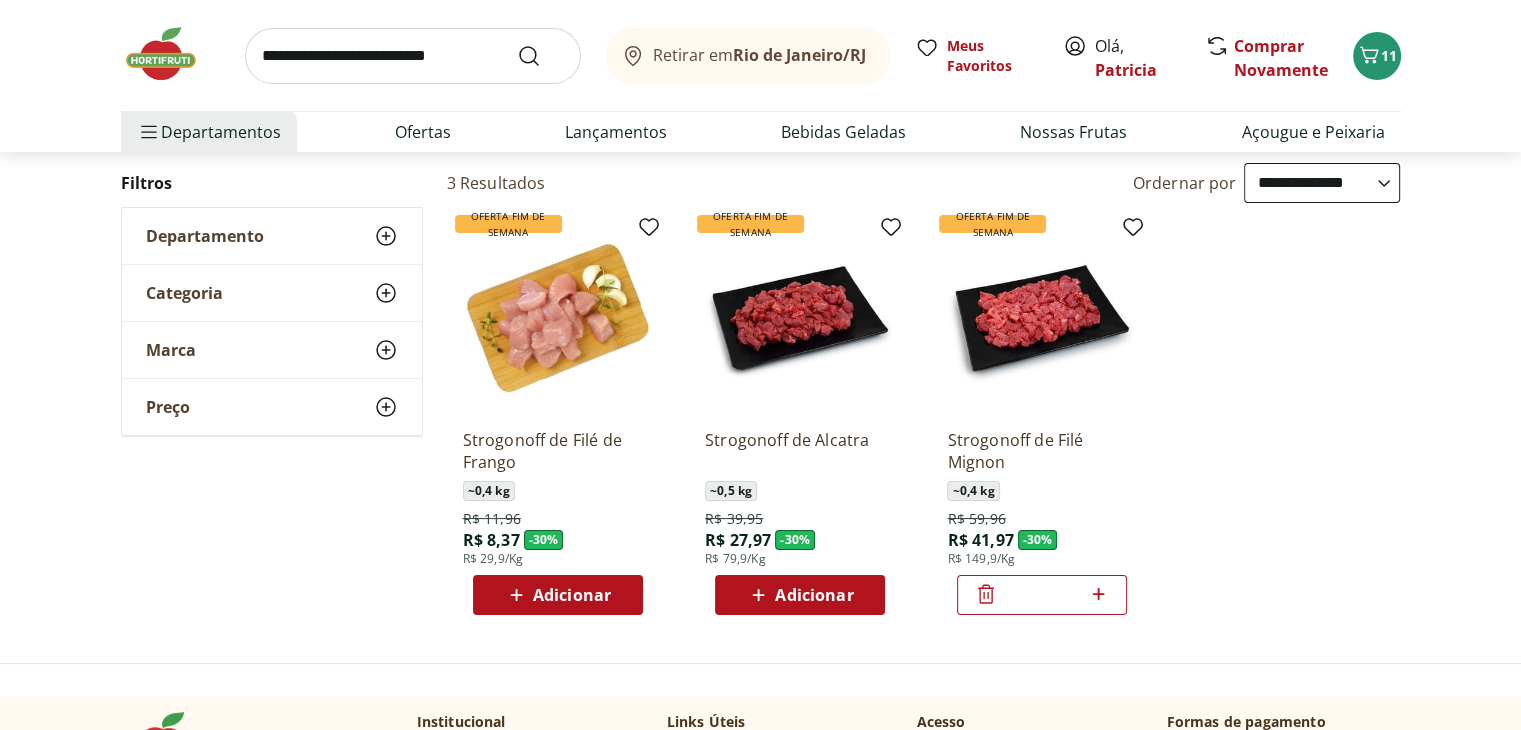 click at bounding box center [1042, 318] 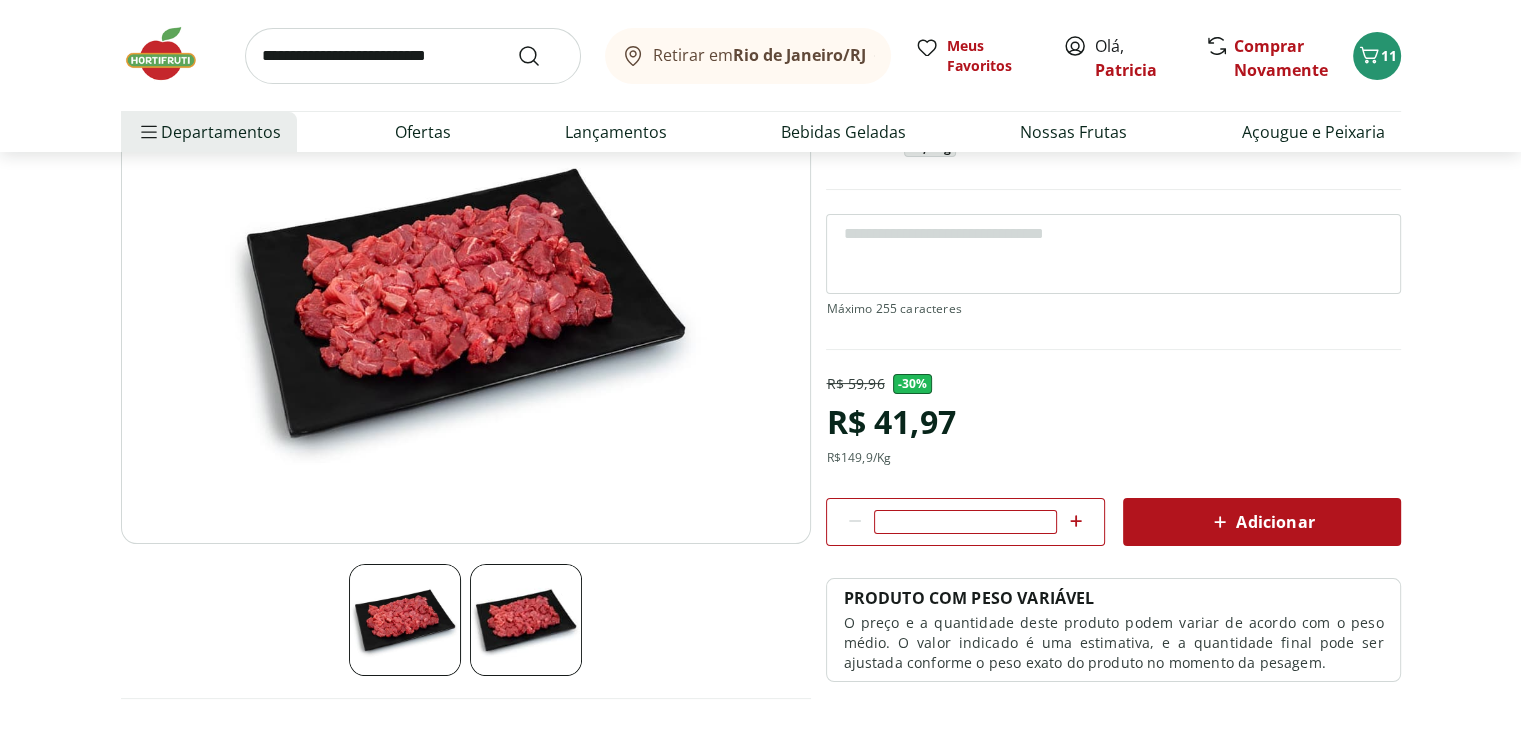 scroll, scrollTop: 200, scrollLeft: 0, axis: vertical 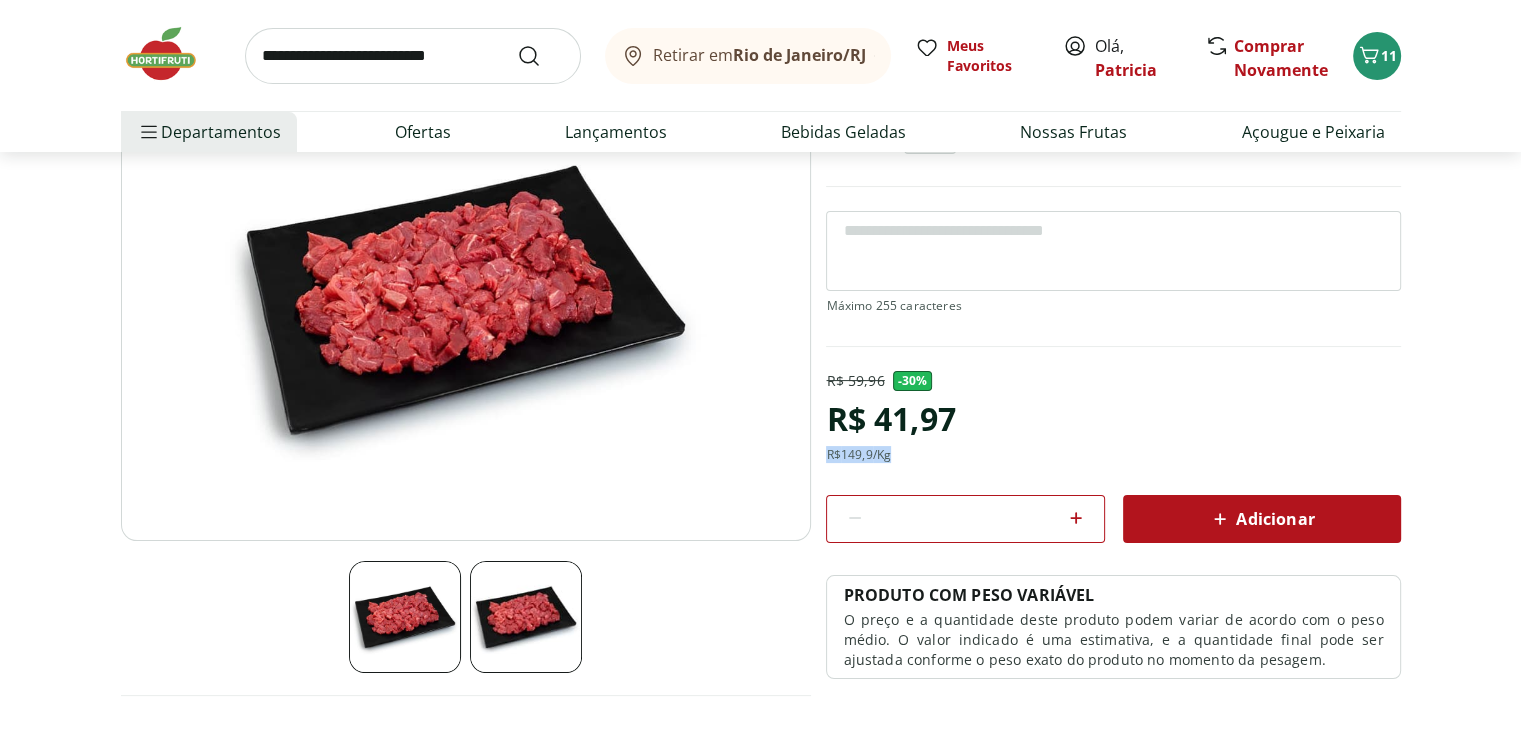 drag, startPoint x: 900, startPoint y: 456, endPoint x: 823, endPoint y: 449, distance: 77.31753 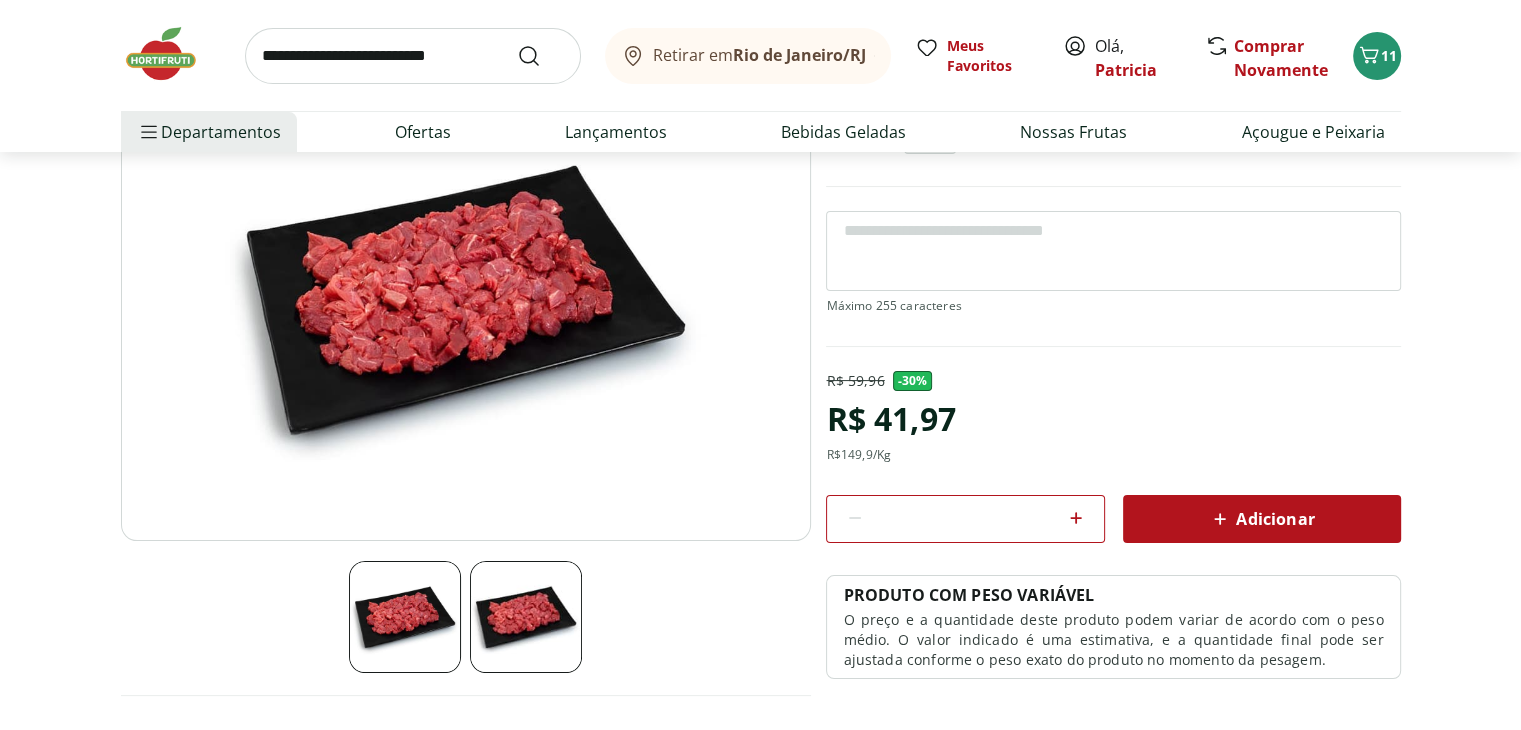 click on "R$ 59,96 - 30 % R$ 41,97 R$  149,9 /Kg" at bounding box center (890, 417) 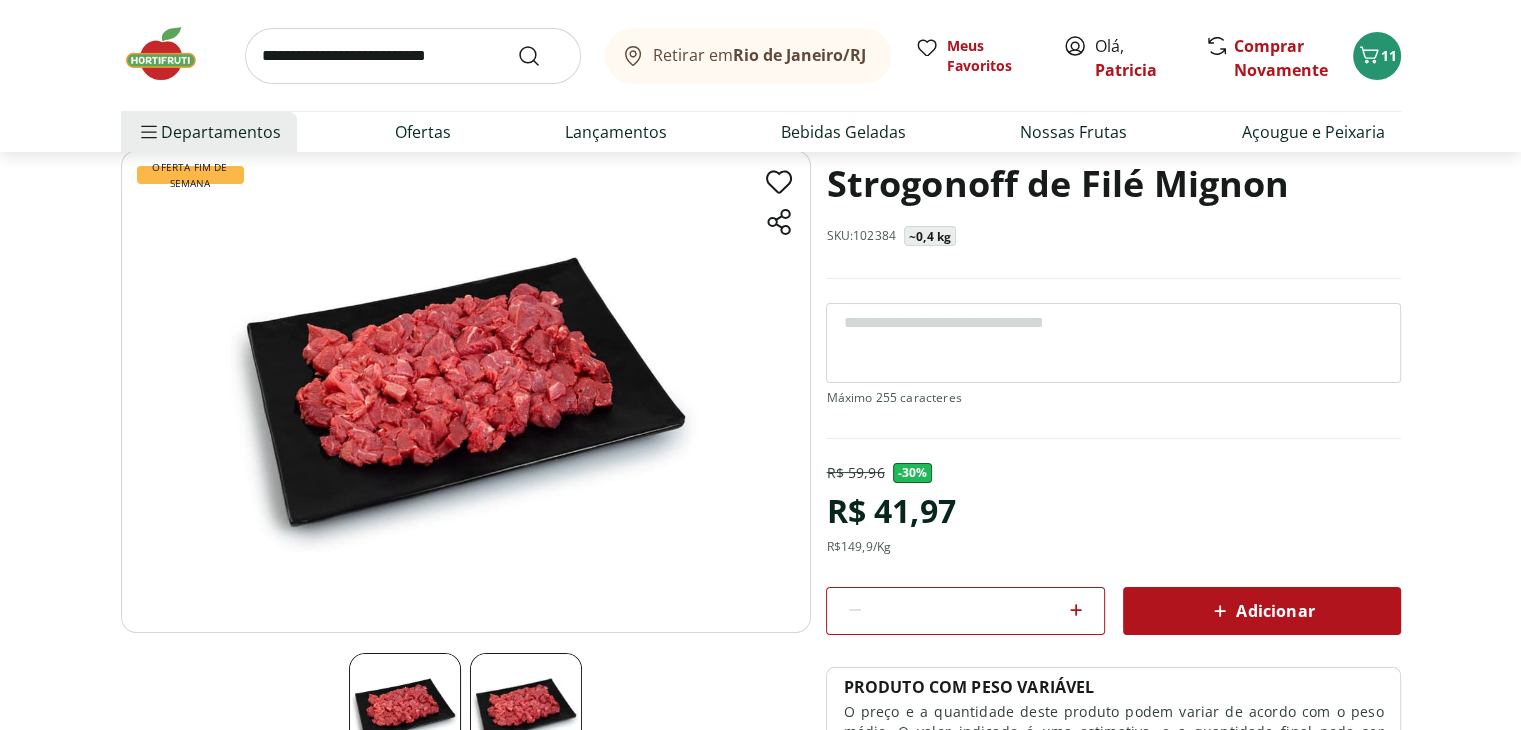 scroll, scrollTop: 100, scrollLeft: 0, axis: vertical 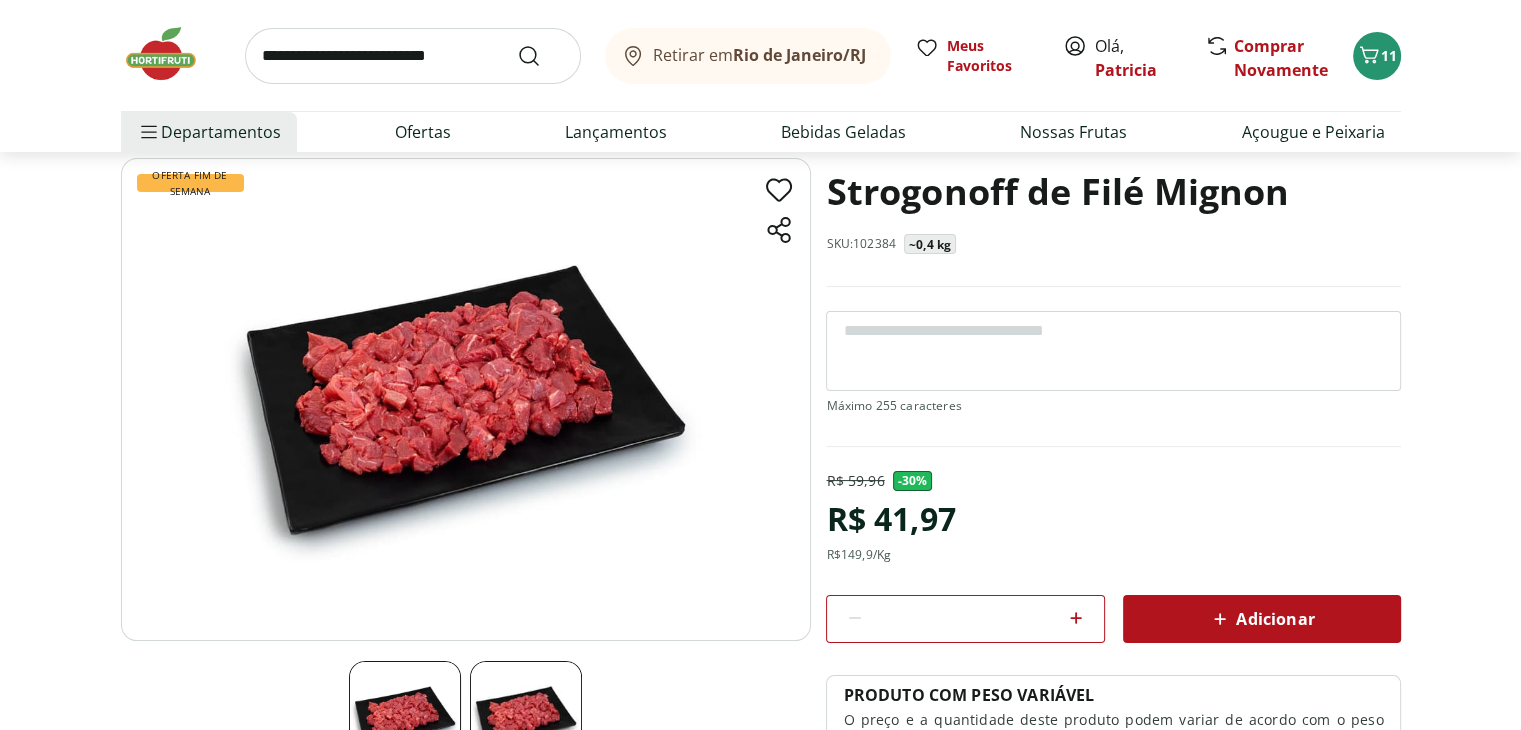 click on "Strogonoff  de Filé Mignon SKU:  102384 ~0,4 kg" at bounding box center (1113, 222) 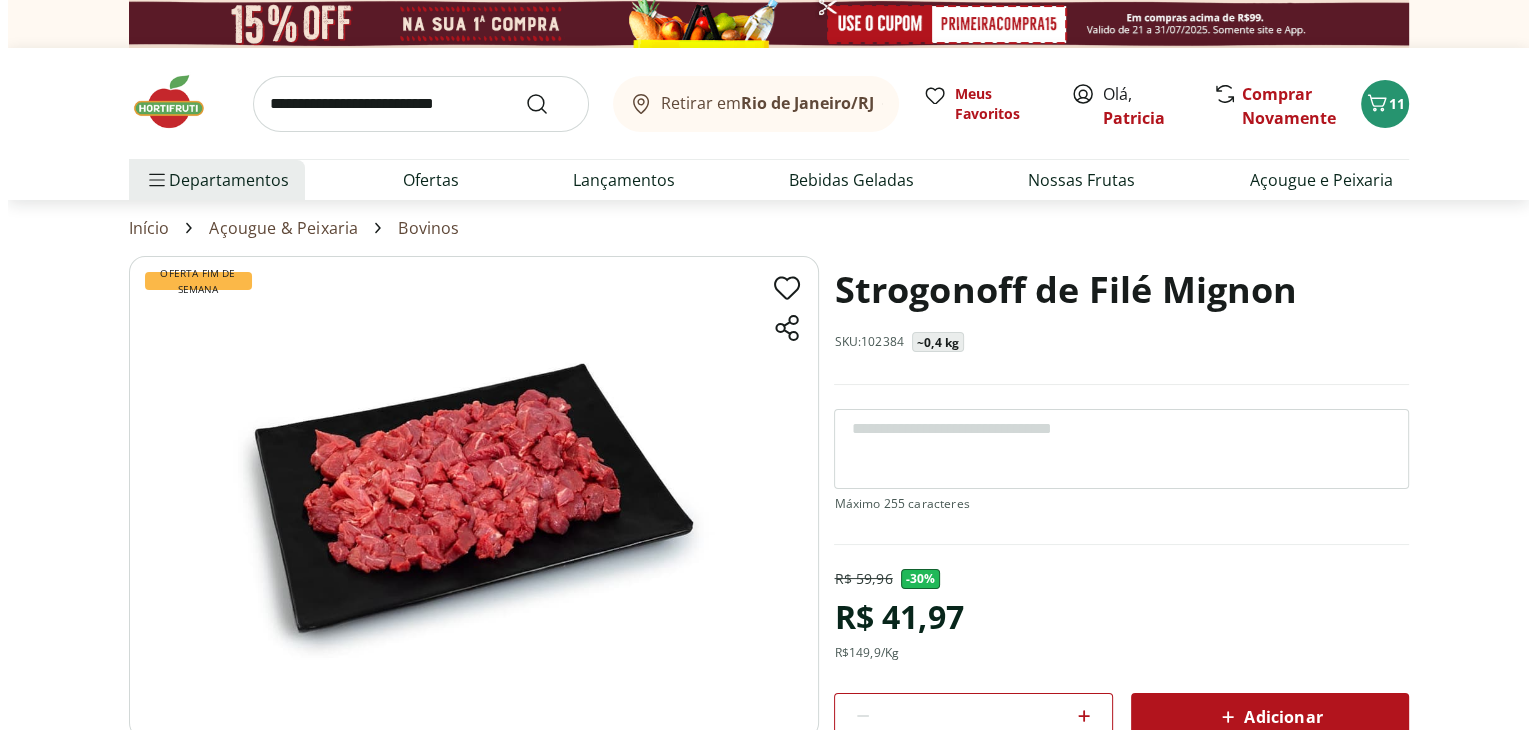 scroll, scrollTop: 0, scrollLeft: 0, axis: both 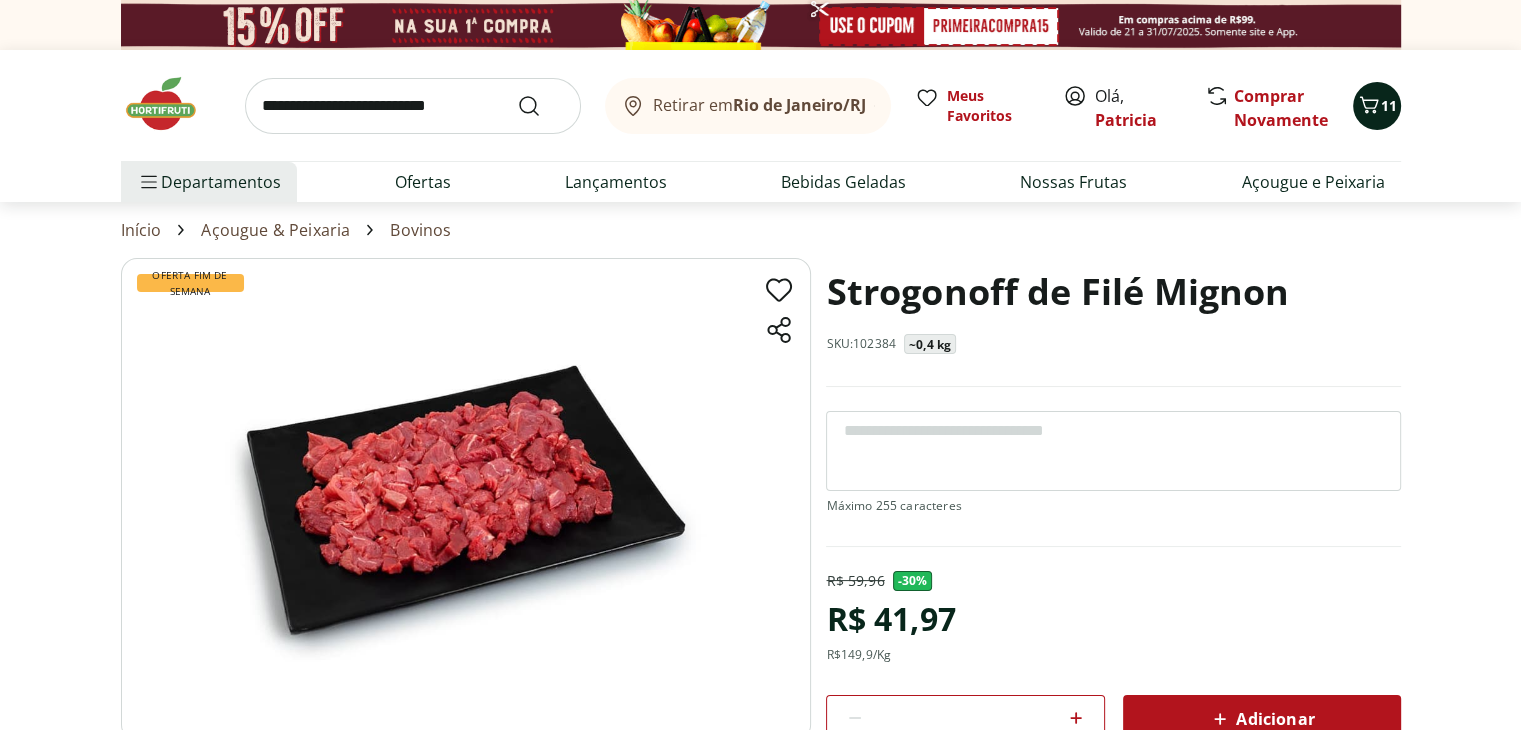 click on "11" at bounding box center (1377, 106) 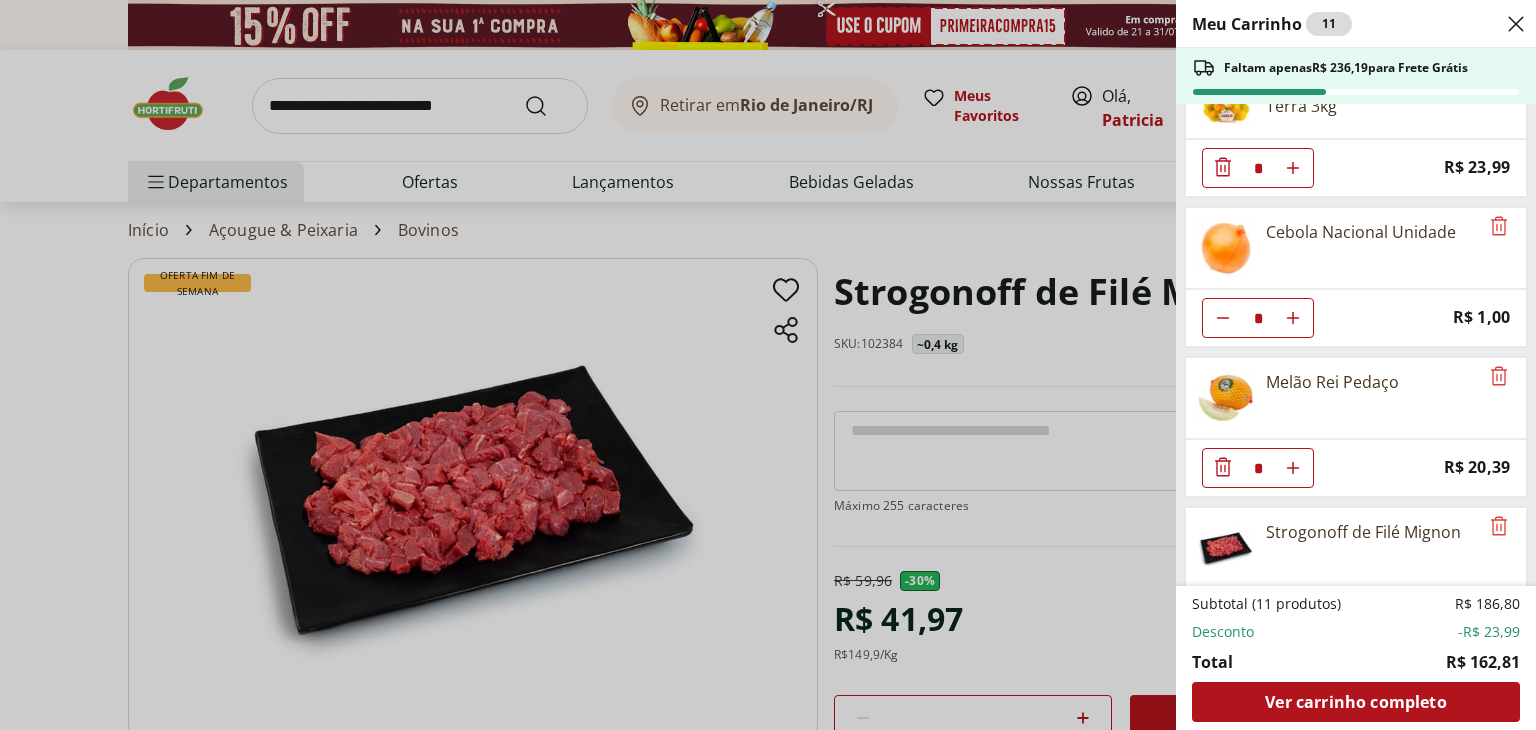 scroll, scrollTop: 716, scrollLeft: 0, axis: vertical 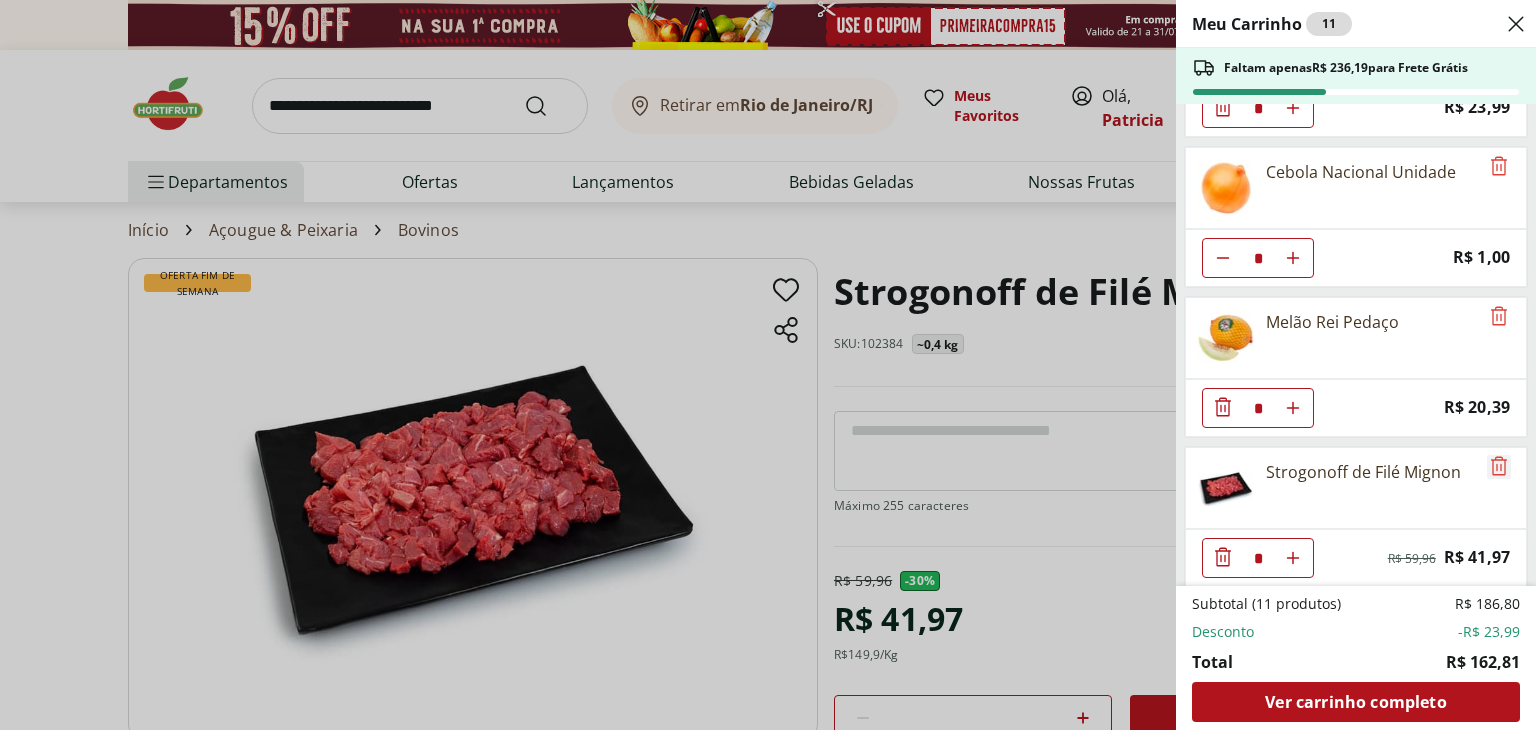 click 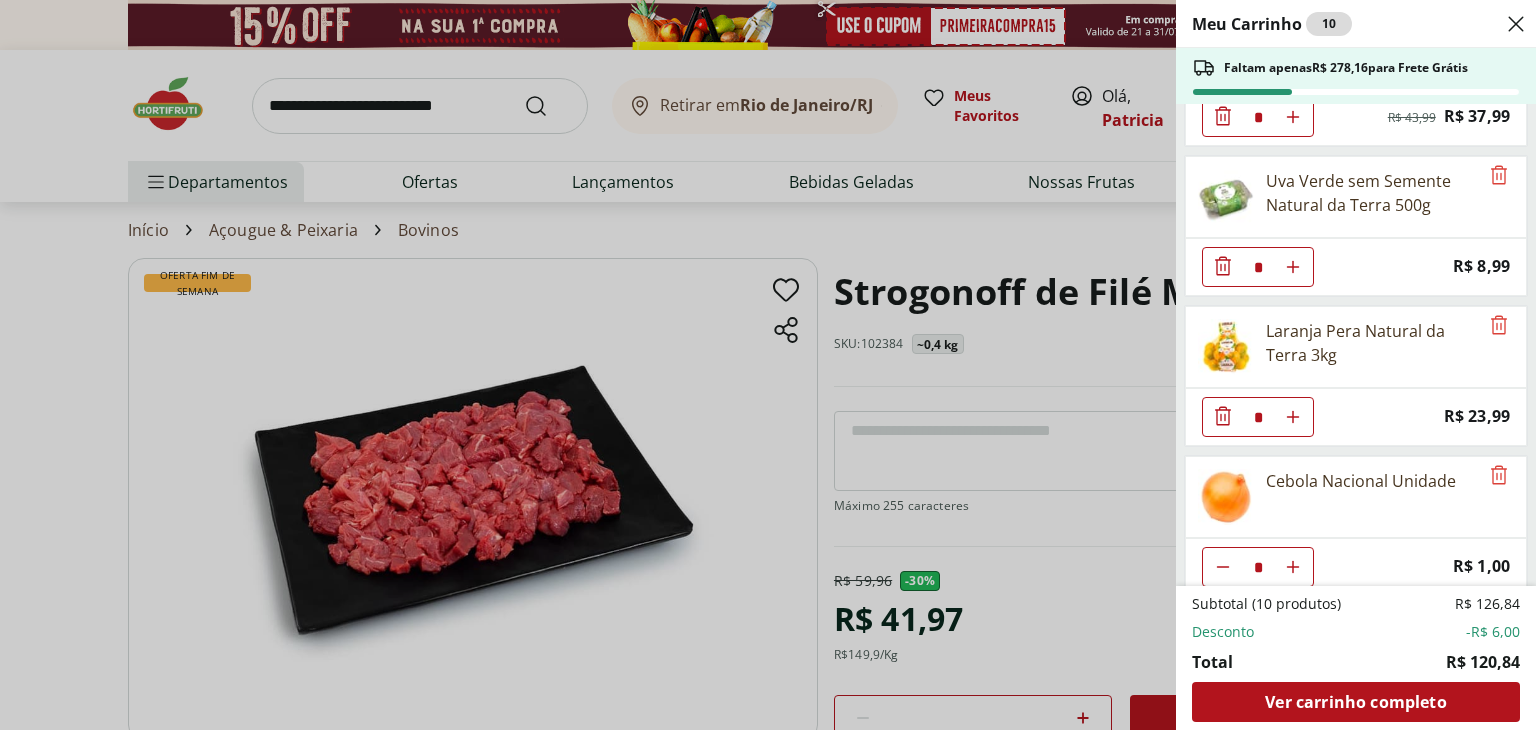 scroll, scrollTop: 568, scrollLeft: 0, axis: vertical 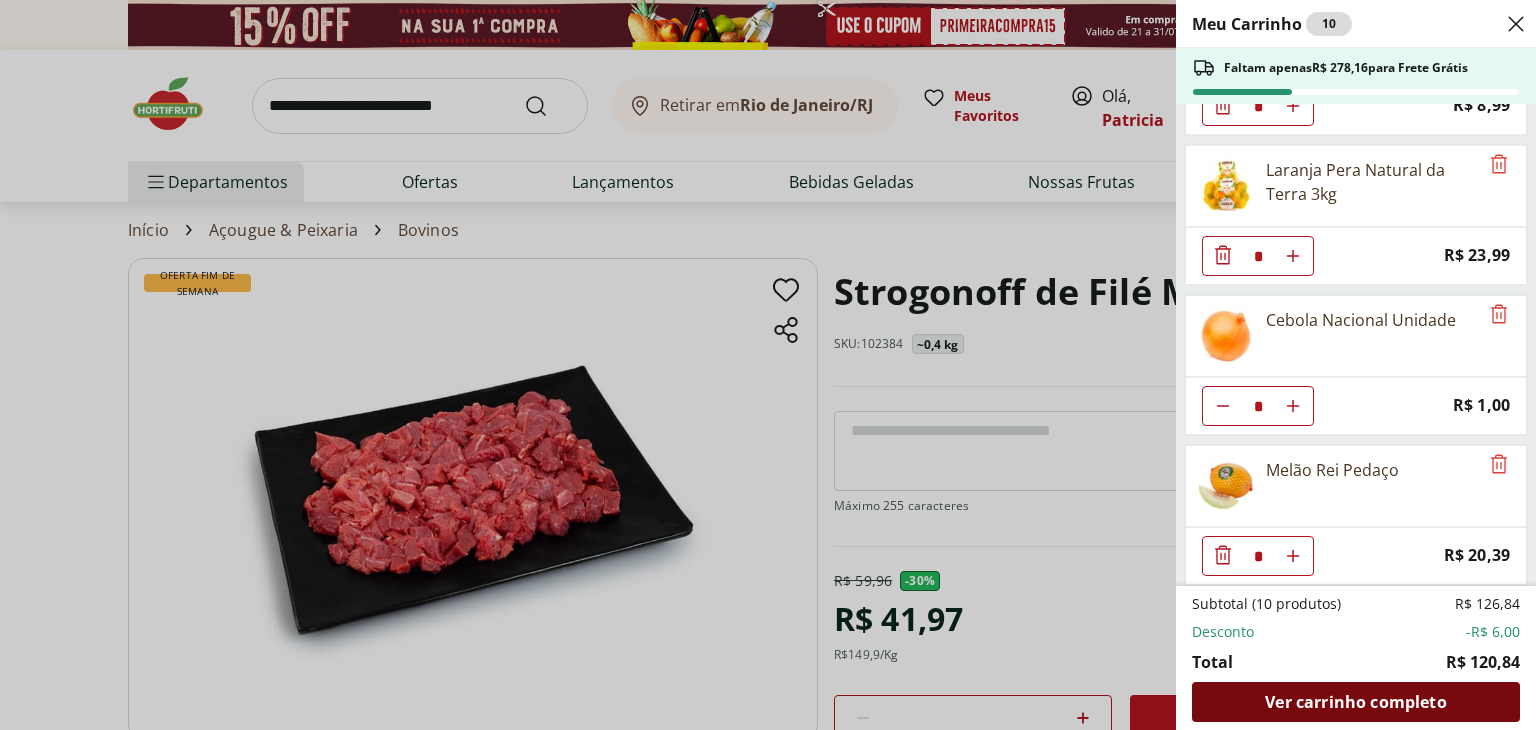 click on "Ver carrinho completo" at bounding box center (1355, 702) 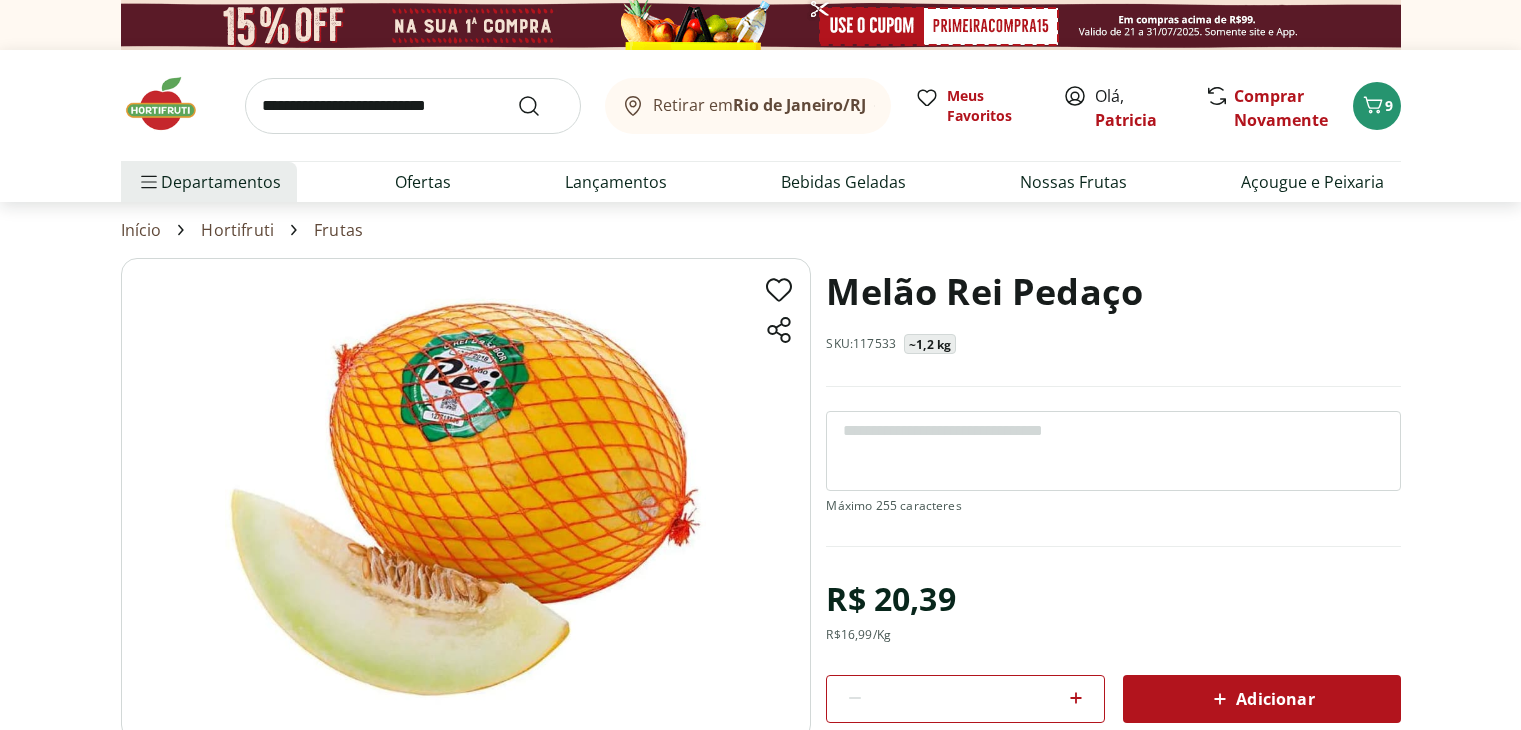 scroll, scrollTop: 0, scrollLeft: 0, axis: both 